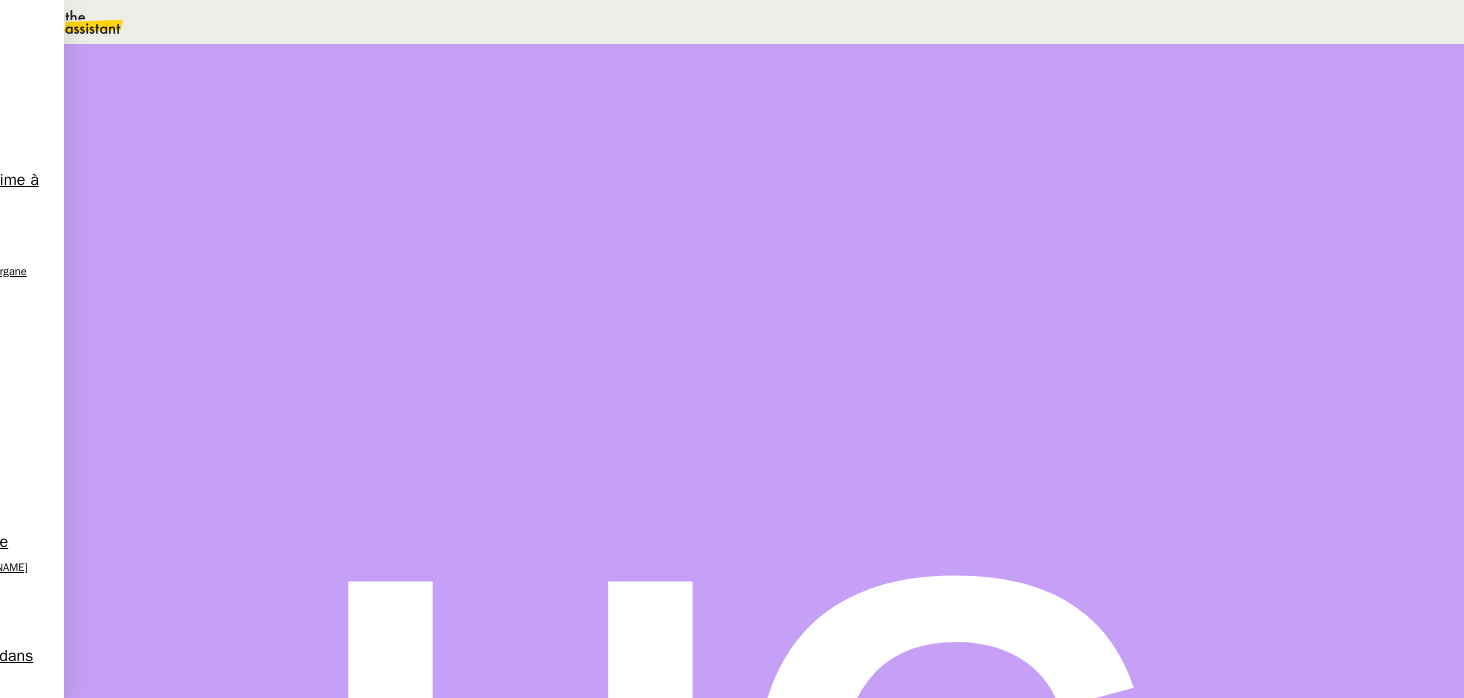 scroll, scrollTop: 0, scrollLeft: 0, axis: both 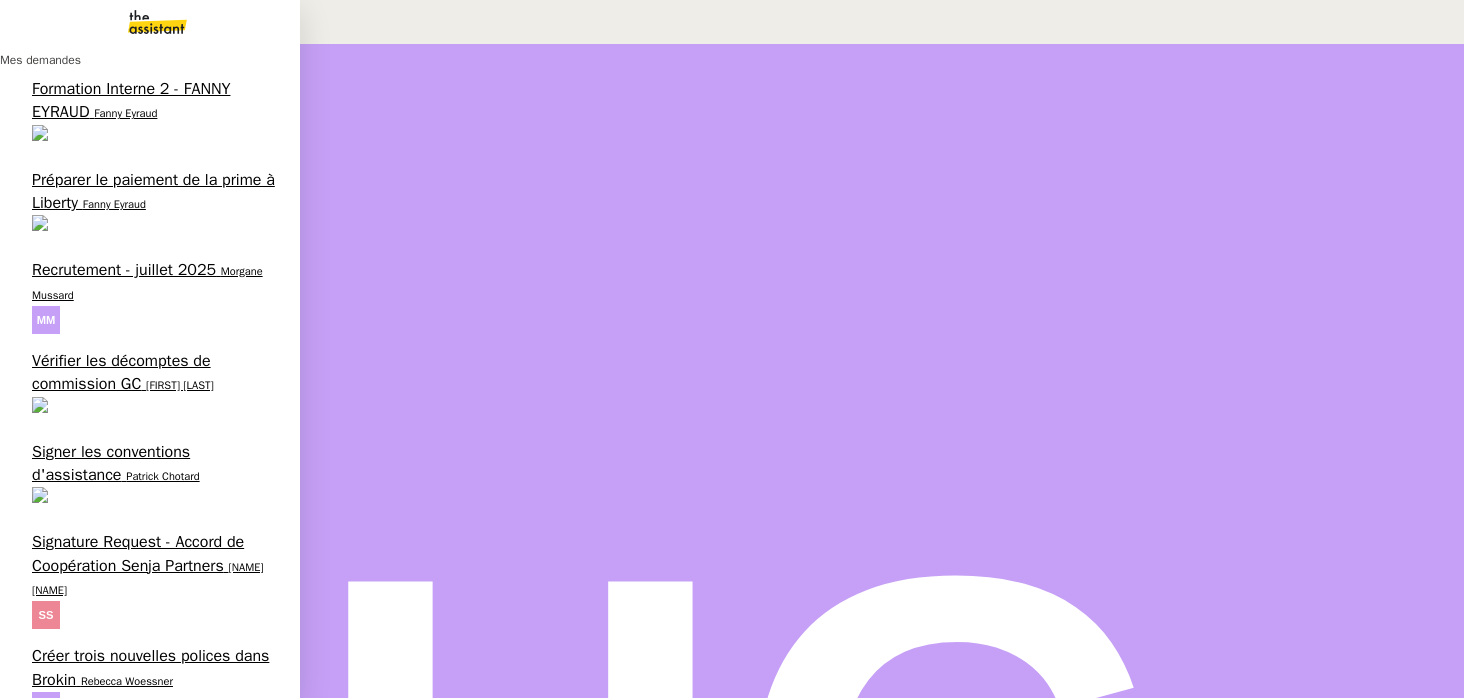 click on "Récupérer les factures EDF et Orange" at bounding box center (136, 849) 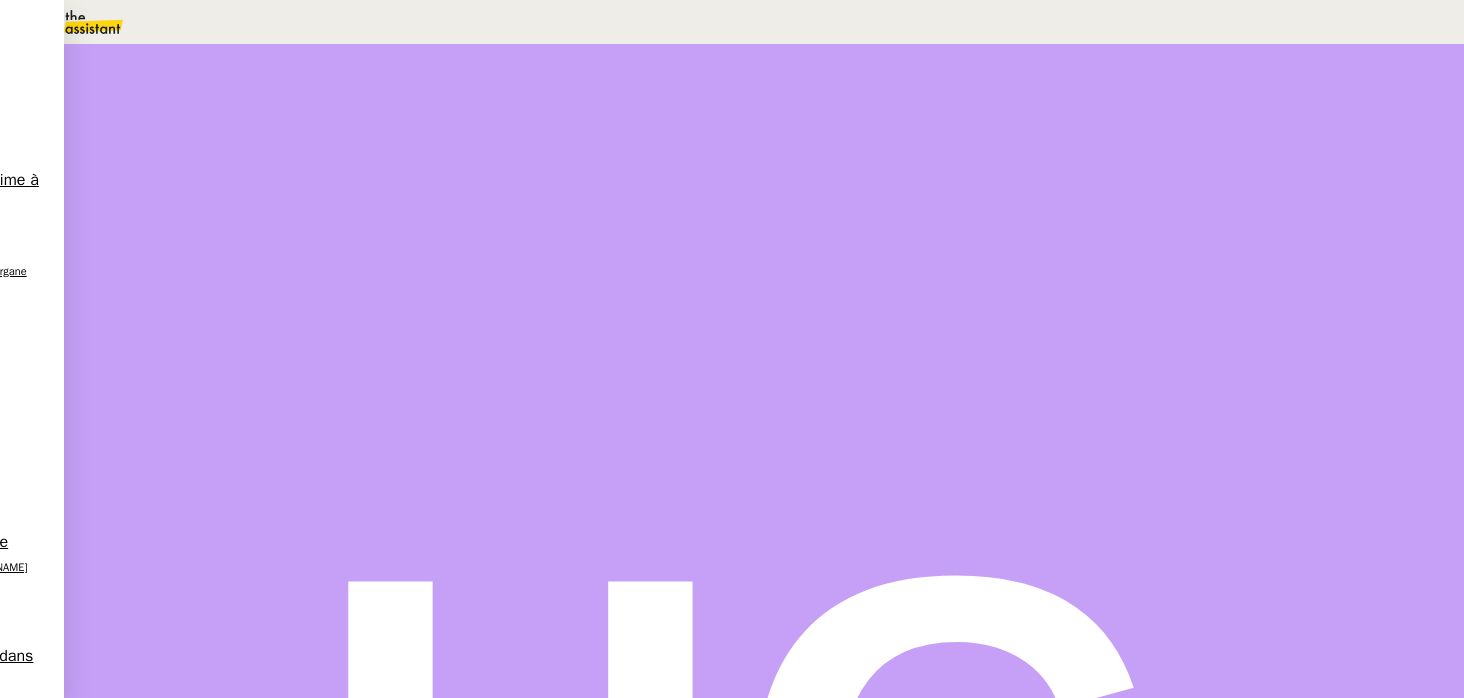 scroll, scrollTop: 575, scrollLeft: 0, axis: vertical 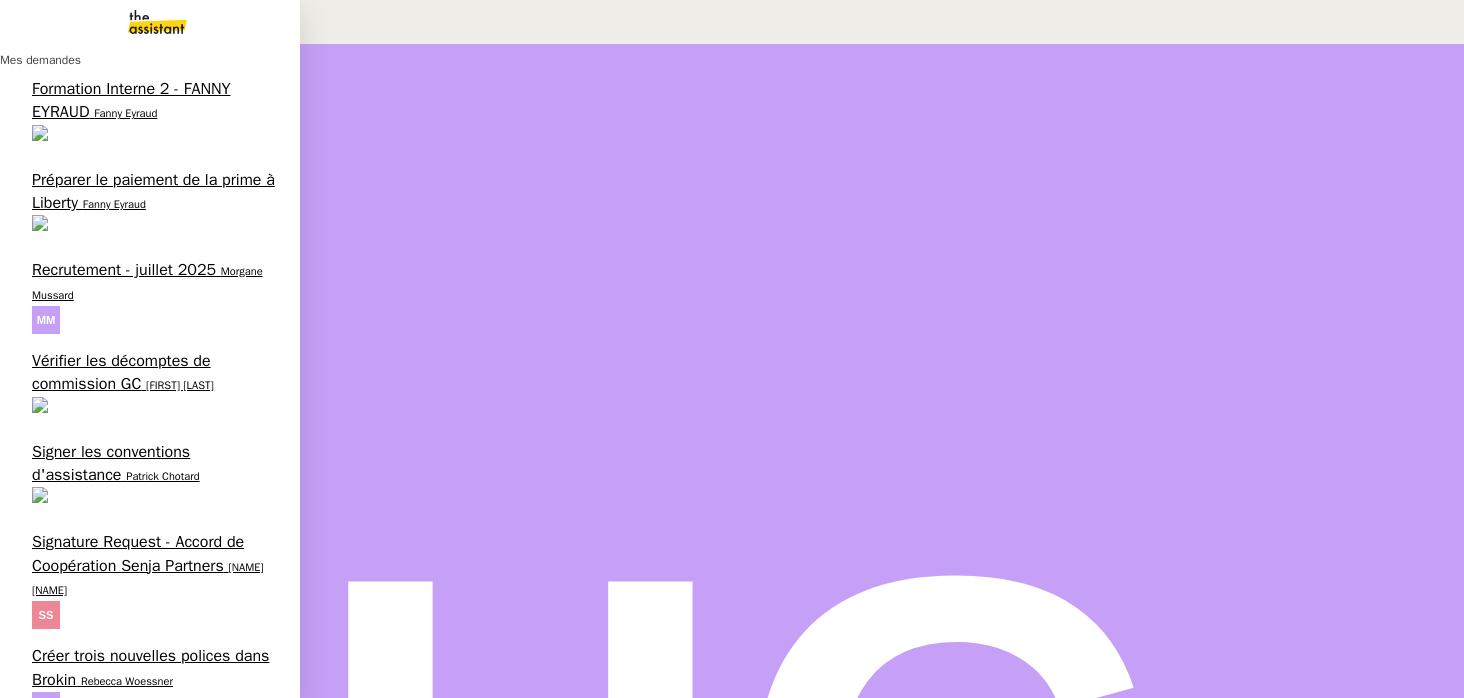 click on "Aubin PSPI" at bounding box center (58, 771) 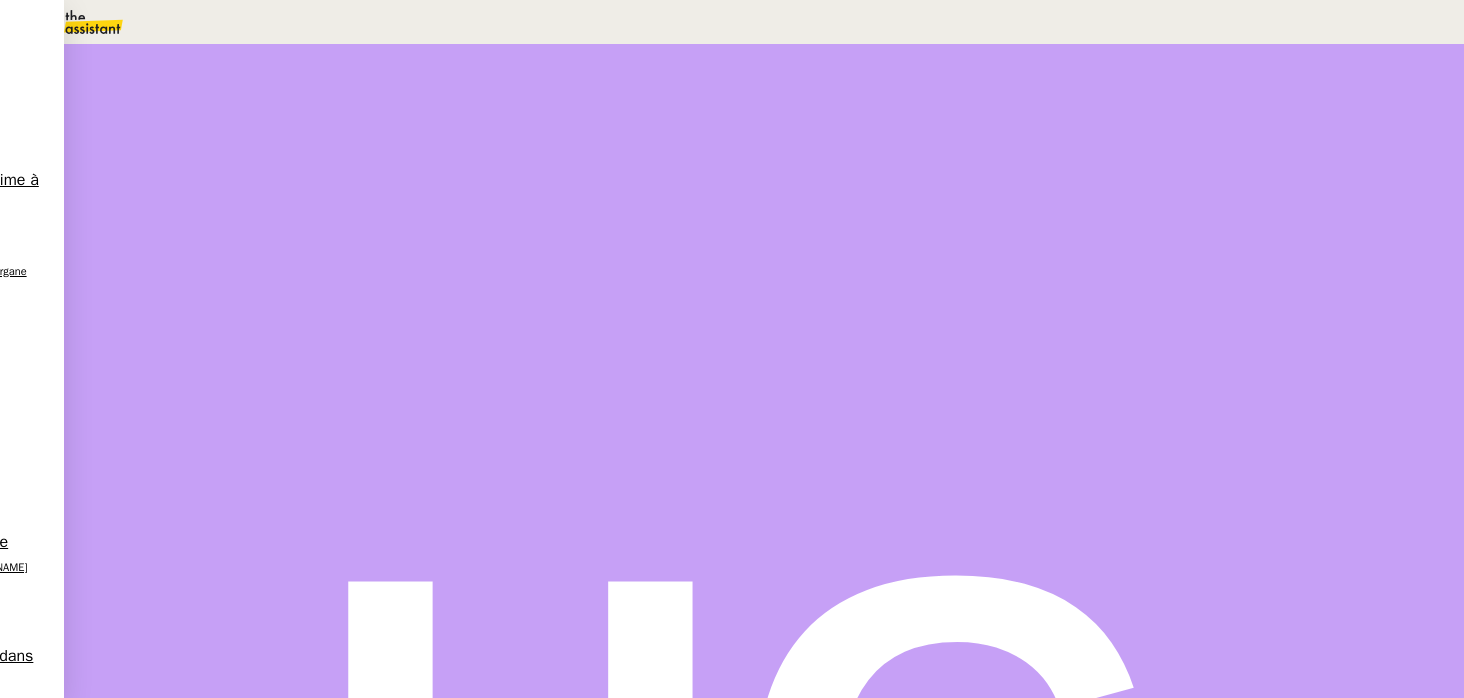 scroll, scrollTop: 0, scrollLeft: 0, axis: both 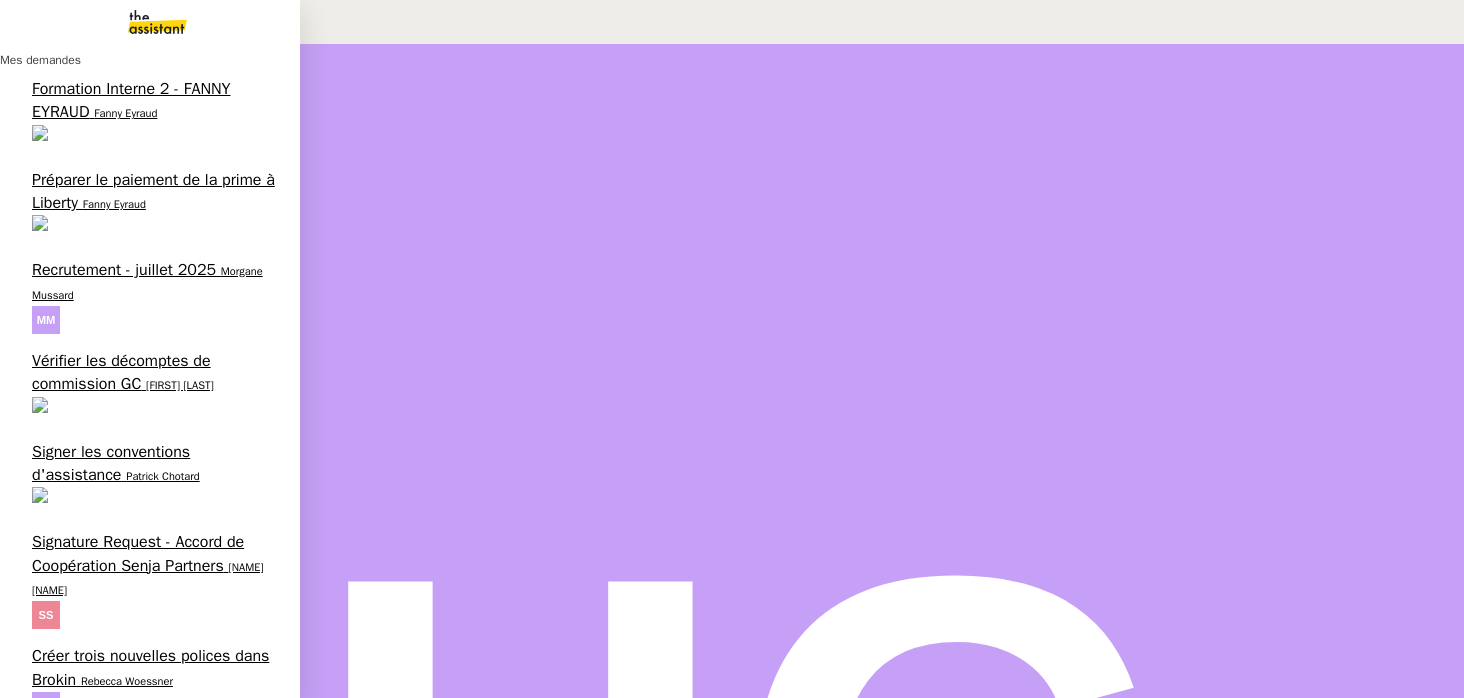 click on "Créer trois nouvelles polices dans Brokin" at bounding box center [150, 667] 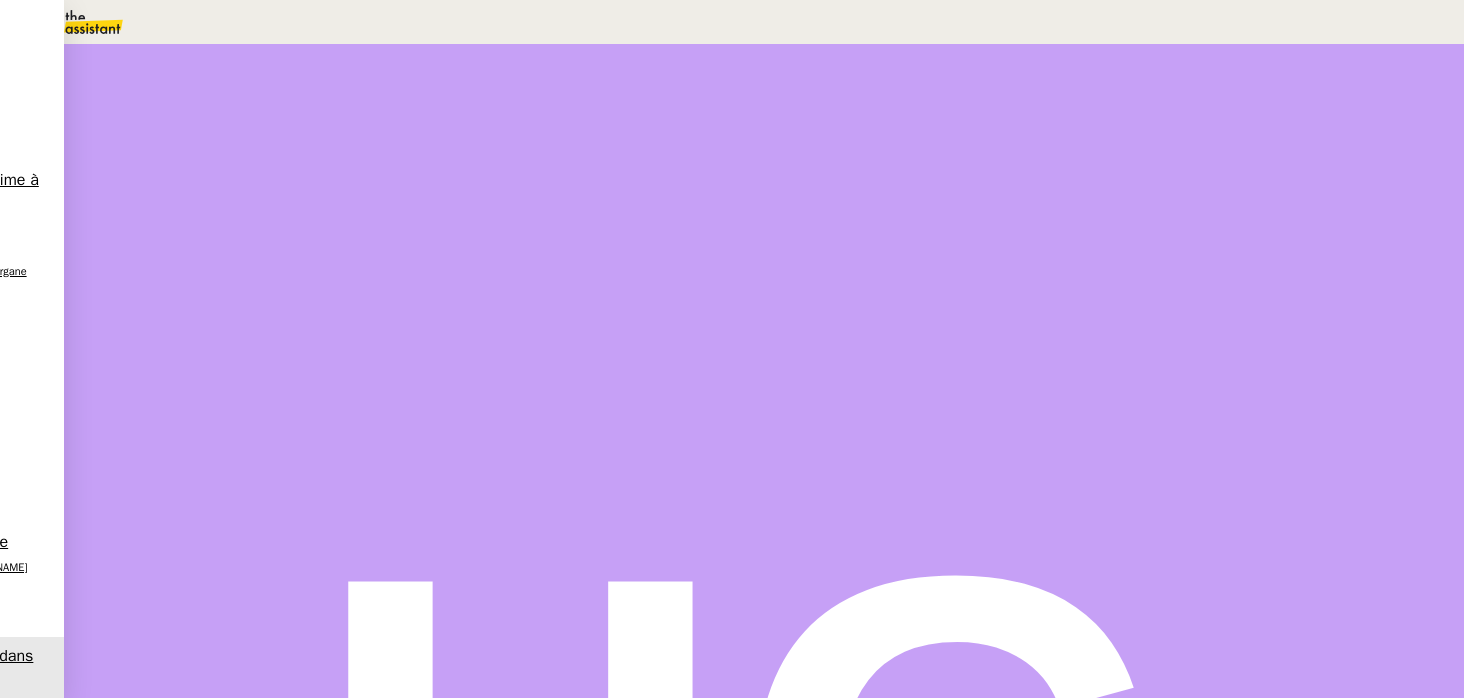 scroll, scrollTop: 0, scrollLeft: 0, axis: both 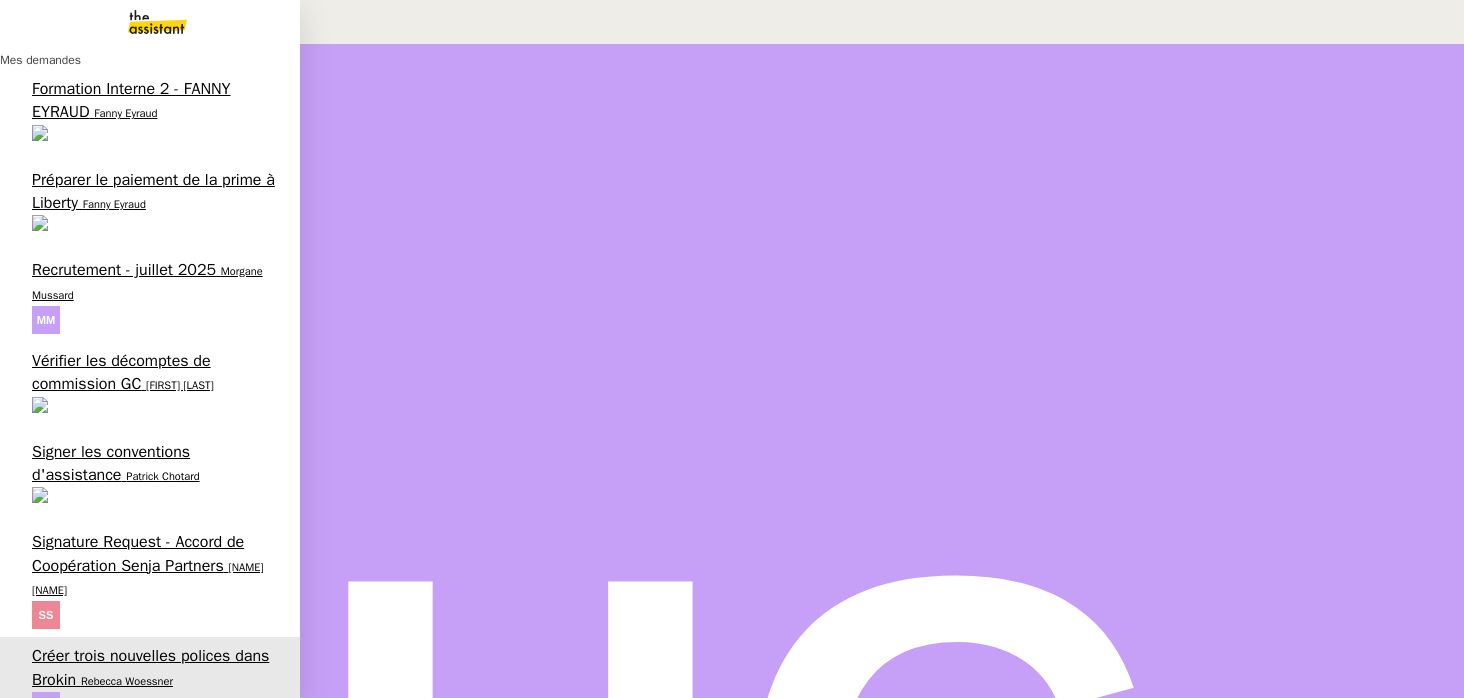 click on "Signature Request - Accord de Coopération Senja Partners" at bounding box center (138, 553) 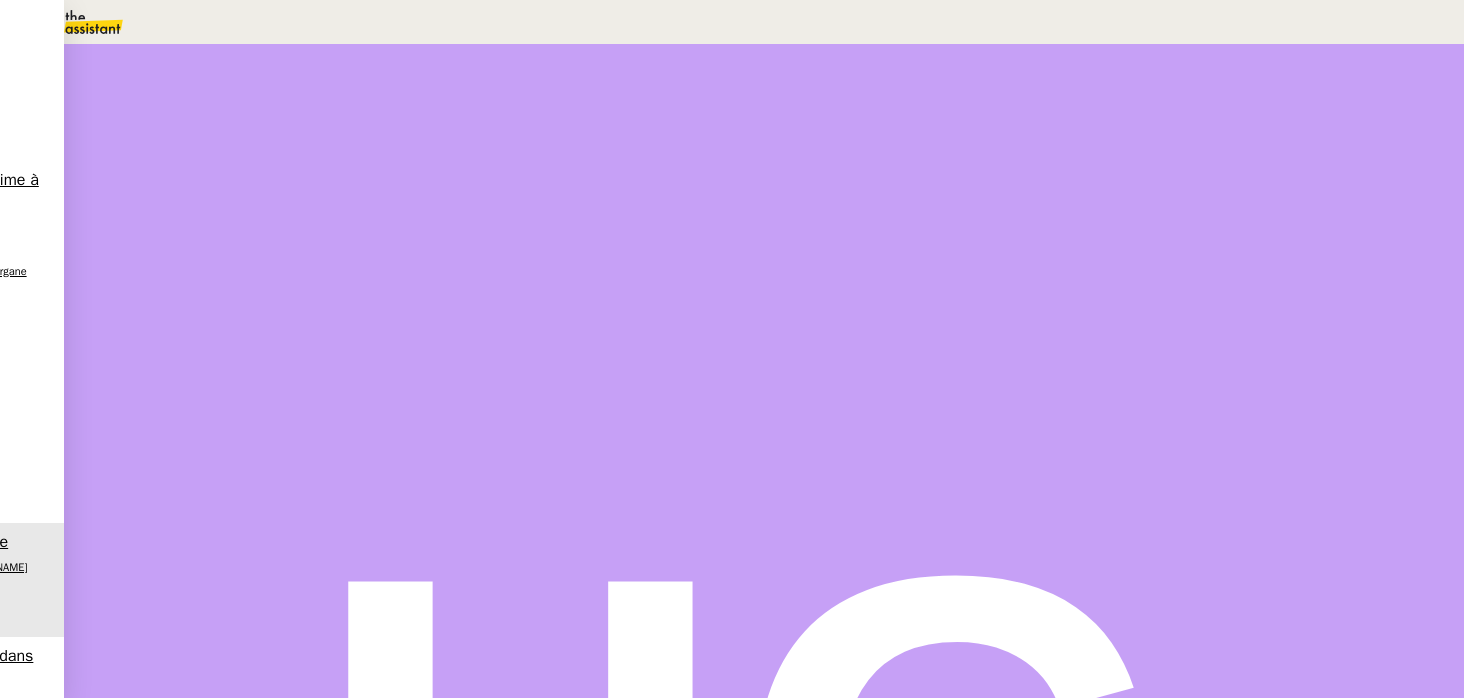 click at bounding box center (231, 340) 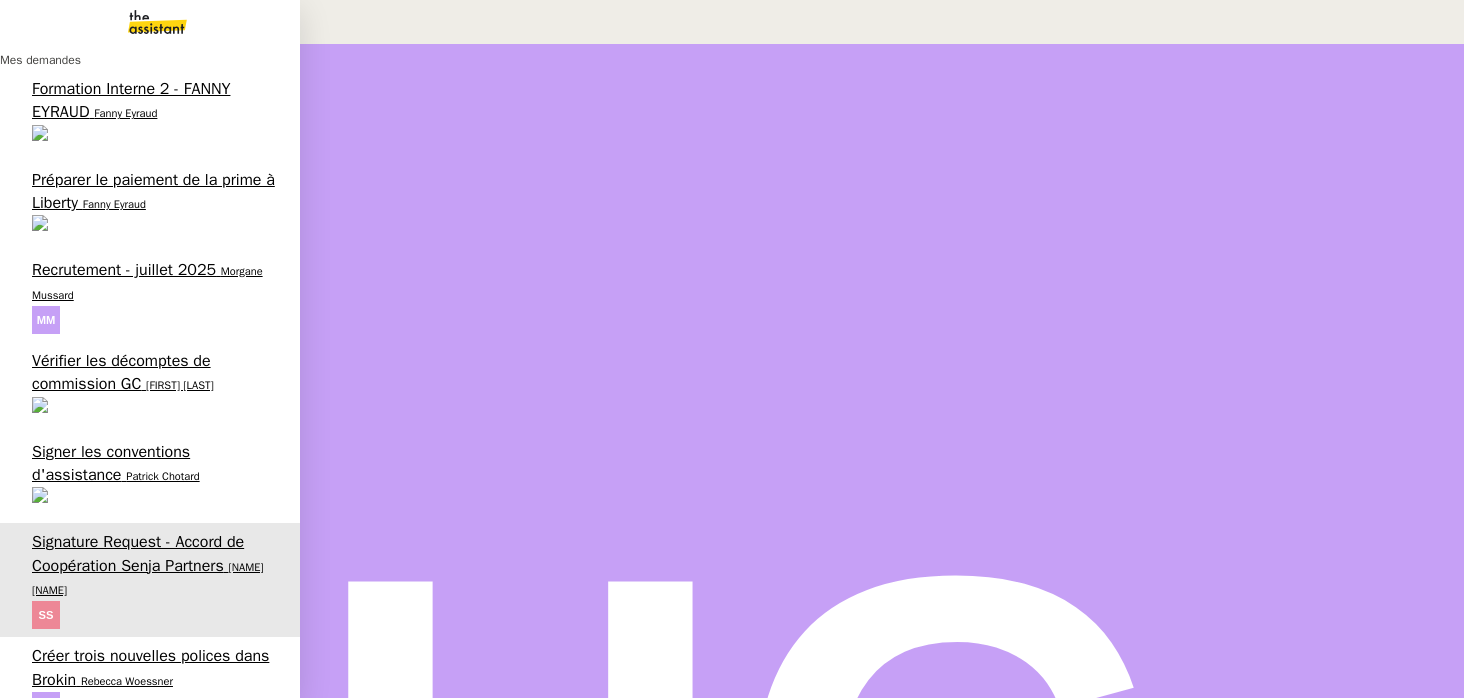 click on "Signer les conventions d'assistance" at bounding box center [111, 463] 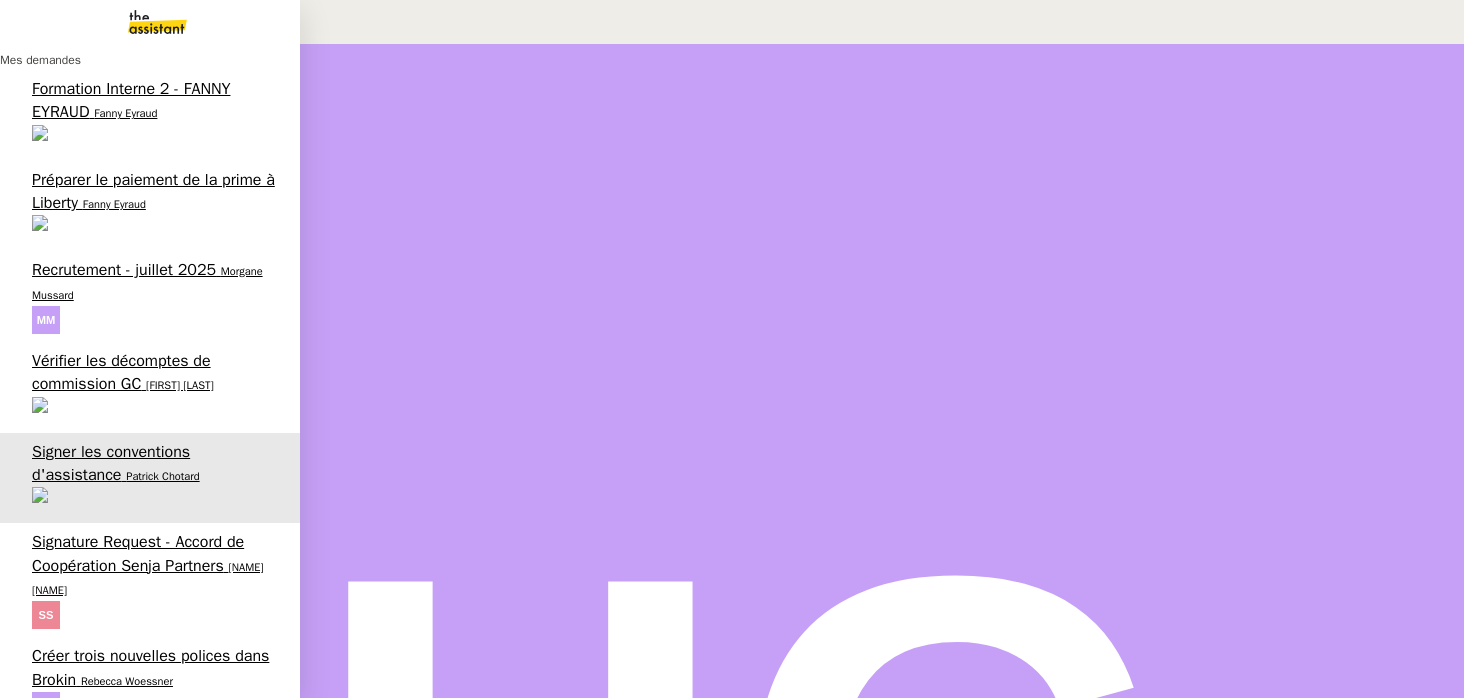 click on "Vérifier les décomptes de commission GC" at bounding box center [121, 372] 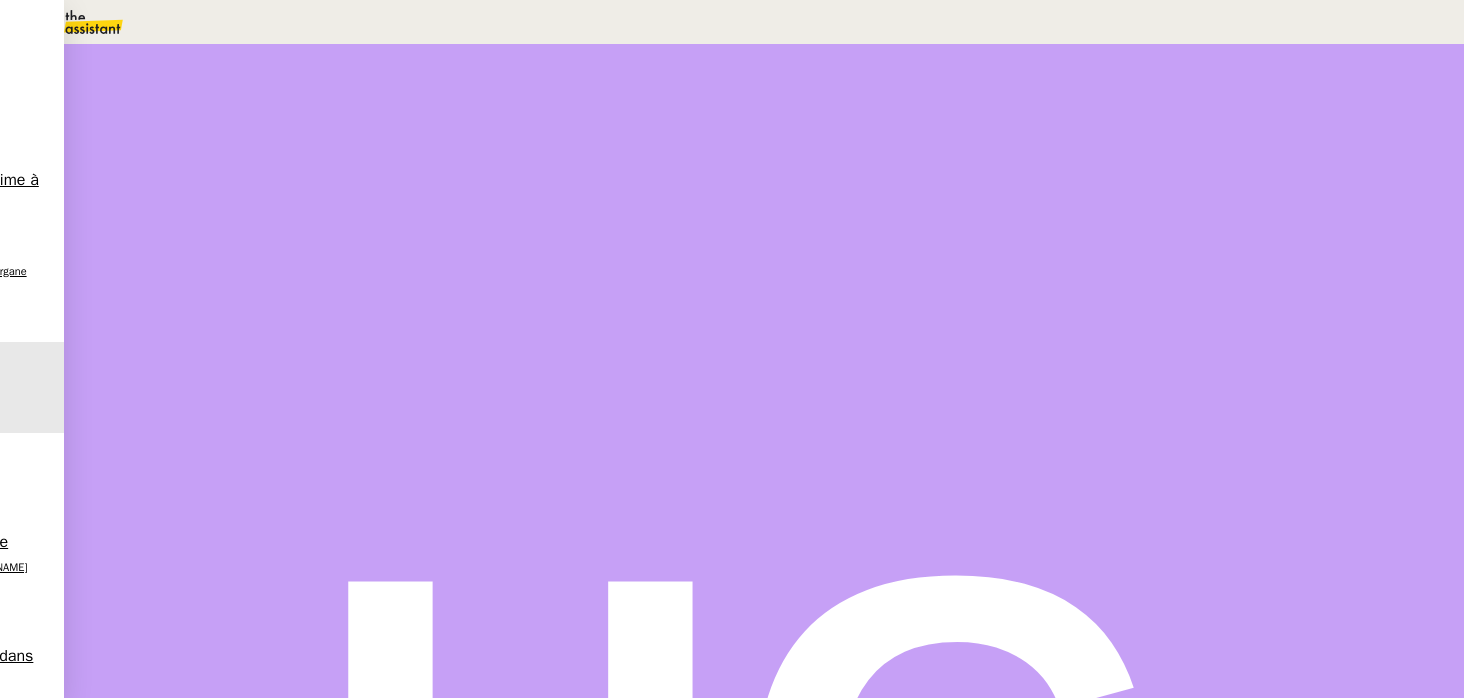 scroll, scrollTop: 1081, scrollLeft: 0, axis: vertical 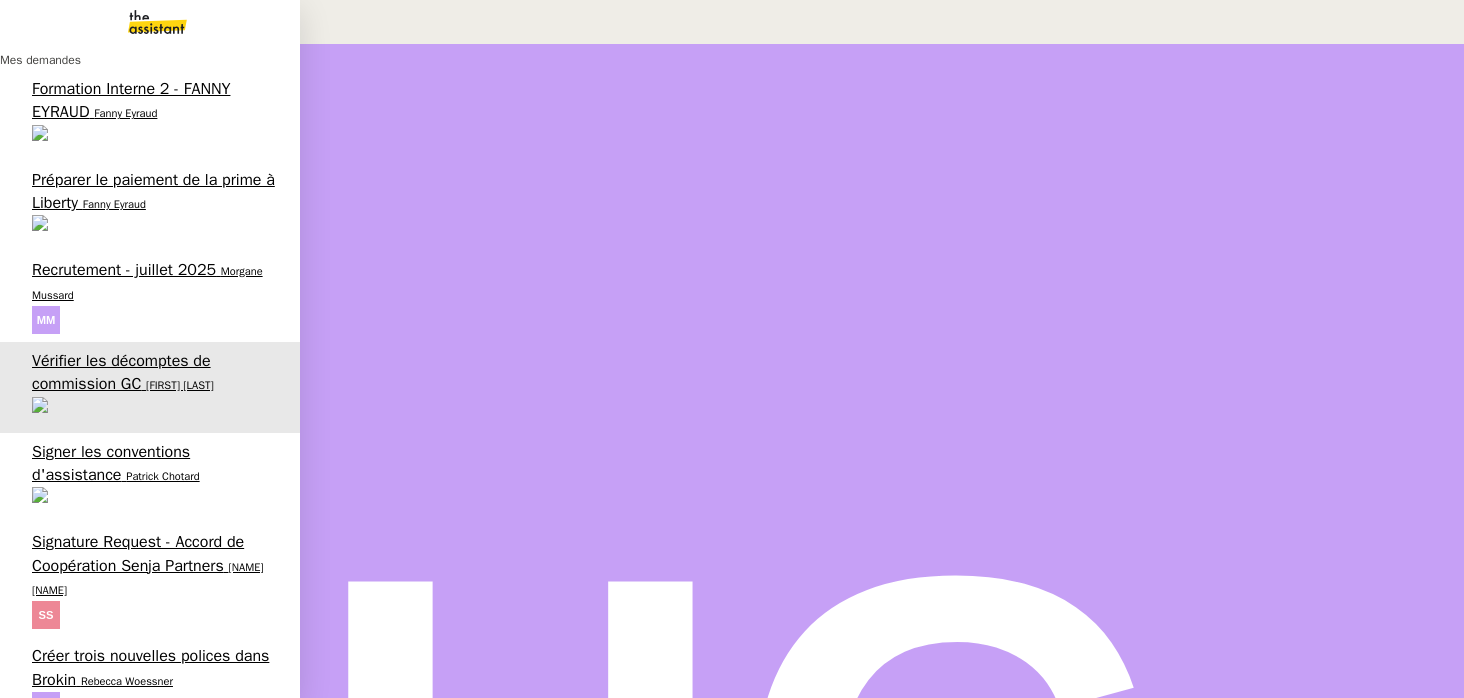 click on "Victor Peyre" at bounding box center (160, 953) 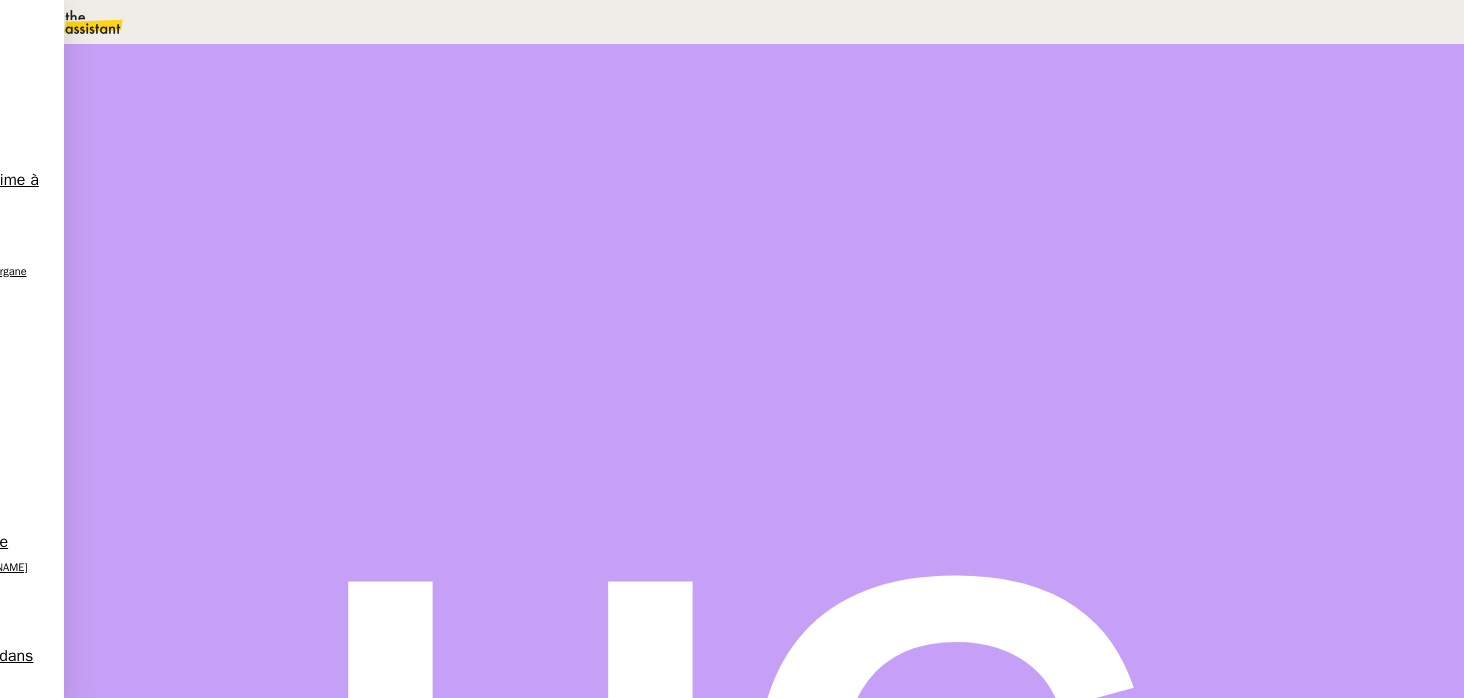 scroll, scrollTop: 123, scrollLeft: 0, axis: vertical 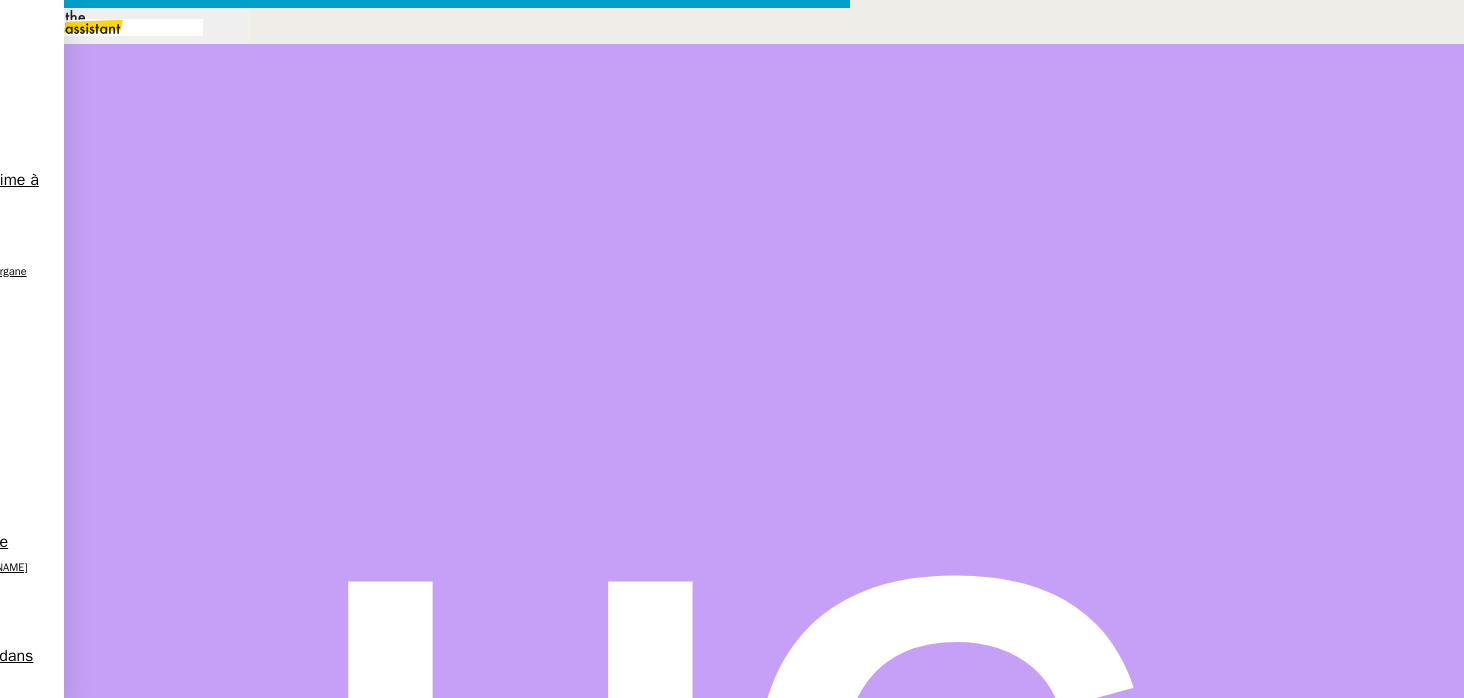 click at bounding box center [425, 837] 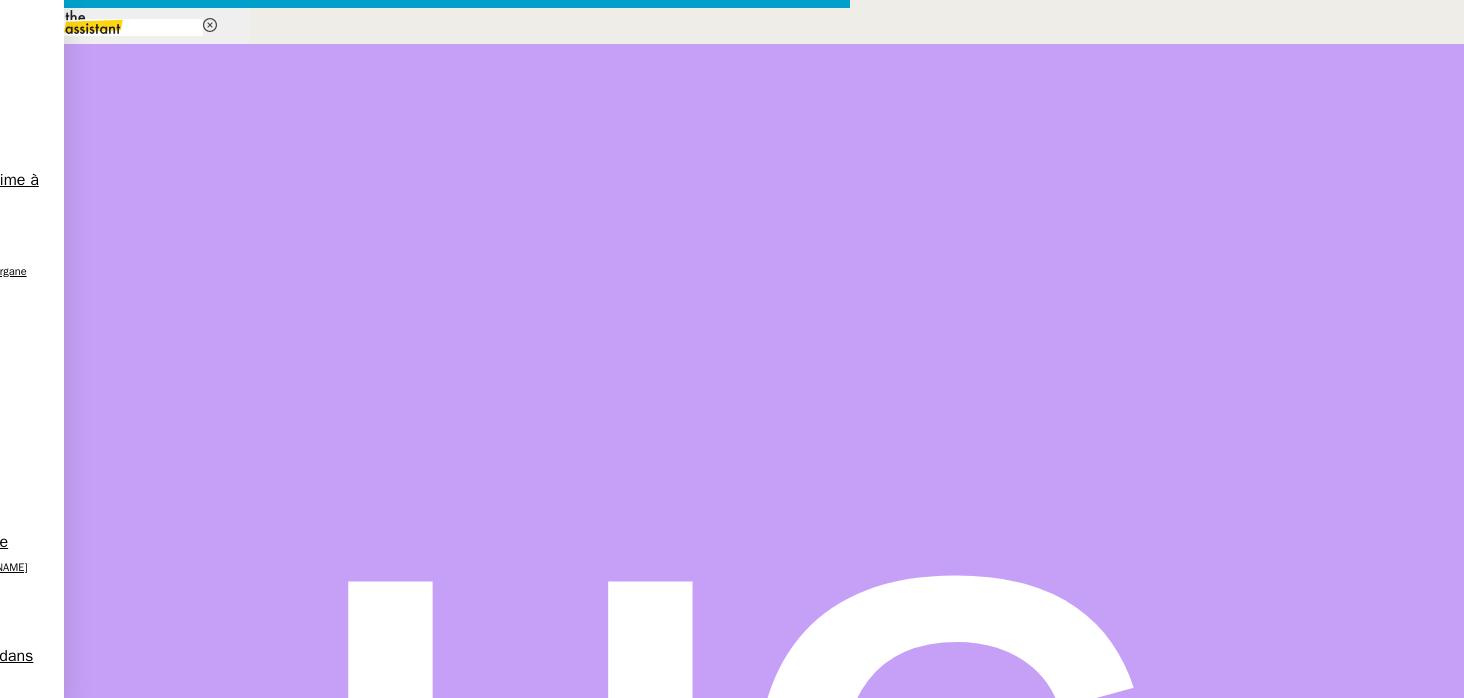 type on "fin" 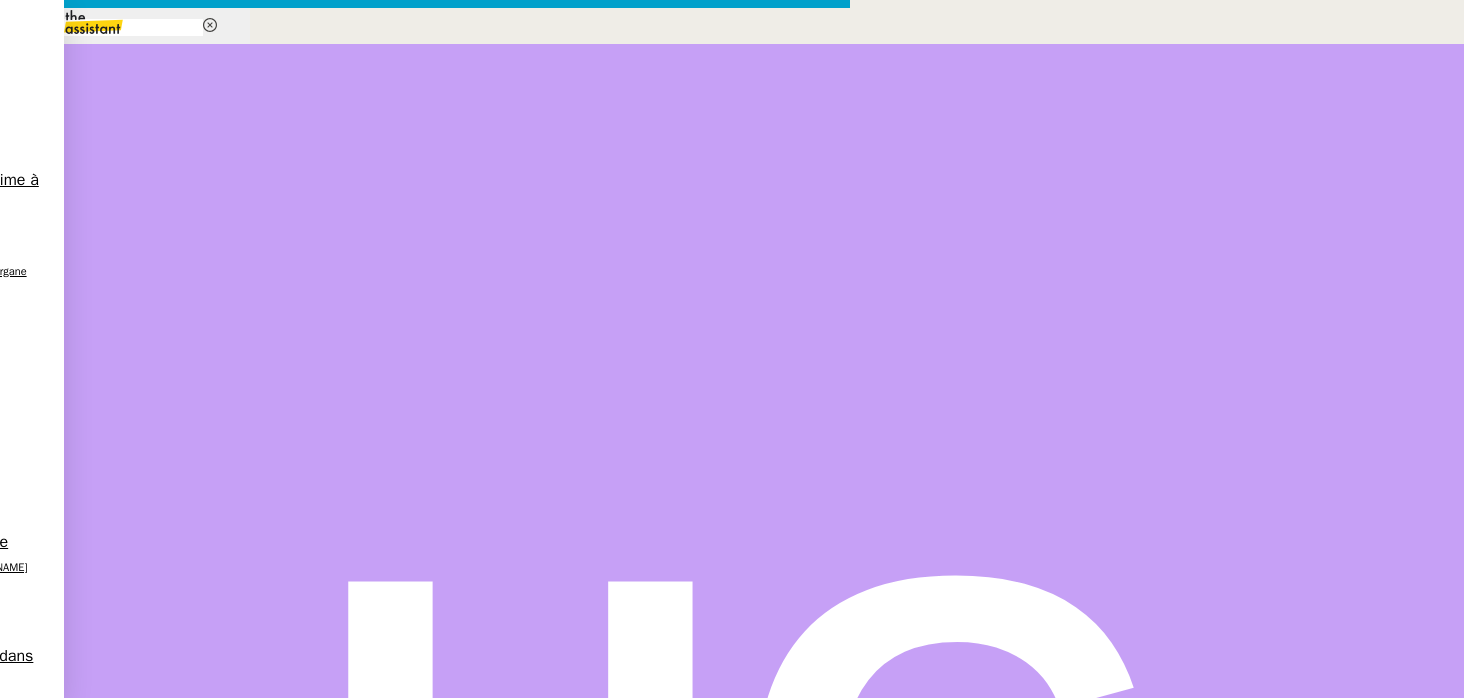 click on "TA -  FIN  MISSION" at bounding box center (95, 121) 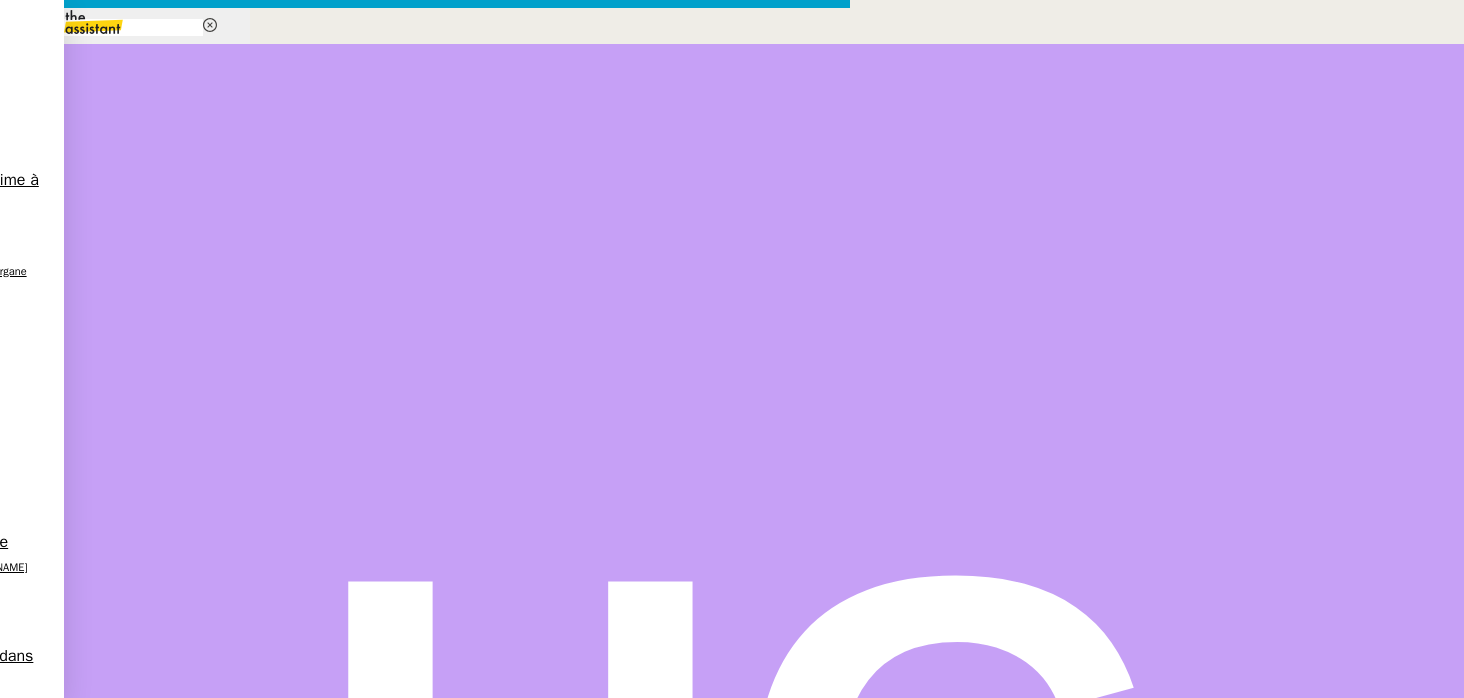 click on "J'ai terminé le traitement de votre demande." at bounding box center [425, 883] 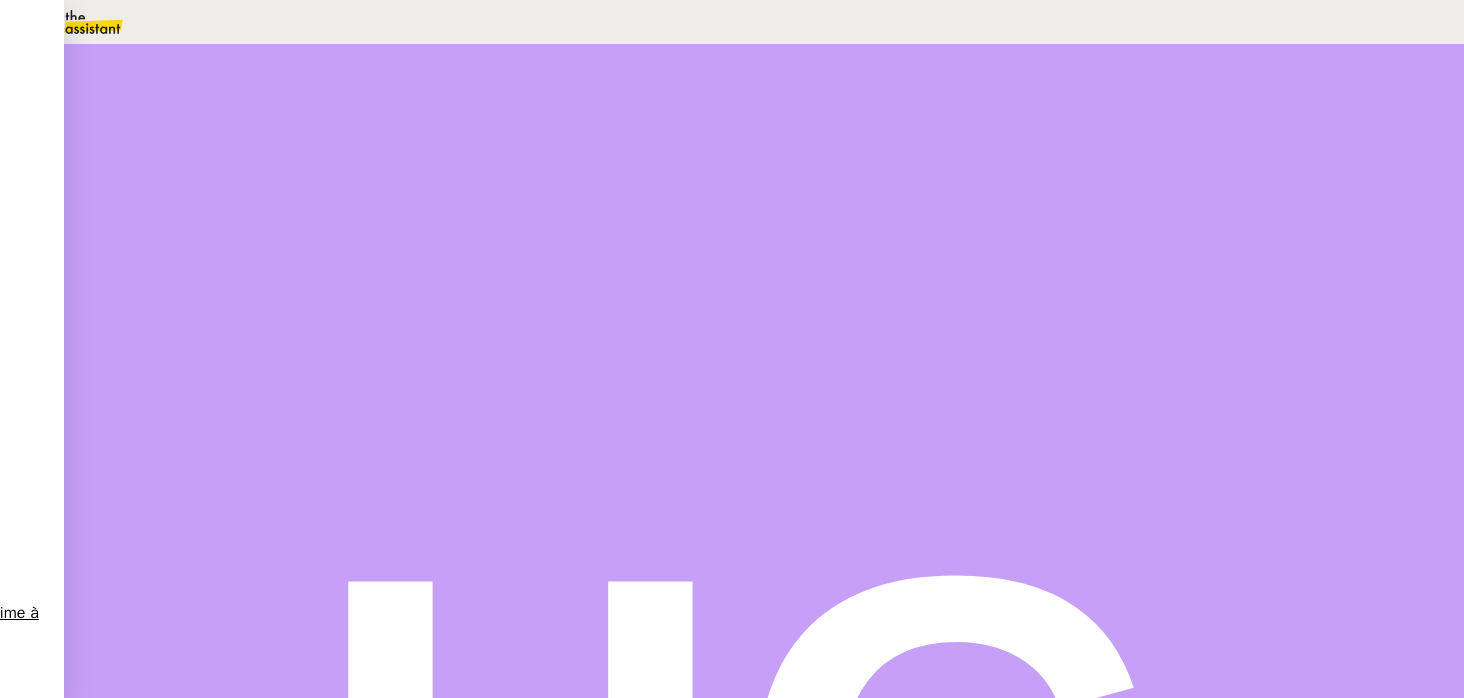click on "Statut" at bounding box center [254, 112] 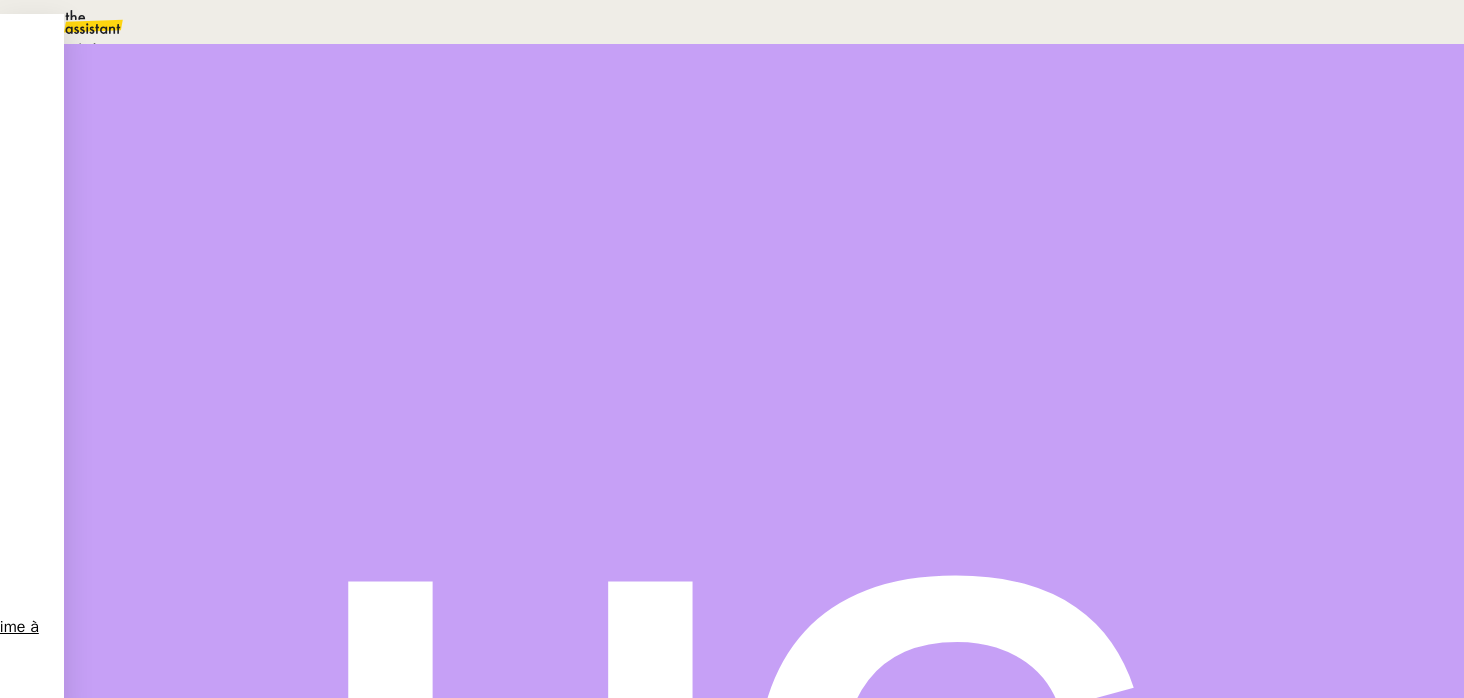 click at bounding box center [47, 23] 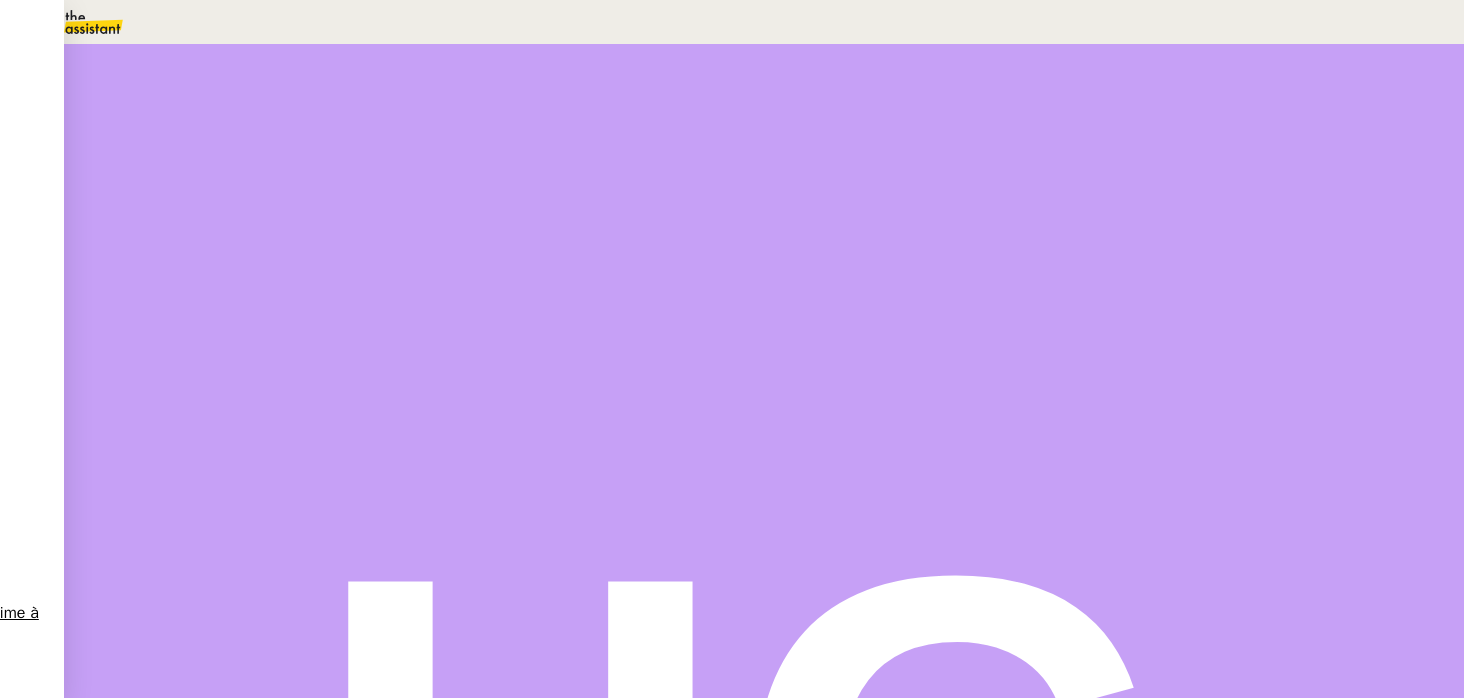 click on "Sauver" at bounding box center [1067, 188] 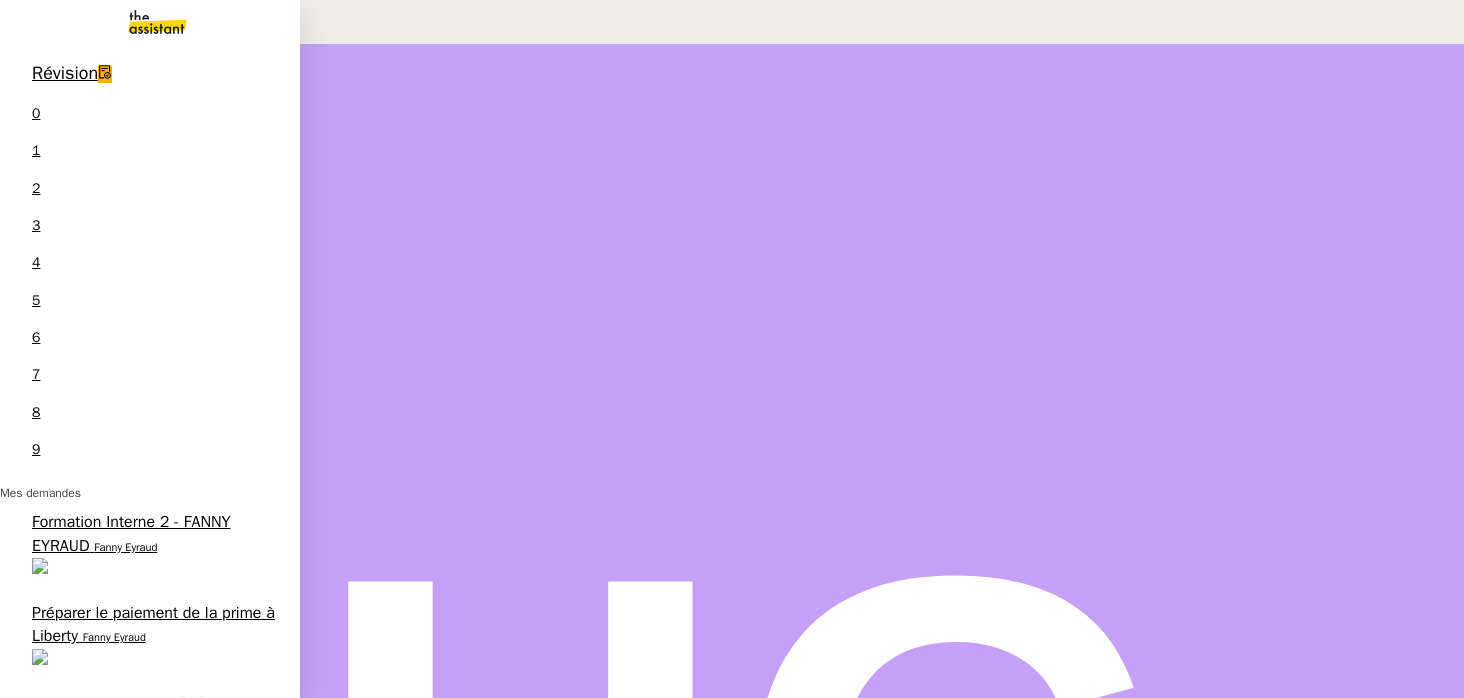 click on "Récupérer les factures EDF et Orange" at bounding box center (136, 1282) 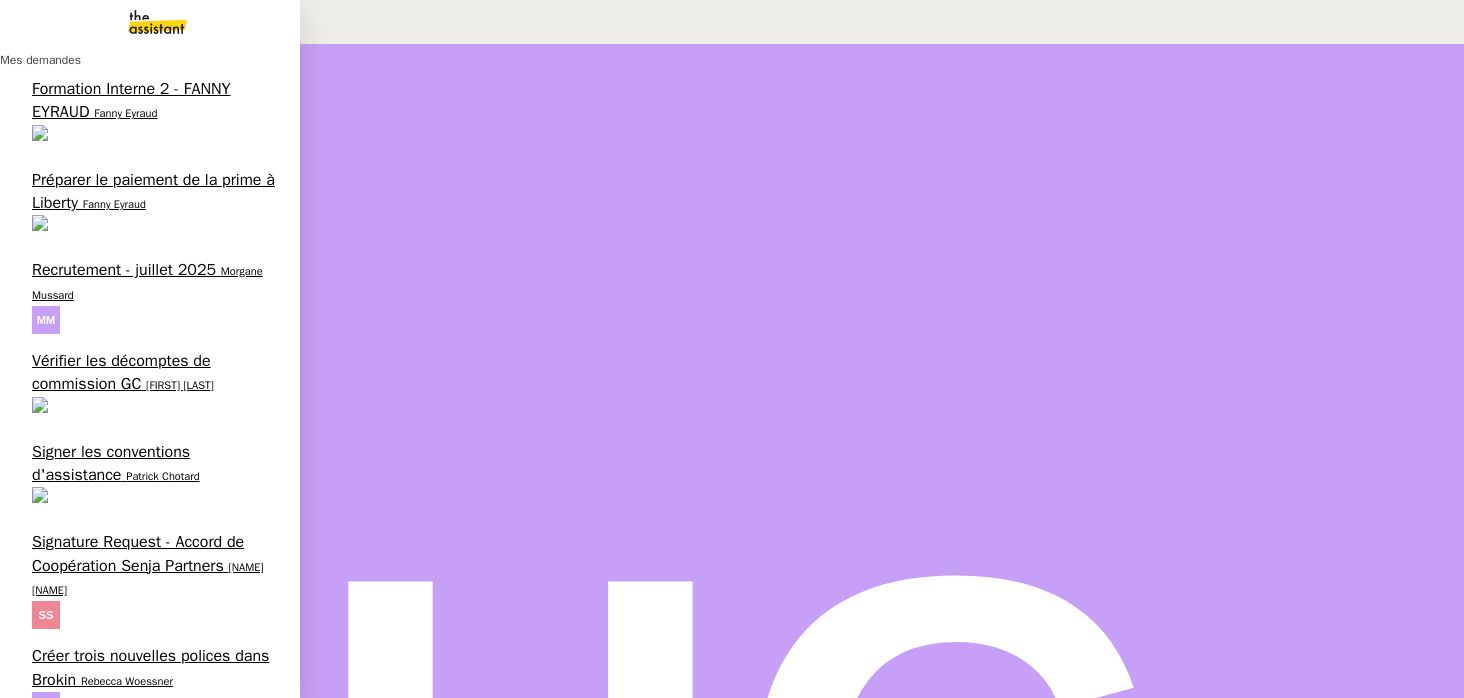 click on "Fanny Eyraud" at bounding box center (114, 204) 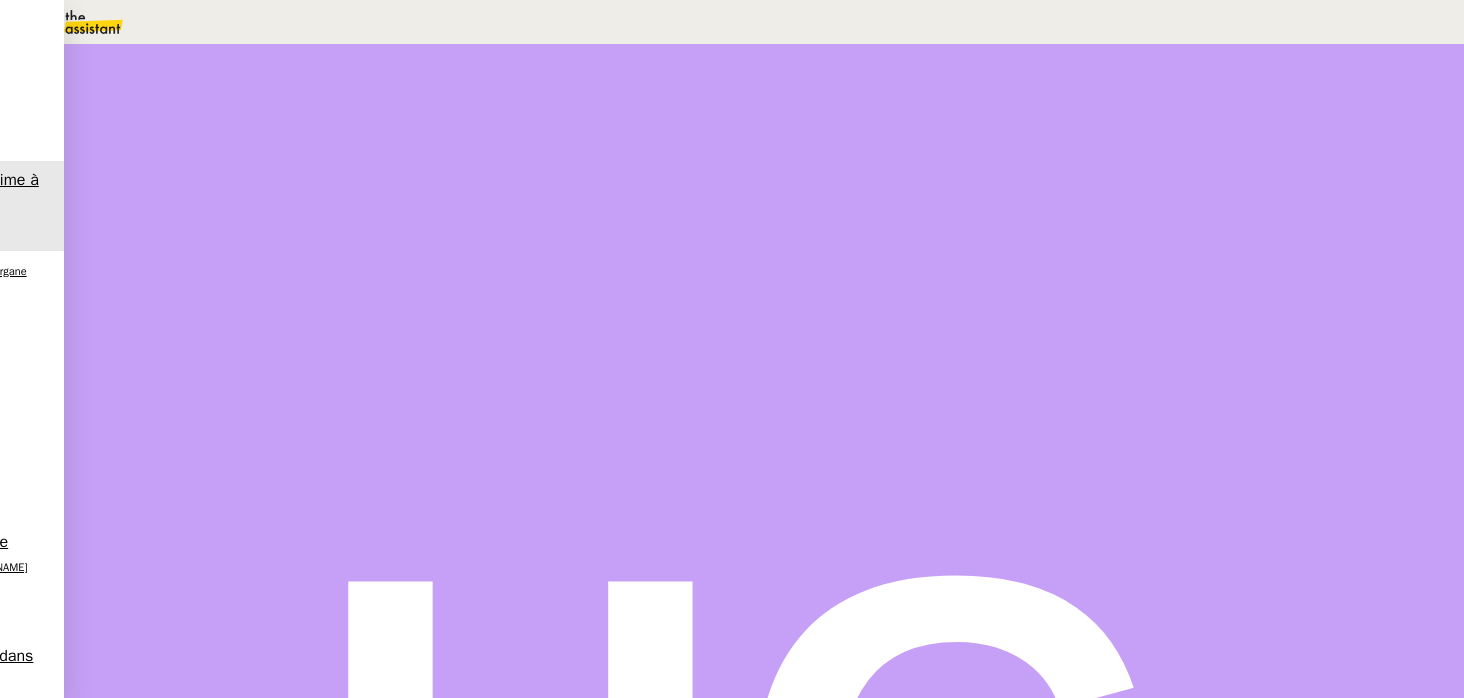 scroll, scrollTop: 1719, scrollLeft: 0, axis: vertical 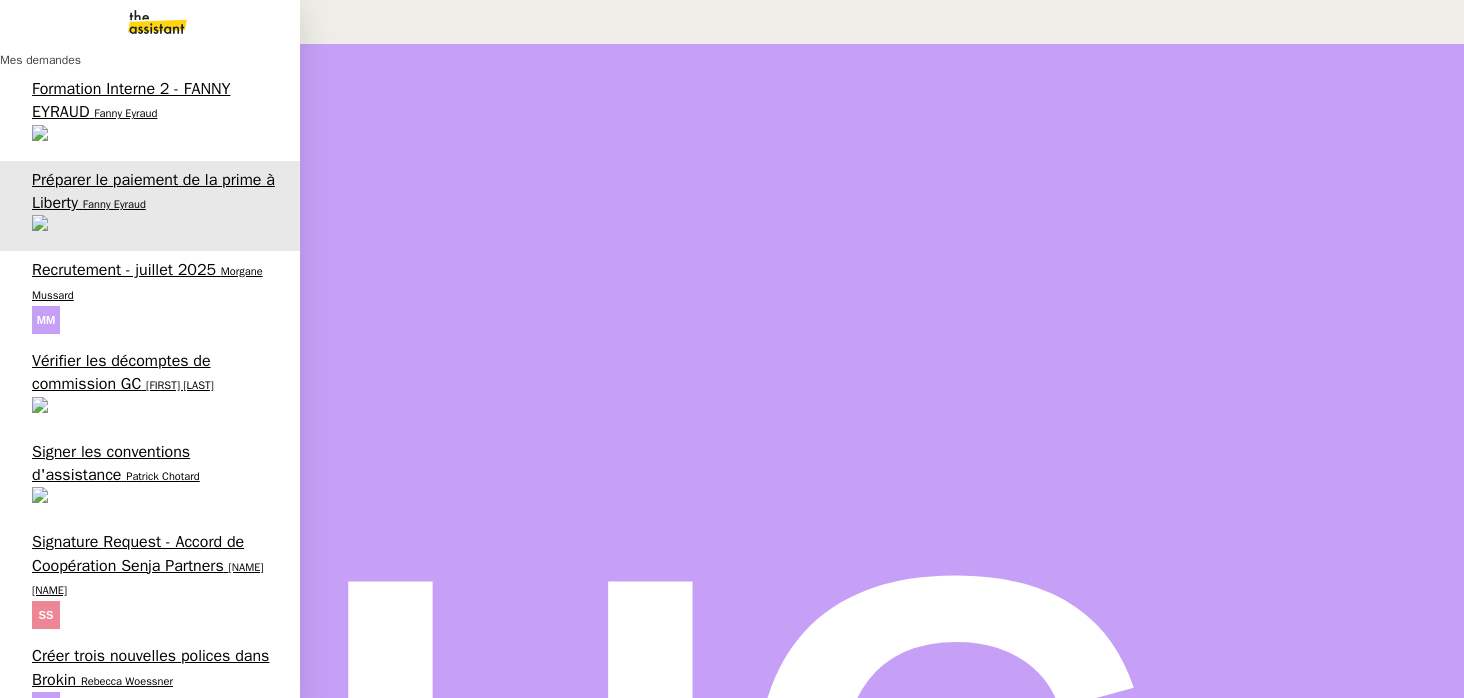 click on "Rebecca  Woessner" at bounding box center (127, 681) 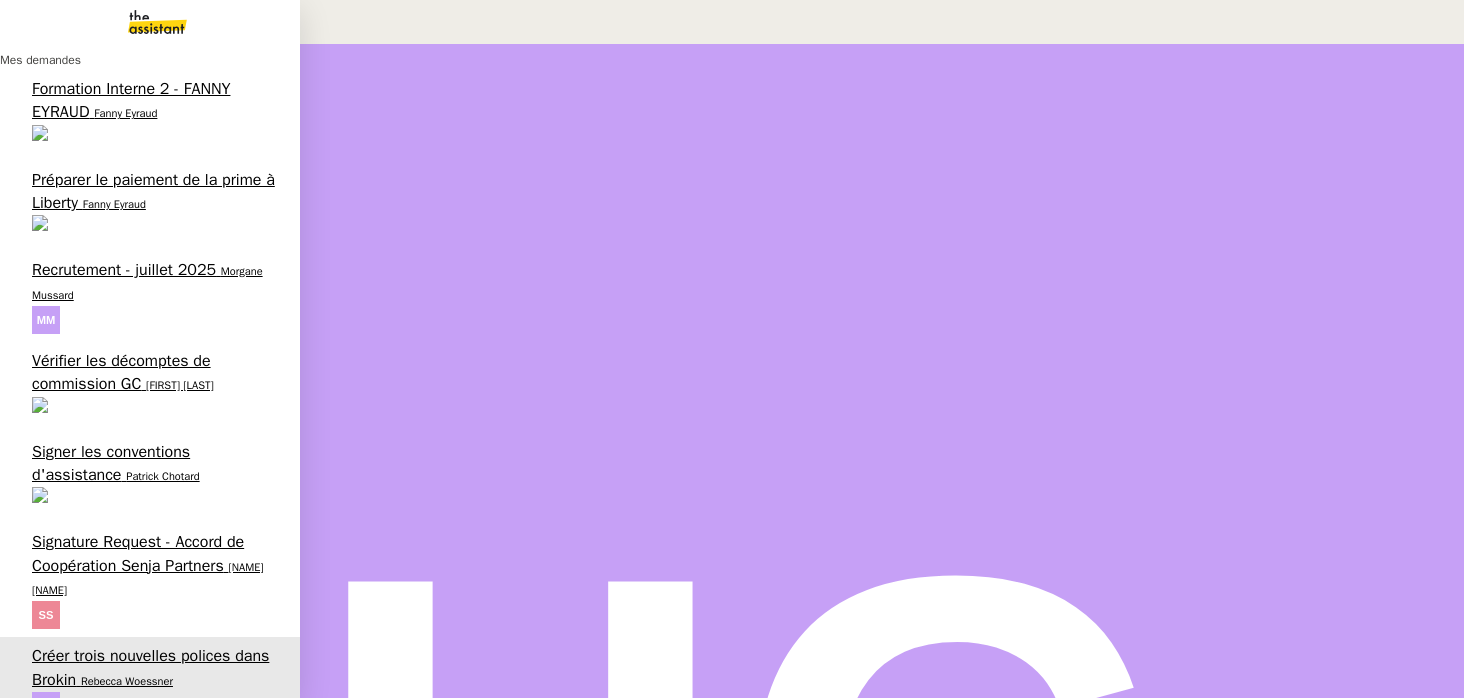 scroll, scrollTop: 604, scrollLeft: 0, axis: vertical 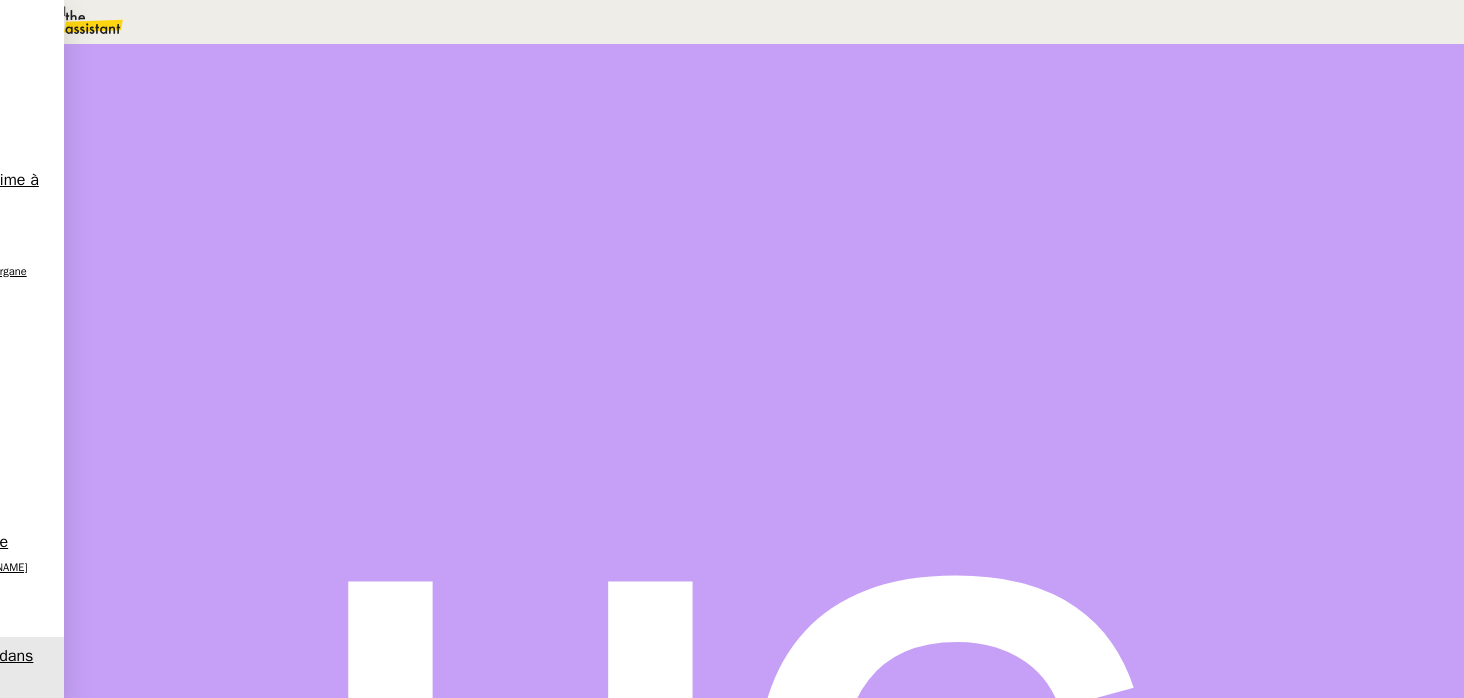 click at bounding box center (222, 156) 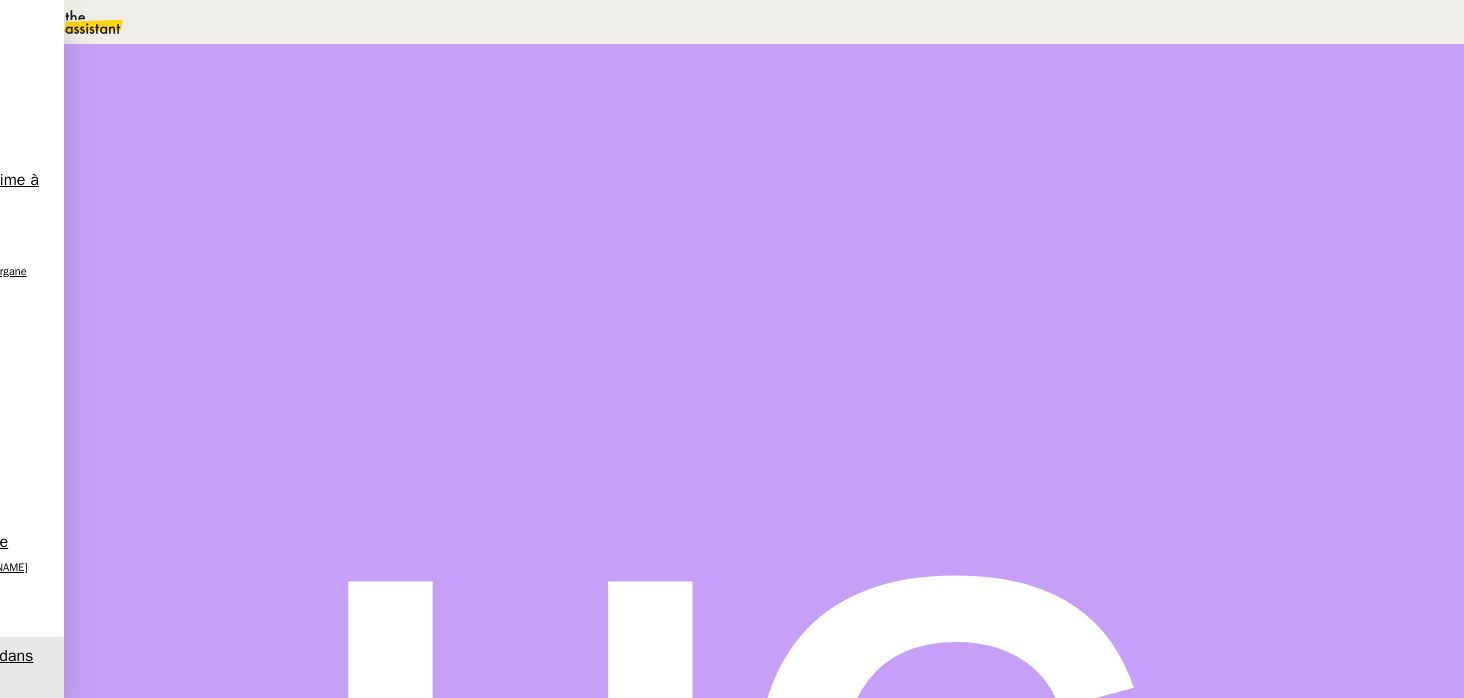 scroll, scrollTop: 2615, scrollLeft: 0, axis: vertical 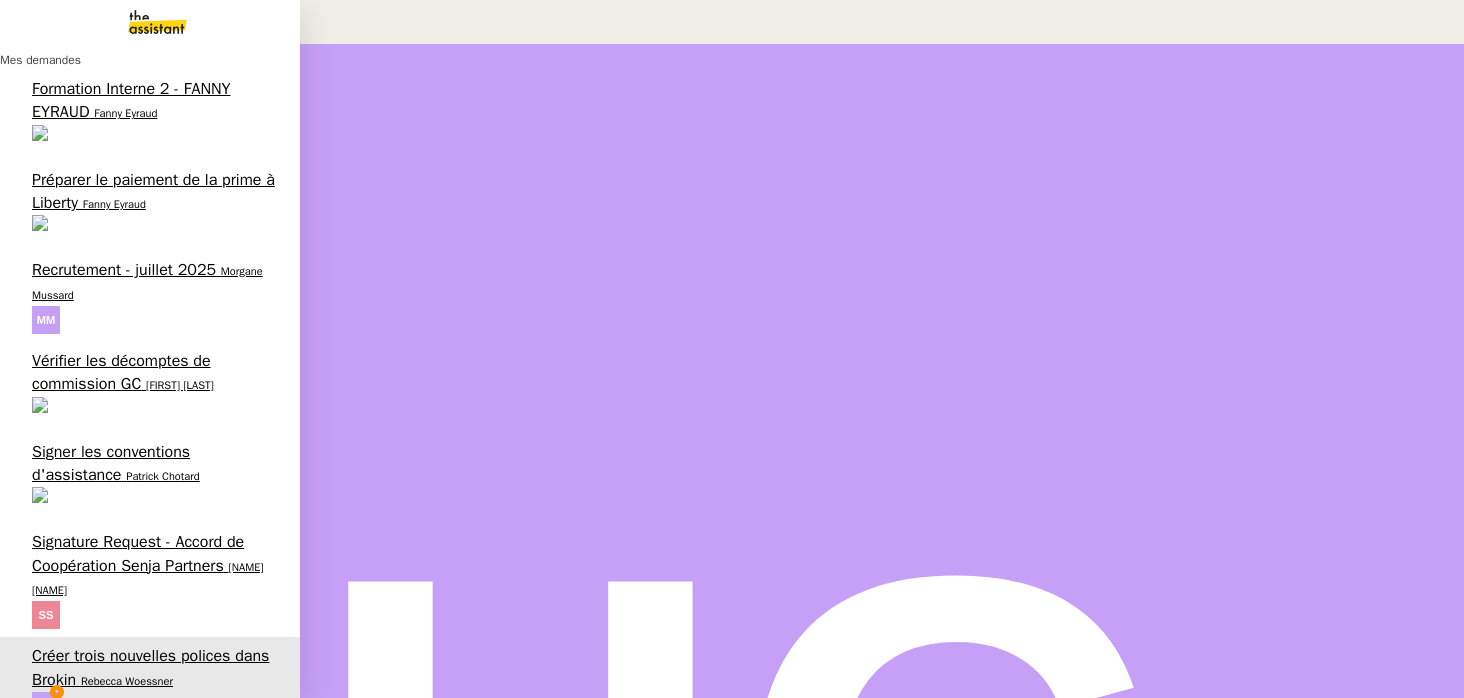 click on "Récupérer les factures EDF et Orange" at bounding box center (136, 849) 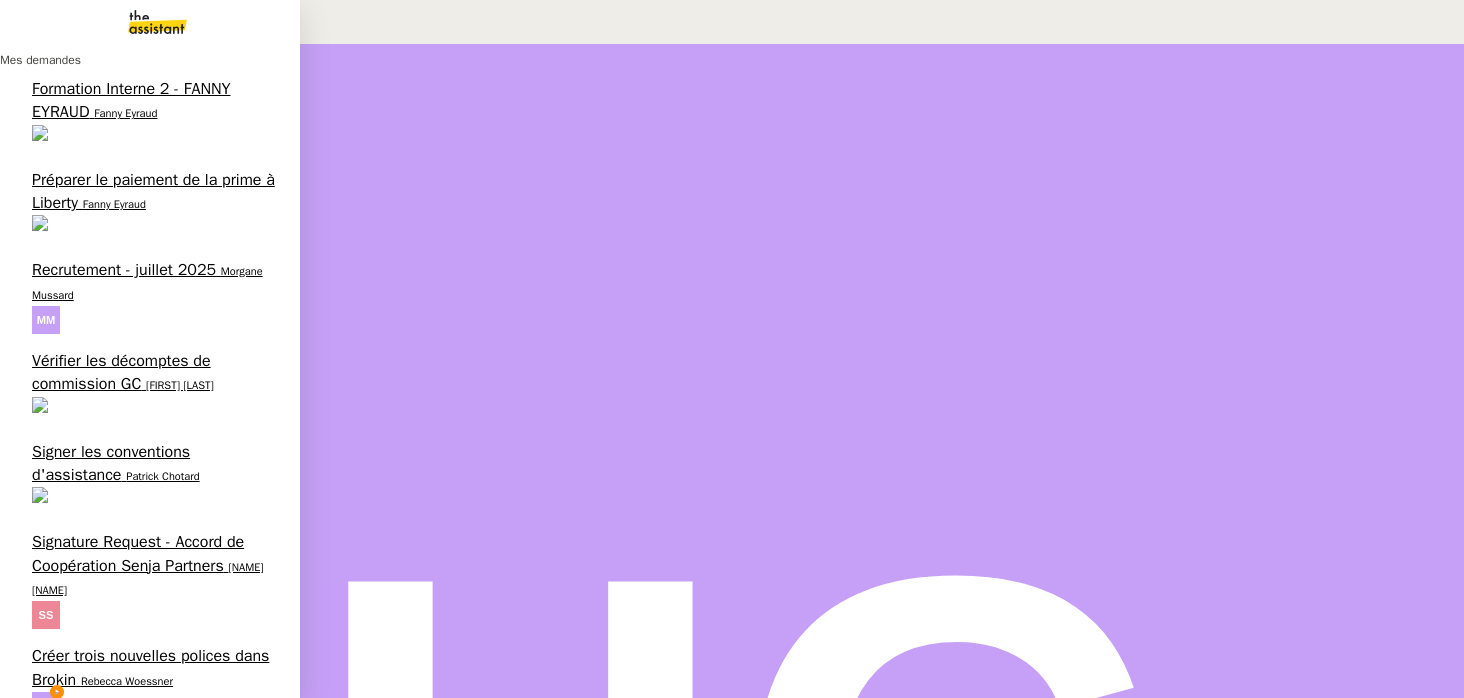 click on "Enregistrer et payer la compagnie" at bounding box center [149, 747] 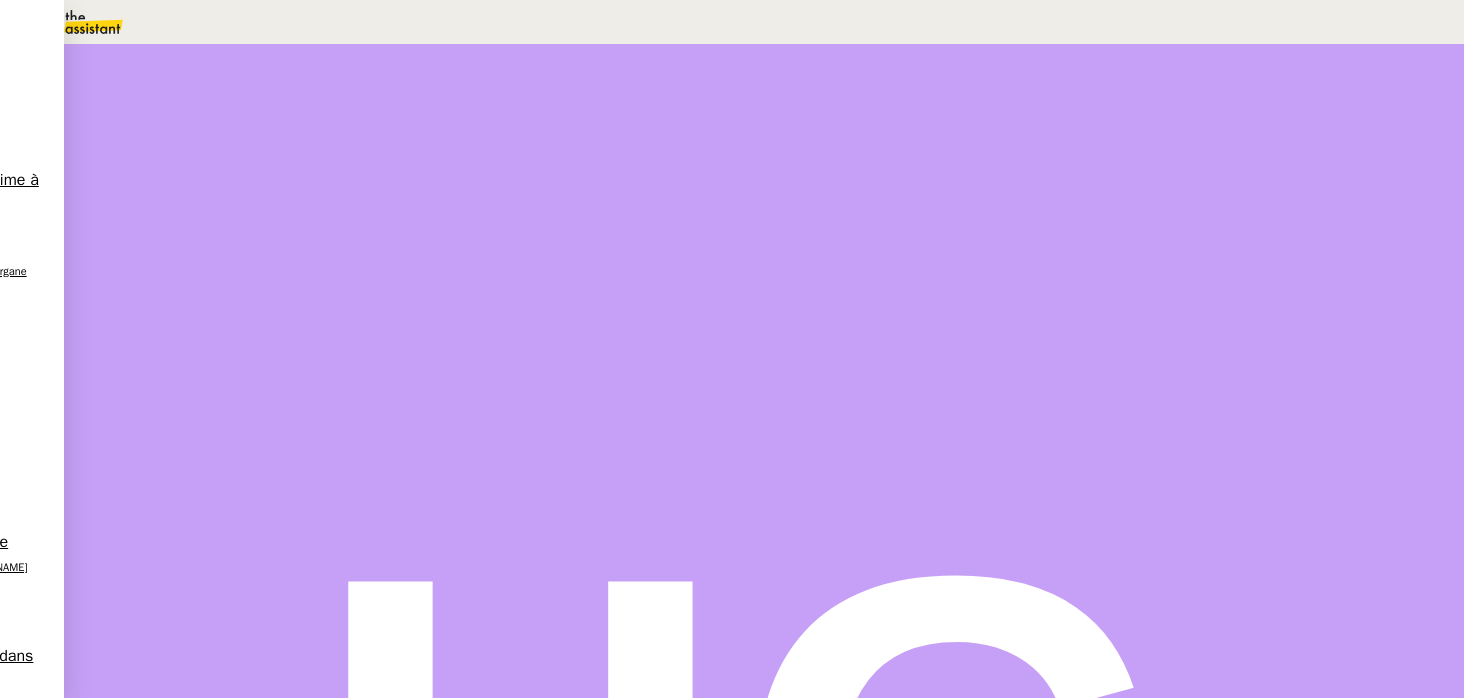 scroll, scrollTop: 0, scrollLeft: 0, axis: both 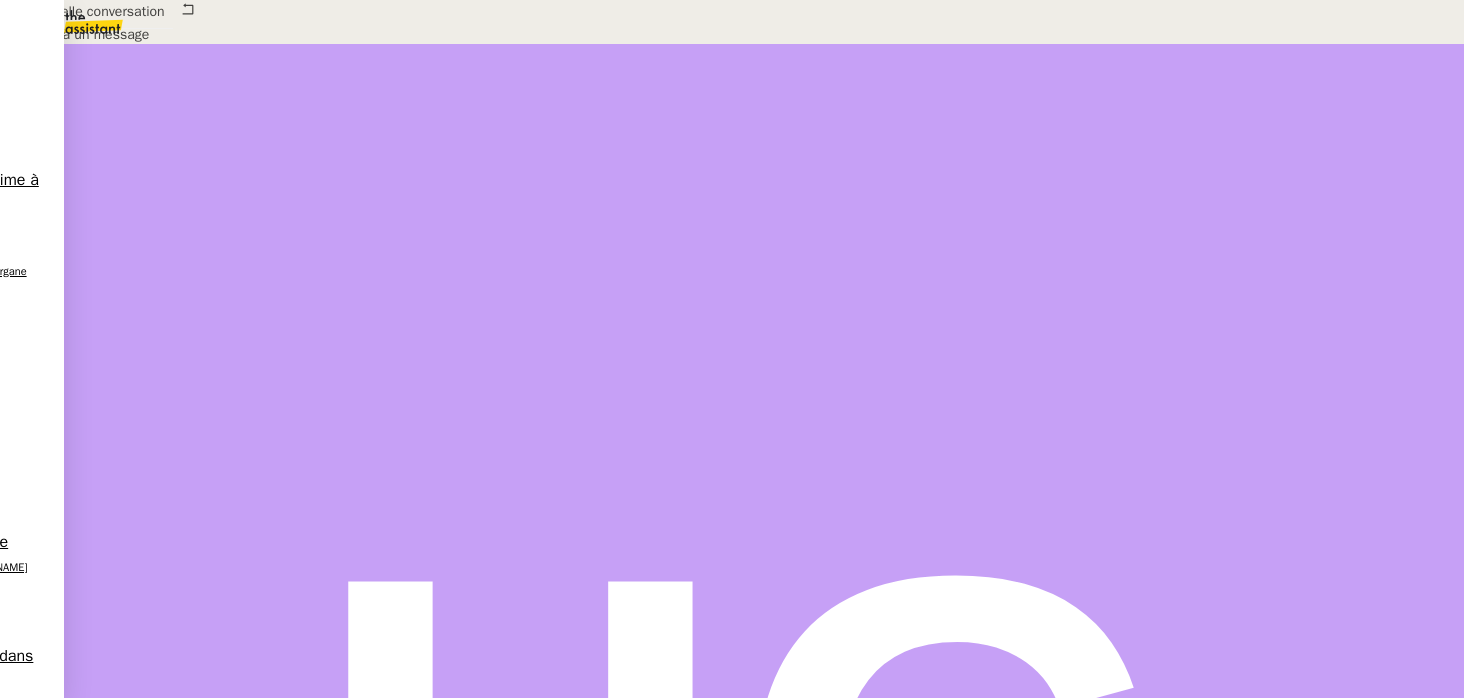 click on "Ouvert Réinitialiser comme  ' En attente'  false il y a 19 heures" at bounding box center (764, 292) 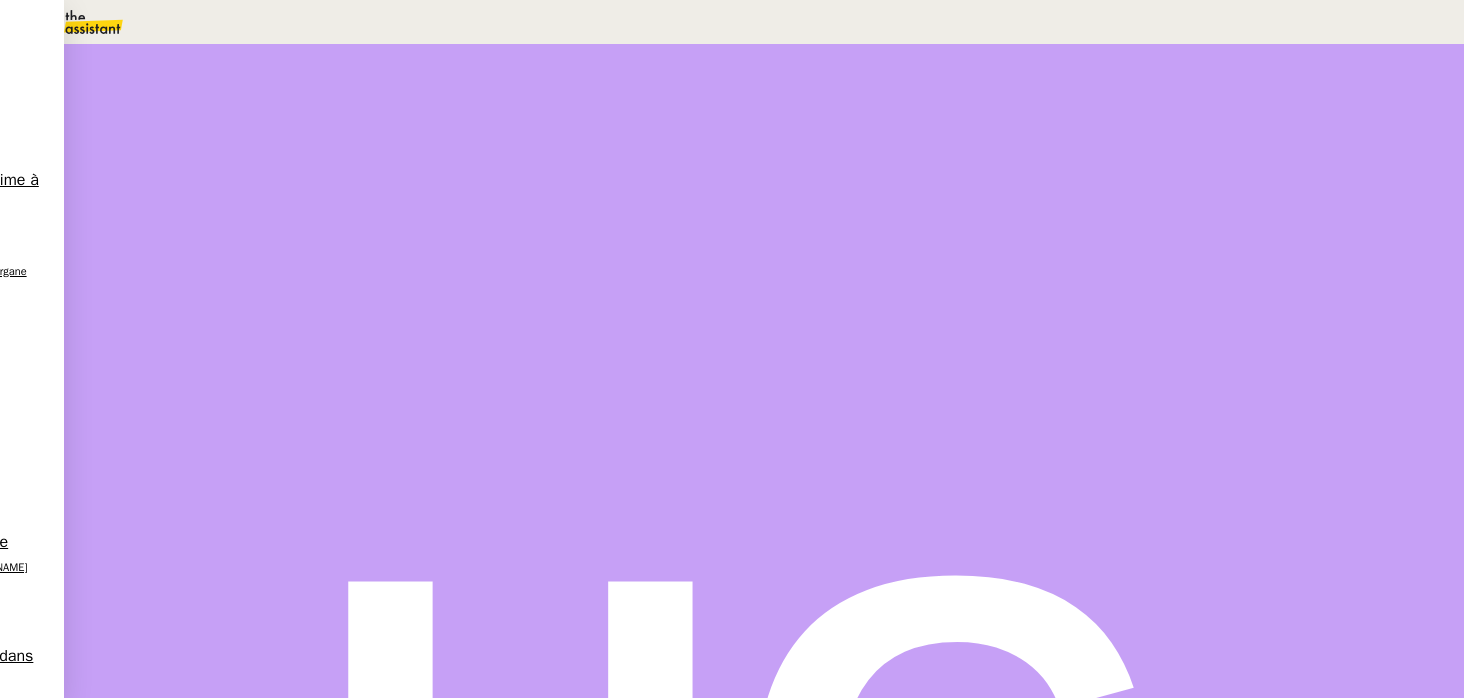 scroll, scrollTop: 542, scrollLeft: 0, axis: vertical 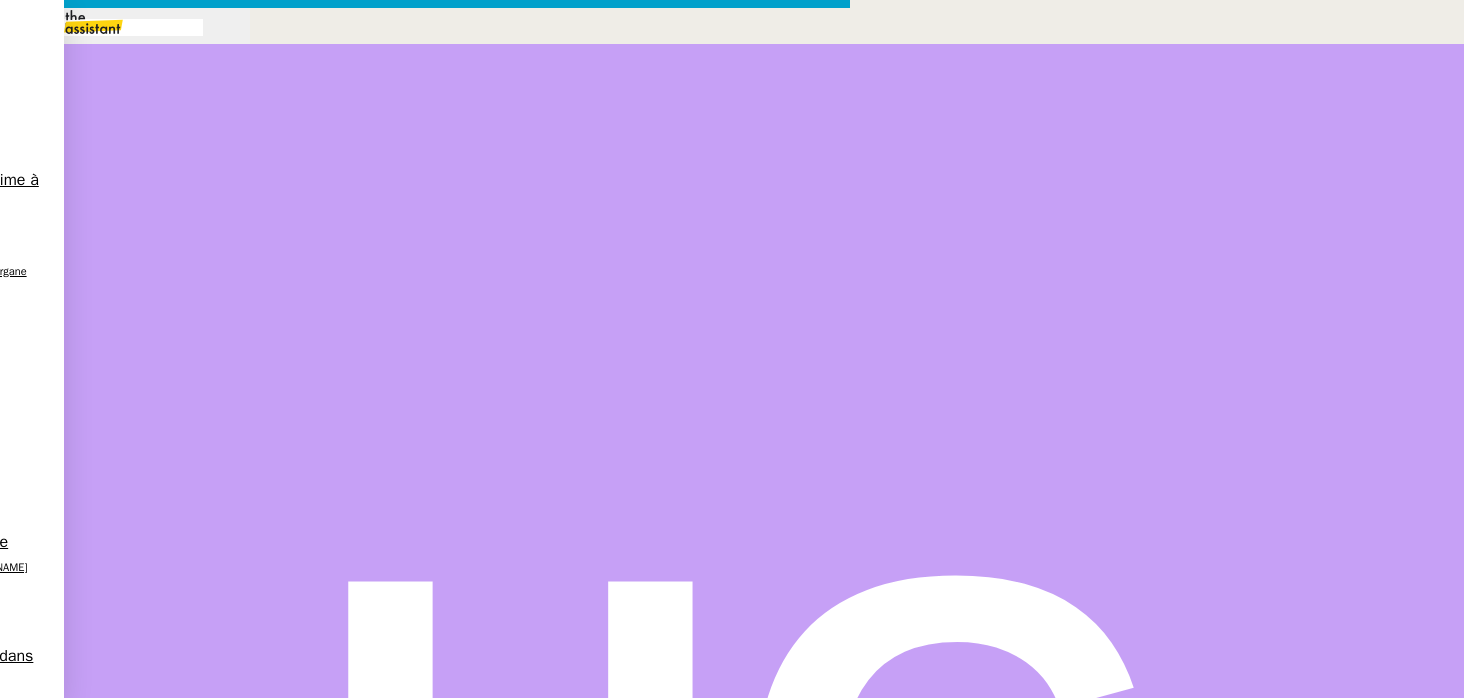 click at bounding box center (425, 837) 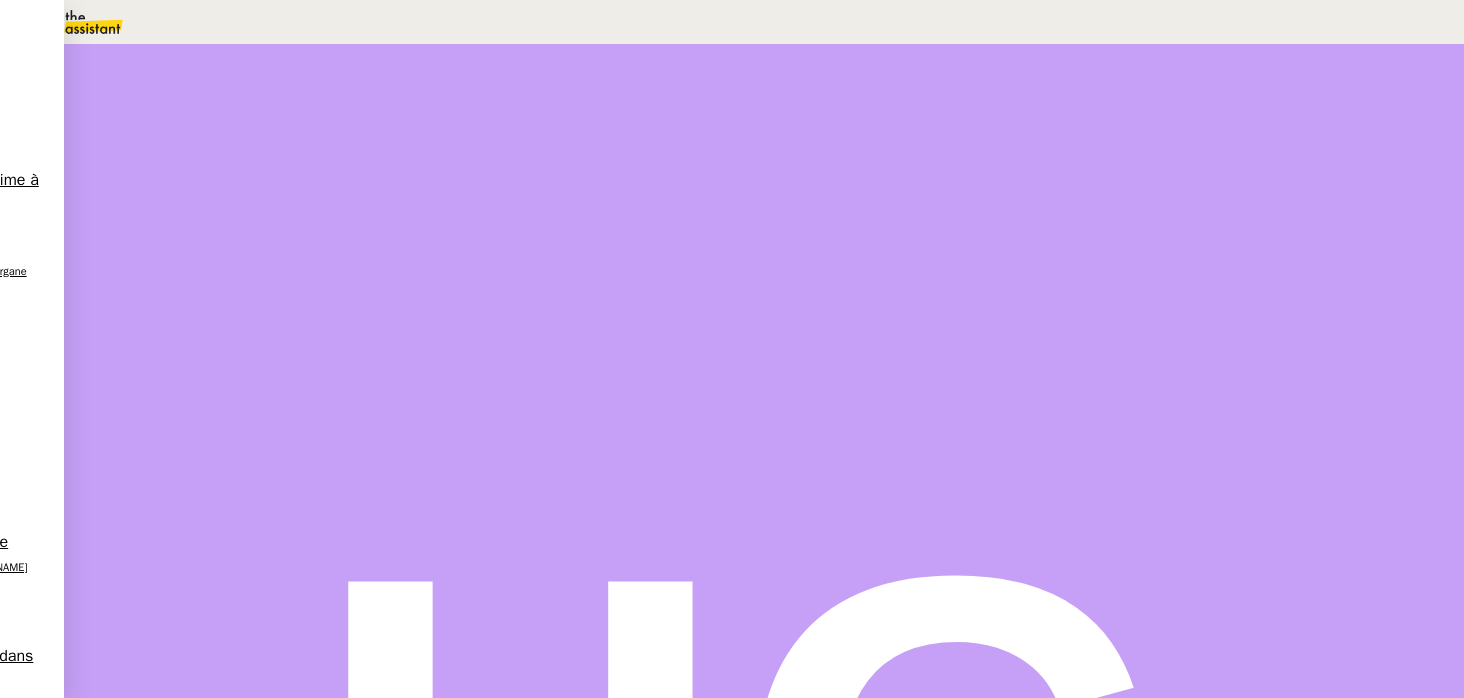 scroll, scrollTop: 751, scrollLeft: 0, axis: vertical 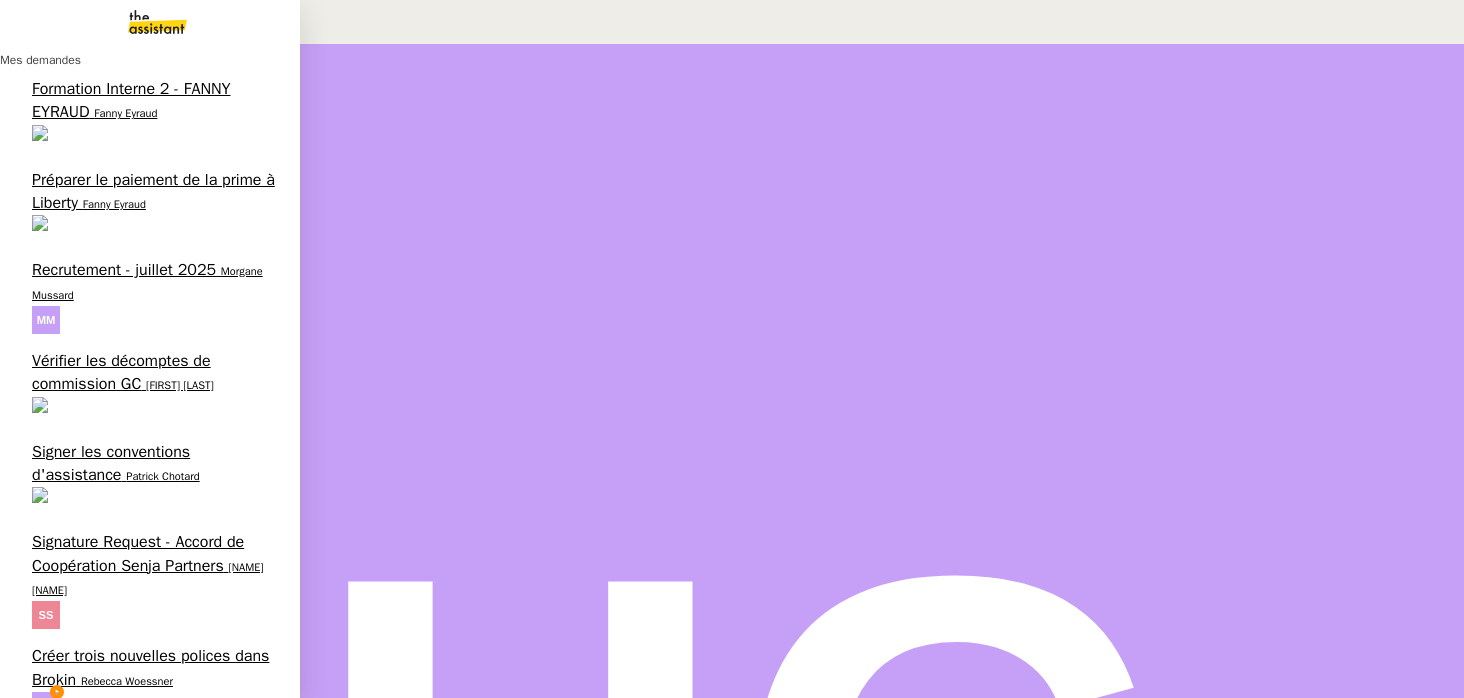 click on "Fanny Eyraud" at bounding box center [114, 204] 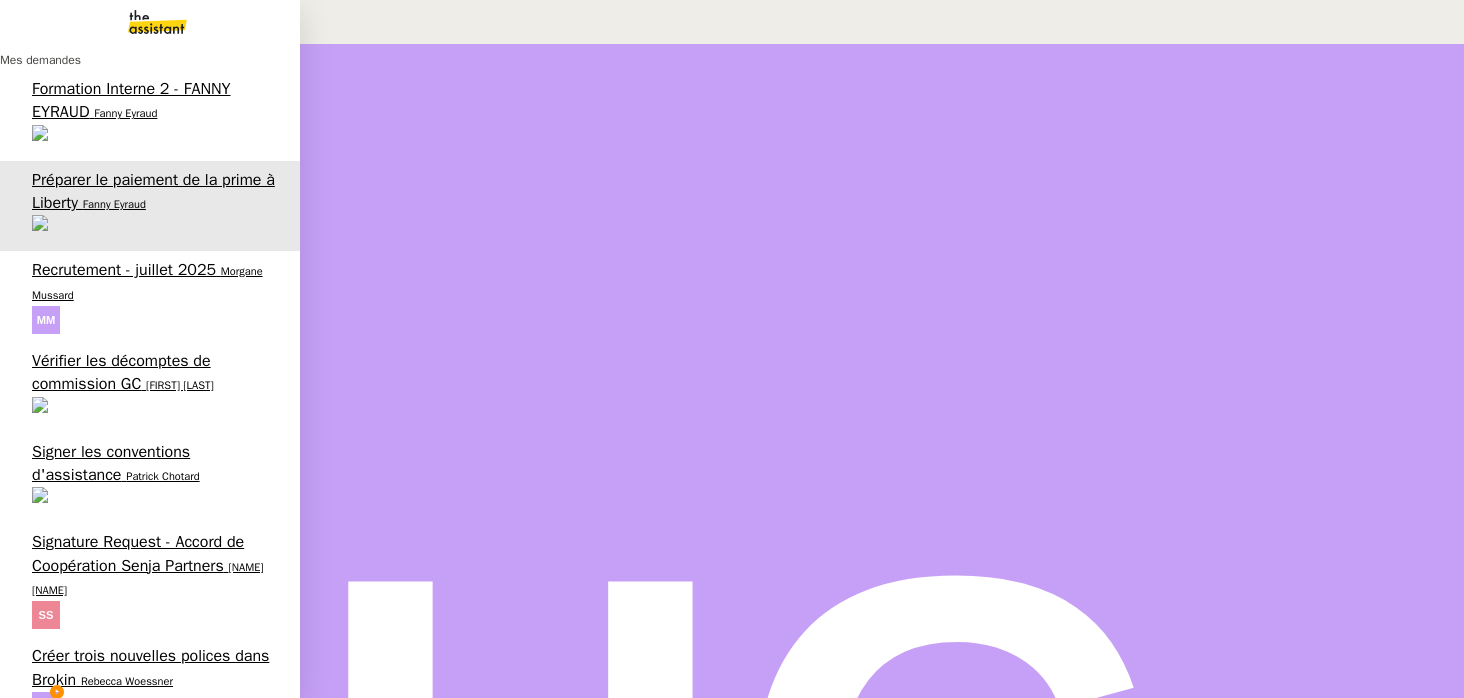 click on "Enregistrer et payer la compagnie" at bounding box center (149, 747) 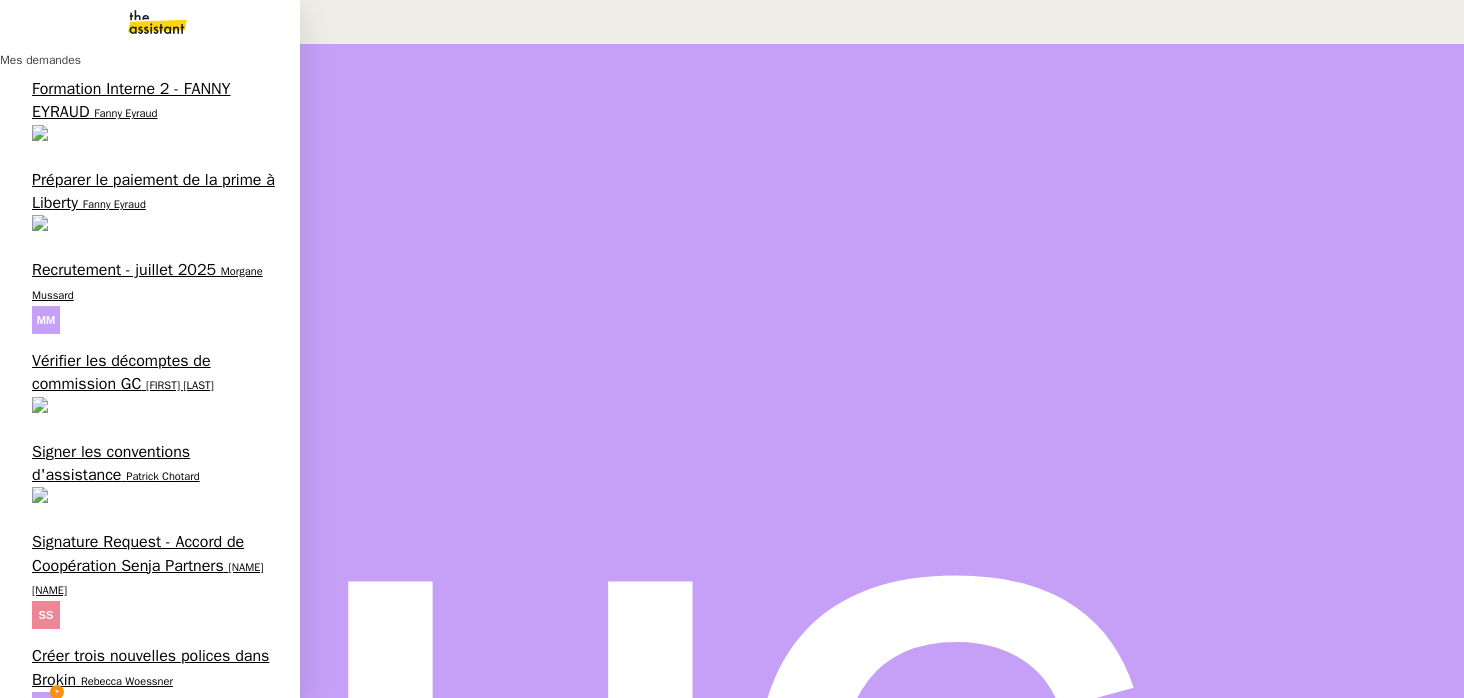 click on "Créer trois nouvelles polices dans Brokin" at bounding box center (150, 667) 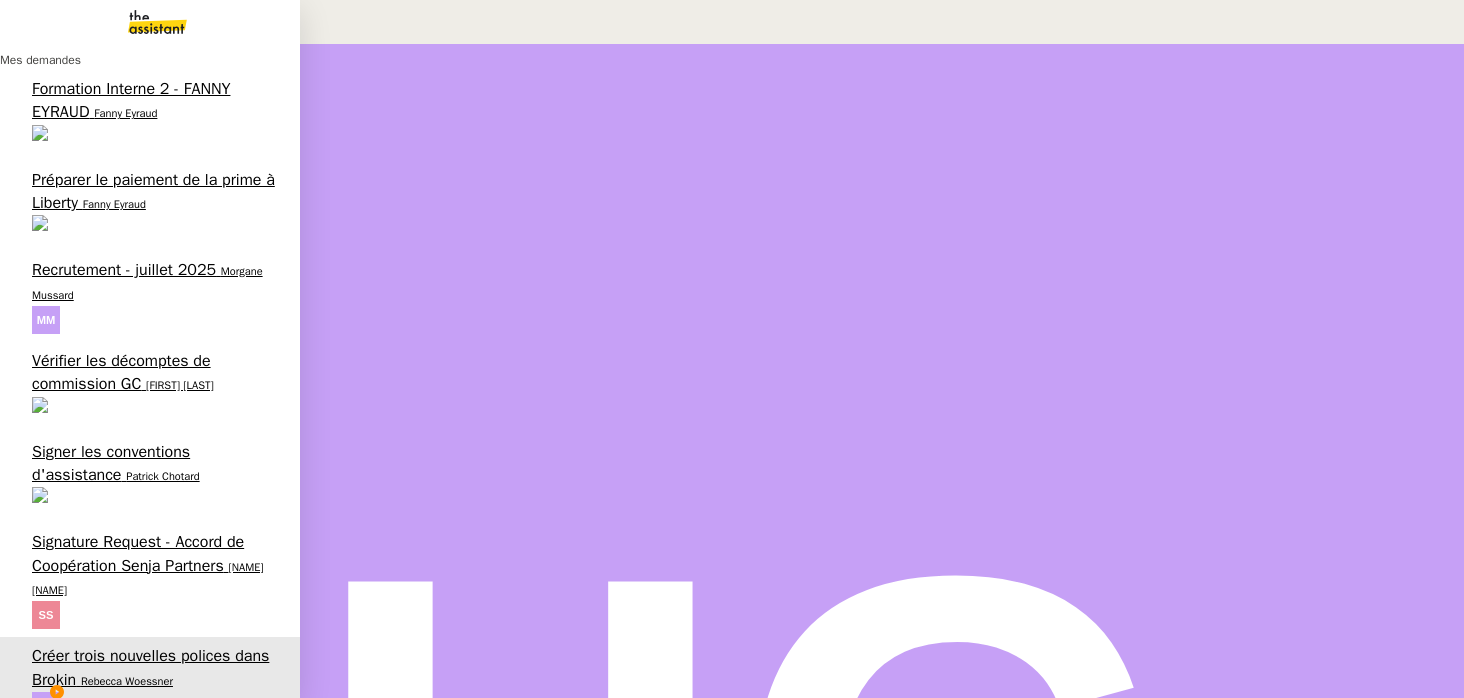 click on "Vérifier les décomptes de commission GC" at bounding box center [121, 372] 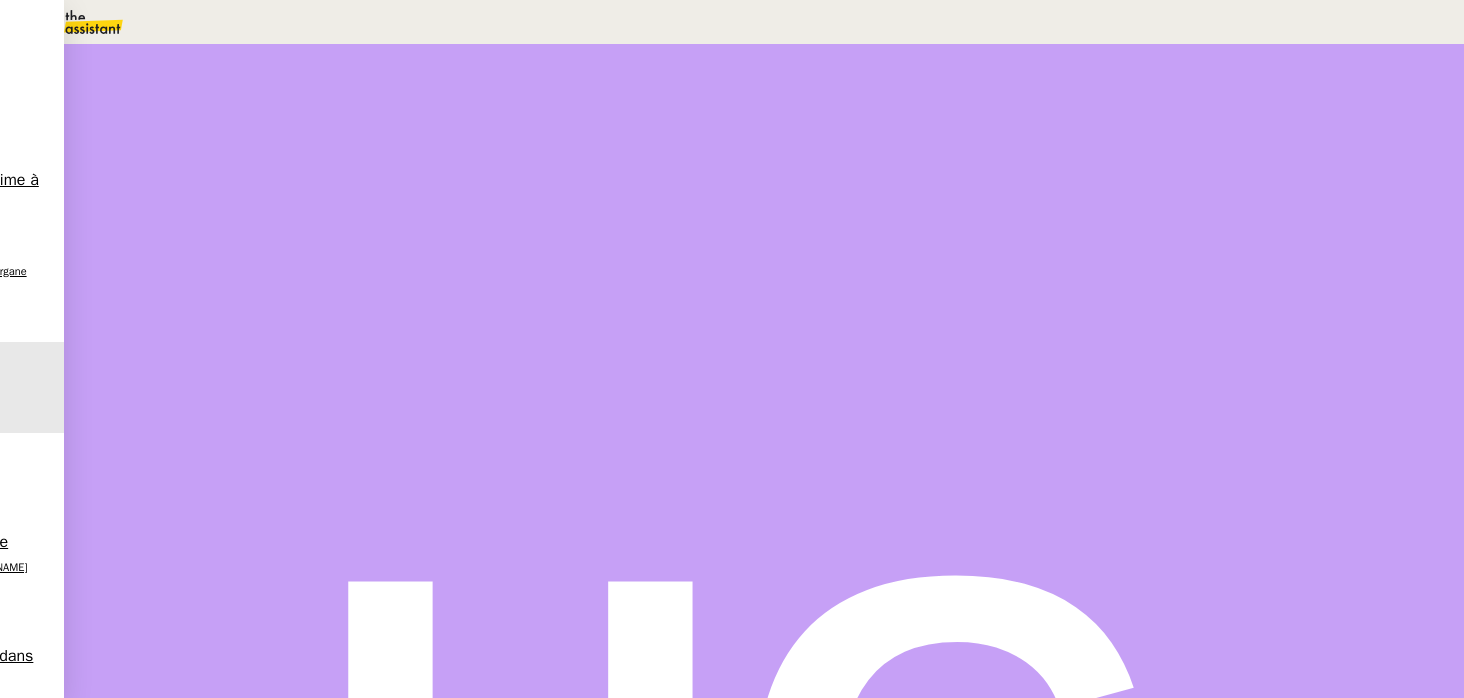 scroll, scrollTop: 3636, scrollLeft: 0, axis: vertical 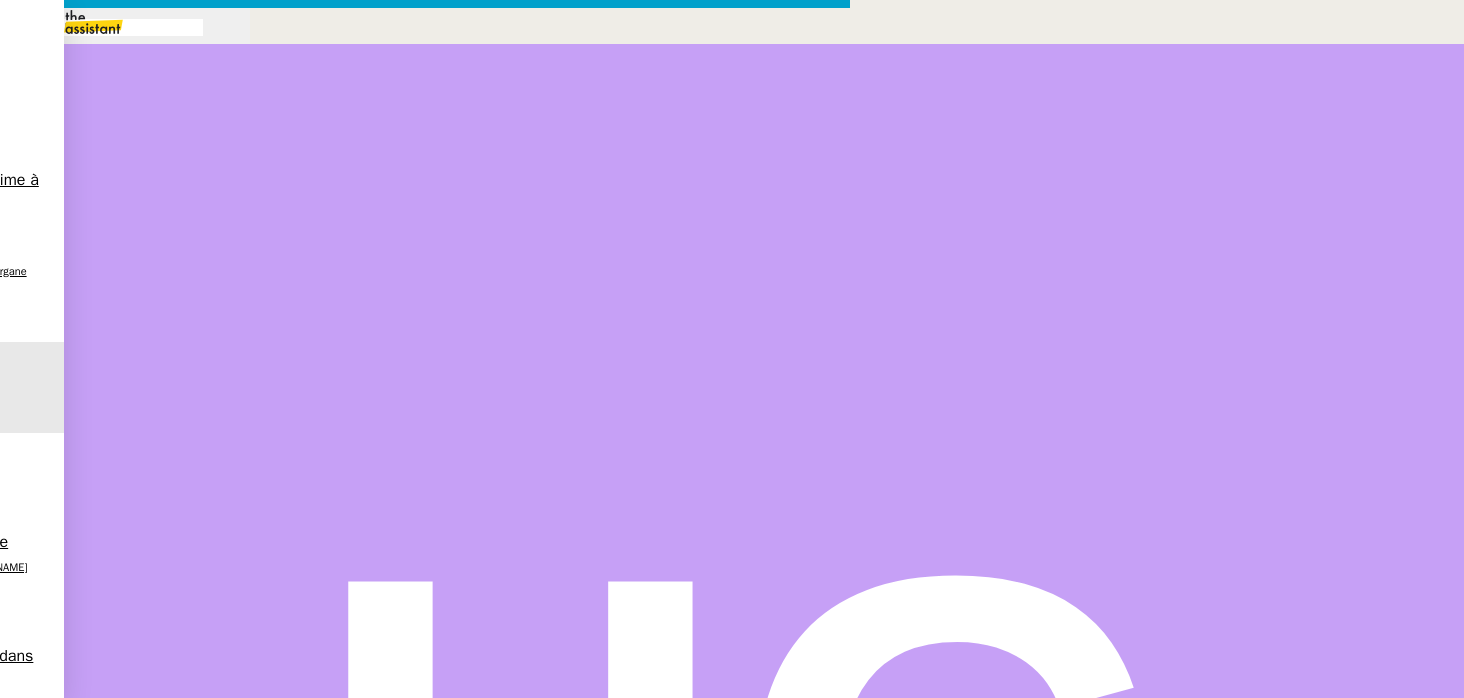 click at bounding box center [425, 837] 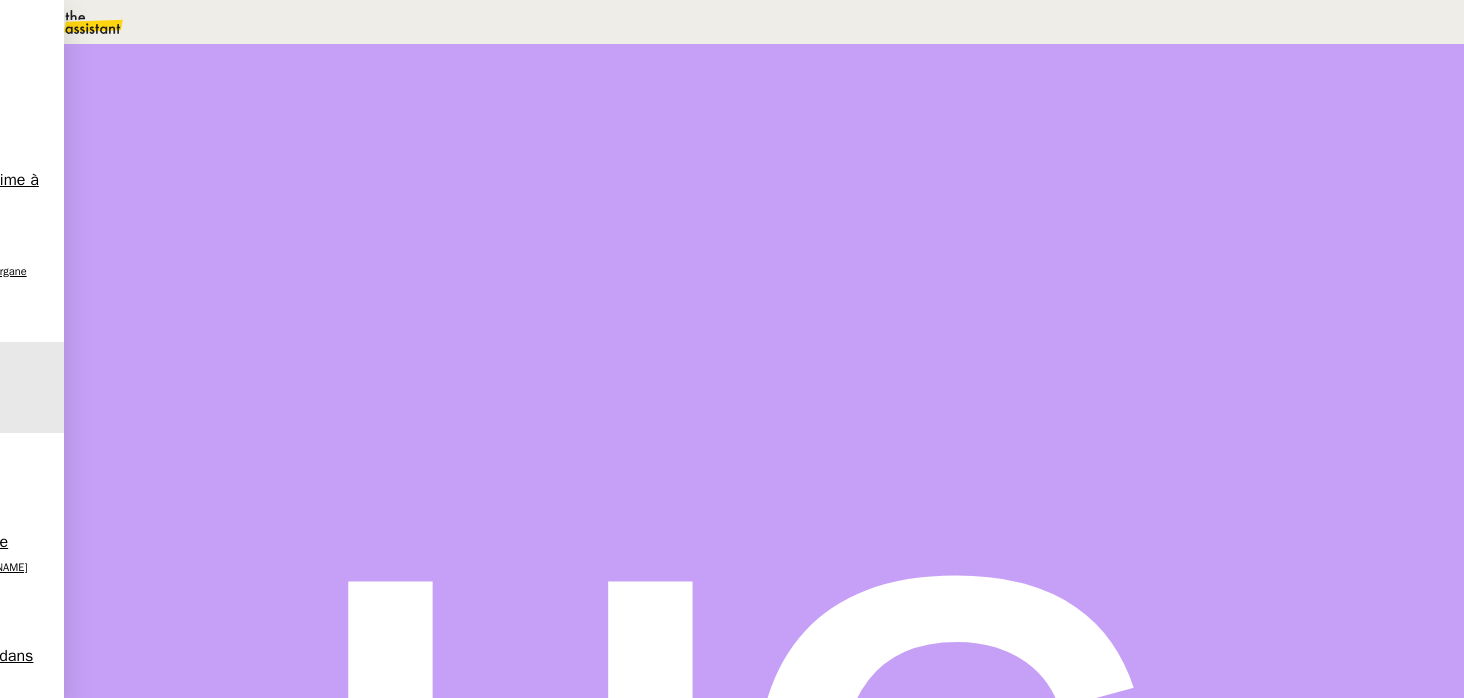 scroll, scrollTop: 0, scrollLeft: 0, axis: both 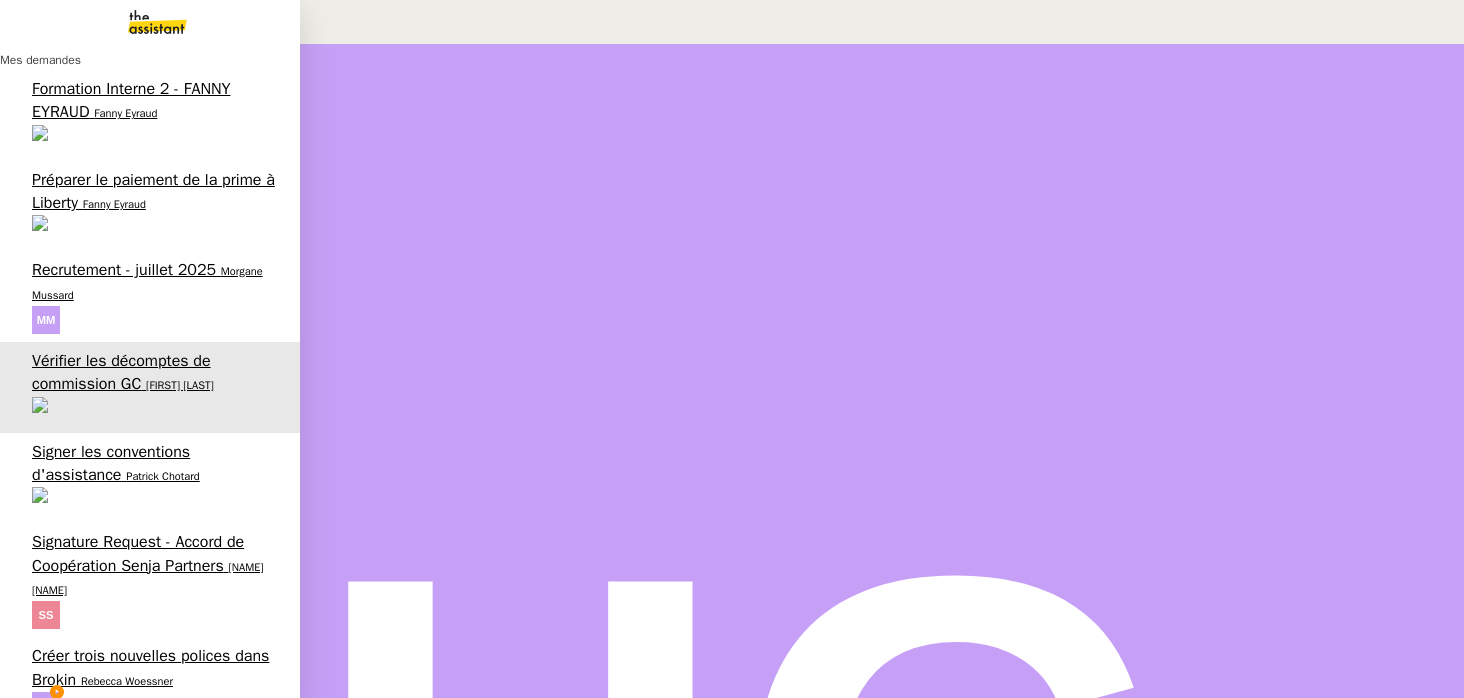 click on "Fanny Eyraud" at bounding box center (114, 204) 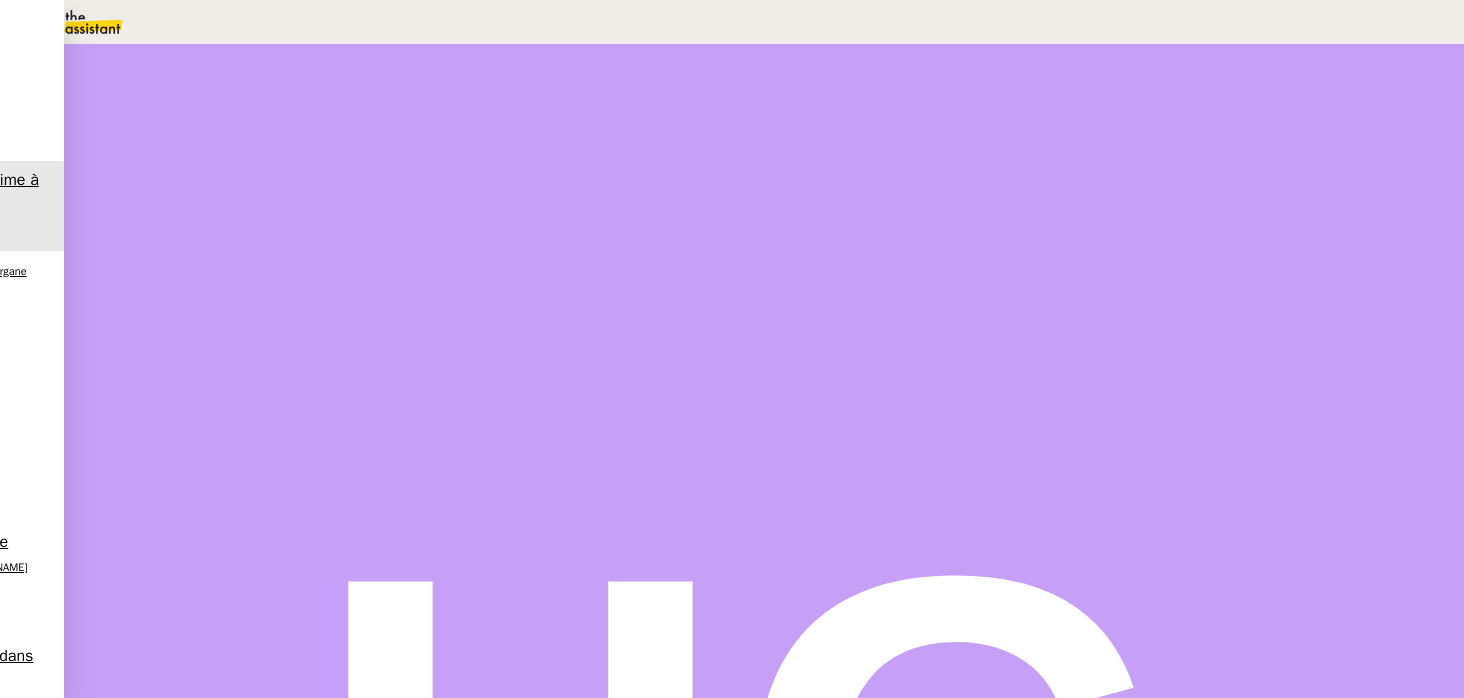 scroll, scrollTop: 929, scrollLeft: 0, axis: vertical 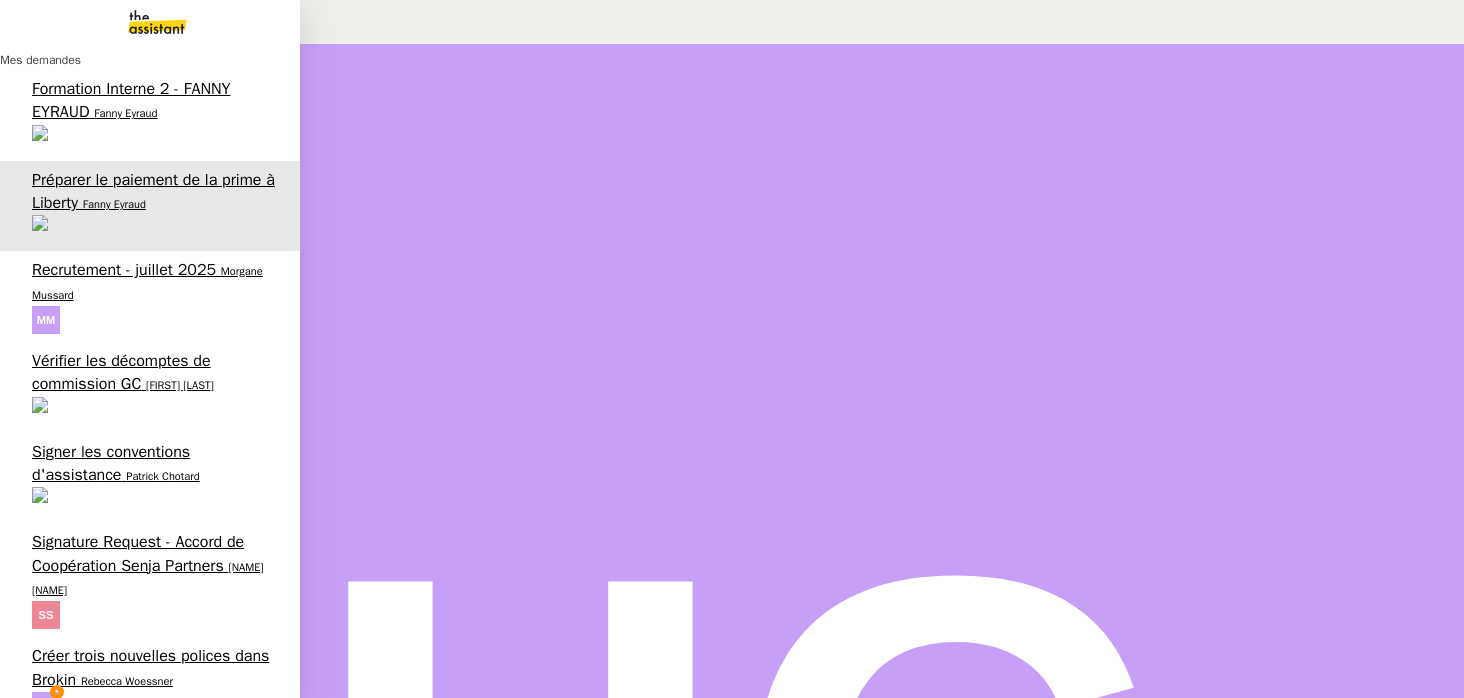 click on "Créer trois nouvelles polices dans Brokin      Rebecca  Woessner" at bounding box center (150, 682) 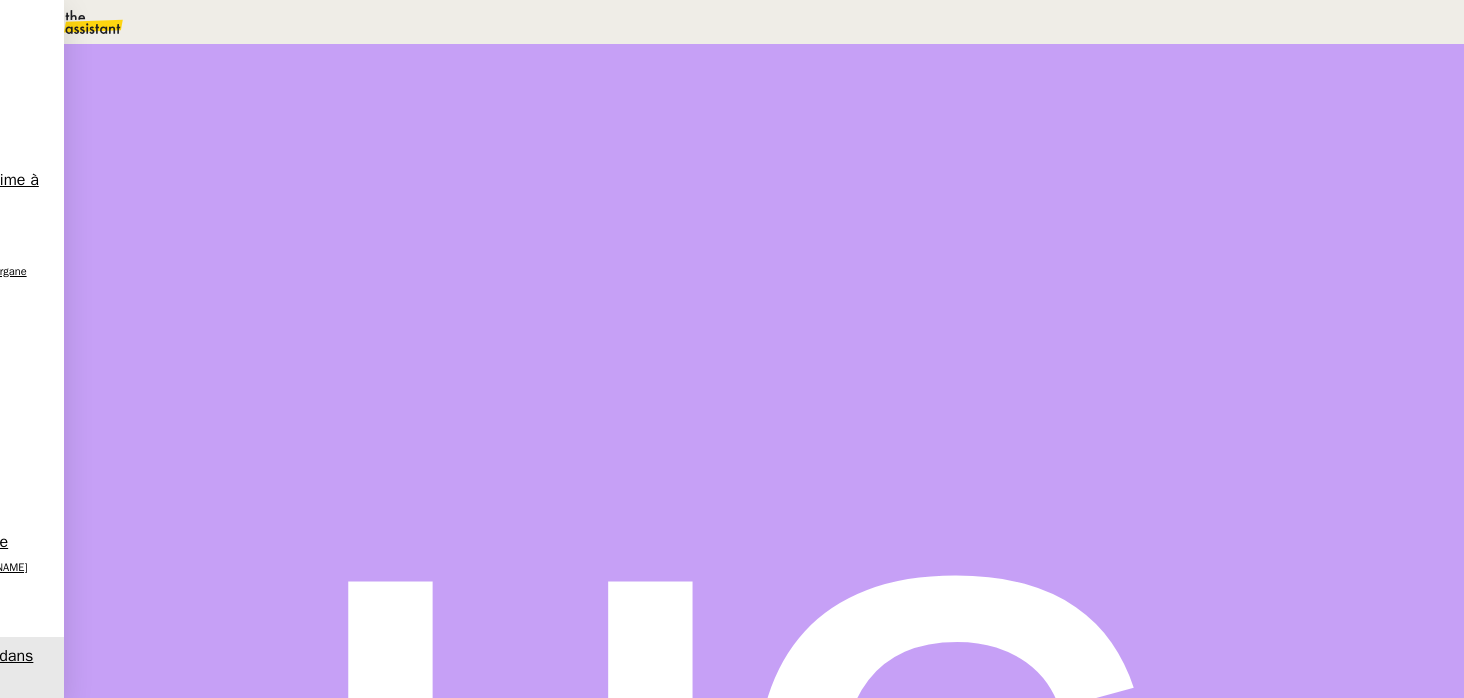 scroll, scrollTop: 230, scrollLeft: 0, axis: vertical 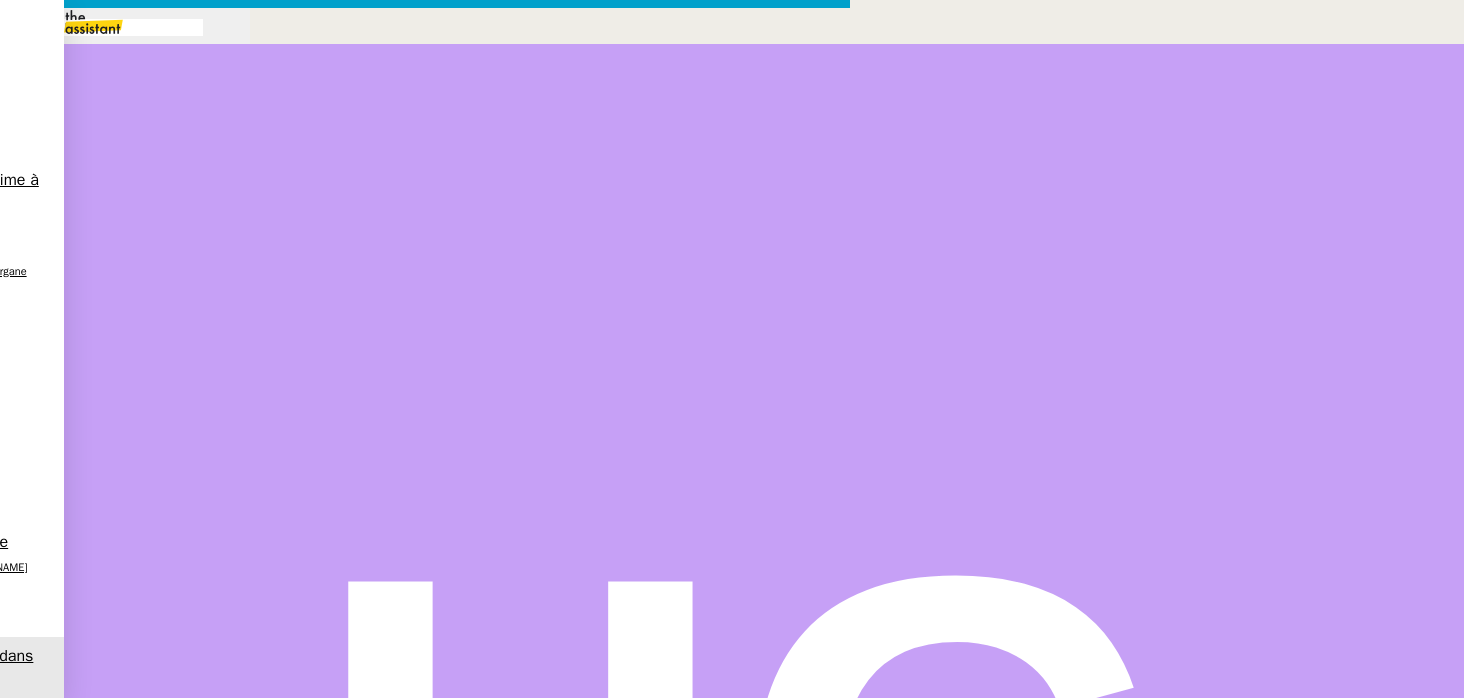 click at bounding box center [425, 837] 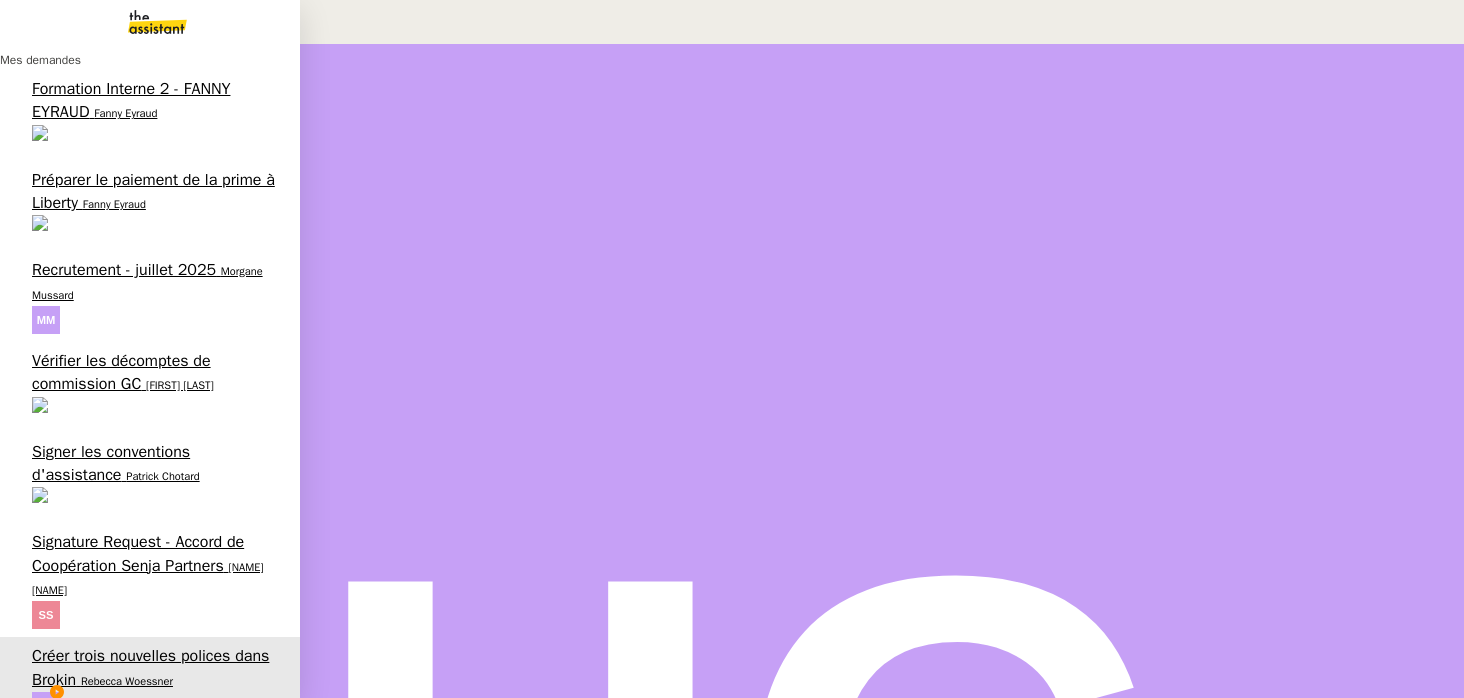 click on "Fanny Eyraud" at bounding box center [114, 204] 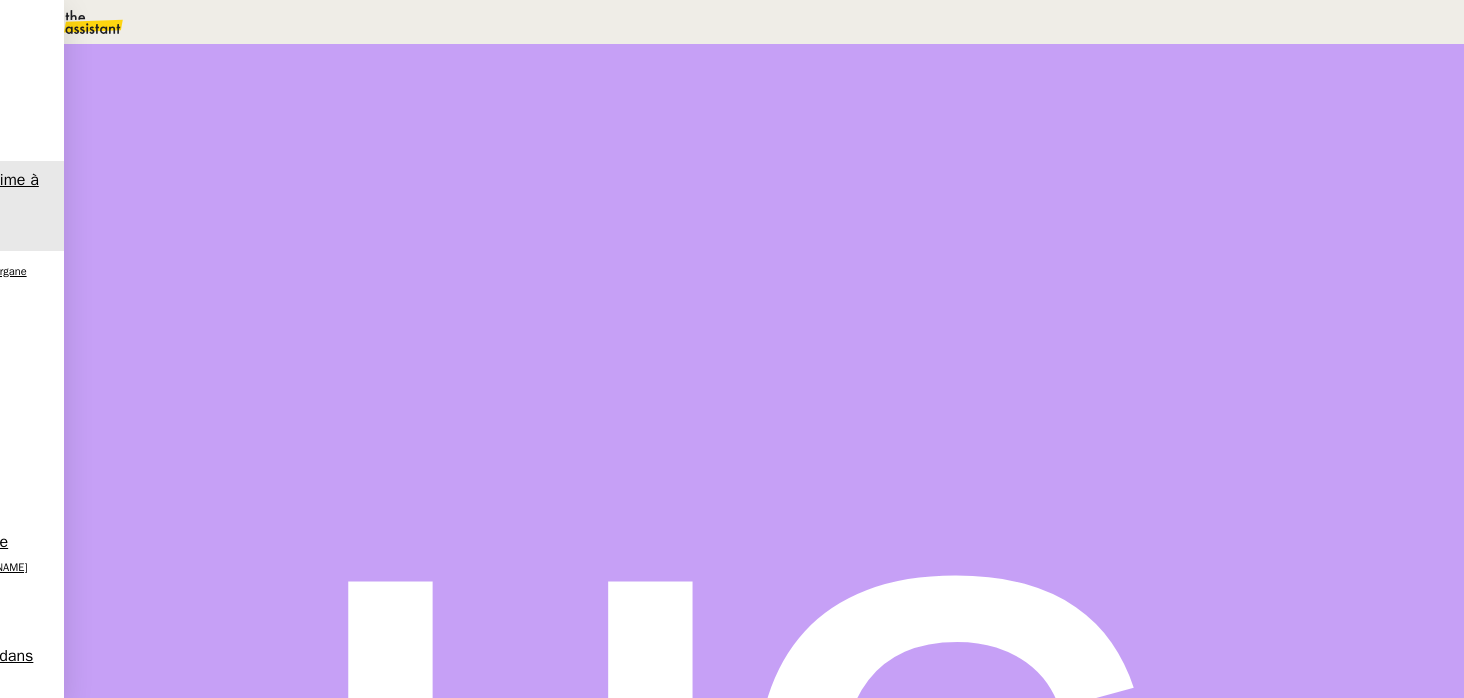 scroll, scrollTop: 0, scrollLeft: 0, axis: both 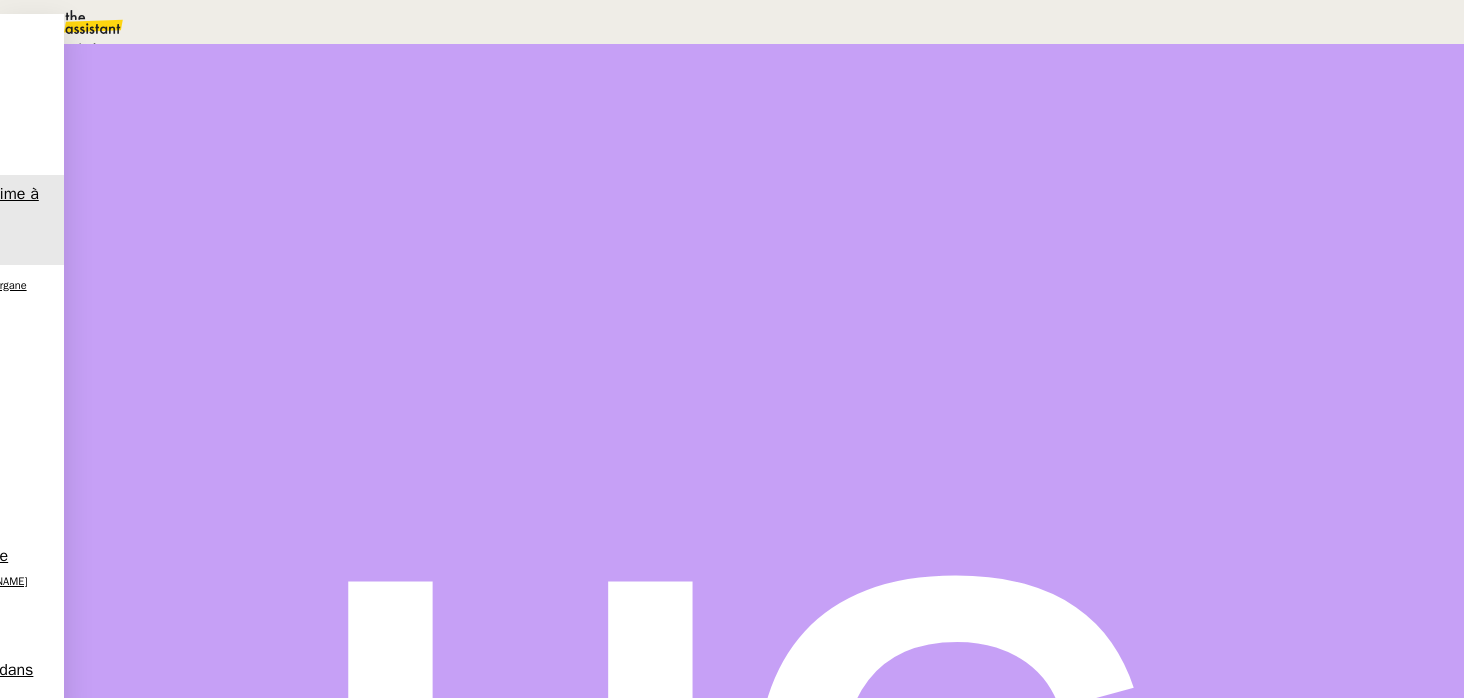 click at bounding box center (225, 110) 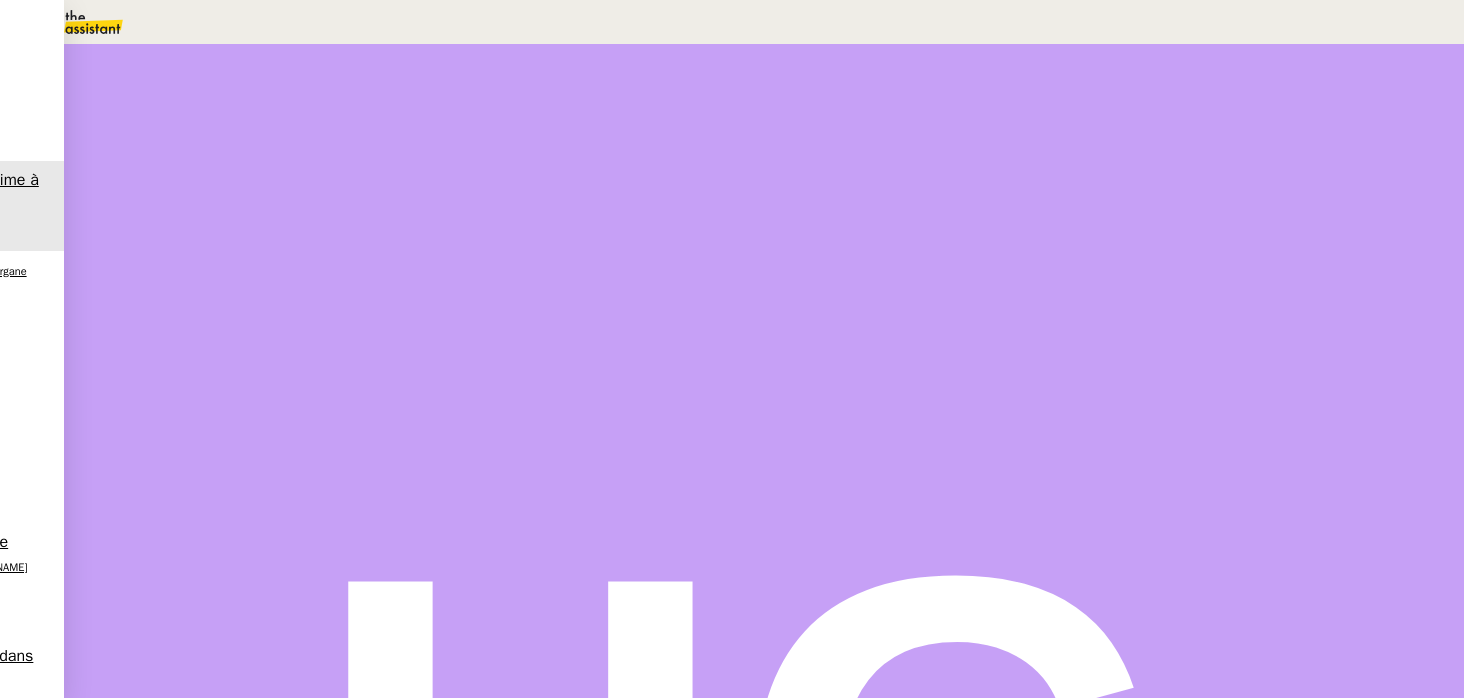 click on "Sauver" at bounding box center (1067, 188) 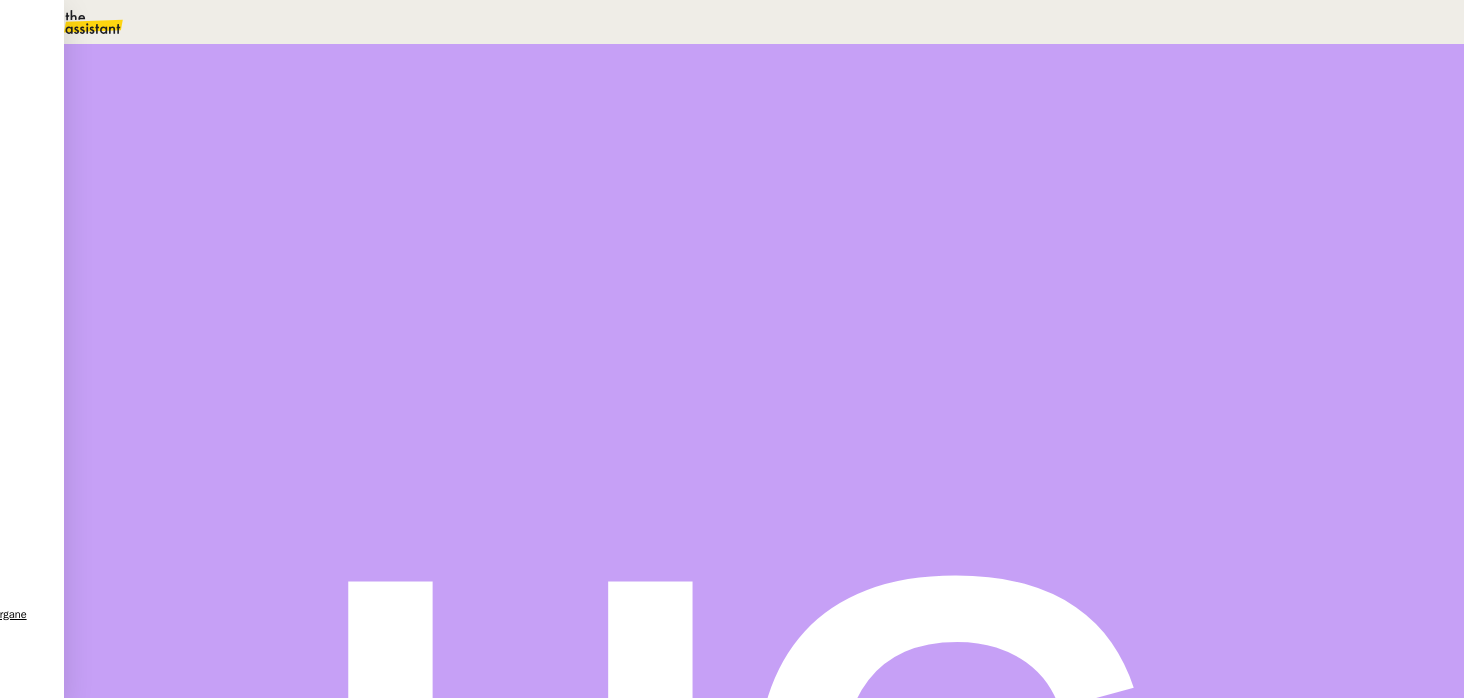scroll, scrollTop: 0, scrollLeft: 0, axis: both 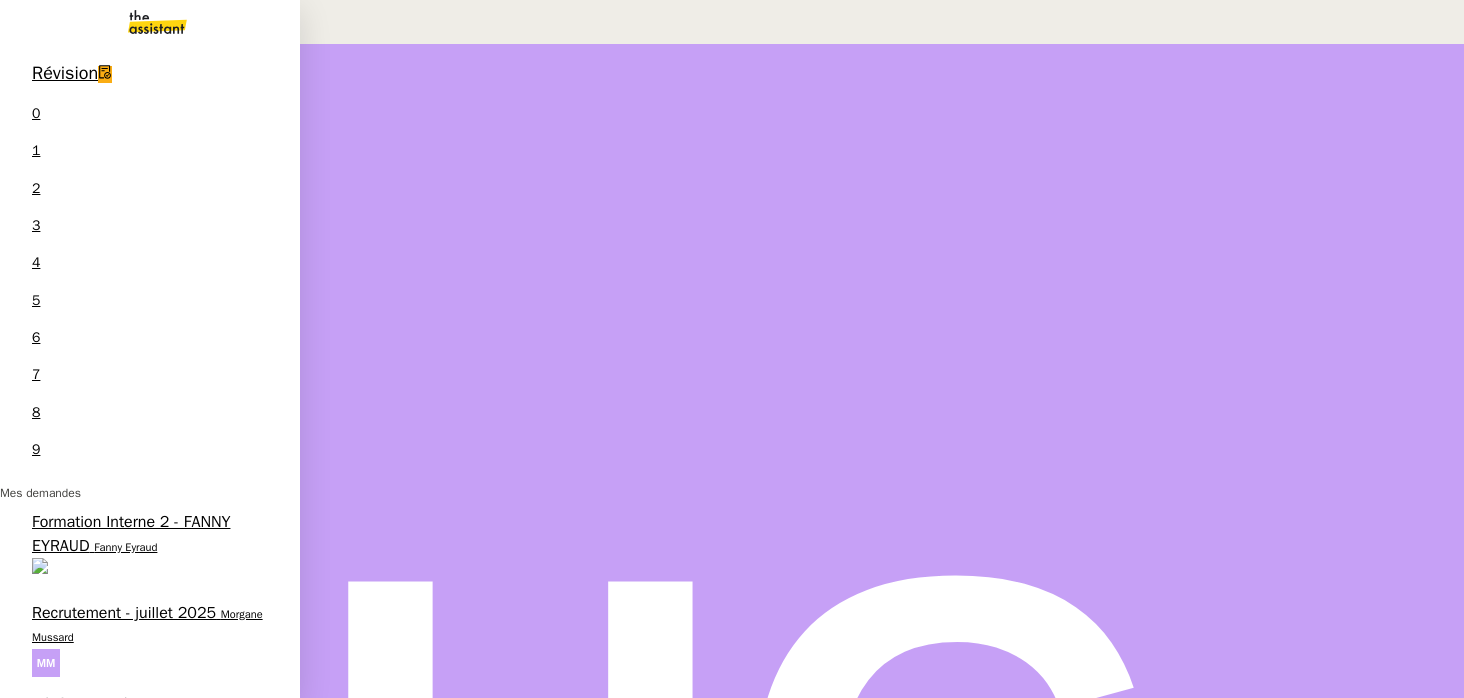 click on "Enregistrer et payer la compagnie" at bounding box center [149, 1090] 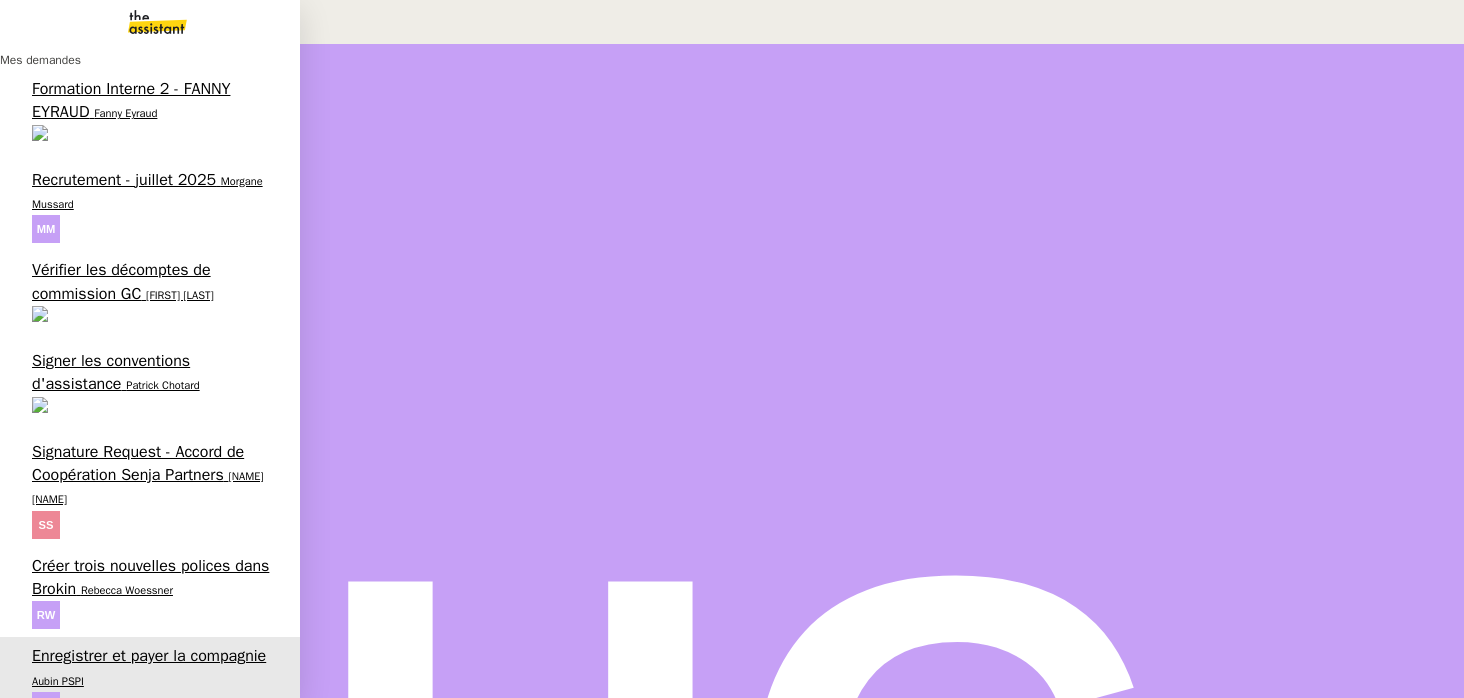 click on "Créer trois nouvelles polices dans Brokin" at bounding box center (150, 577) 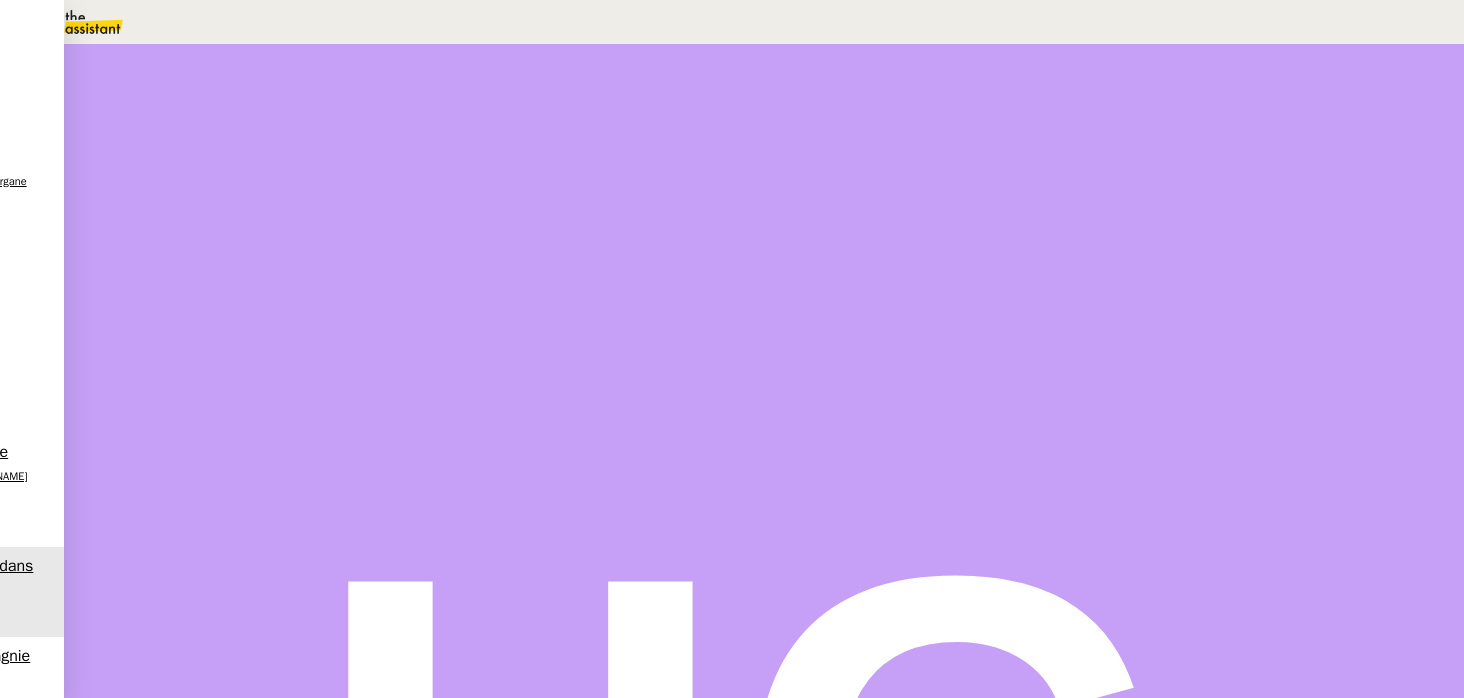 click on "RE: Création de polices - Krstajic
Bonjour Rebecca,  Les trois •••" at bounding box center [653, 592] 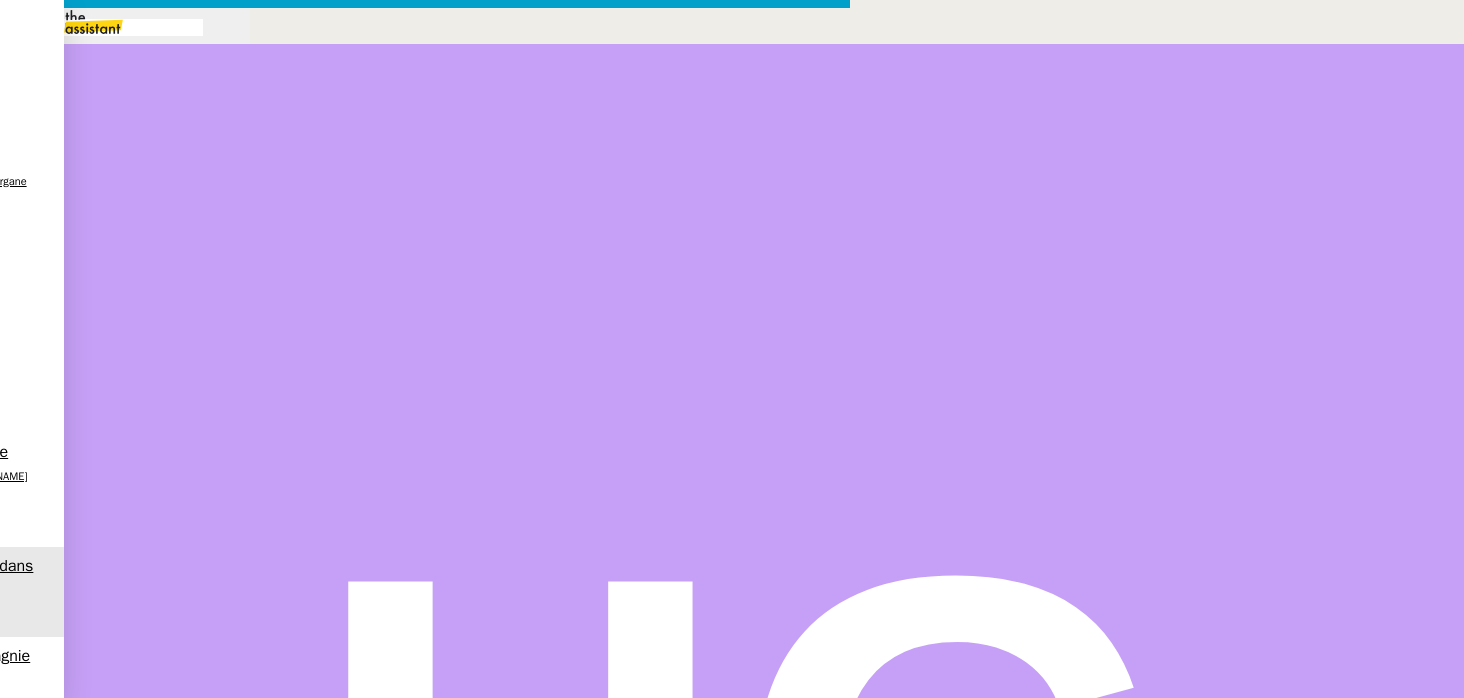 scroll, scrollTop: 0, scrollLeft: 42, axis: horizontal 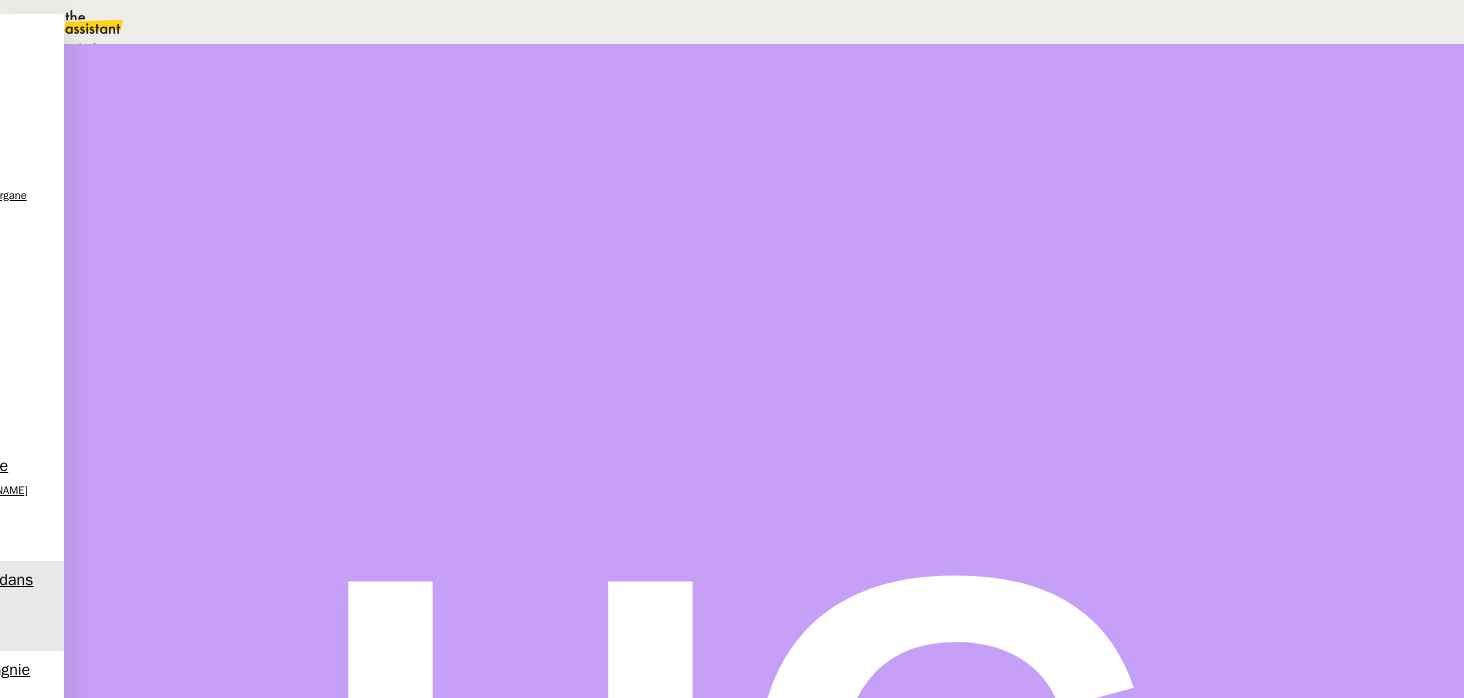 click on "Statut" at bounding box center [254, 112] 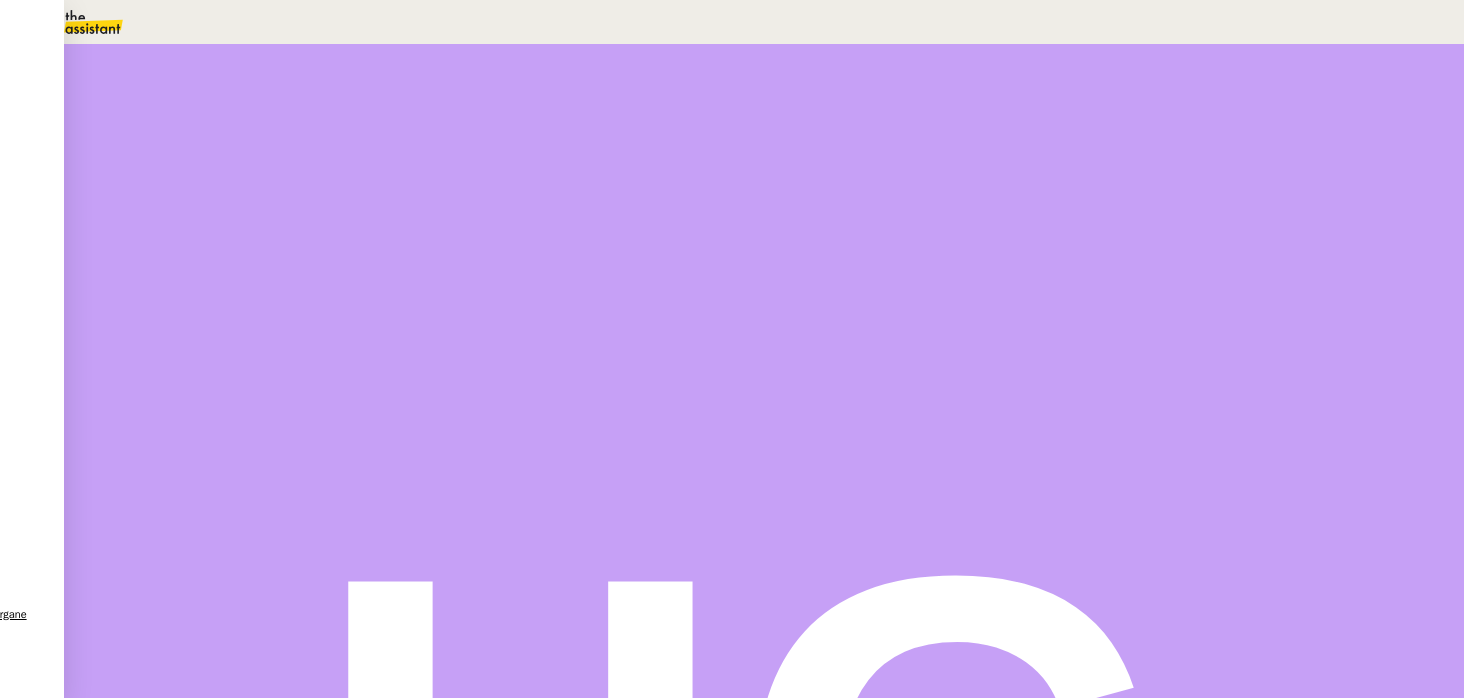 click on "Dans 2 jours ouvrés" at bounding box center [1101, 177] 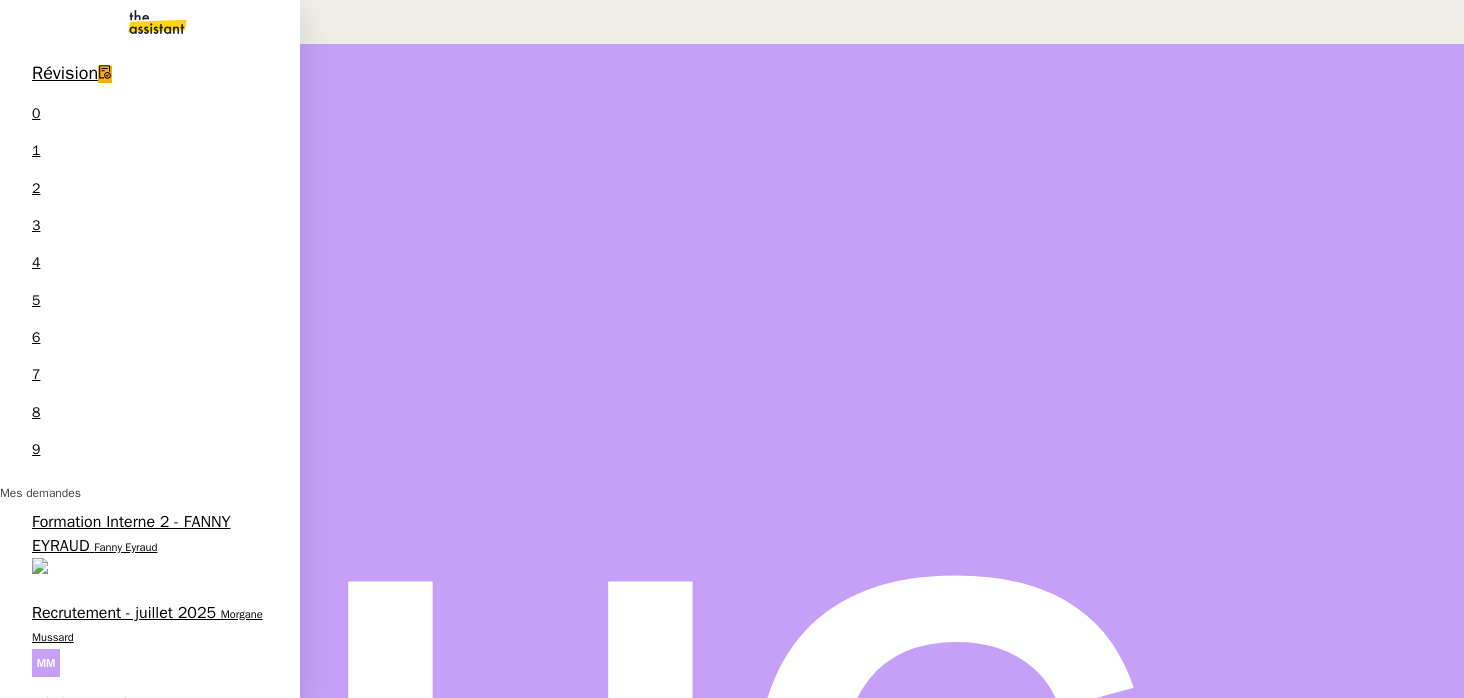 click on "Aubin PSPI" at bounding box center [58, 1023] 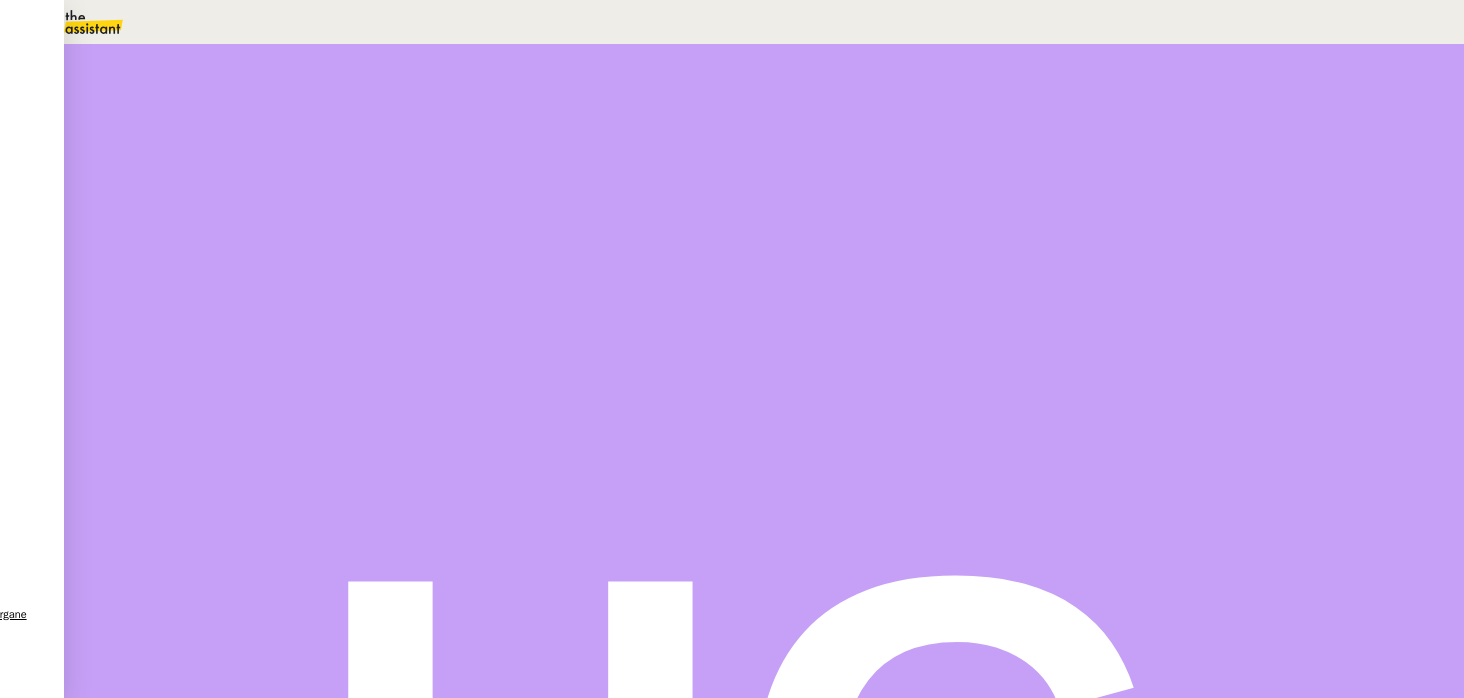 scroll, scrollTop: 144, scrollLeft: 0, axis: vertical 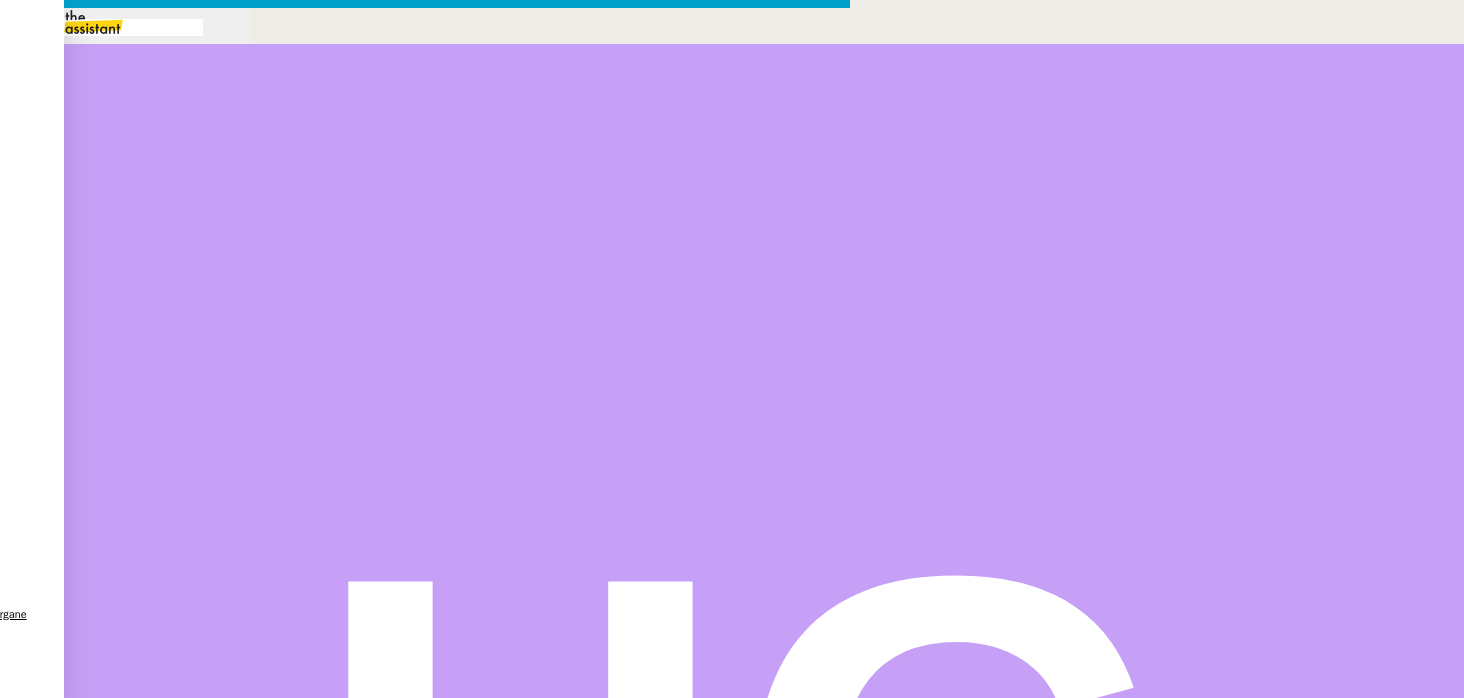 click on "Bonjour" at bounding box center [425, 837] 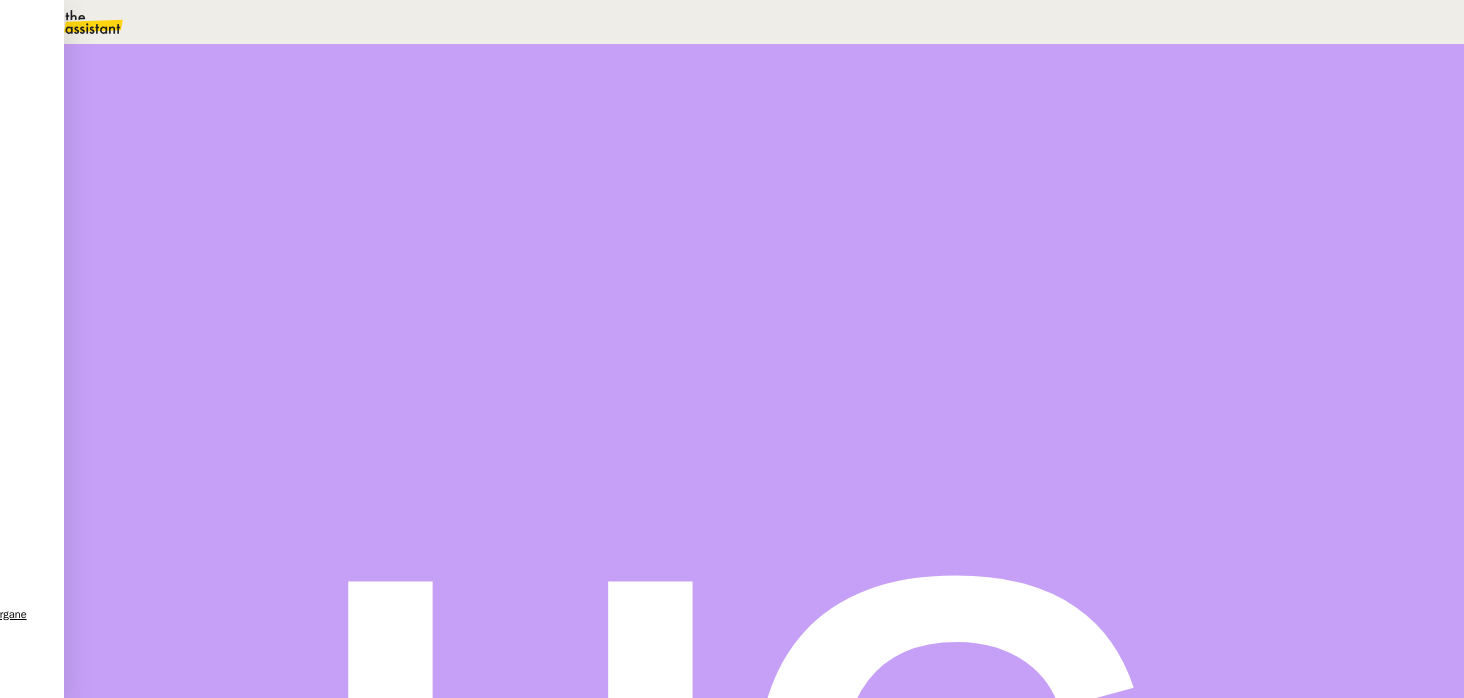 scroll, scrollTop: 244, scrollLeft: 0, axis: vertical 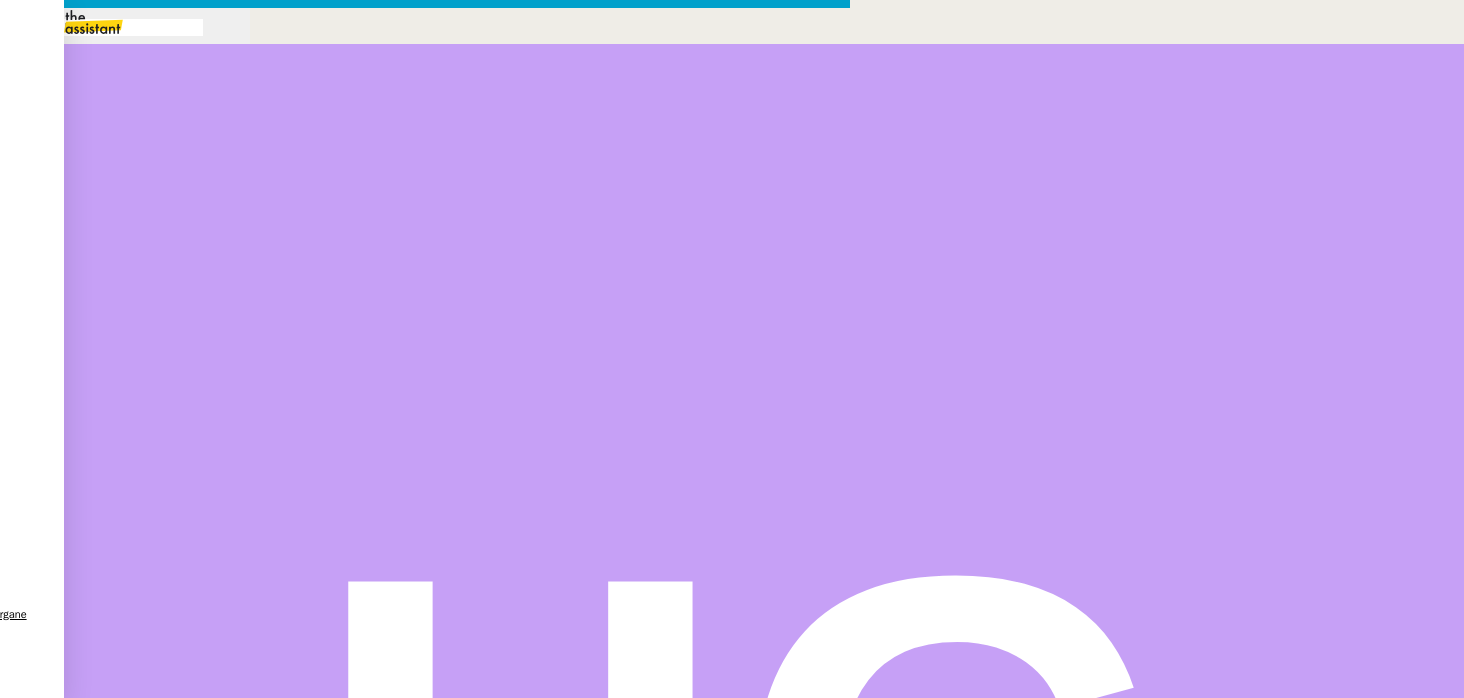 click on "Bonjour Aubin, Sharlen," at bounding box center [425, 861] 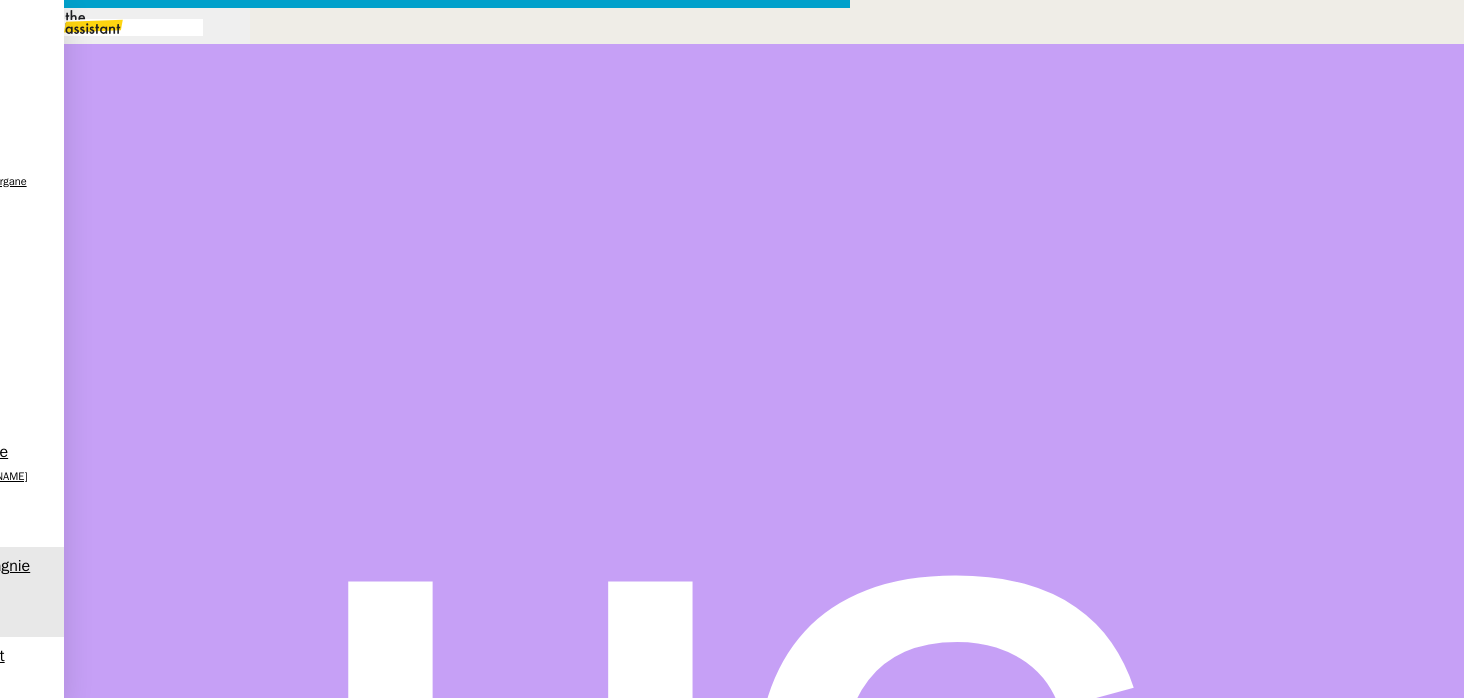 click on "Service TA - VOYAGE - PROPOSITION GLOBALE    A utiliser dans le cadre de proposition de déplacement TA - RELANCE CLIENT (EN)    Relancer un client lorsqu'il n'a pas répondu à un précédent message BAFERTY - MAIL AUDITION    A utiliser dans le cadre de la procédure d'envoi des mails d'audition TA - PUBLICATION OFFRE D'EMPLOI     Organisation du recrutement Discours de présentation du paiement sécurisé    TA - VOYAGES - PROPOSITION ITINERAIRE    Soumettre les résultats d'une recherche TA - CONFIRMATION PAIEMENT (EN)    Confirmer avec le client de modèle de transaction - Attention Plan Pro nécessaire. TA - COURRIER EXPEDIE (recommandé)    A utiliser dans le cadre de l'envoi d'un courrier recommandé TA - PARTAGE DE CALENDRIER (EN)    A utiliser pour demander au client de partager son calendrier afin de faciliter l'accès et la gestion PSPI - Appel de fonds MJL    A utiliser dans le cadre de la procédure d'appel de fonds MJL TA - RELANCE CLIENT    TA - AR PROCEDURES        21 YIELD" at bounding box center [732, 532] 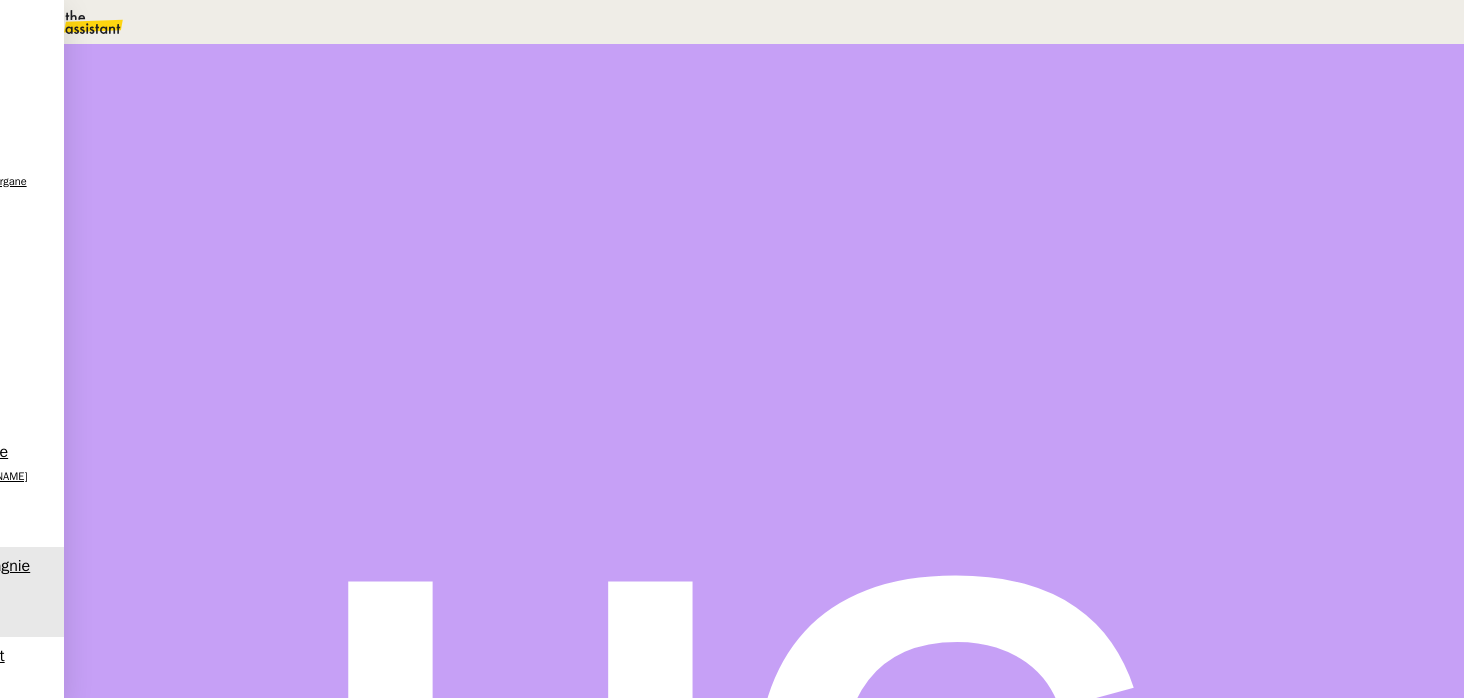 scroll, scrollTop: 0, scrollLeft: 0, axis: both 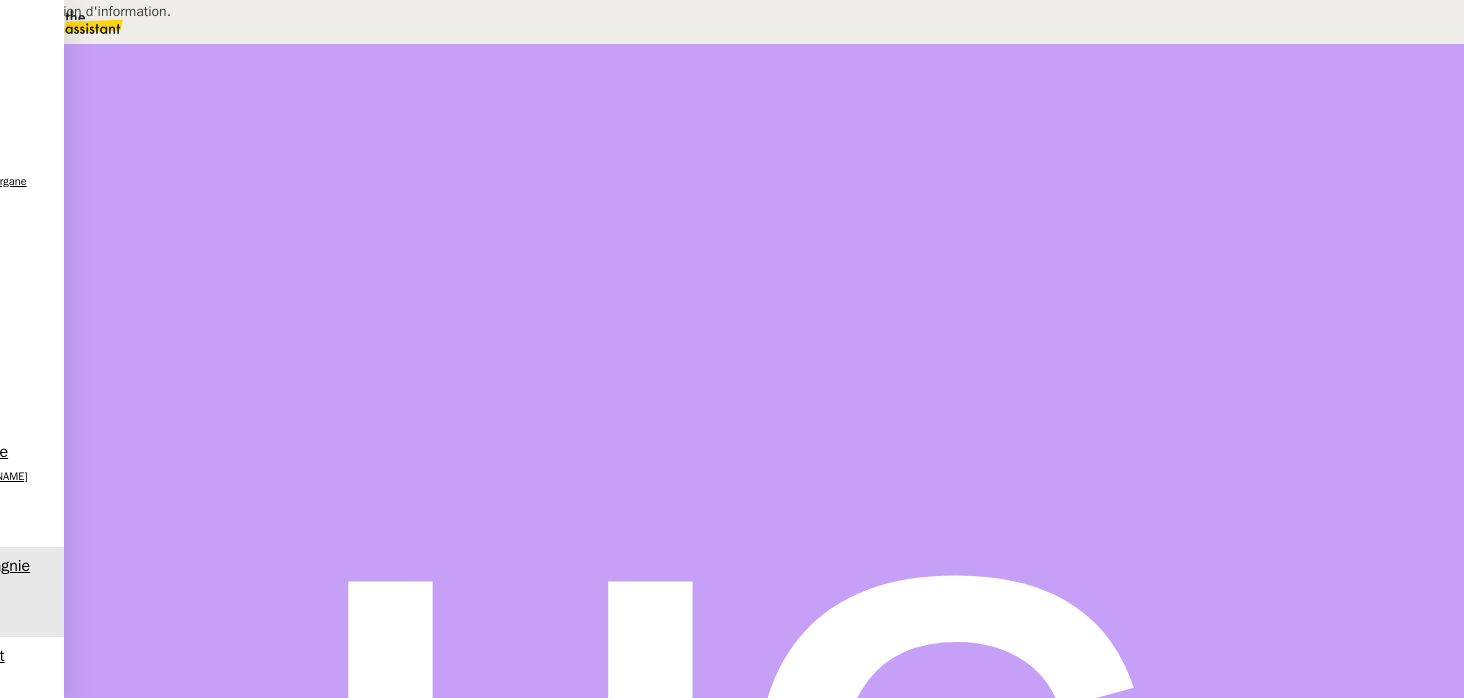 click on "Transmission d'information." at bounding box center (204, 11) 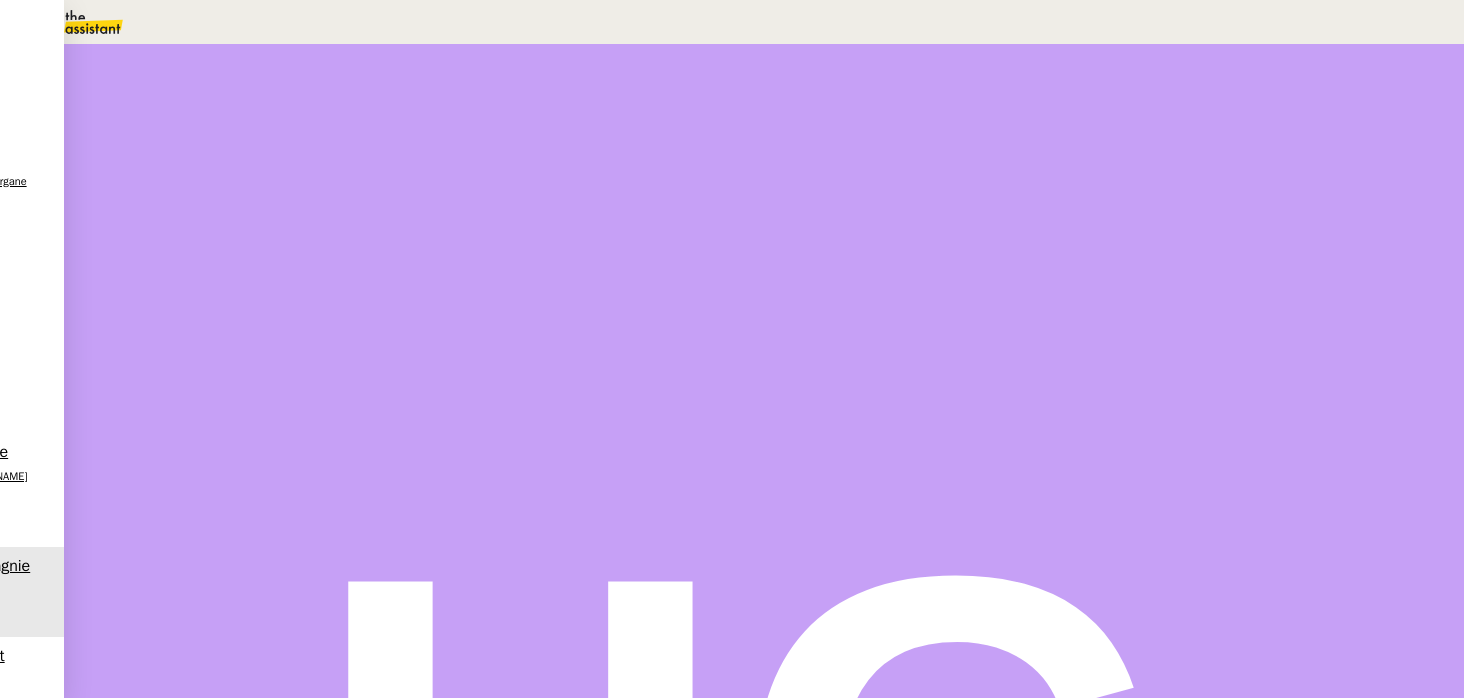 type on "Transmission d'information." 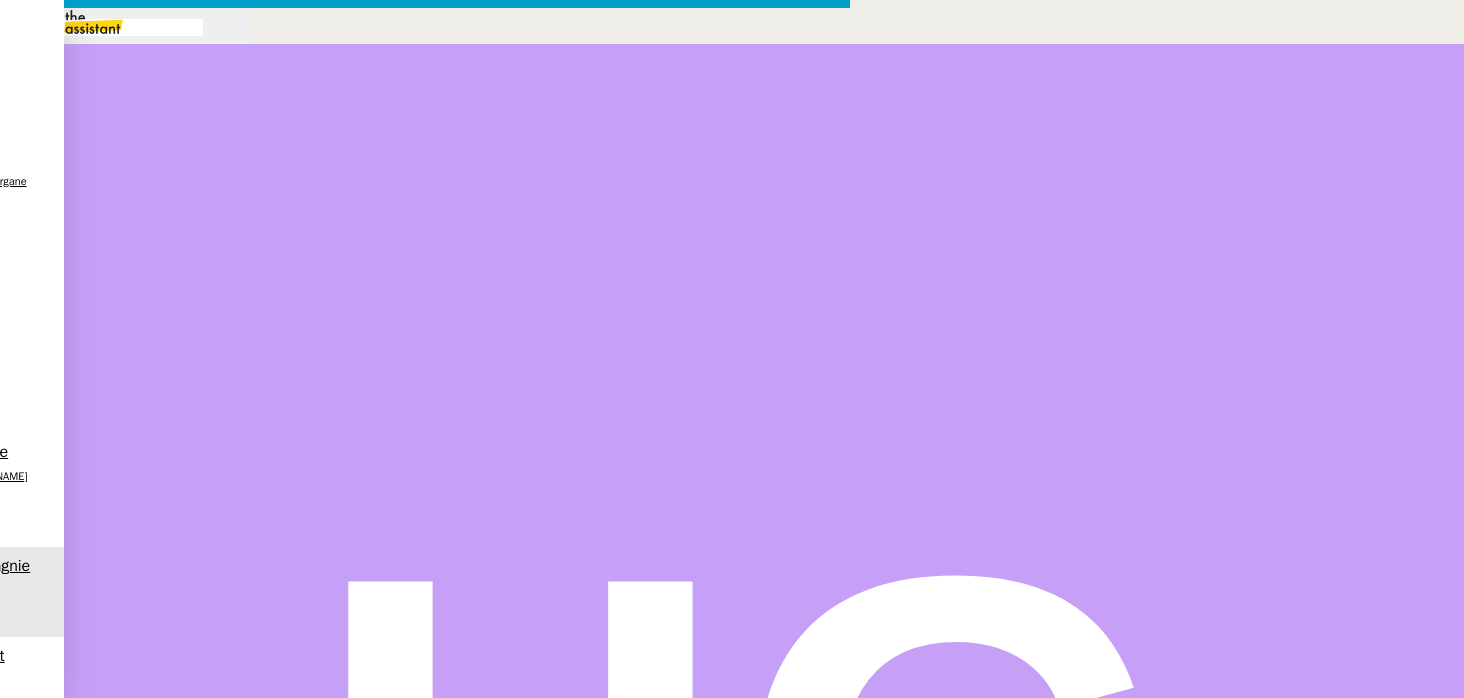scroll, scrollTop: 0, scrollLeft: 42, axis: horizontal 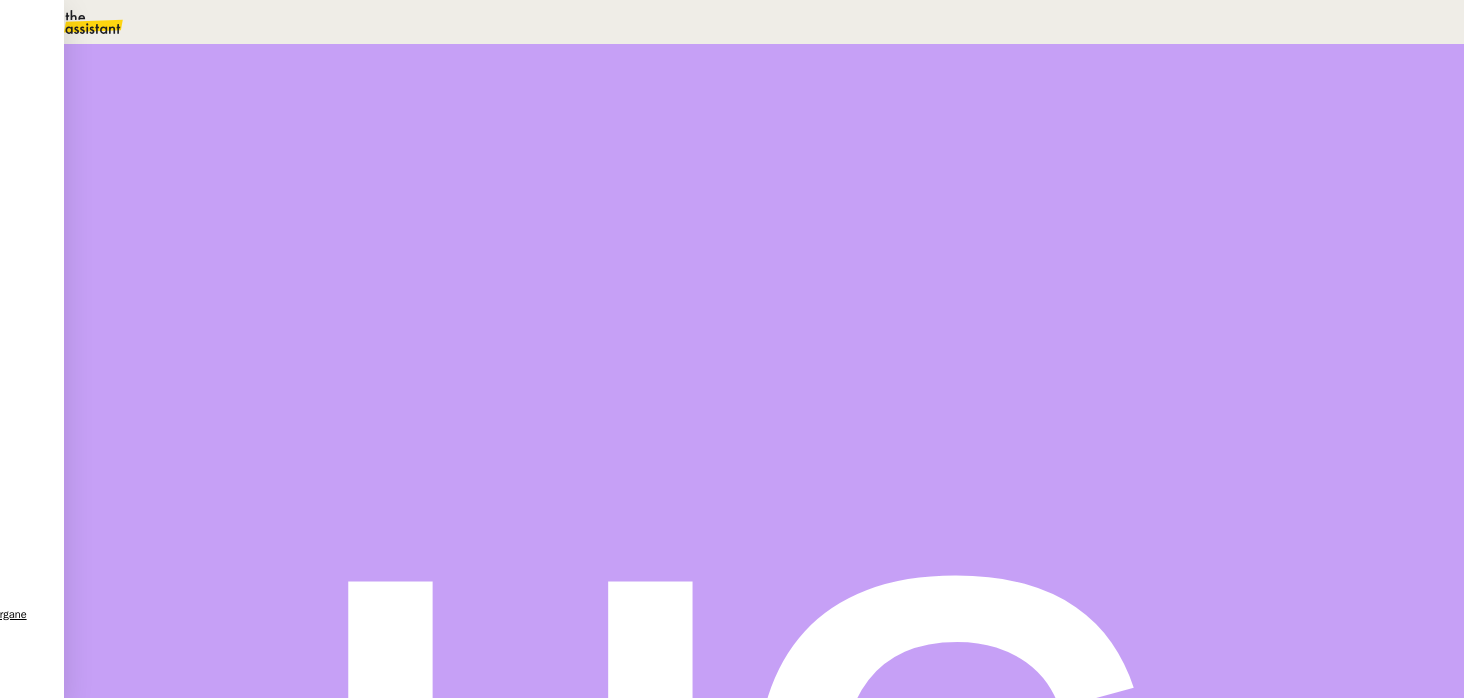click at bounding box center (251, 340) 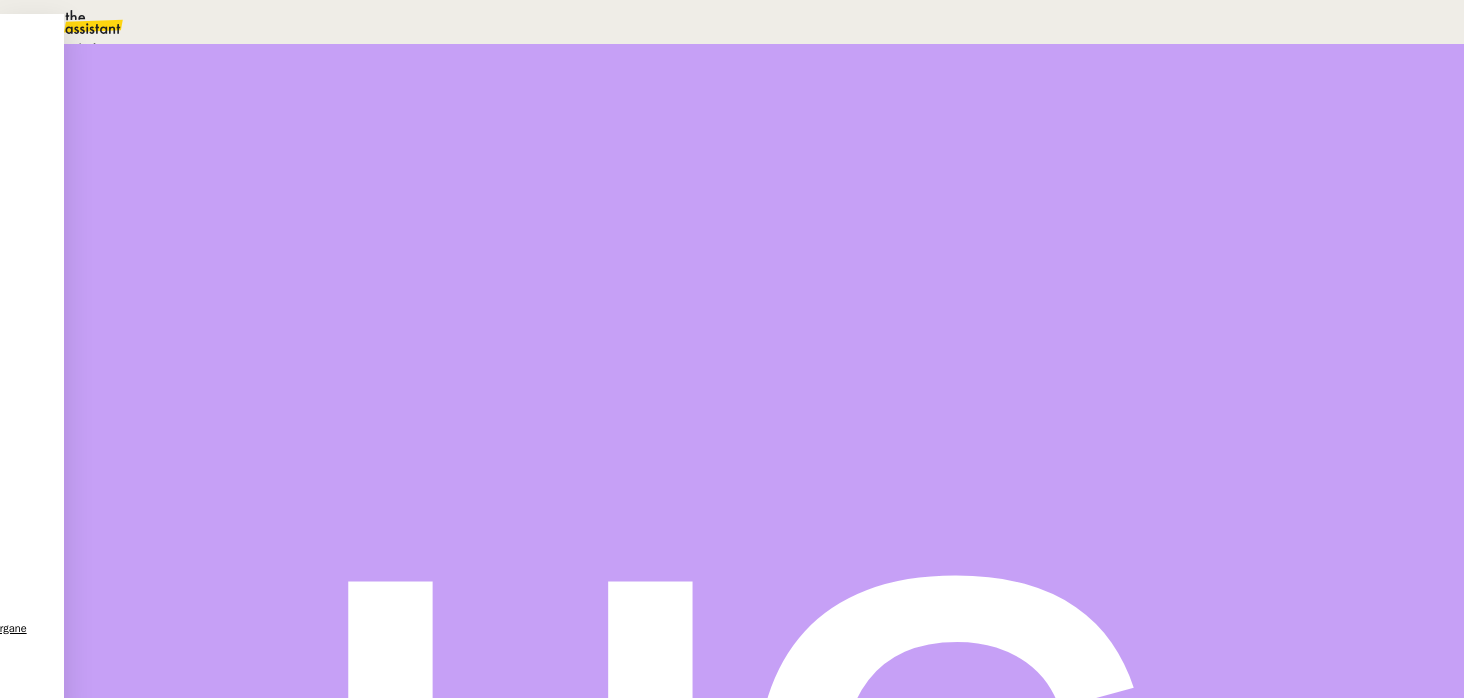 click on "En attente" at bounding box center (72, 48) 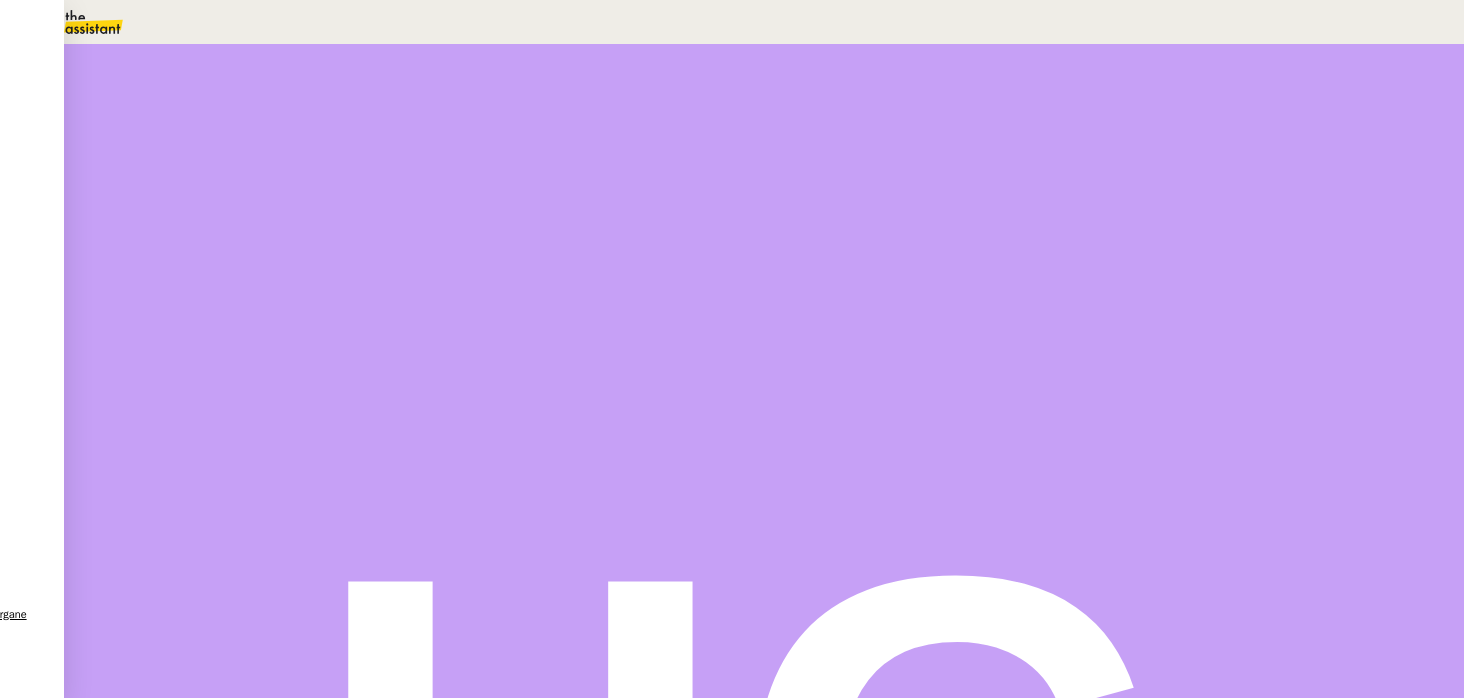 click on "Dans 2 jours ouvrés" at bounding box center (1101, 177) 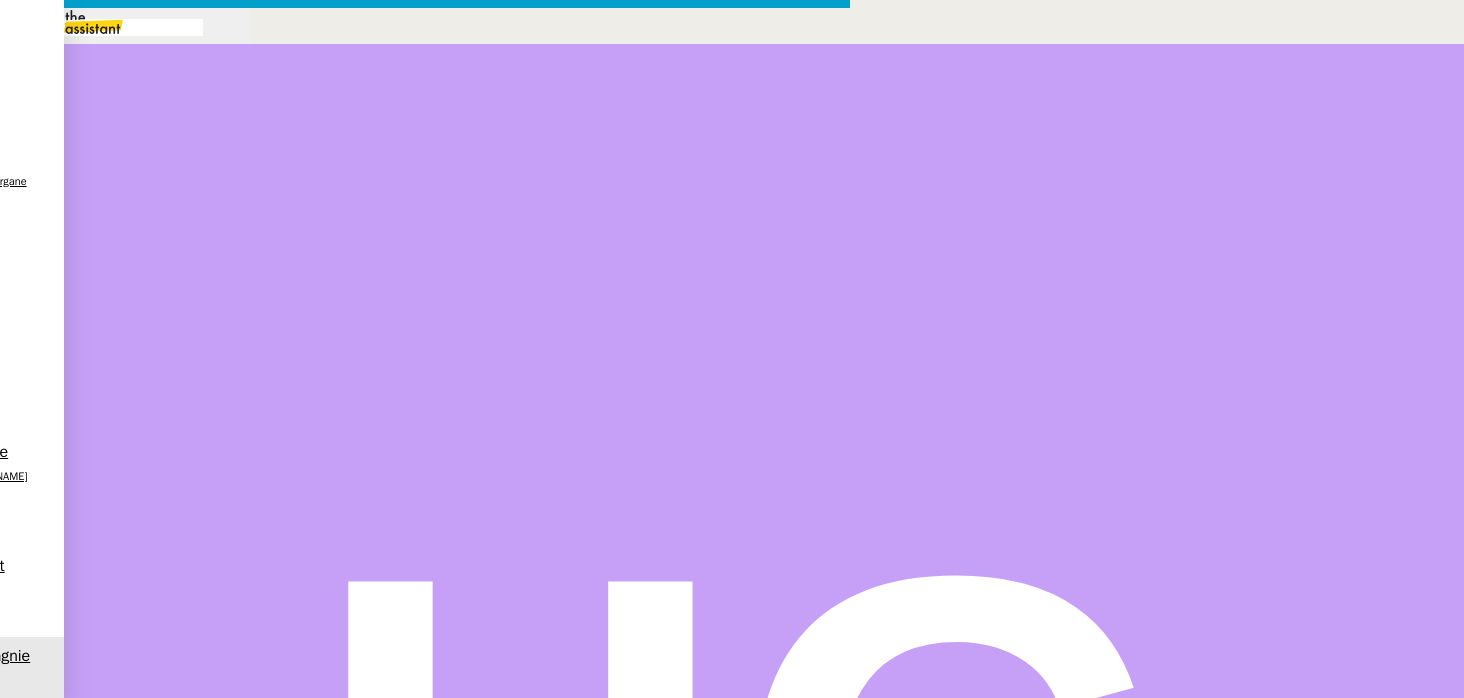 scroll, scrollTop: 0, scrollLeft: 42, axis: horizontal 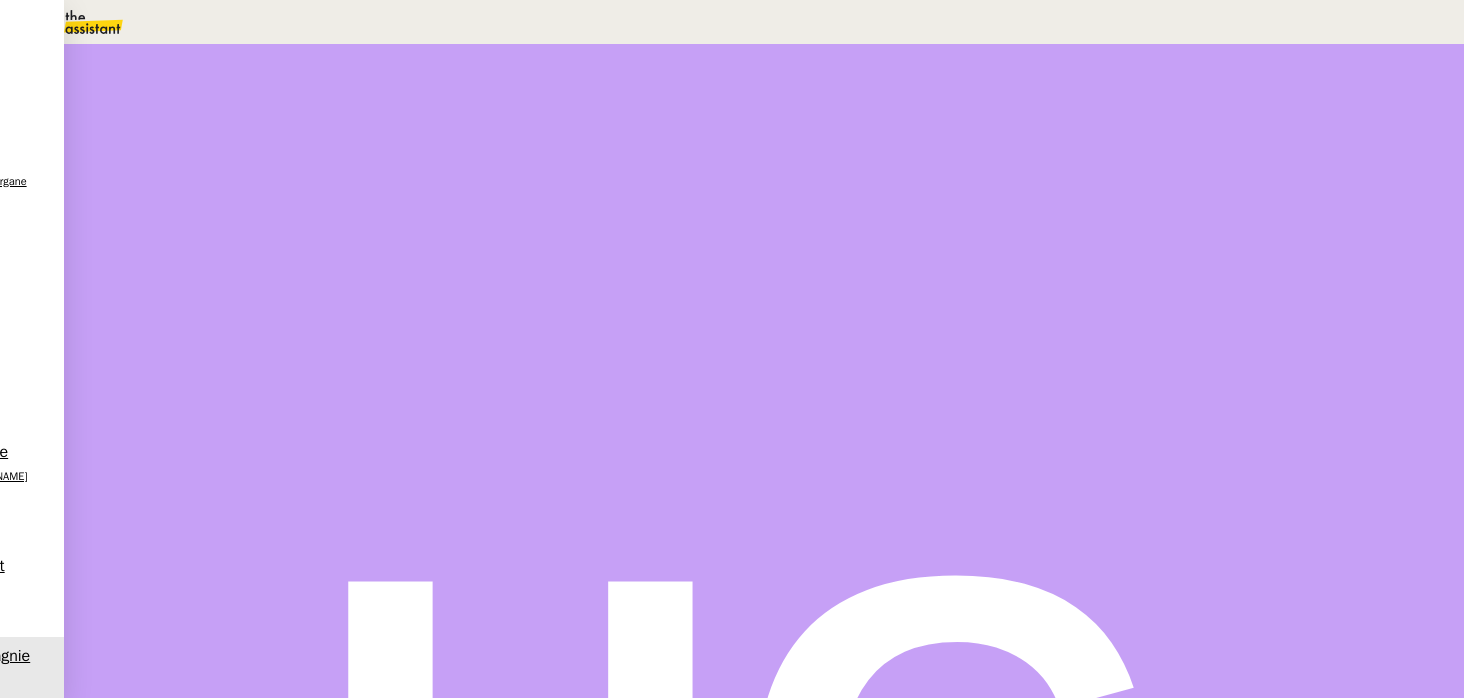 click on "@Sharlen : Avez-vous bien reçu les fonds ? Si oui, pourriez-vous procéder au règlement de l’assureur pour le montant correct, soit  2 756,50 €  ?" at bounding box center [673, 645] 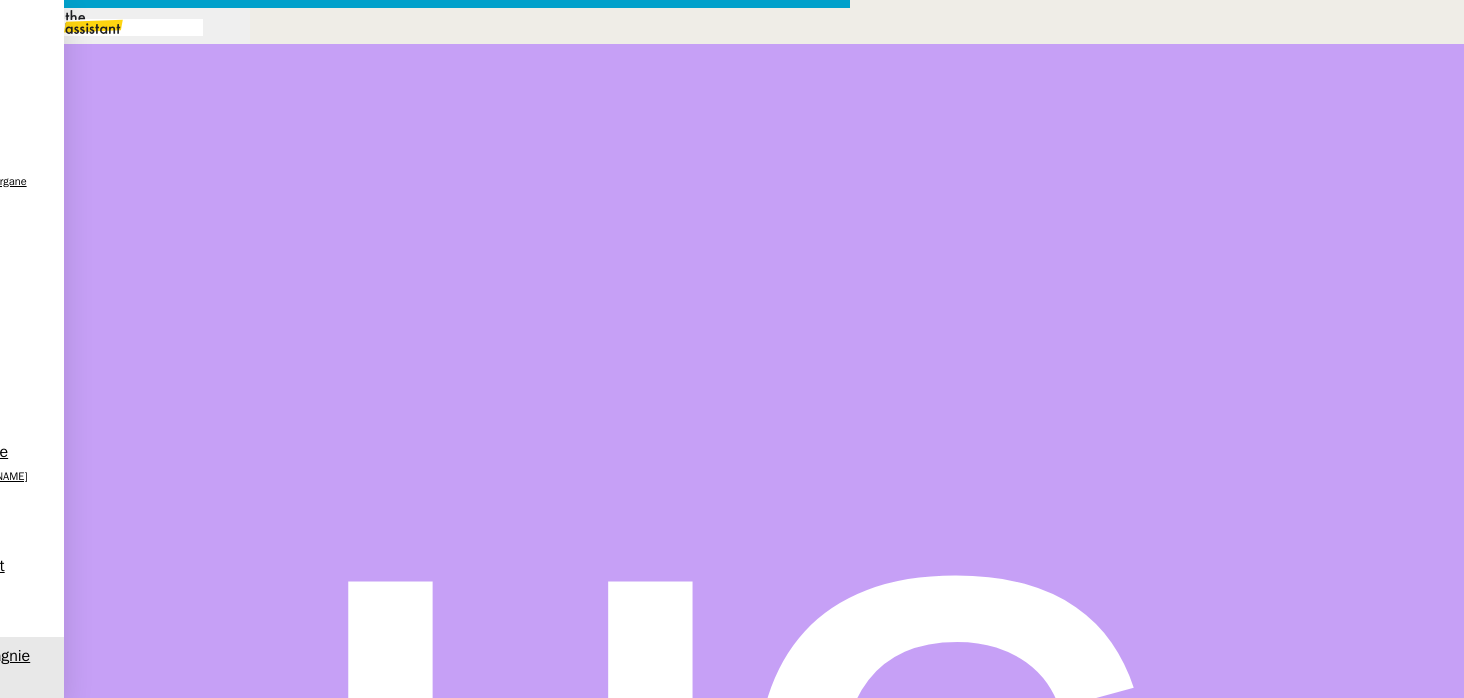 scroll, scrollTop: 0, scrollLeft: 42, axis: horizontal 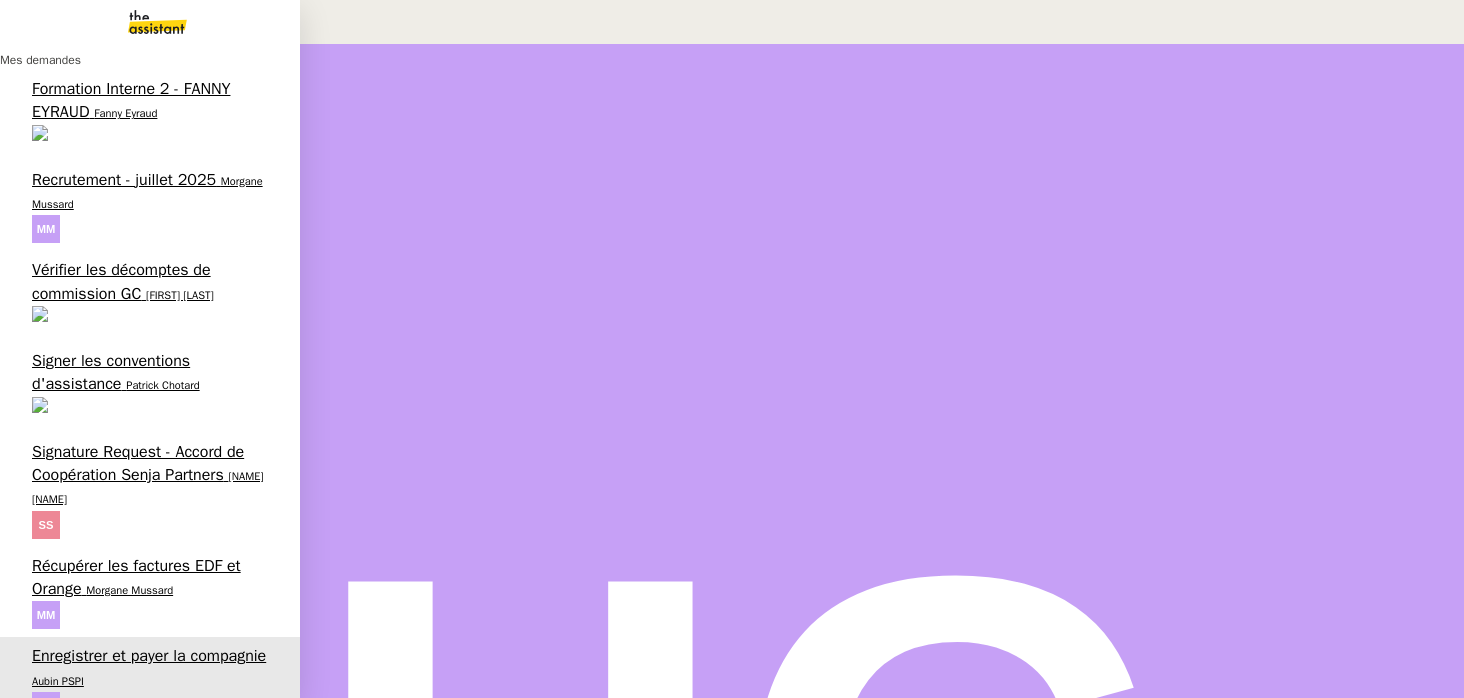 click on "Enregistrer et payer la compagnie" at bounding box center (149, 656) 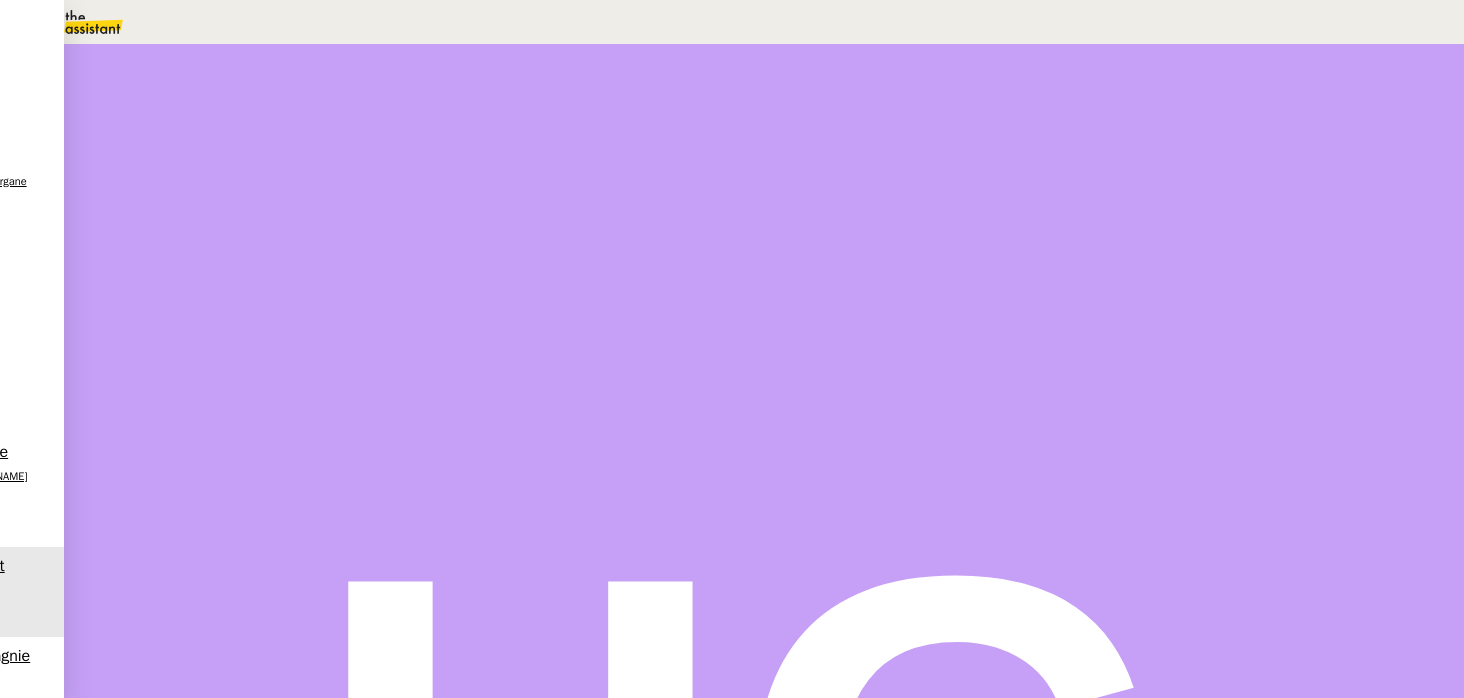 scroll, scrollTop: 164, scrollLeft: 0, axis: vertical 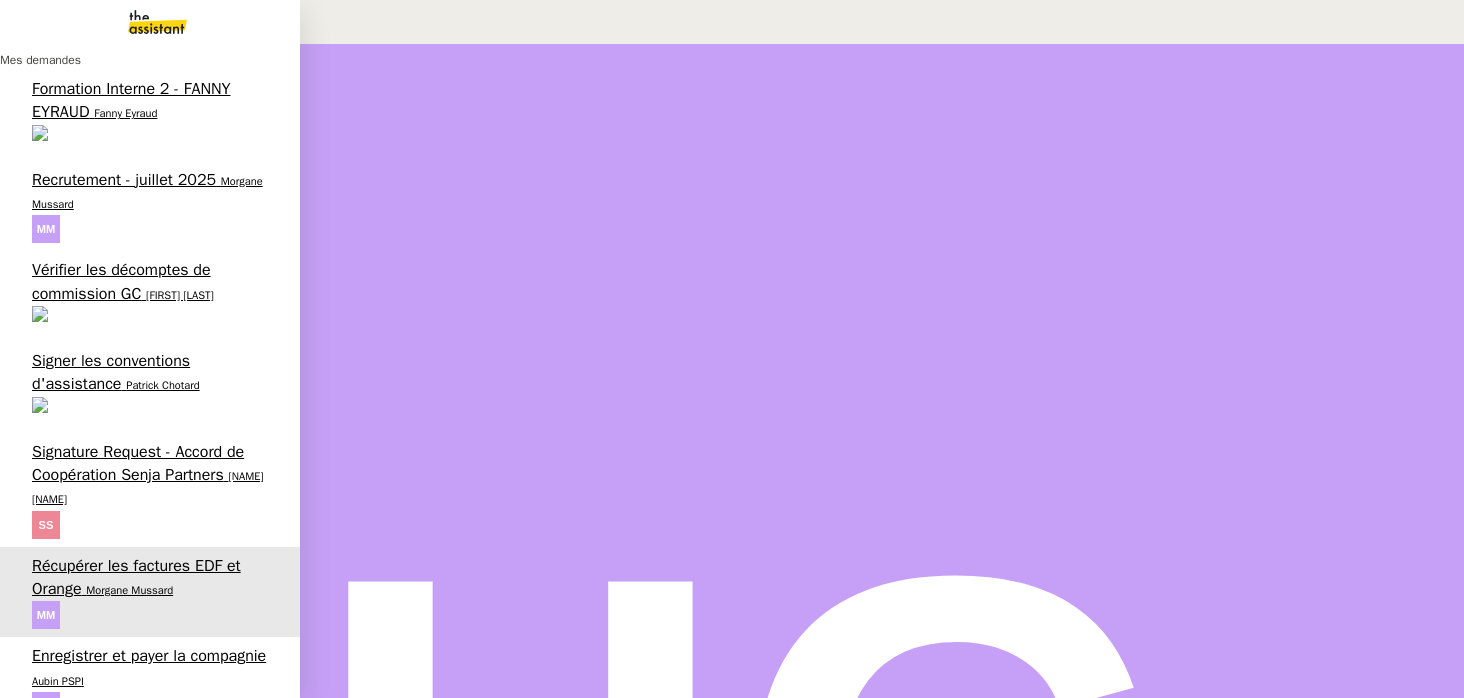 click on "Signature Request - Accord de Coopération Senja Partners" at bounding box center [138, 463] 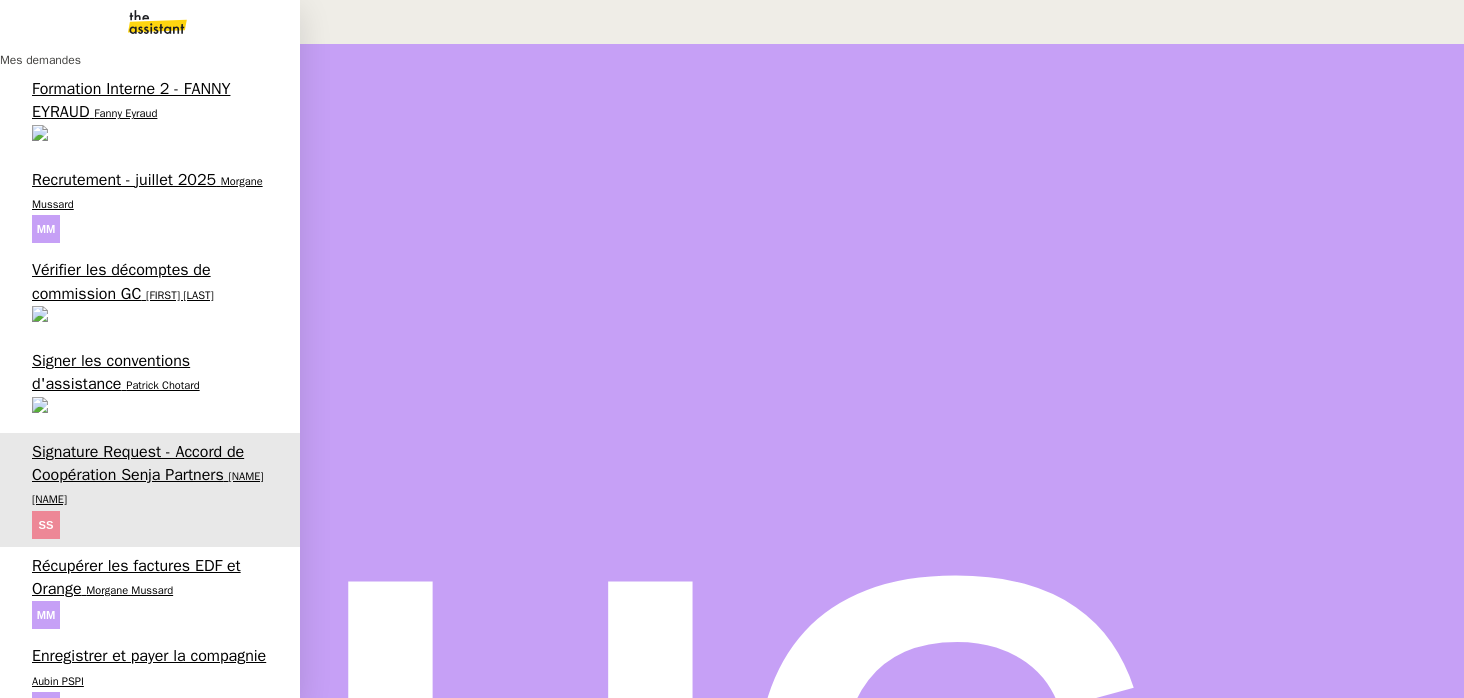 click on "Signer les conventions d'assistance" at bounding box center [111, 372] 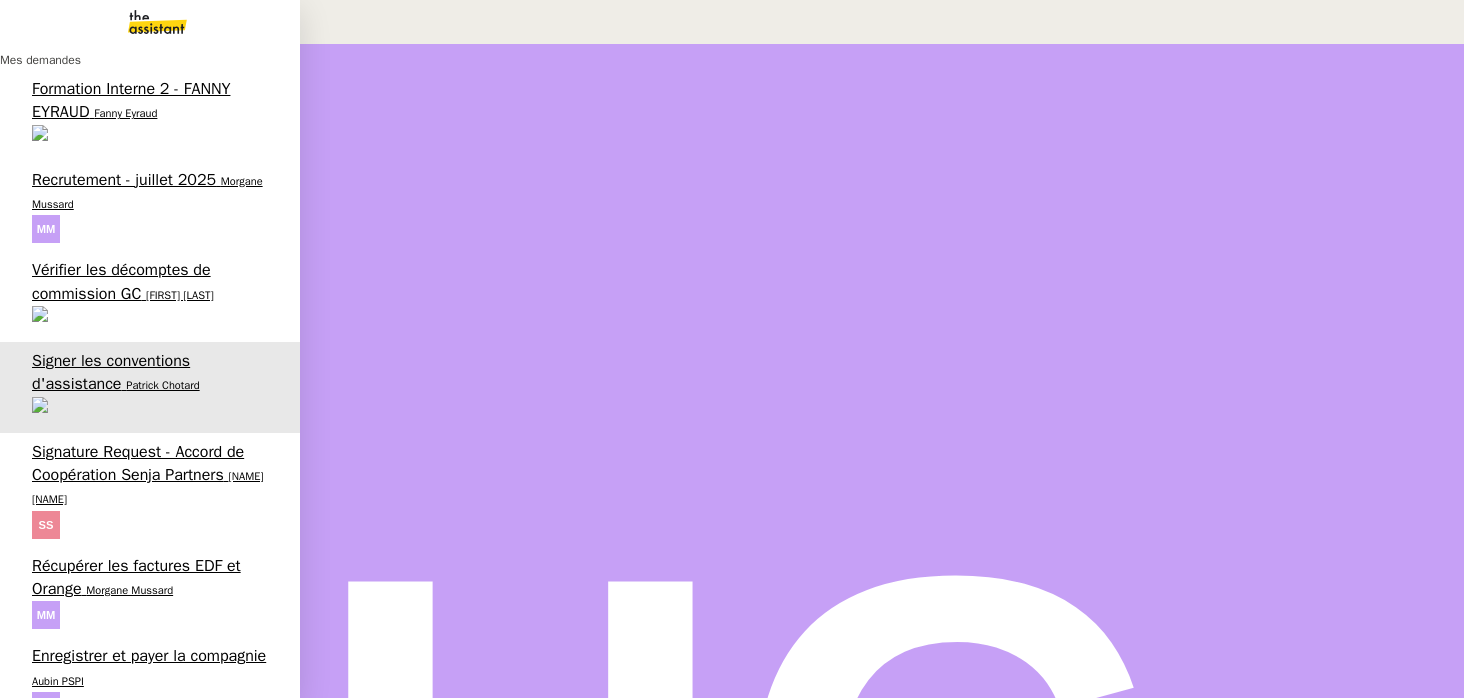 click on "Vérifier les décomptes de commission GC" at bounding box center [121, 281] 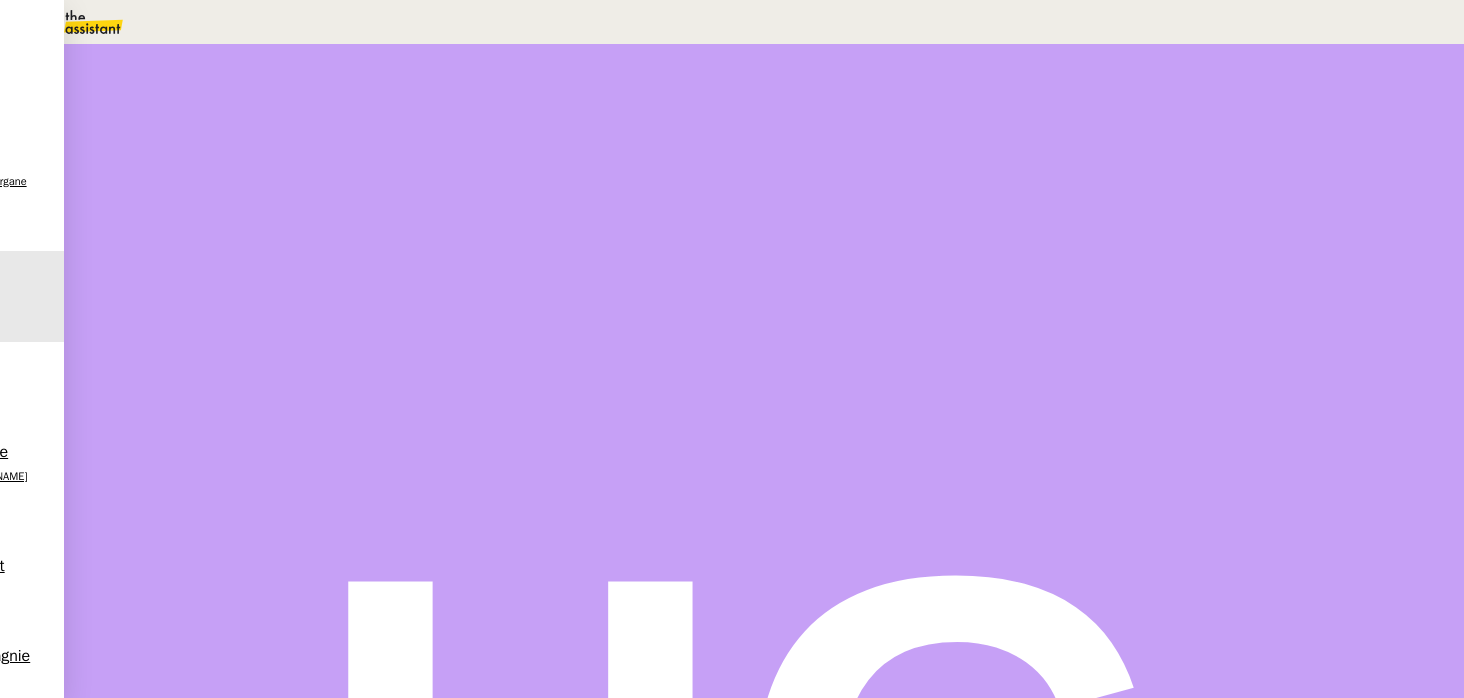 scroll, scrollTop: 129, scrollLeft: 0, axis: vertical 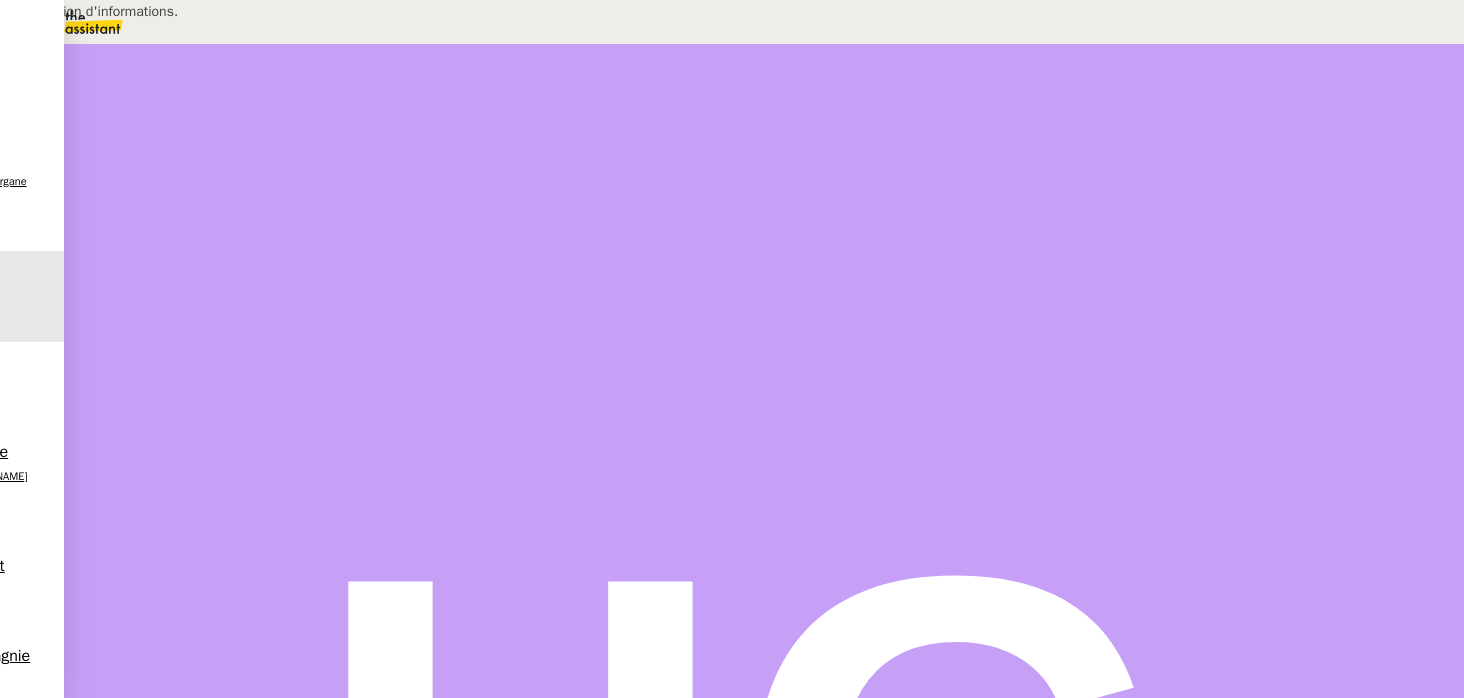 click on "Transmission d'informations." at bounding box center [204, 11] 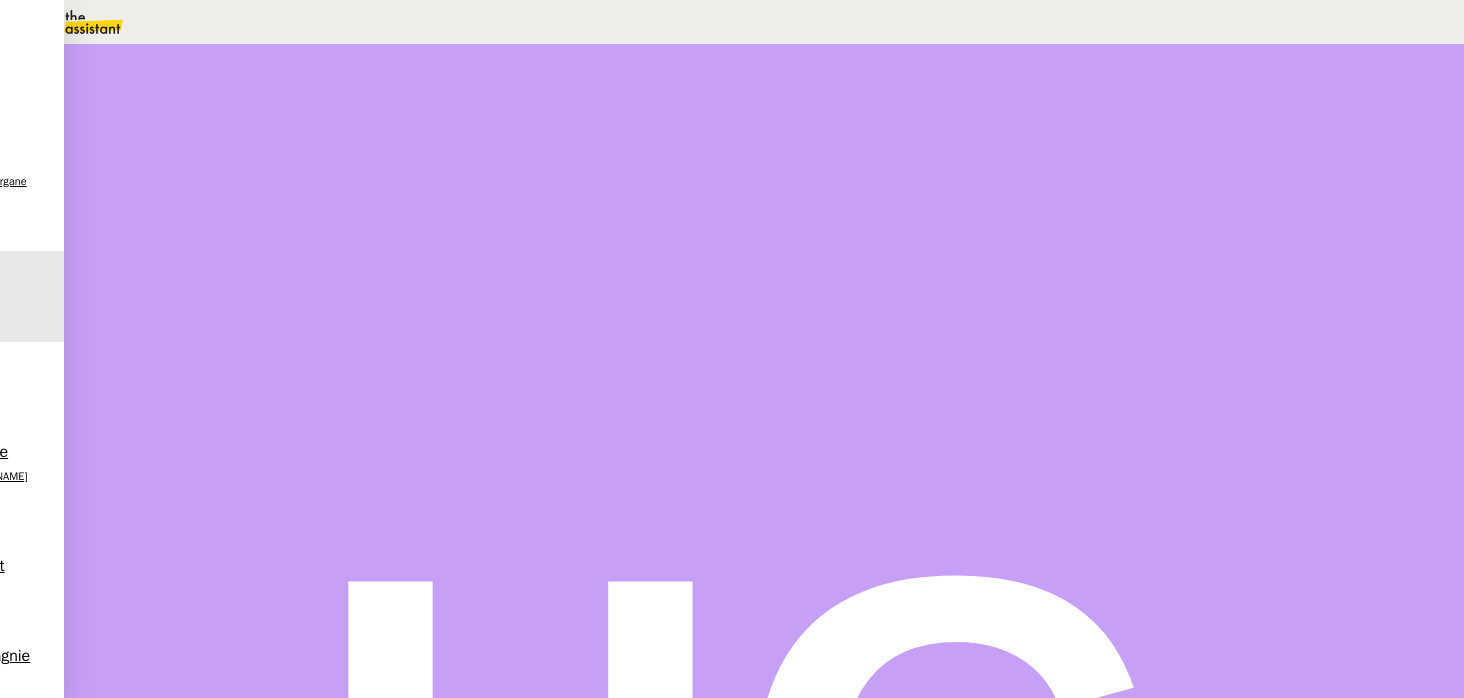 type on "Transmission d'informations." 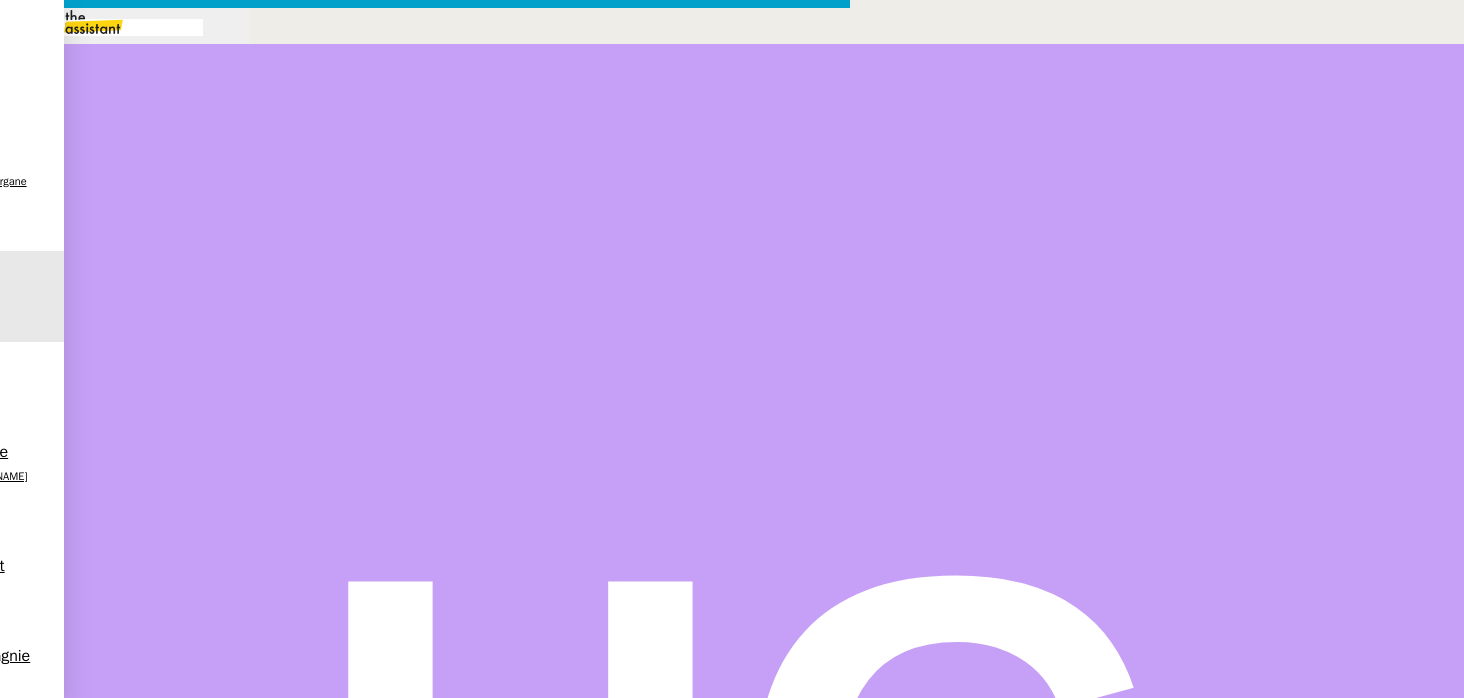 click at bounding box center [425, 837] 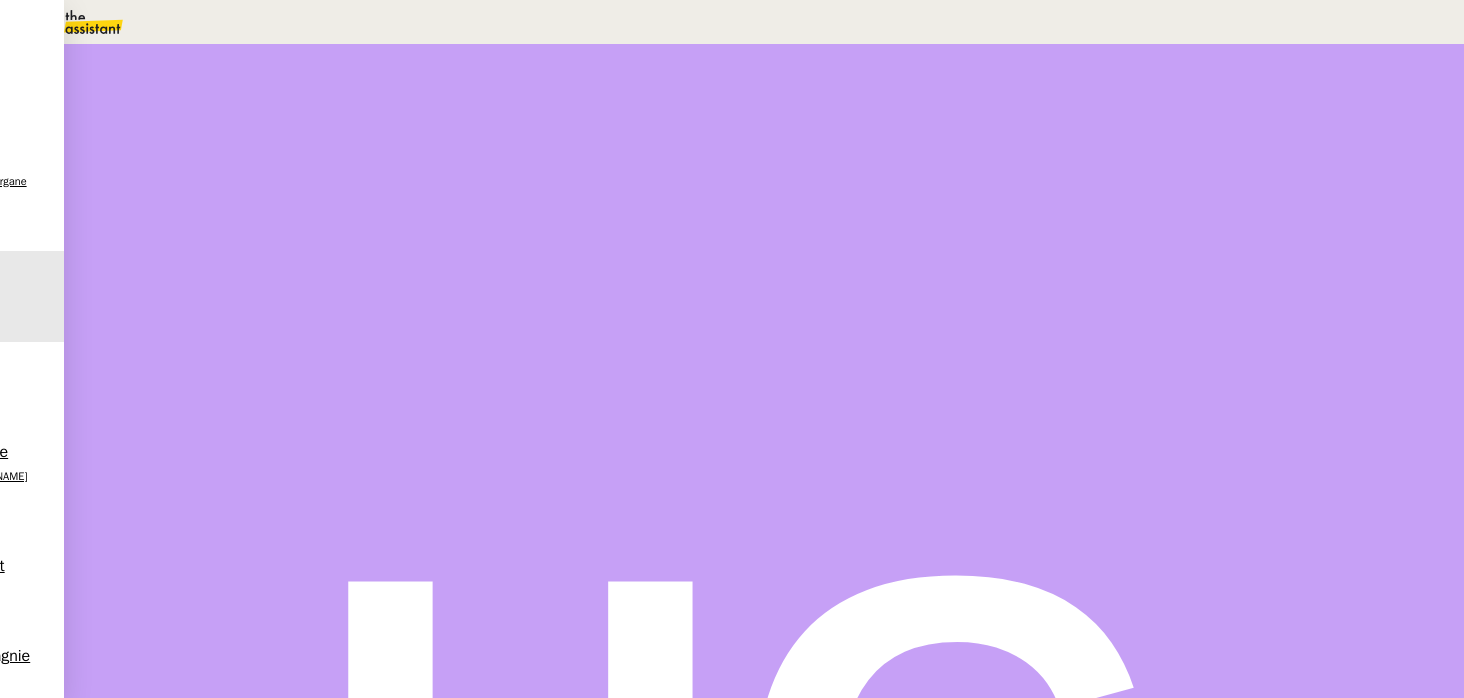 scroll, scrollTop: 124, scrollLeft: 0, axis: vertical 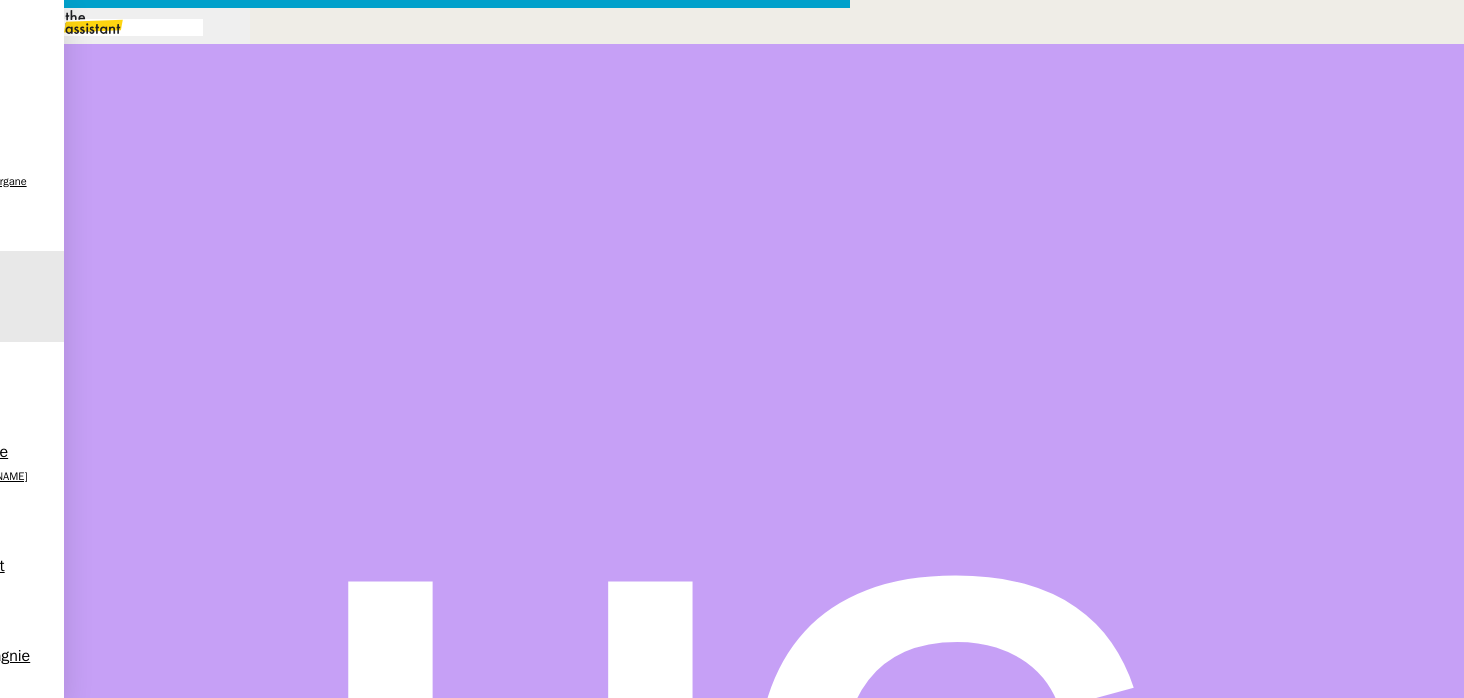 click at bounding box center (425, 837) 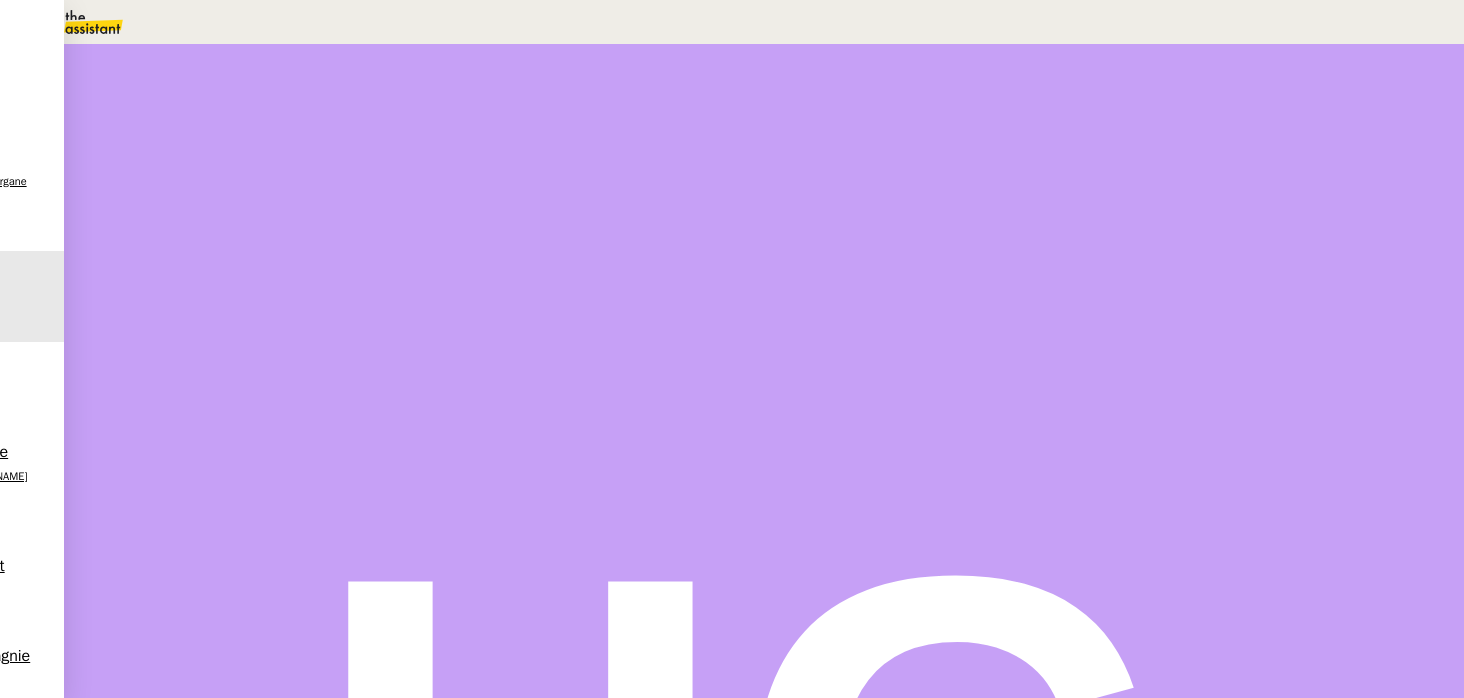 click on "Tout est en ordre dans BROKIN, ça apparaitra bien dans le prochain décompte apporteurs.  Privé" at bounding box center (460, 415) 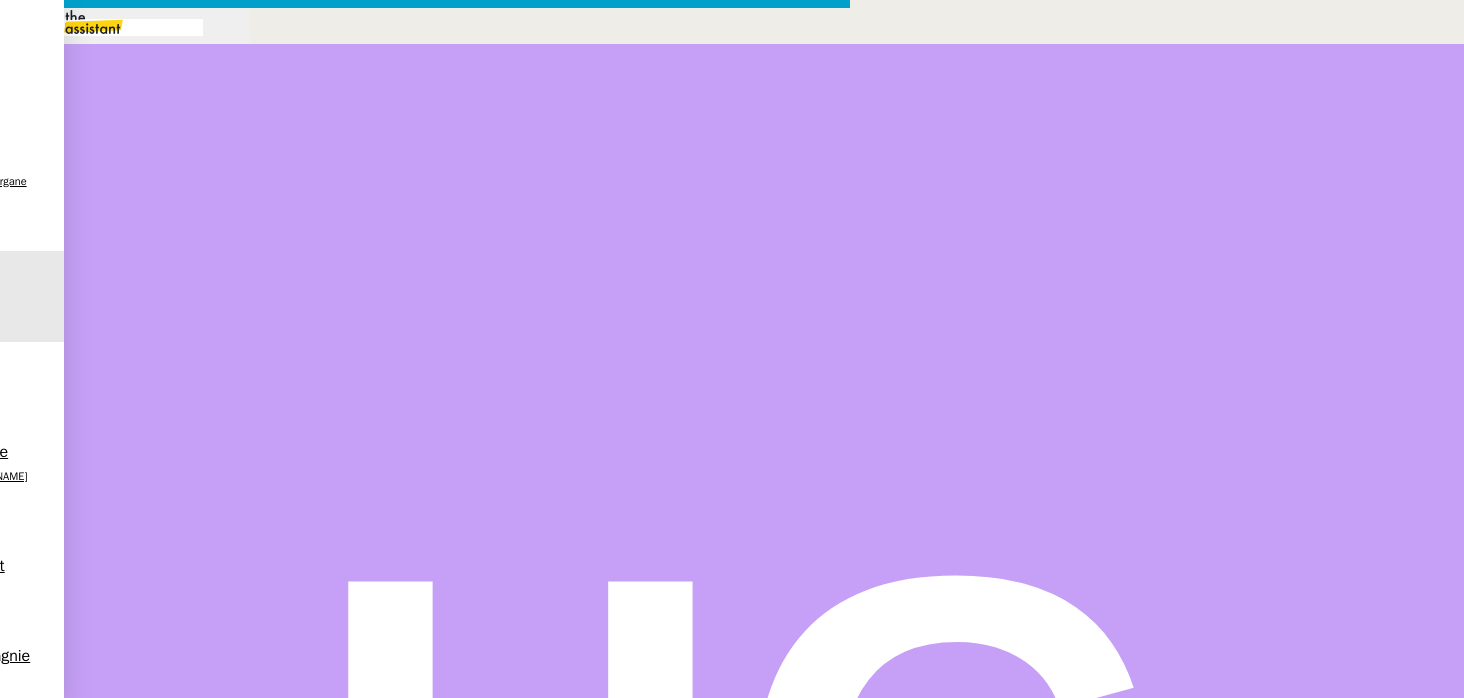 click at bounding box center (425, 837) 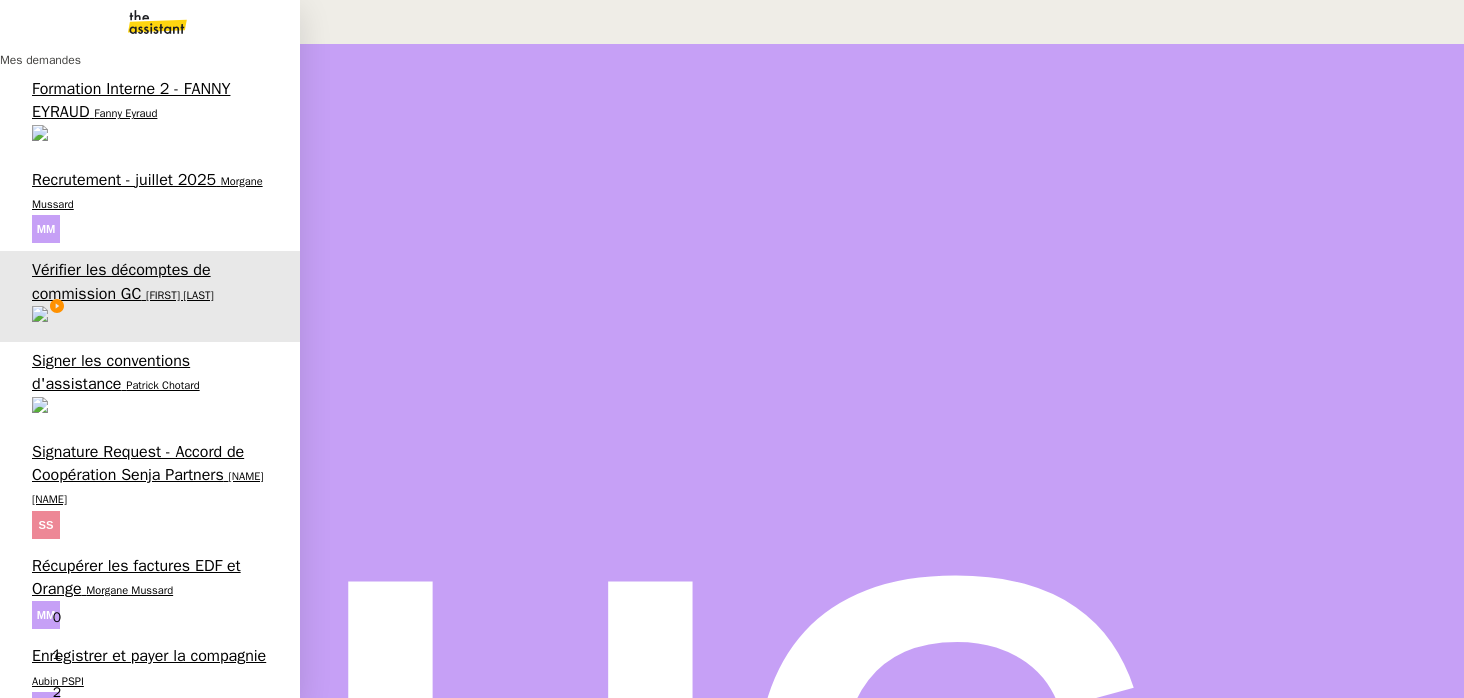 click on "RÉCUPÉRATION DES FACTURES - juillet 25" at bounding box center (147, 758) 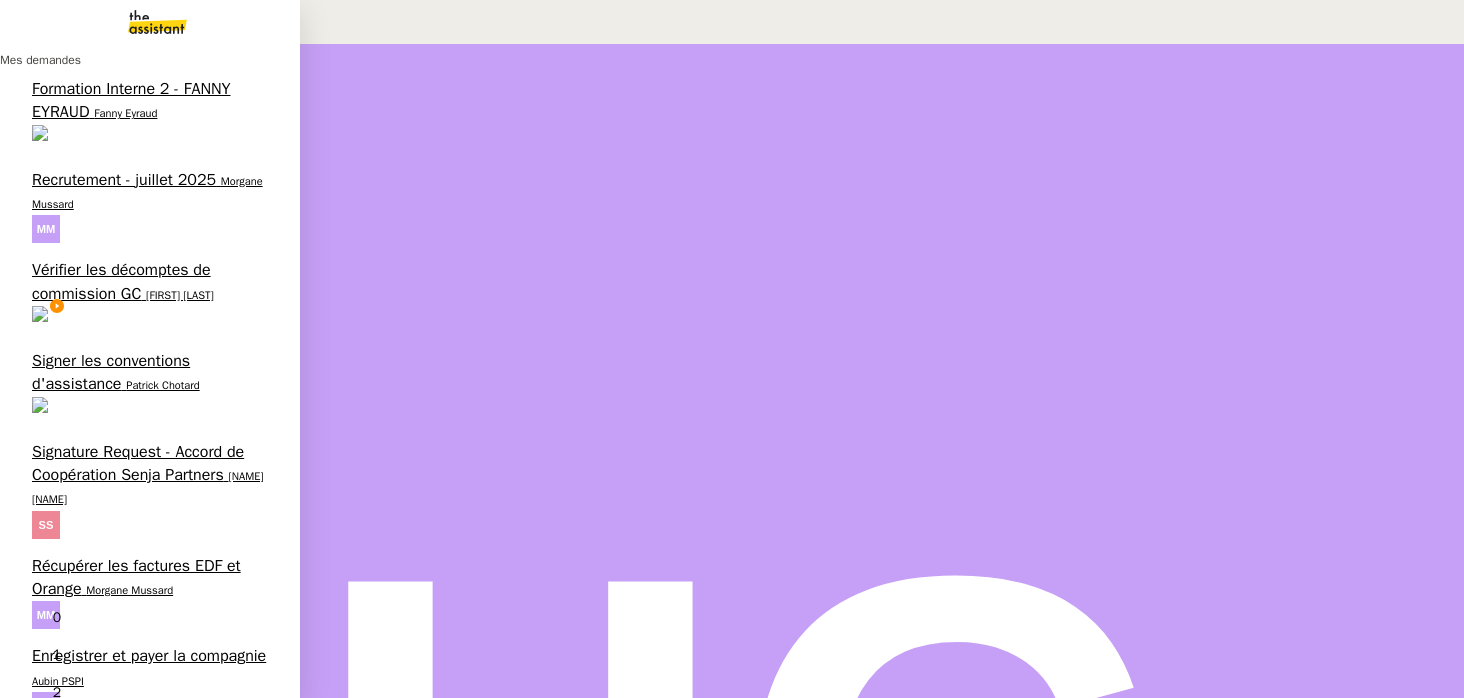click on "Récupérer les factures EDF et Orange" at bounding box center [136, 577] 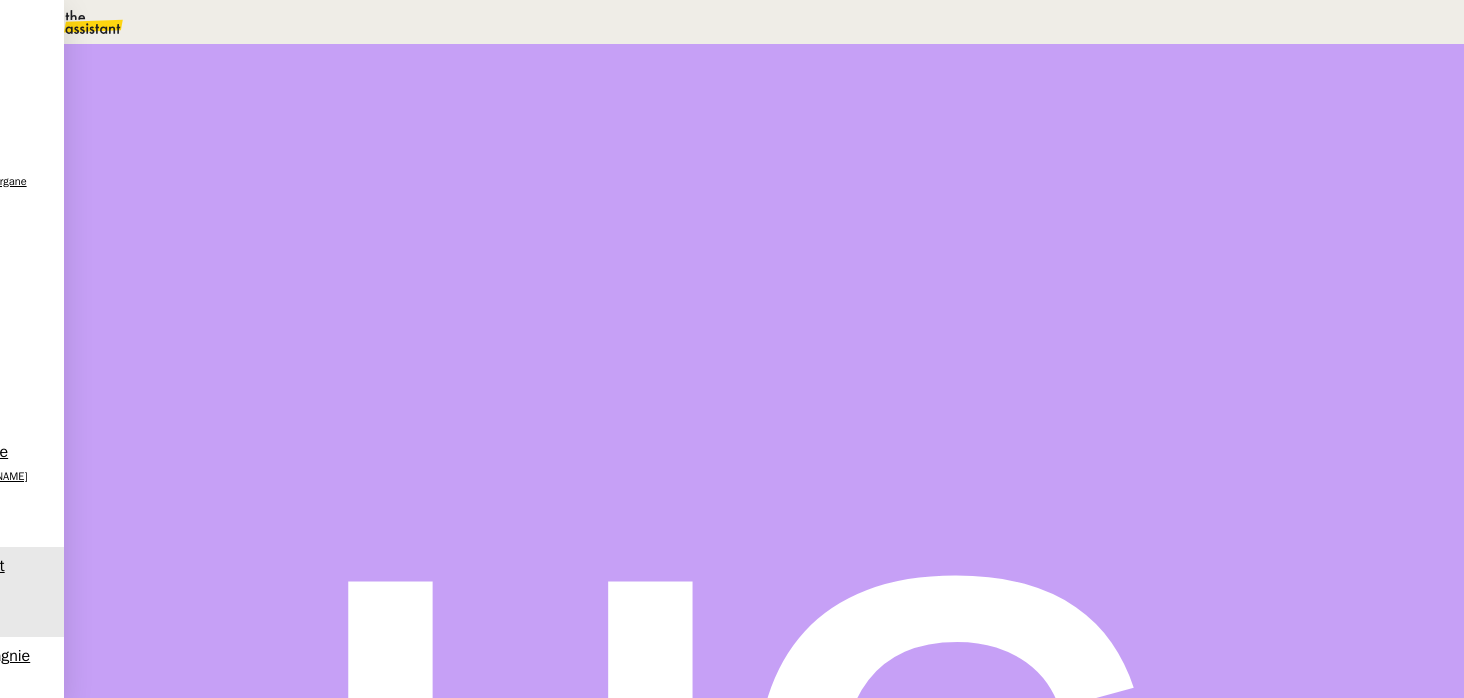 scroll, scrollTop: 37, scrollLeft: 0, axis: vertical 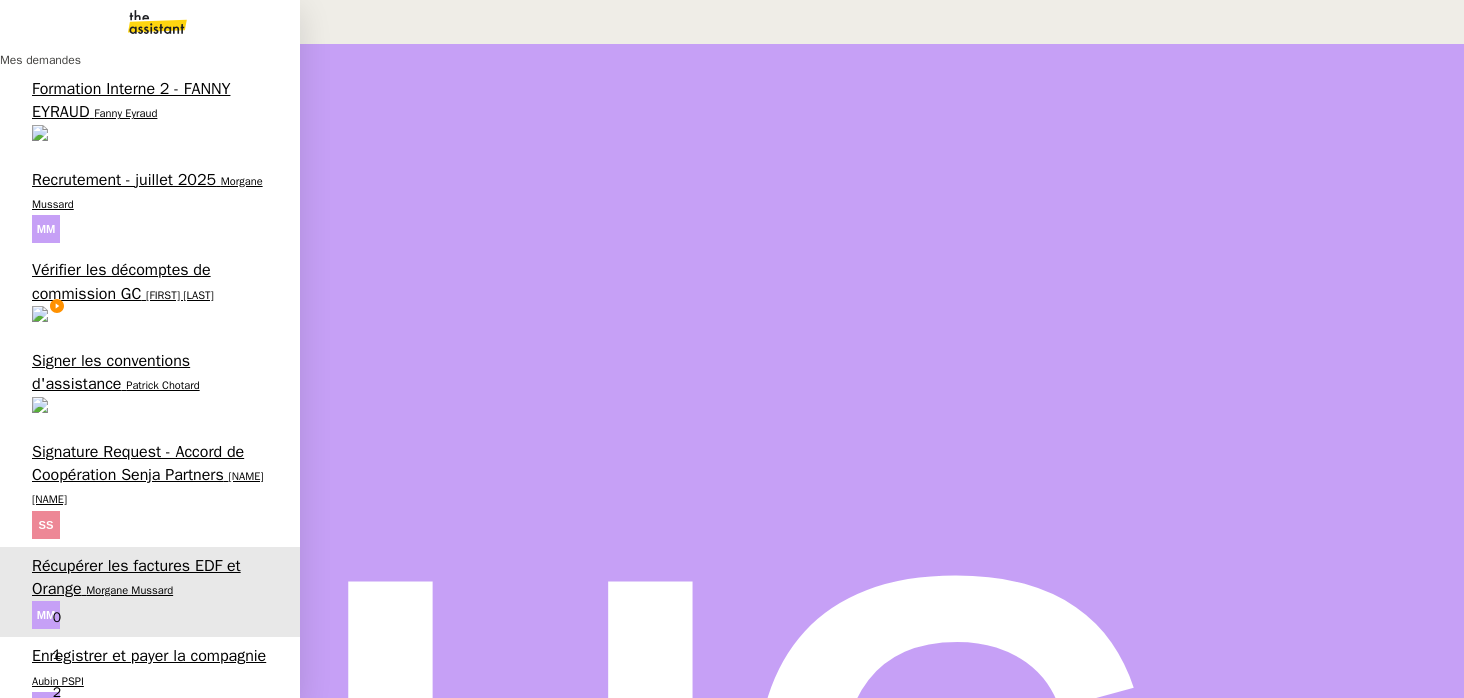 click on "Vérifier les décomptes de commission GC" at bounding box center (121, 281) 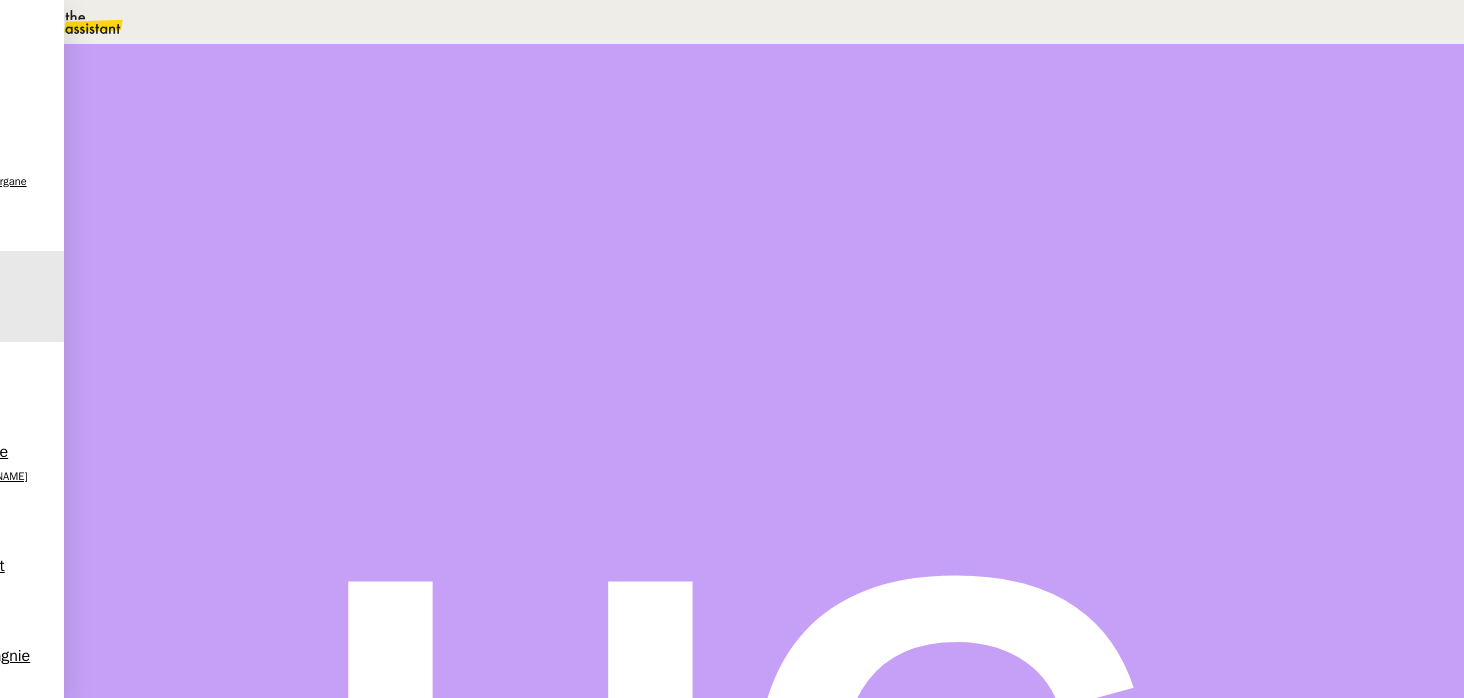 scroll, scrollTop: 203, scrollLeft: 0, axis: vertical 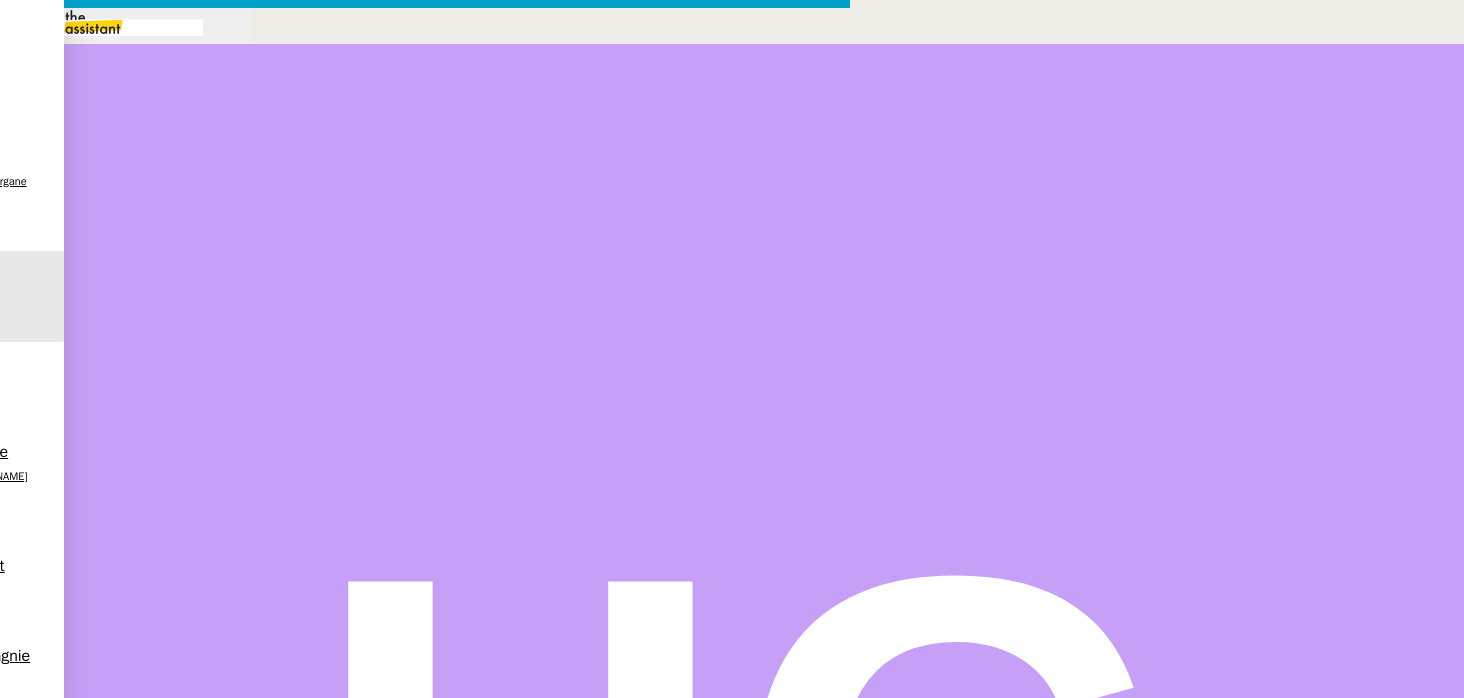 click on "Bonjour" at bounding box center [425, 837] 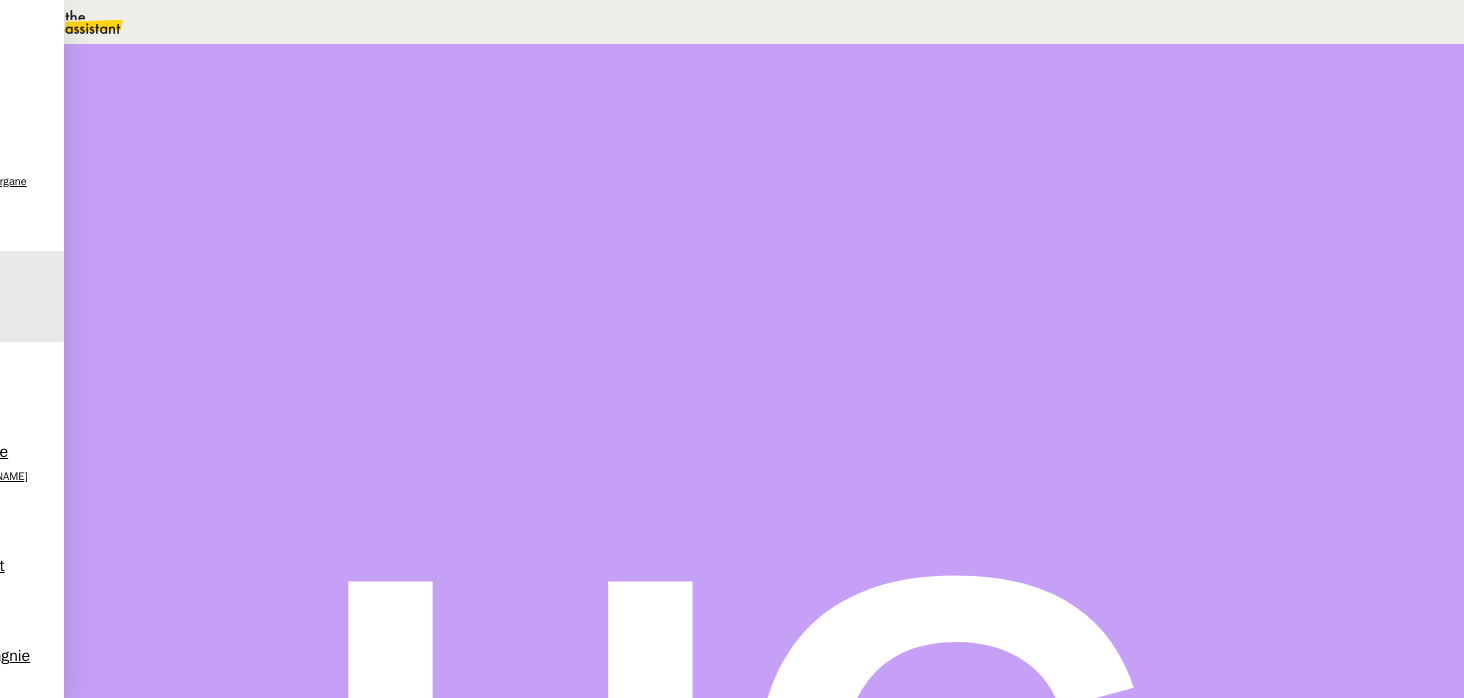 scroll, scrollTop: 4081, scrollLeft: 0, axis: vertical 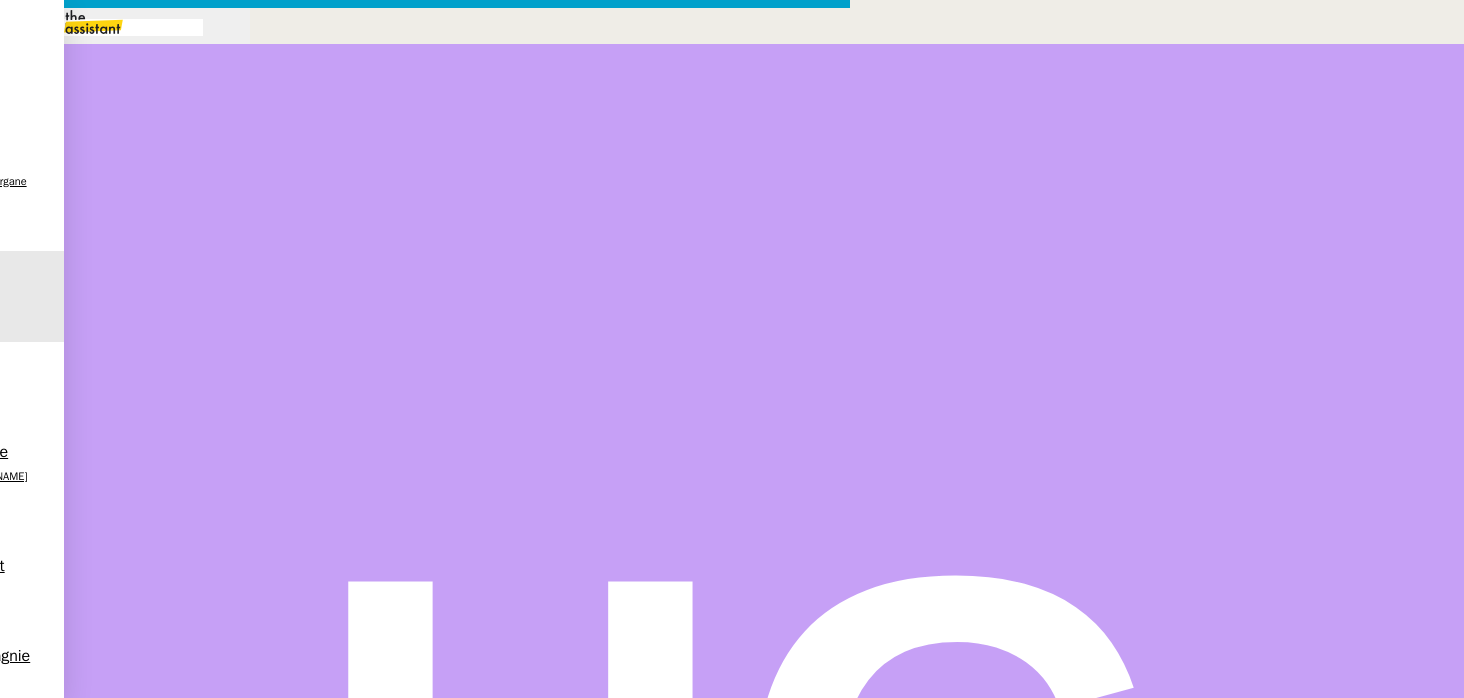 click on "Tout est en ordre dans BROKIN dans ce dossier." at bounding box center (425, 883) 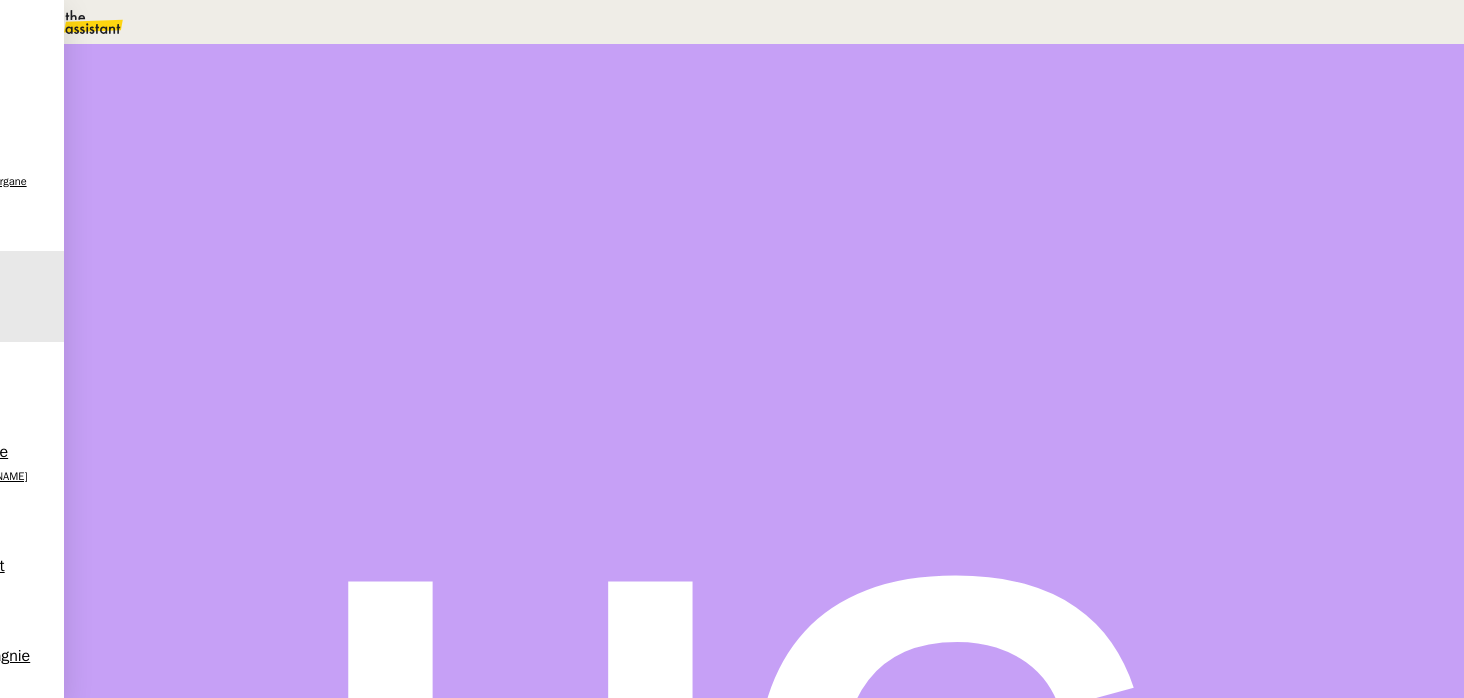 click at bounding box center [251, 324] 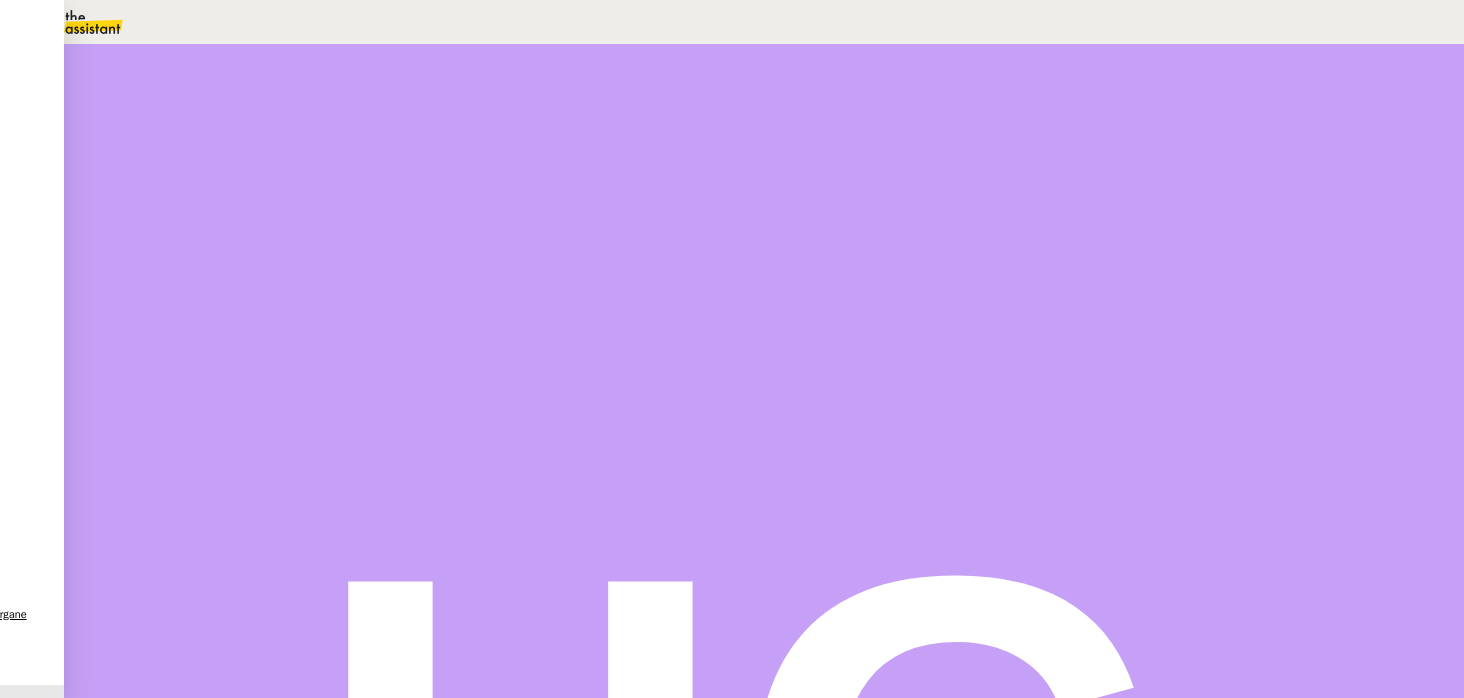 click on "Statut" at bounding box center (764, 111) 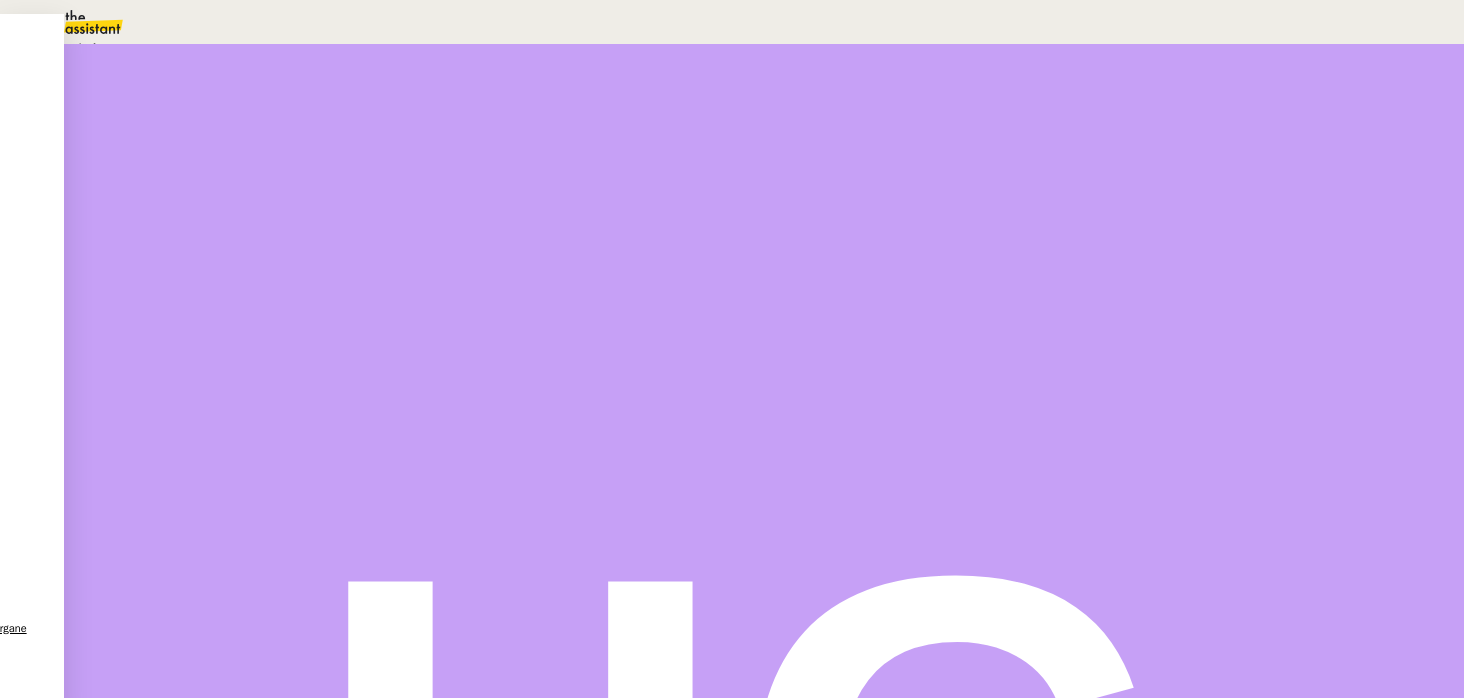 click on "Aucune action supplémentaire n'est nécessaire." at bounding box center (213, 49) 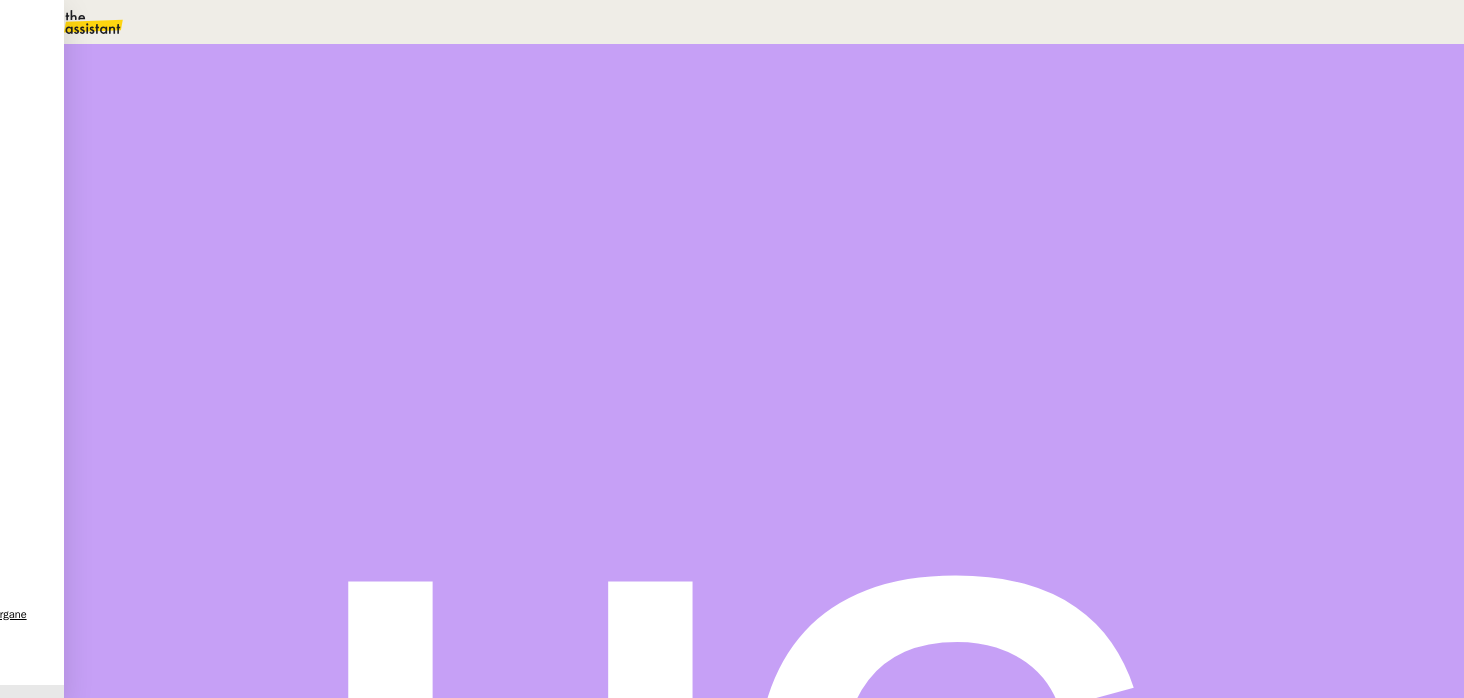 click on "Sauver" at bounding box center [1067, 188] 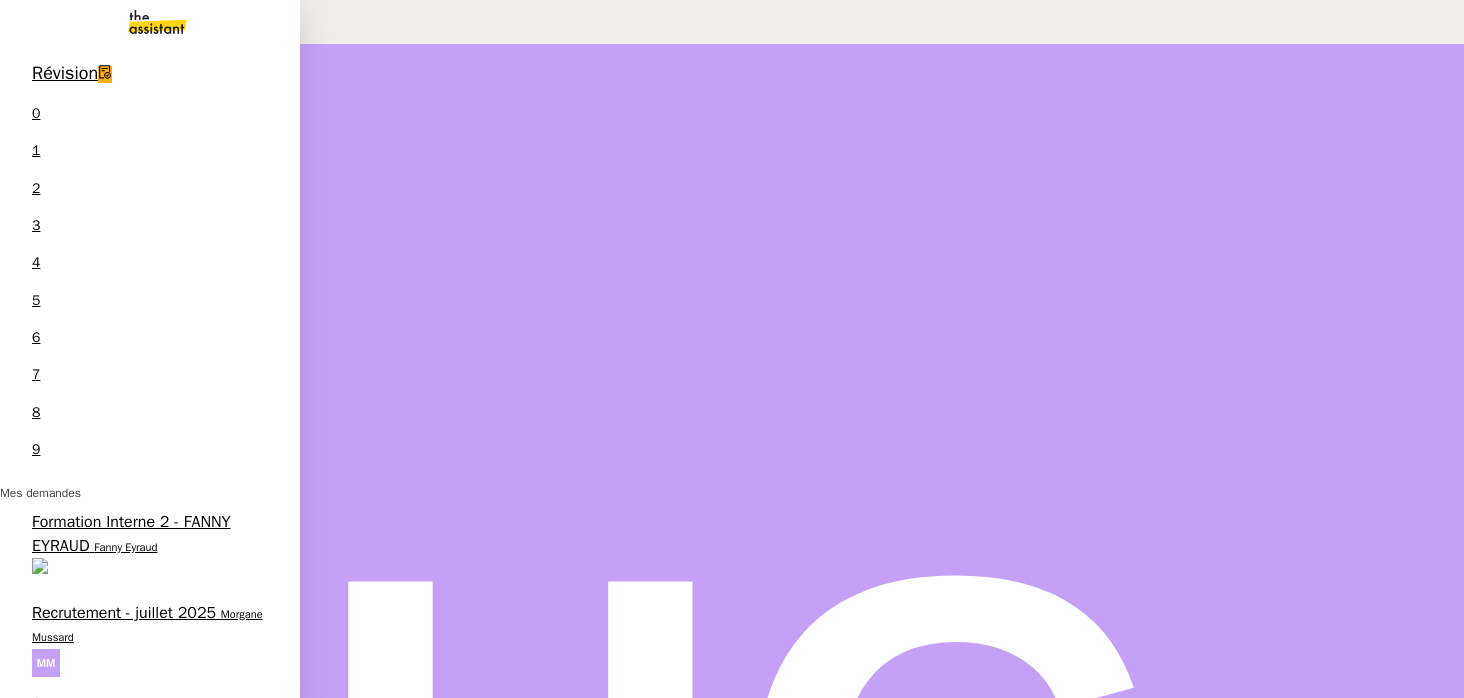 click on "Enregistrer et payer la compagnie" at bounding box center [149, 999] 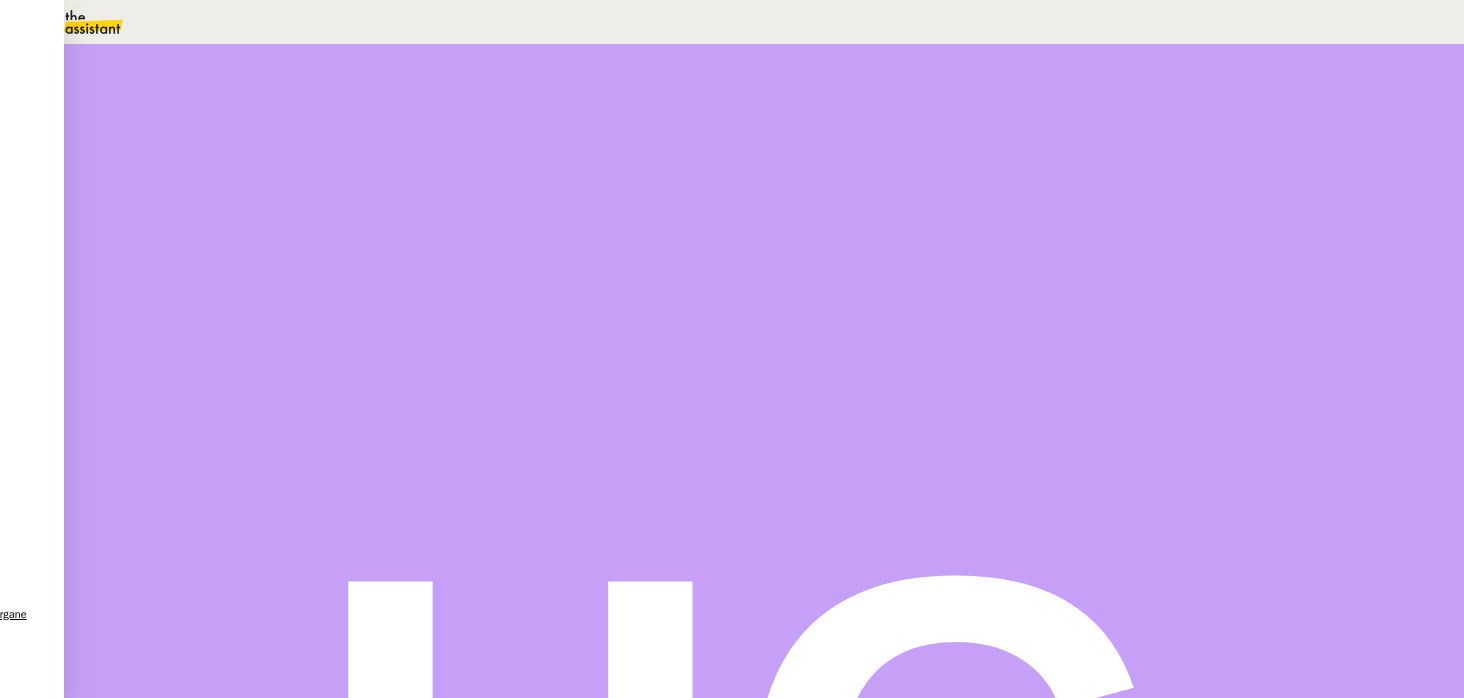 scroll, scrollTop: 685, scrollLeft: 0, axis: vertical 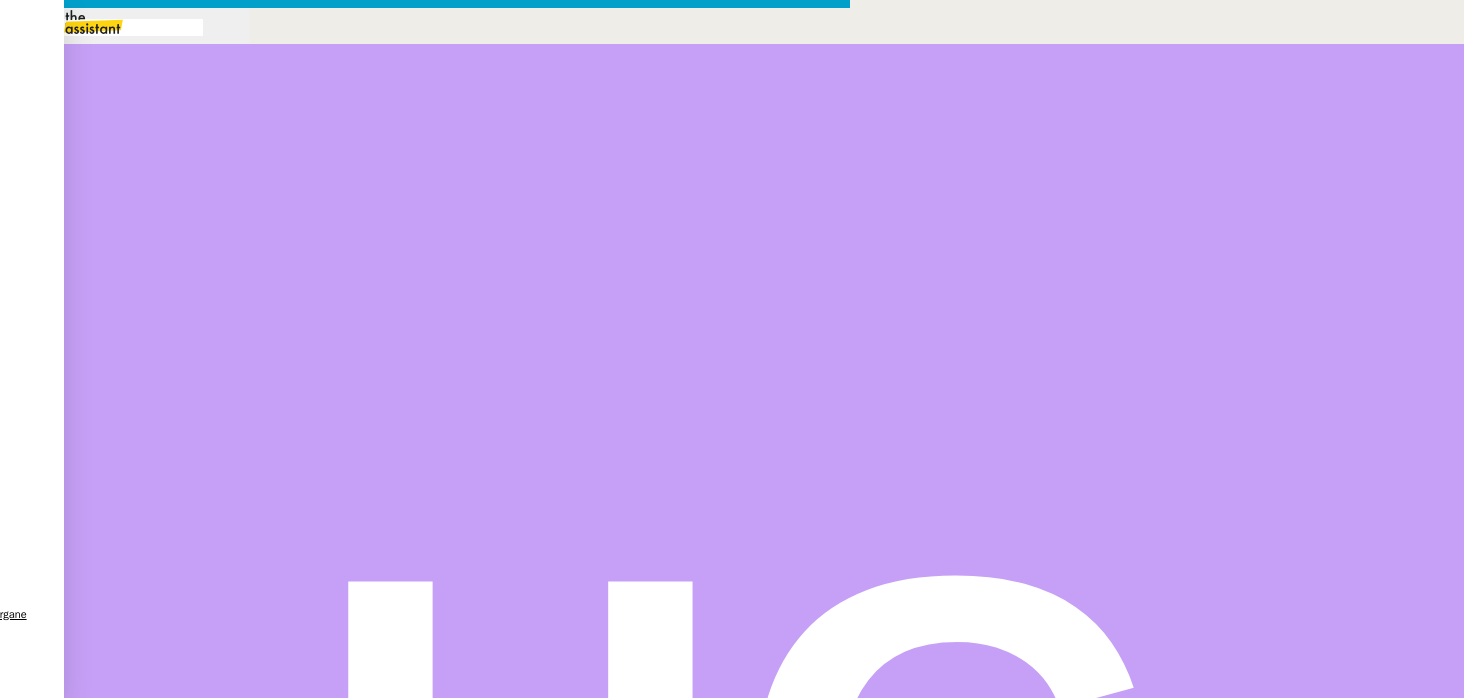 click on "Service TA - VOYAGE - PROPOSITION GLOBALE    A utiliser dans le cadre de proposition de déplacement TA - RELANCE CLIENT (EN)    Relancer un client lorsqu'il n'a pas répondu à un précédent message BAFERTY - MAIL AUDITION    A utiliser dans le cadre de la procédure d'envoi des mails d'audition TA - PUBLICATION OFFRE D'EMPLOI     Organisation du recrutement Discours de présentation du paiement sécurisé    TA - VOYAGES - PROPOSITION ITINERAIRE    Soumettre les résultats d'une recherche TA - CONFIRMATION PAIEMENT (EN)    Confirmer avec le client de modèle de transaction - Attention Plan Pro nécessaire. TA - COURRIER EXPEDIE (recommandé)    A utiliser dans le cadre de l'envoi d'un courrier recommandé TA - PARTAGE DE CALENDRIER (EN)    A utiliser pour demander au client de partager son calendrier afin de faciliter l'accès et la gestion PSPI - Appel de fonds MJL    A utiliser dans le cadre de la procédure d'appel de fonds MJL TA - RELANCE CLIENT    TA - AR PROCEDURES        21 YIELD" at bounding box center (732, 602) 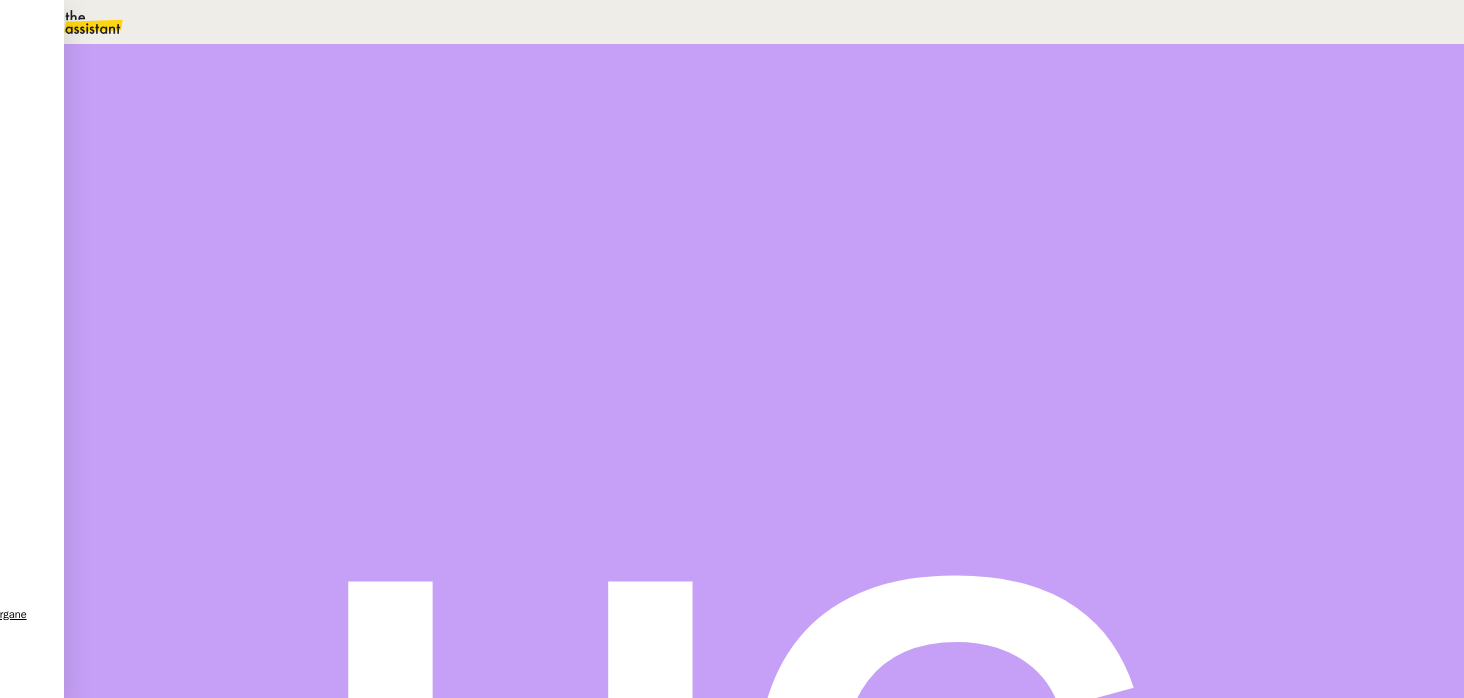 scroll, scrollTop: 0, scrollLeft: 0, axis: both 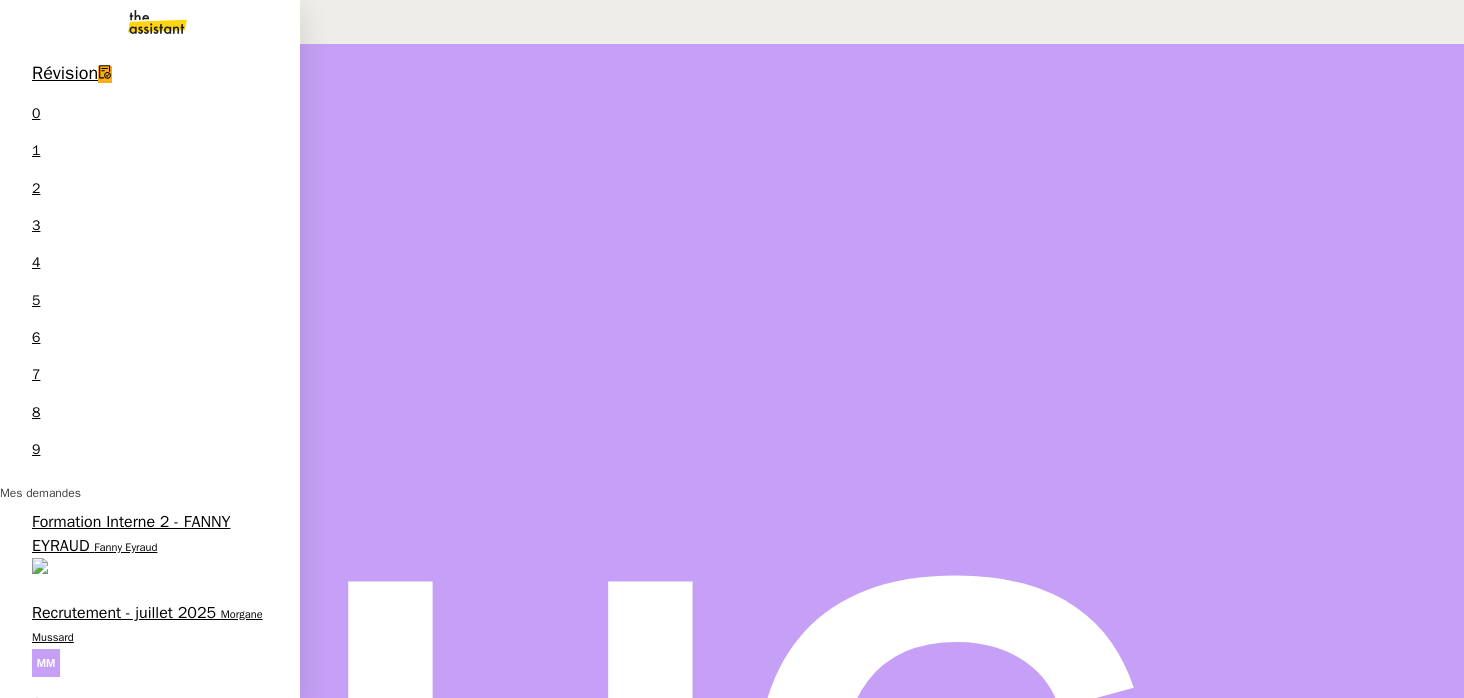 click on "Enregistrer et payer la compagnie" at bounding box center [149, 999] 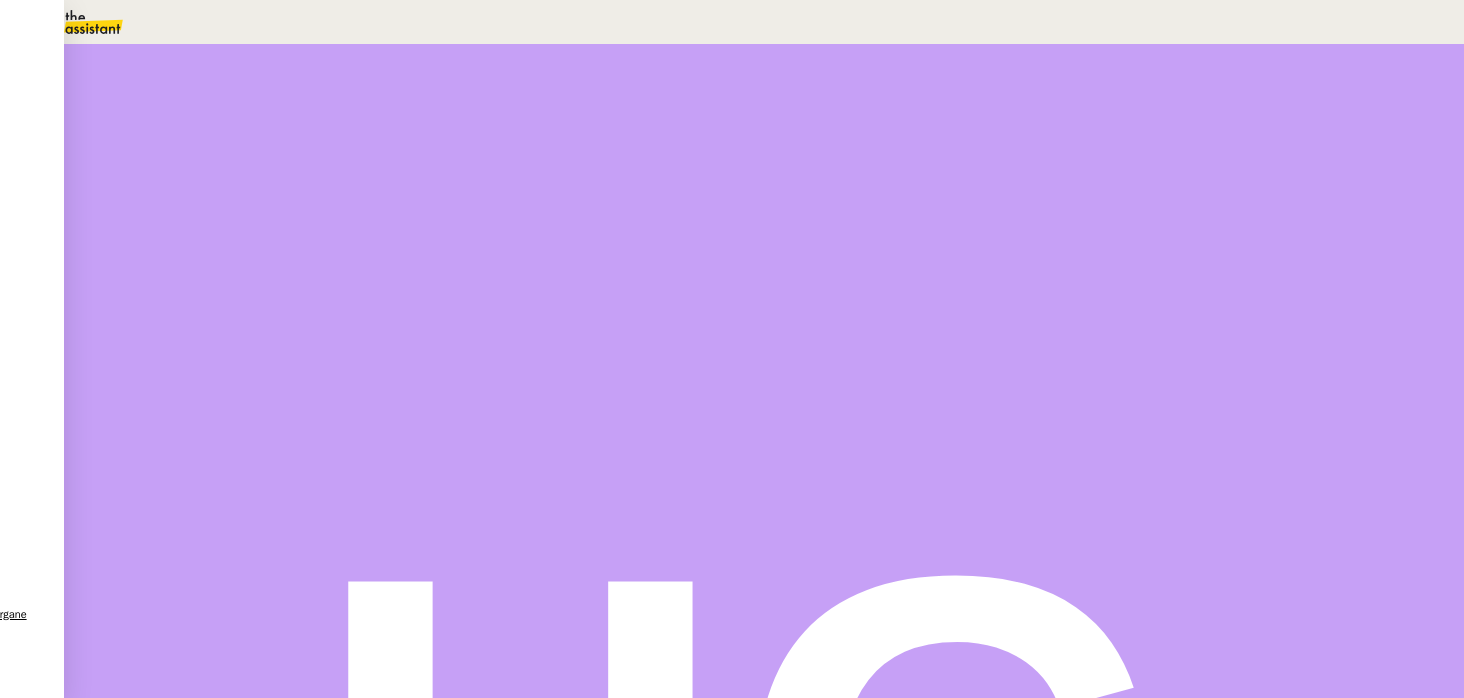 scroll, scrollTop: 435, scrollLeft: 0, axis: vertical 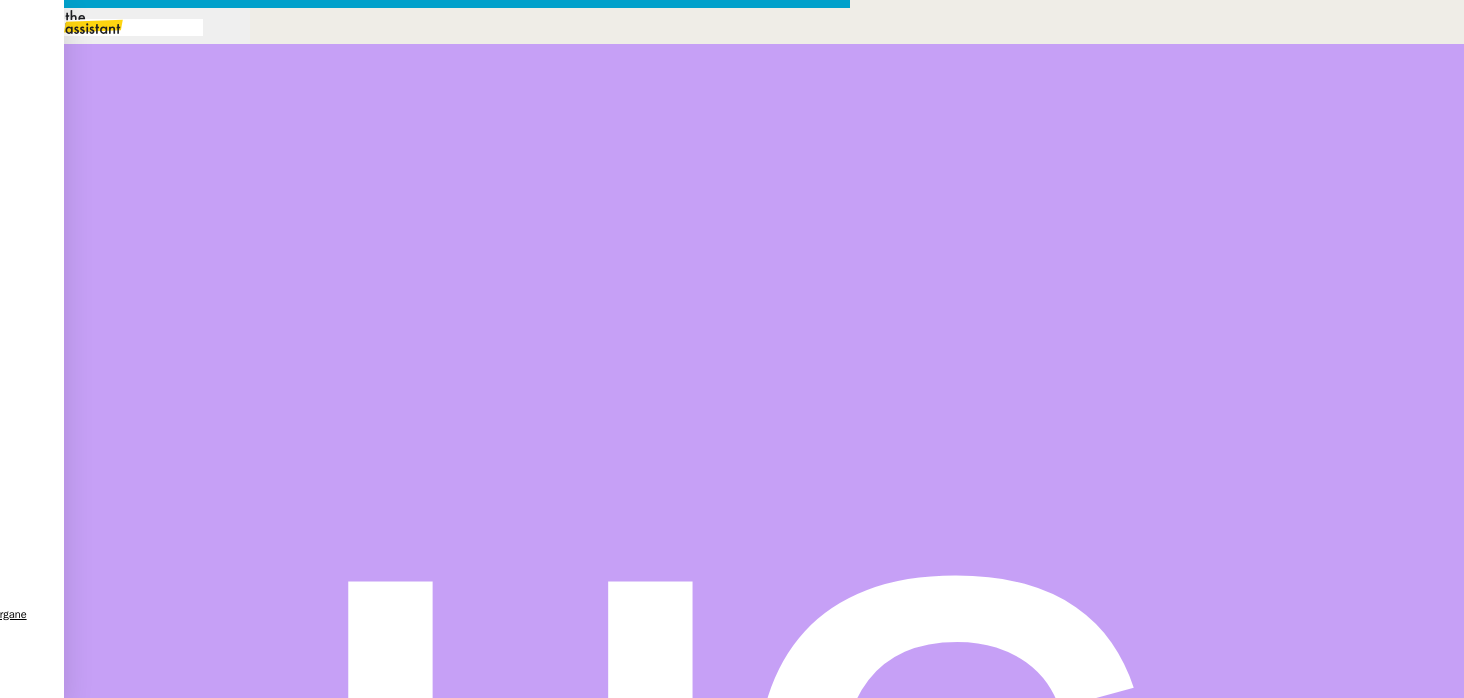click on "Envoyer" at bounding box center (78, 1161) 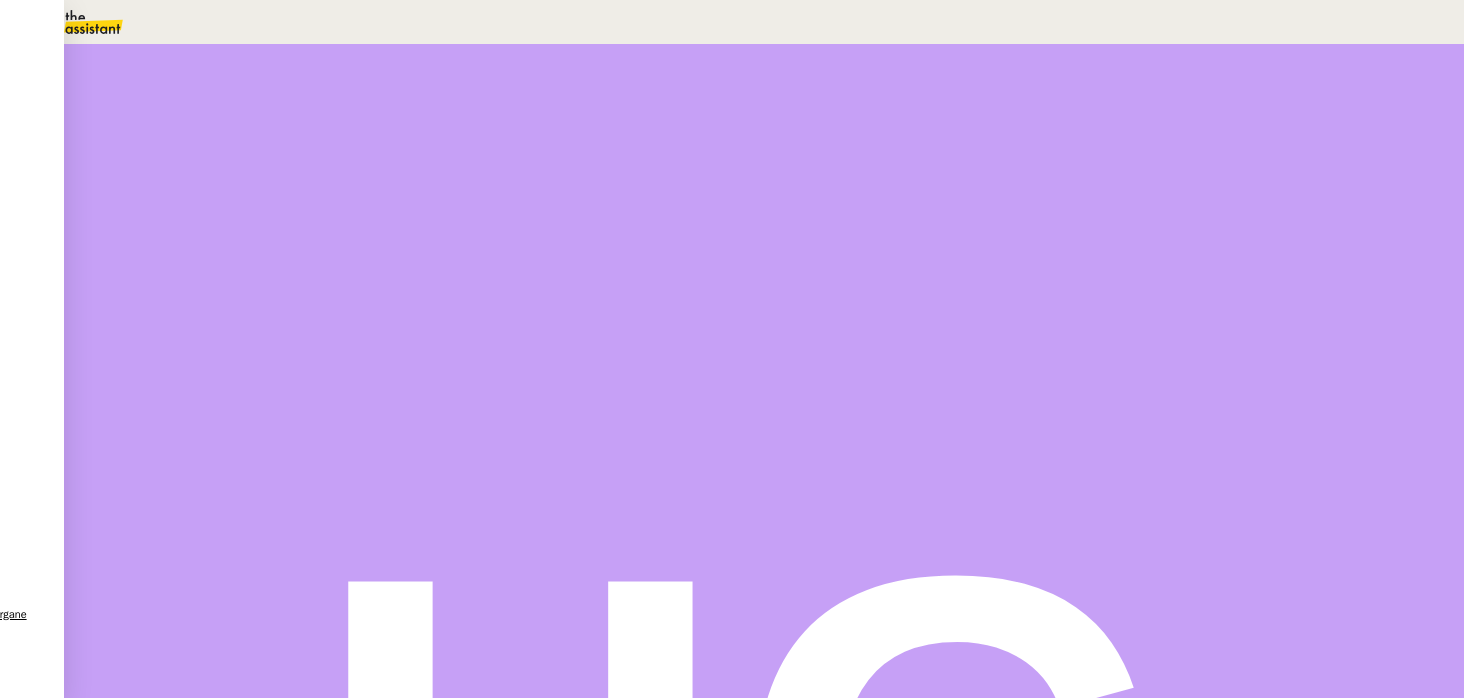 scroll, scrollTop: 0, scrollLeft: 0, axis: both 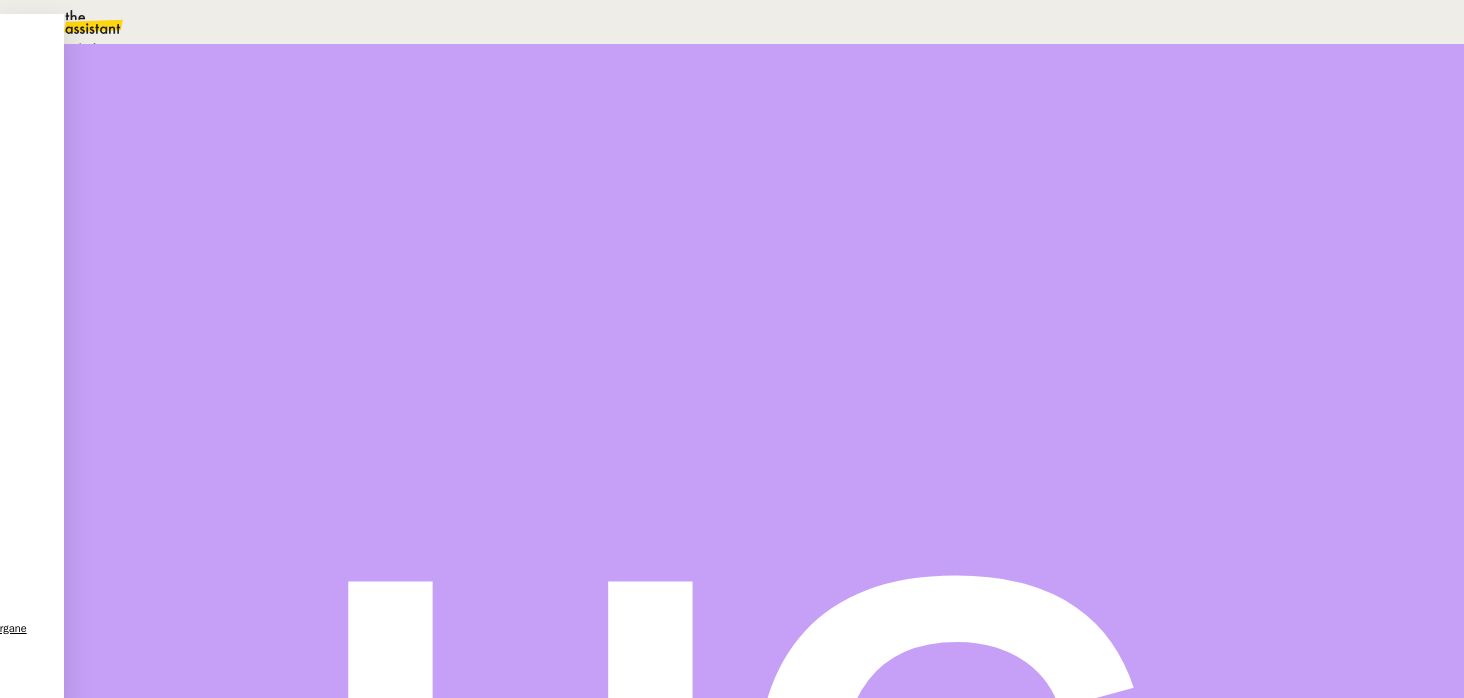 click on "Statut" at bounding box center [764, 111] 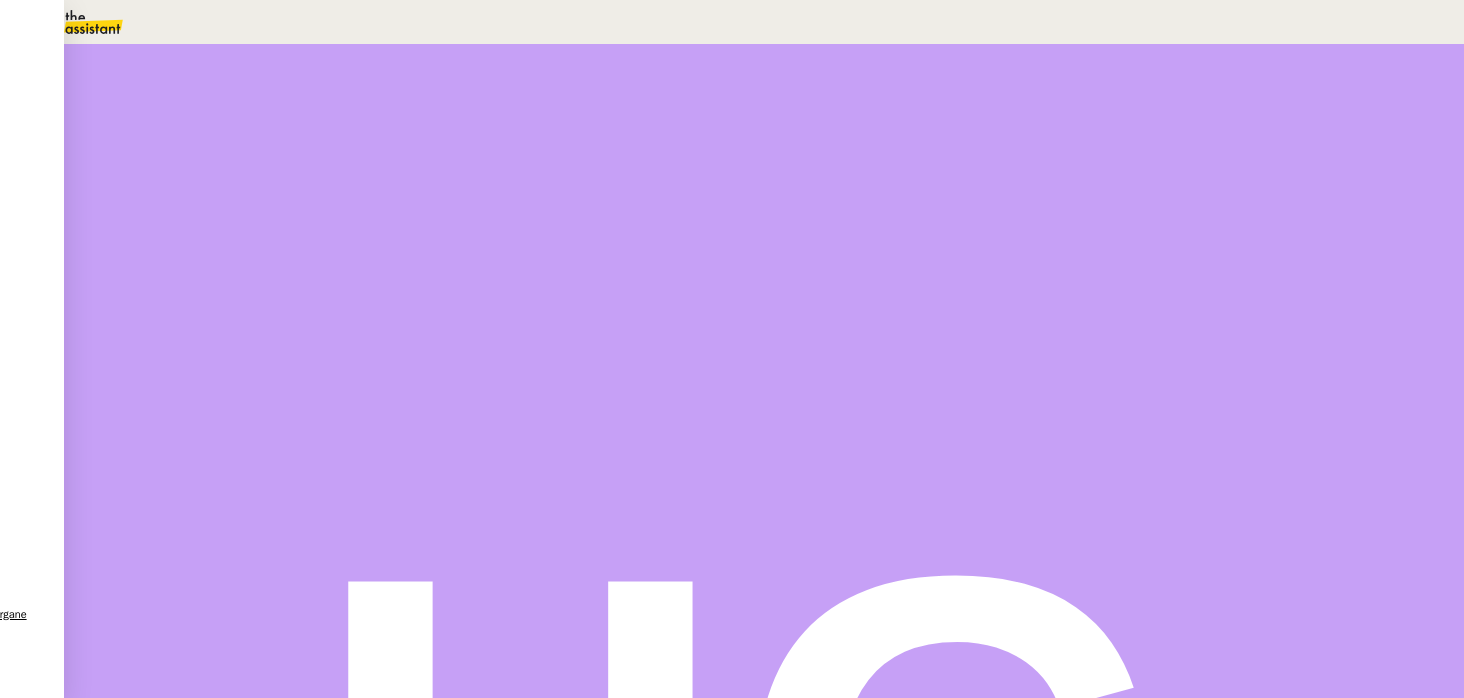 click on "Dans 2 jours ouvrés" at bounding box center [1101, 177] 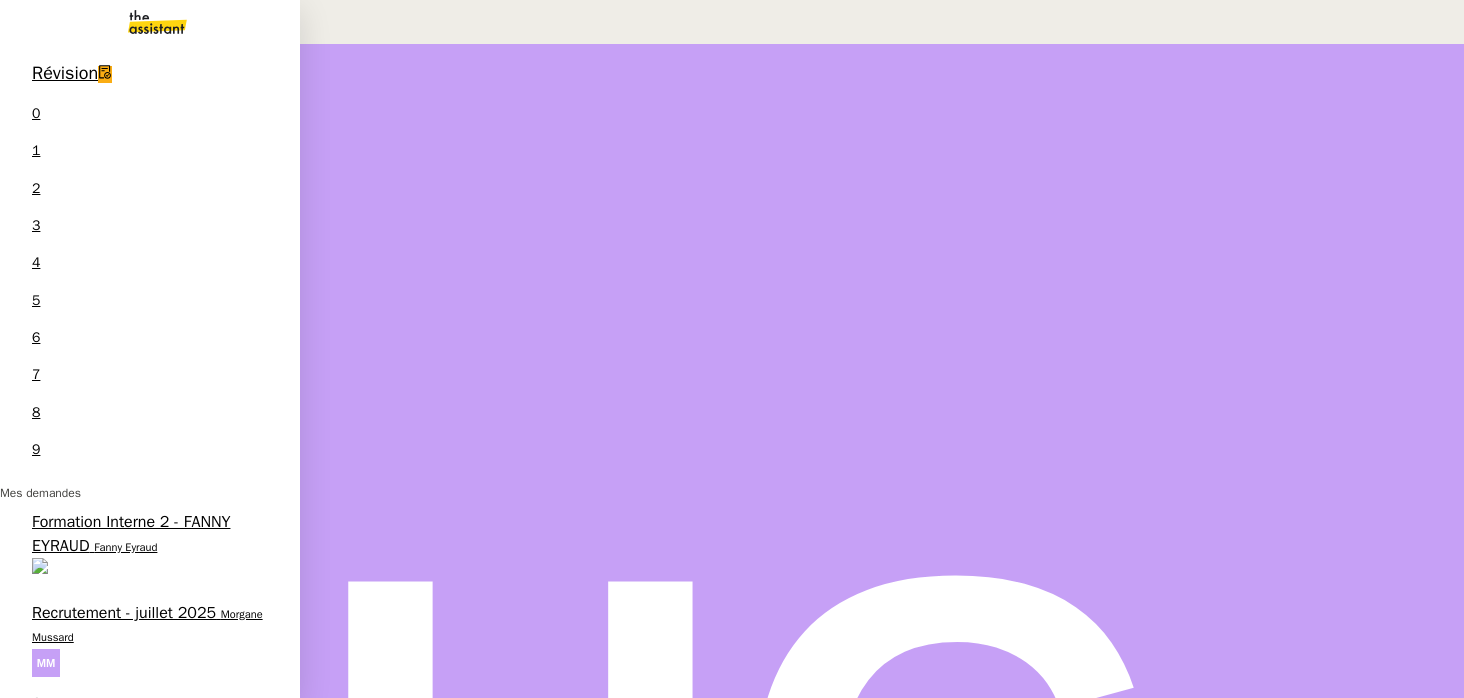 click on "Récupérer les factures EDF et Orange" at bounding box center (136, 919) 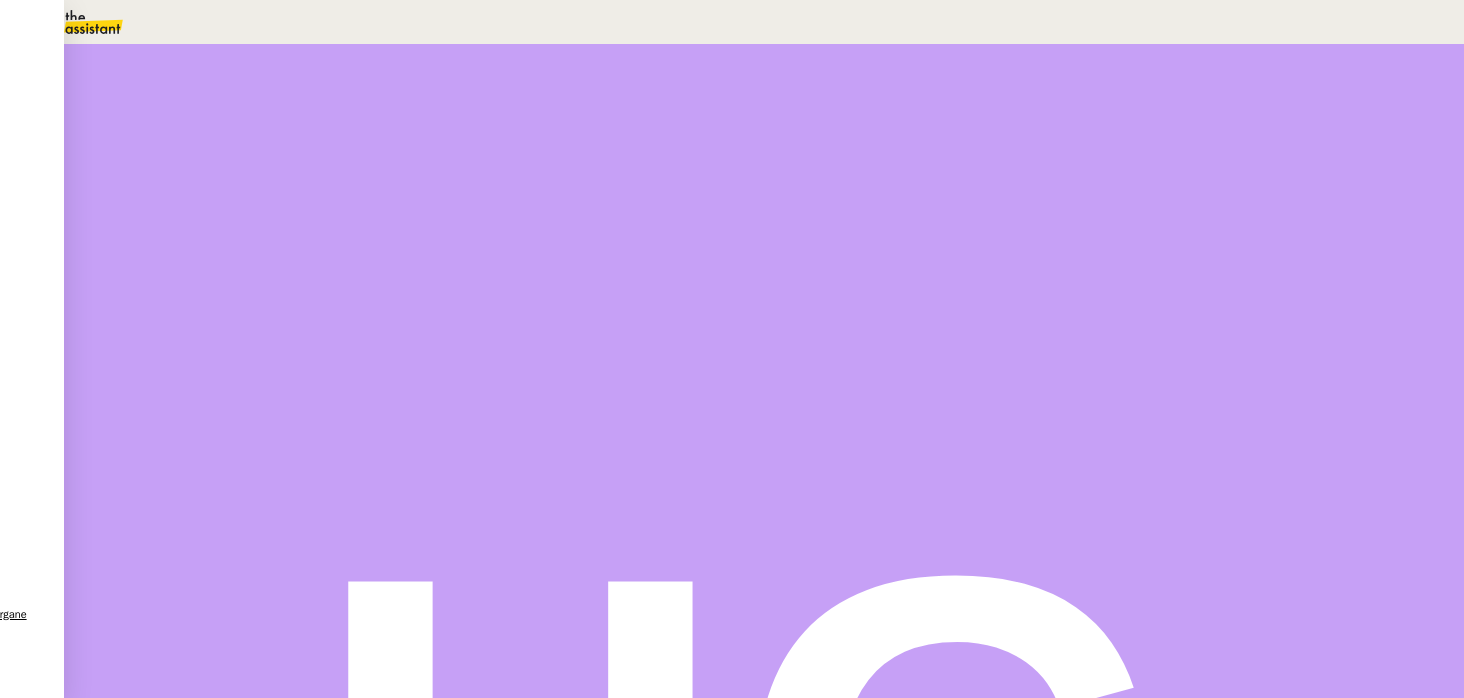 scroll, scrollTop: 2116, scrollLeft: 0, axis: vertical 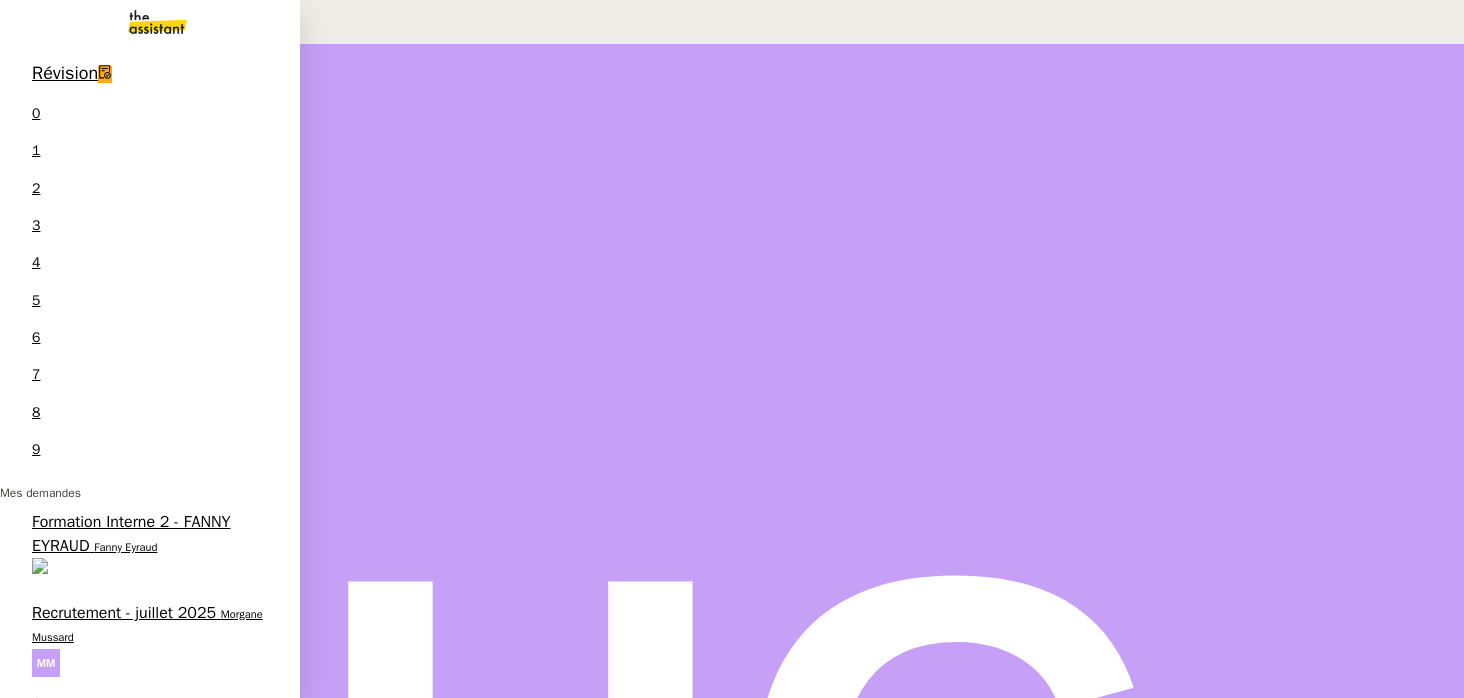 click on "RÉCUPÉRATION DES FACTURES - juillet 25" at bounding box center (147, 1010) 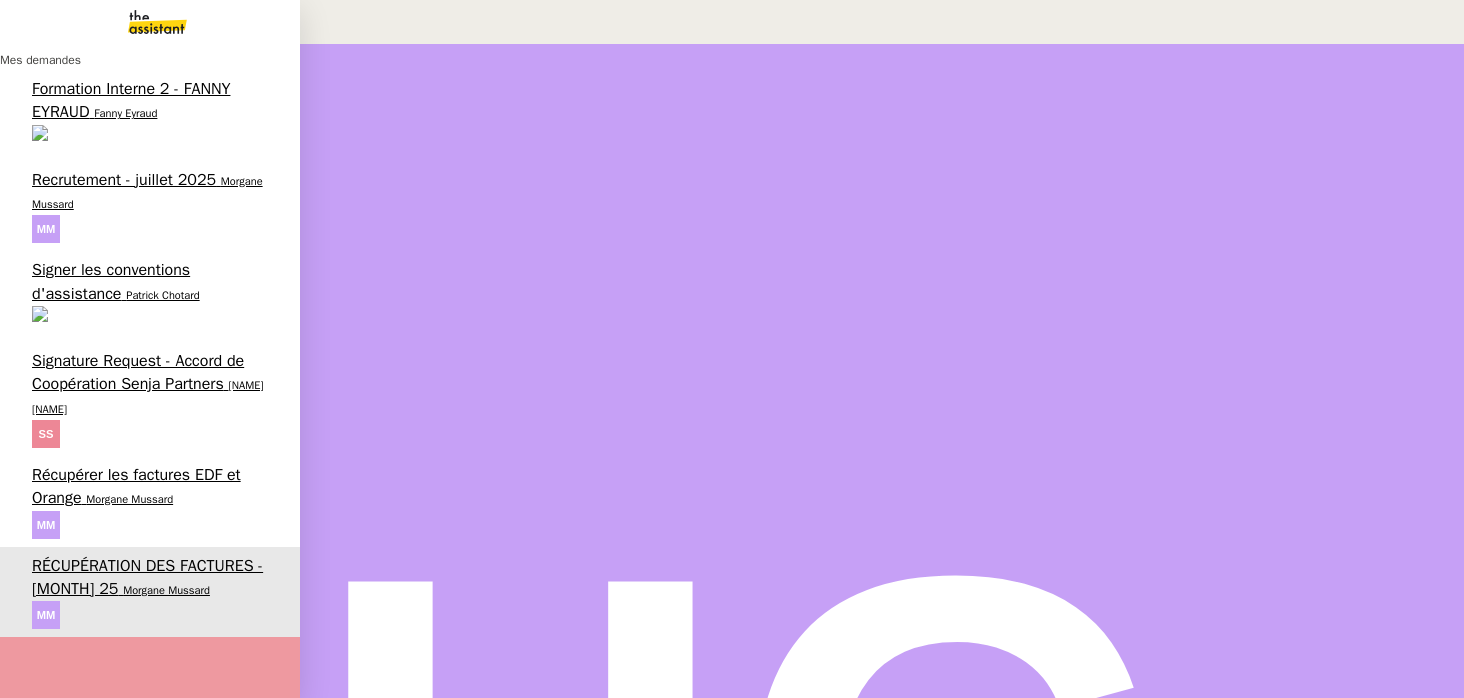 click on "Récupérer les factures EDF et Orange" at bounding box center (136, 486) 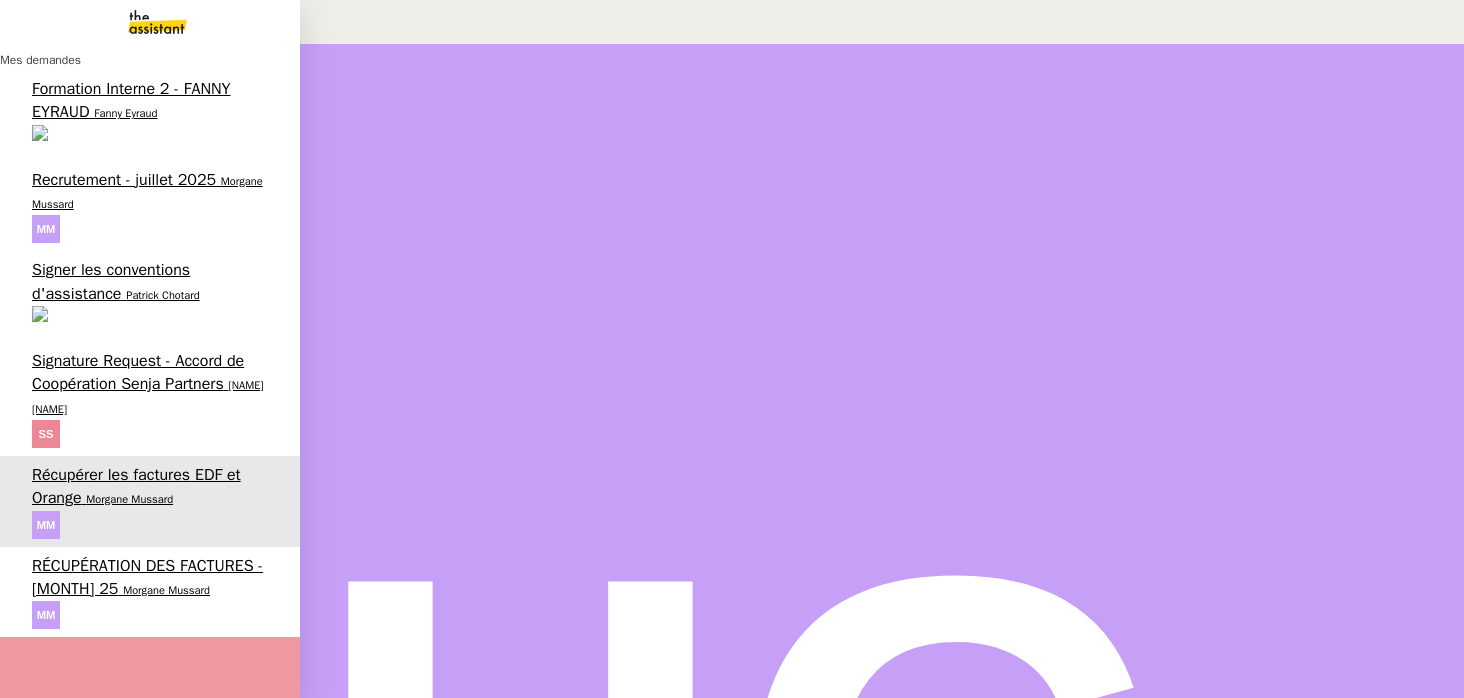 click on "[FIRST] [LAST]" at bounding box center [148, 396] 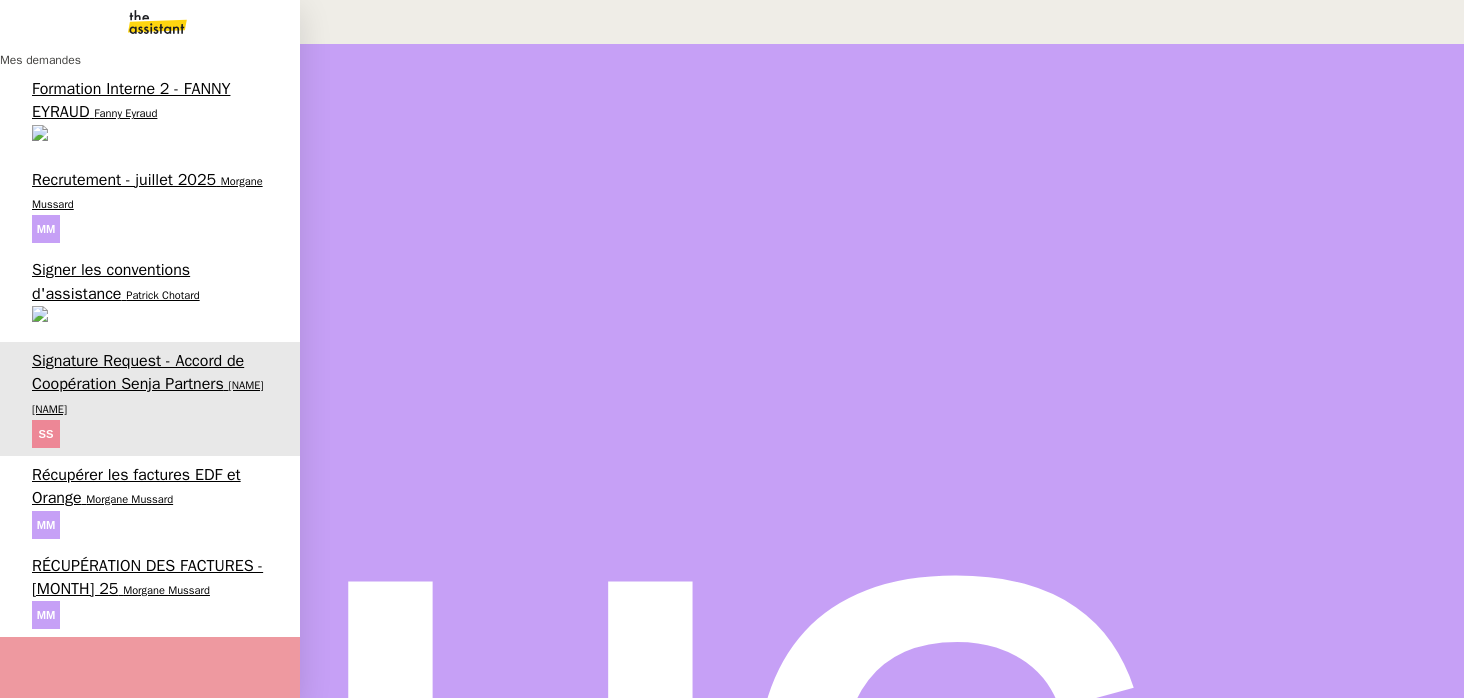 click on "Patrick Chotard" at bounding box center [162, 295] 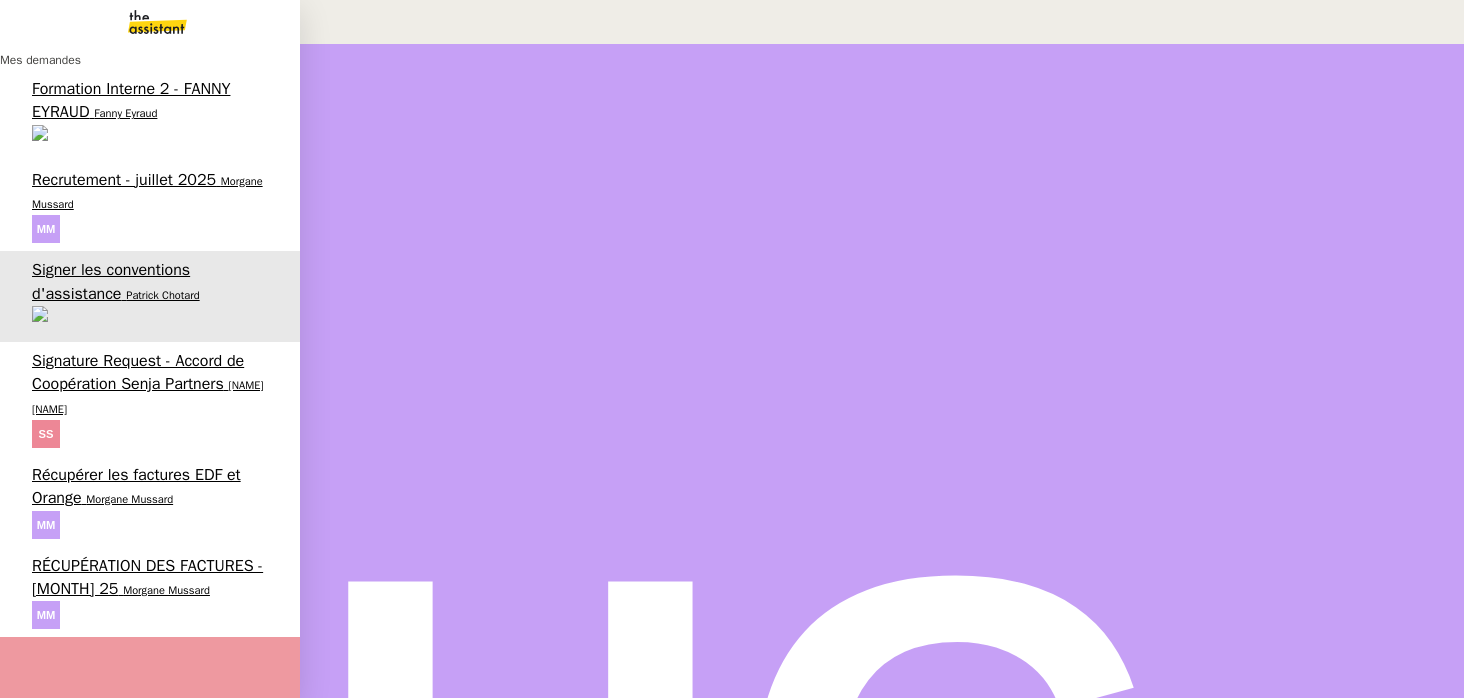 click on "Morgane Mussard" at bounding box center (147, 192) 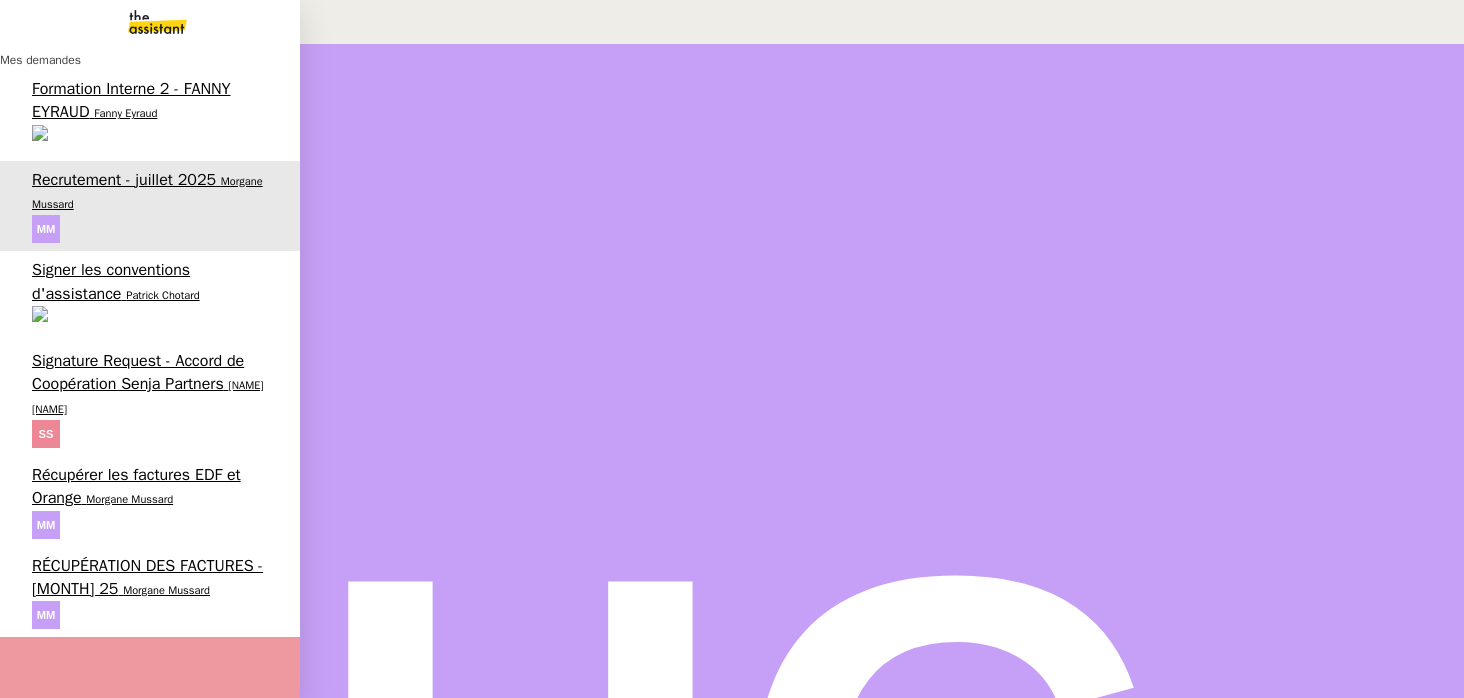 click on "Léa Jonville" at bounding box center (33, 1266) 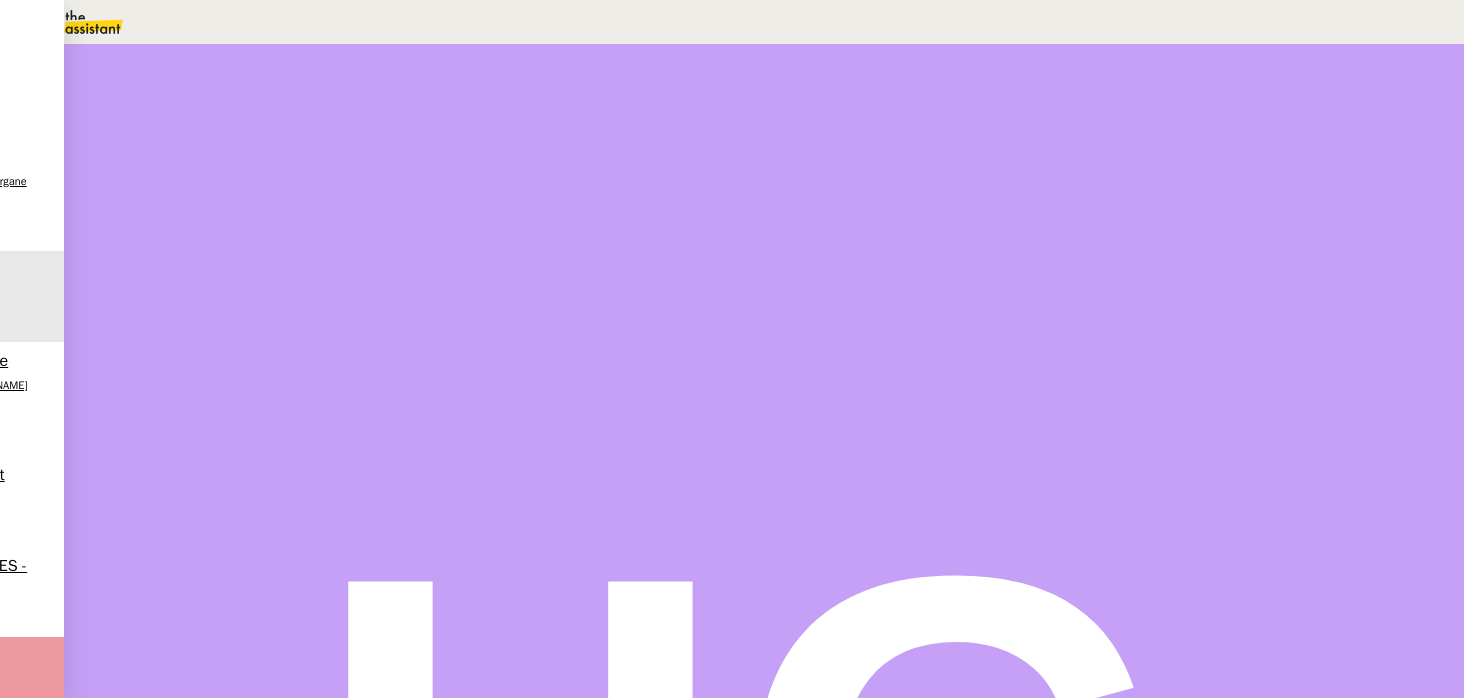 scroll, scrollTop: 0, scrollLeft: 0, axis: both 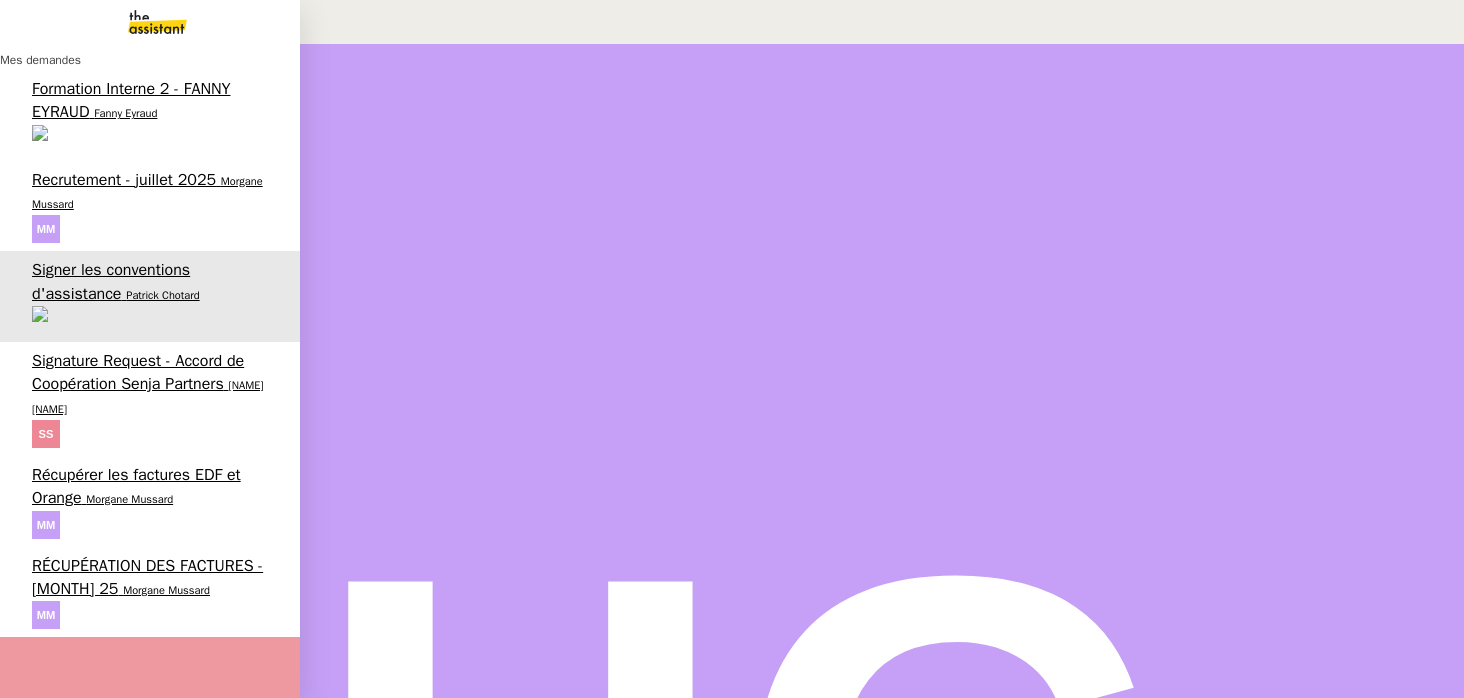 click on "RÉCUPÉRATION DES FACTURES - juillet 25" at bounding box center (147, 577) 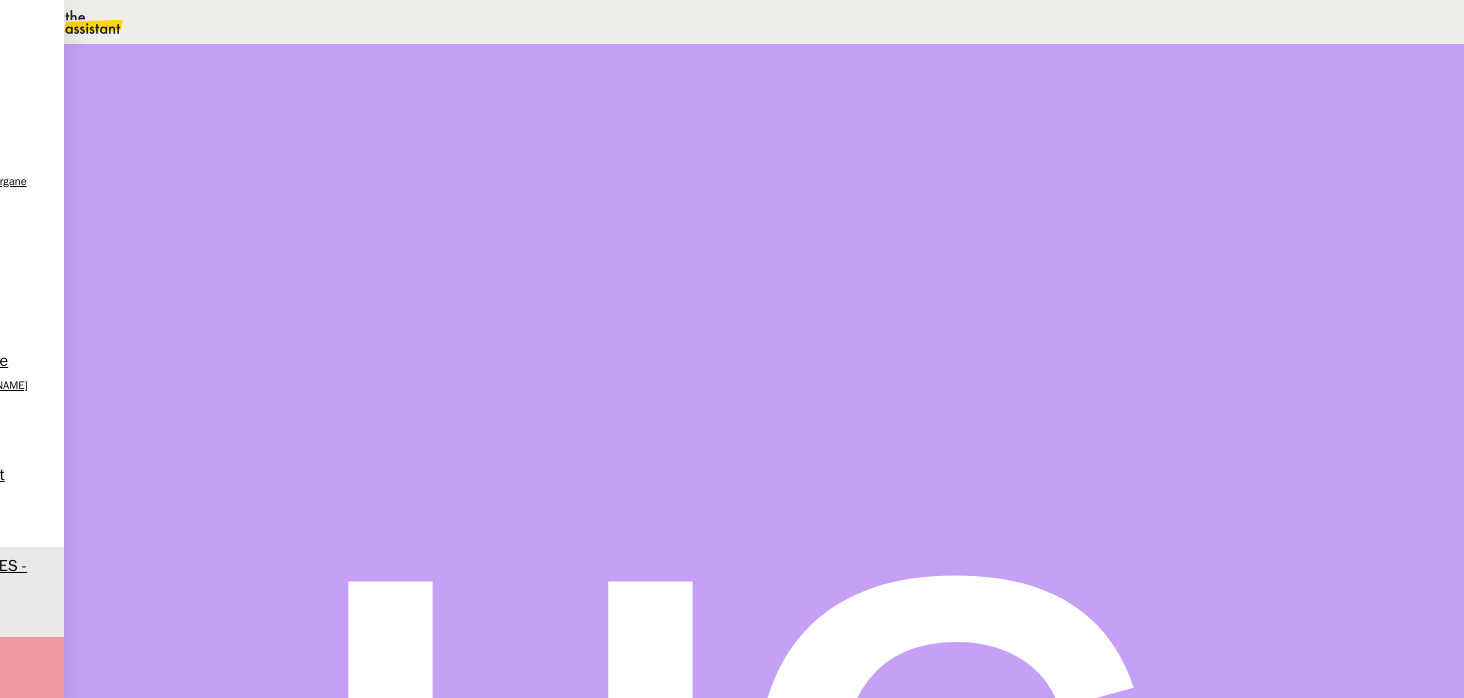 scroll, scrollTop: 0, scrollLeft: 0, axis: both 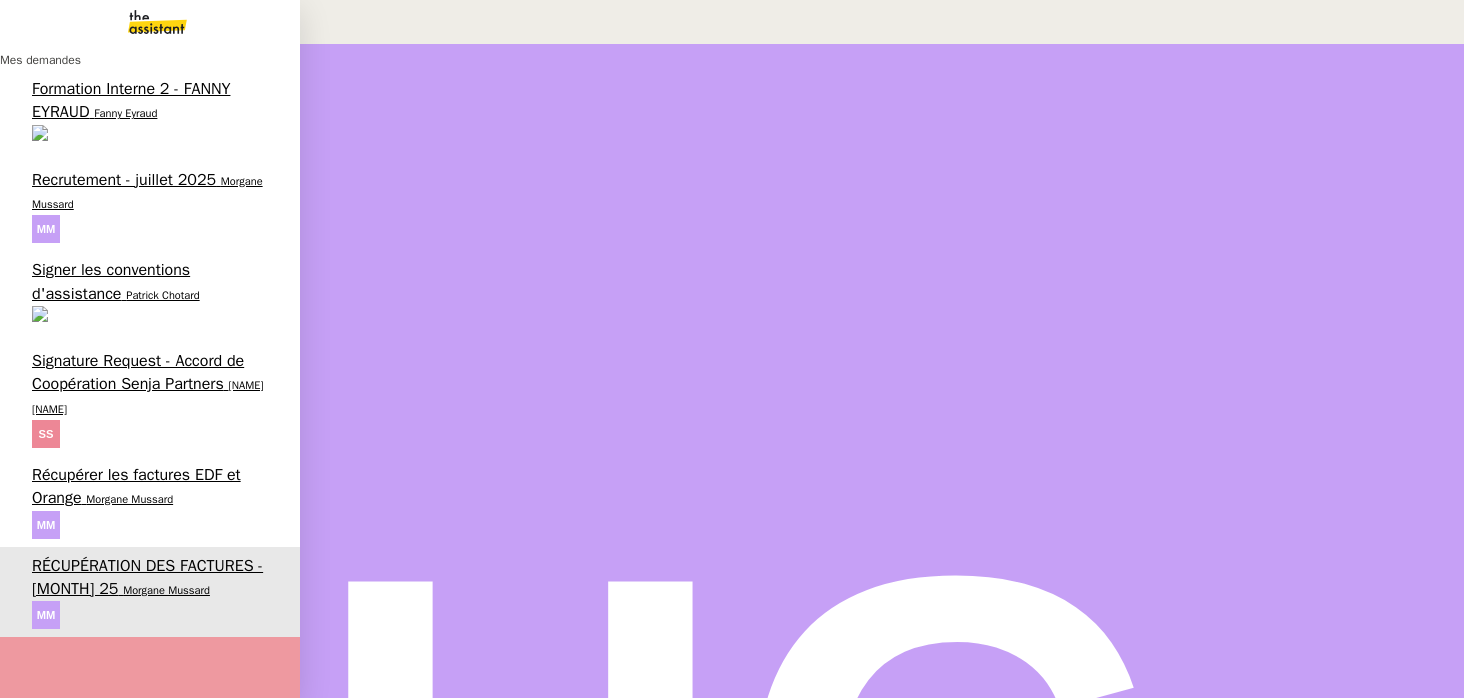 click on "Récupérer les factures EDF et Orange" at bounding box center (136, 486) 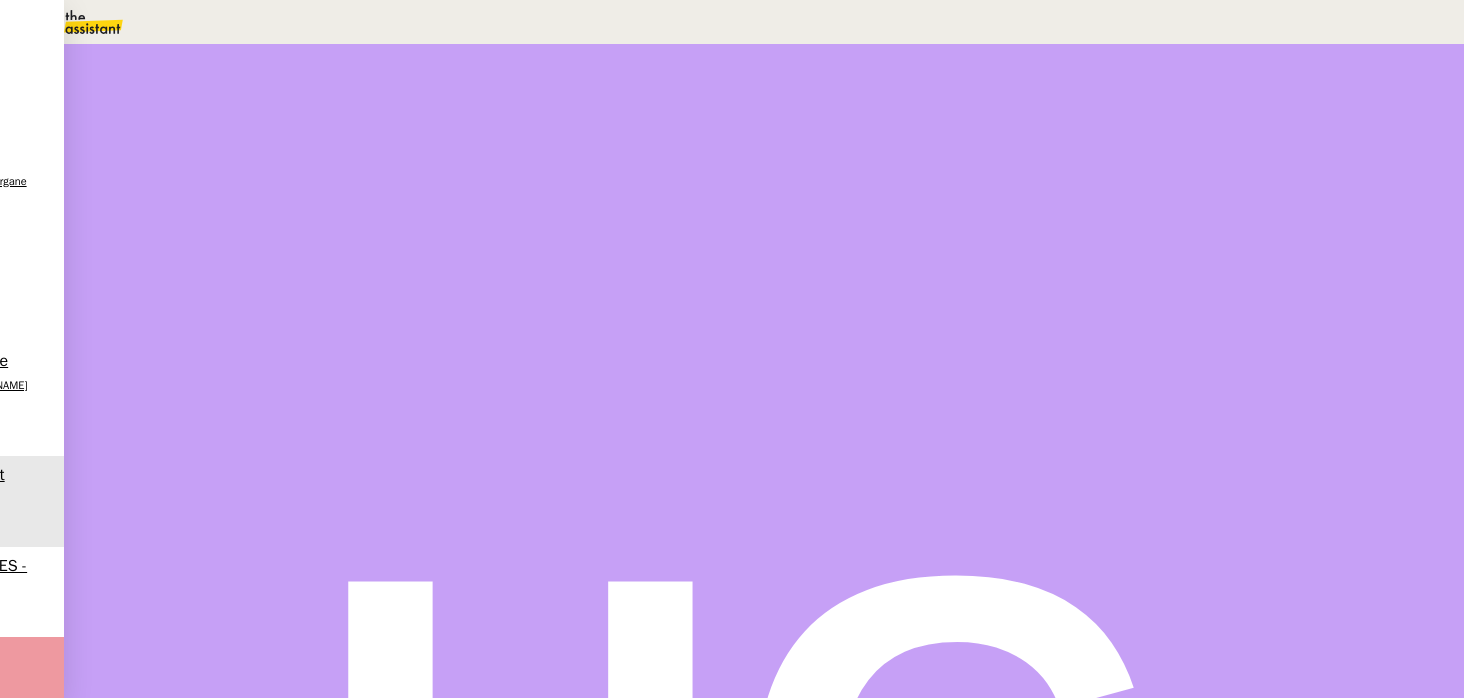 scroll, scrollTop: 2196, scrollLeft: 0, axis: vertical 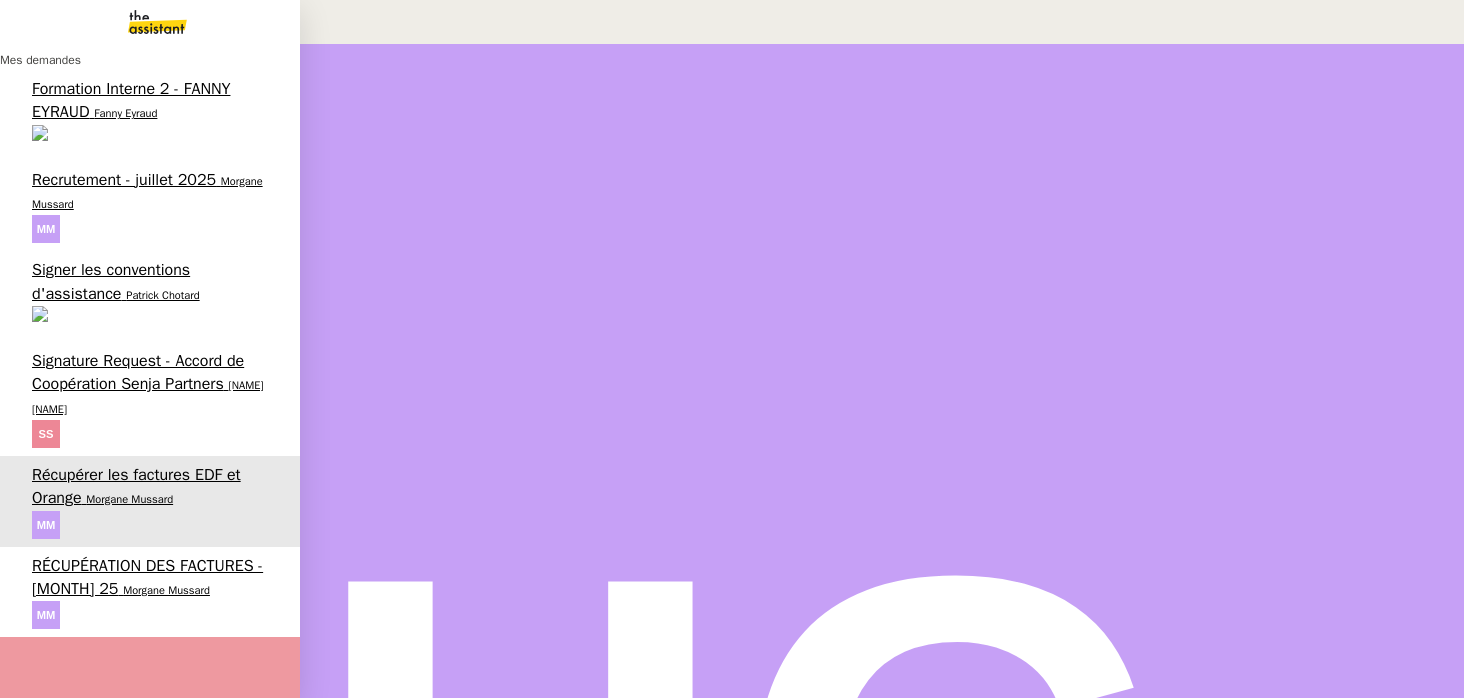 click on "RÉCUPÉRATION DES FACTURES - juillet 25    Morgane Mussard" at bounding box center (150, 592) 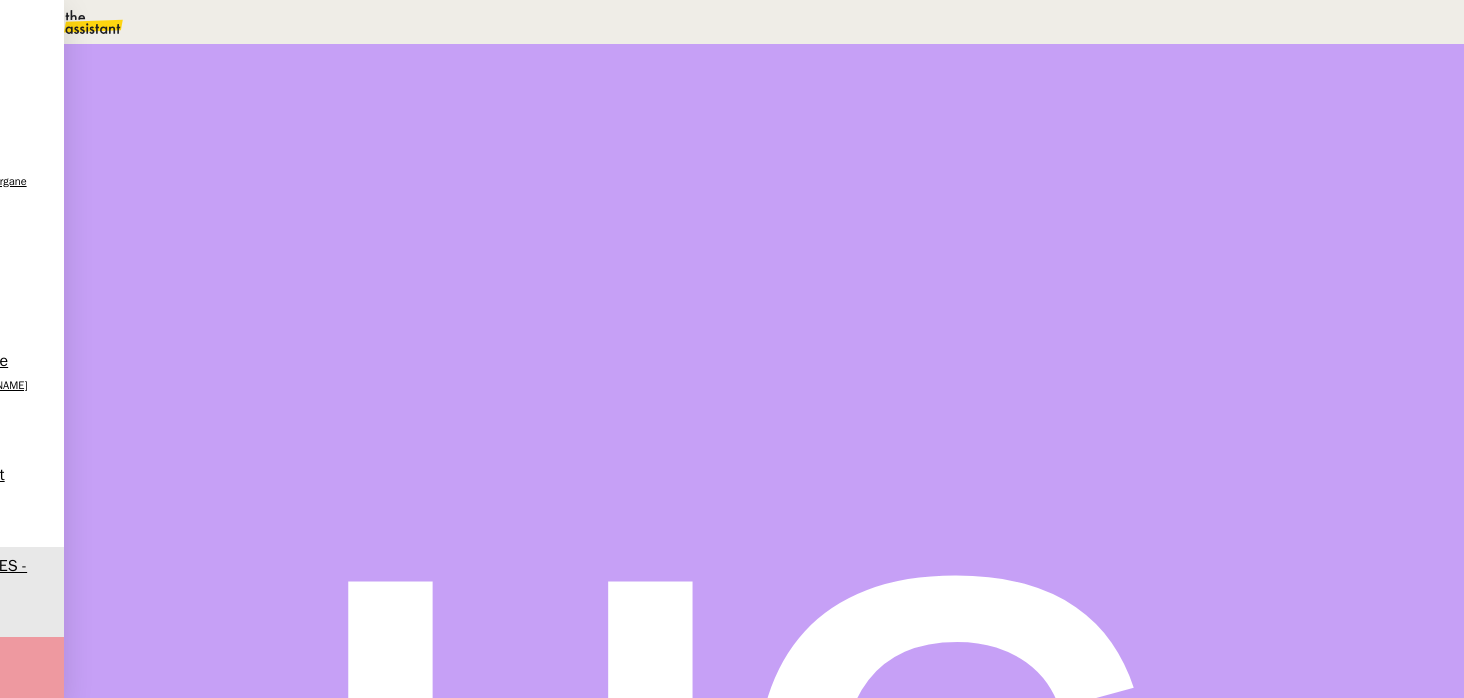 scroll, scrollTop: 0, scrollLeft: 0, axis: both 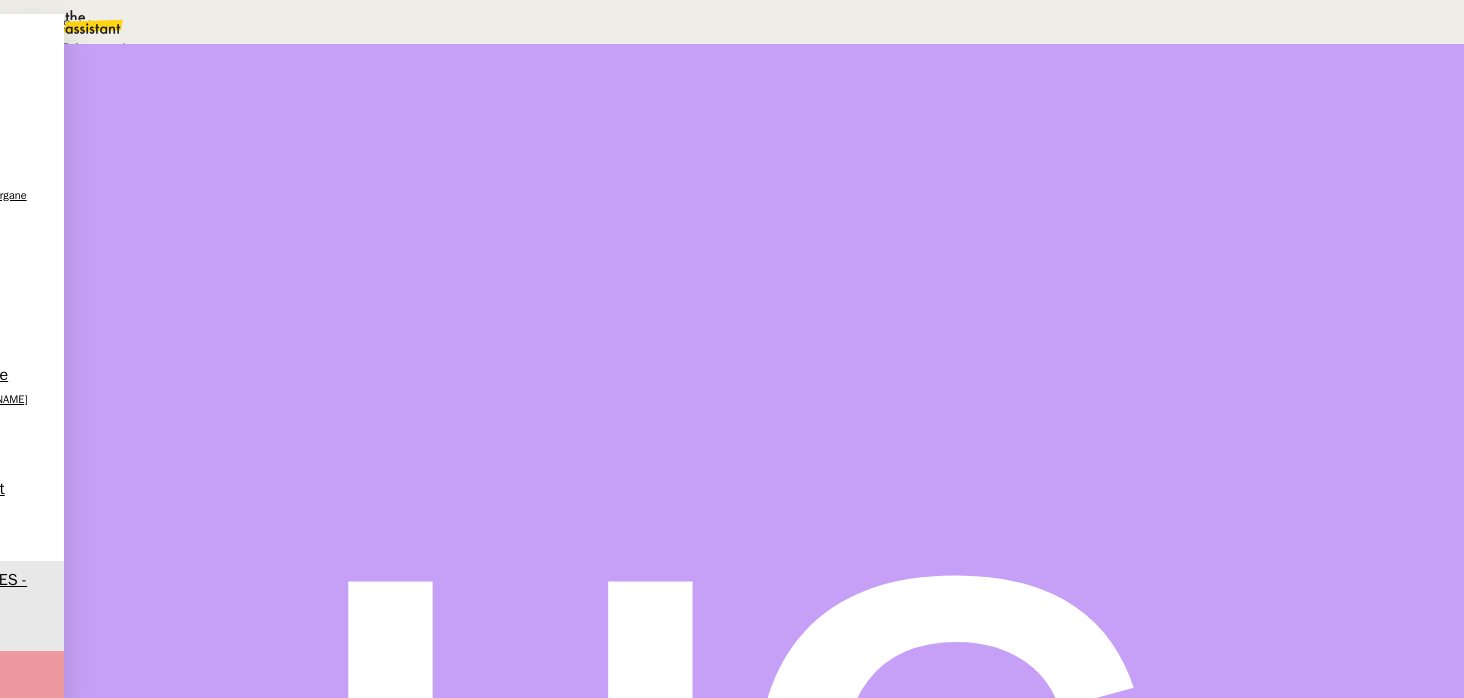 click at bounding box center (732, 776) 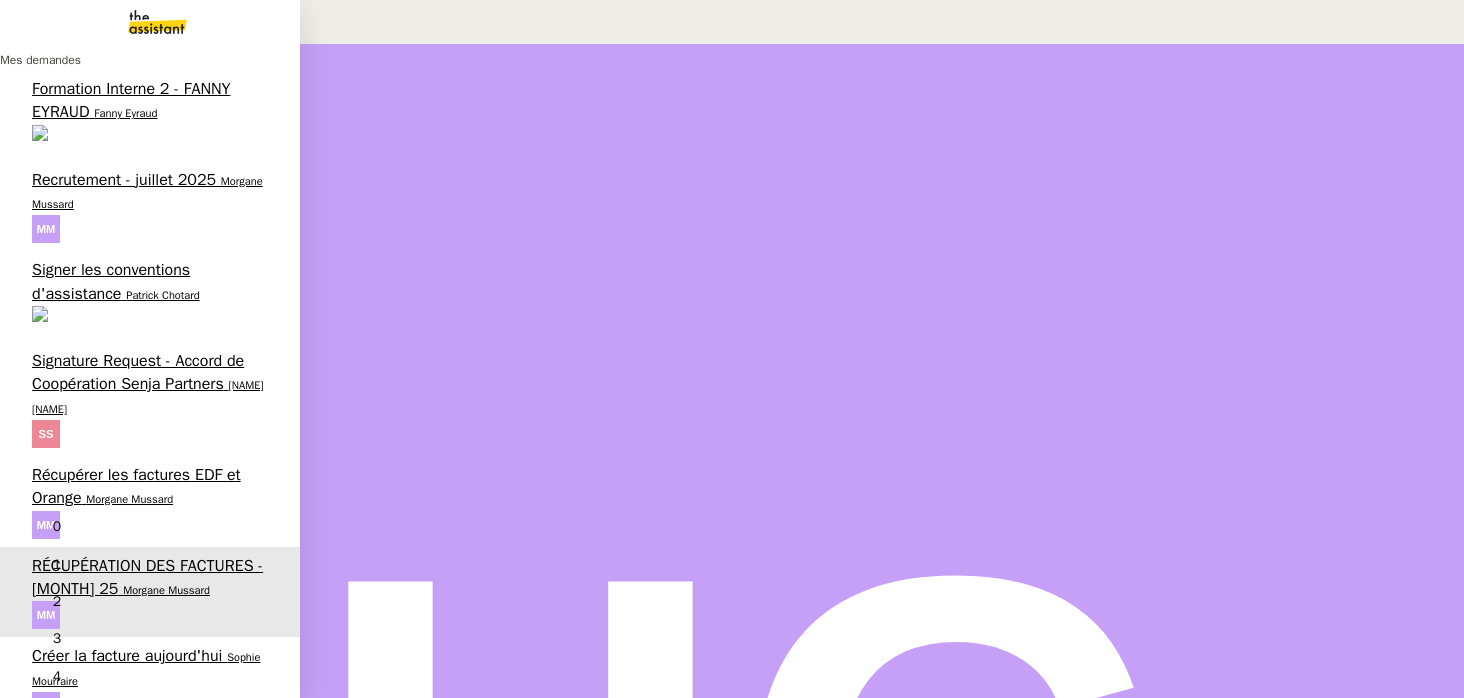 click on "RÉCUPÉRATION DES FACTURES - juillet 25    Morgane Mussard" at bounding box center (150, 592) 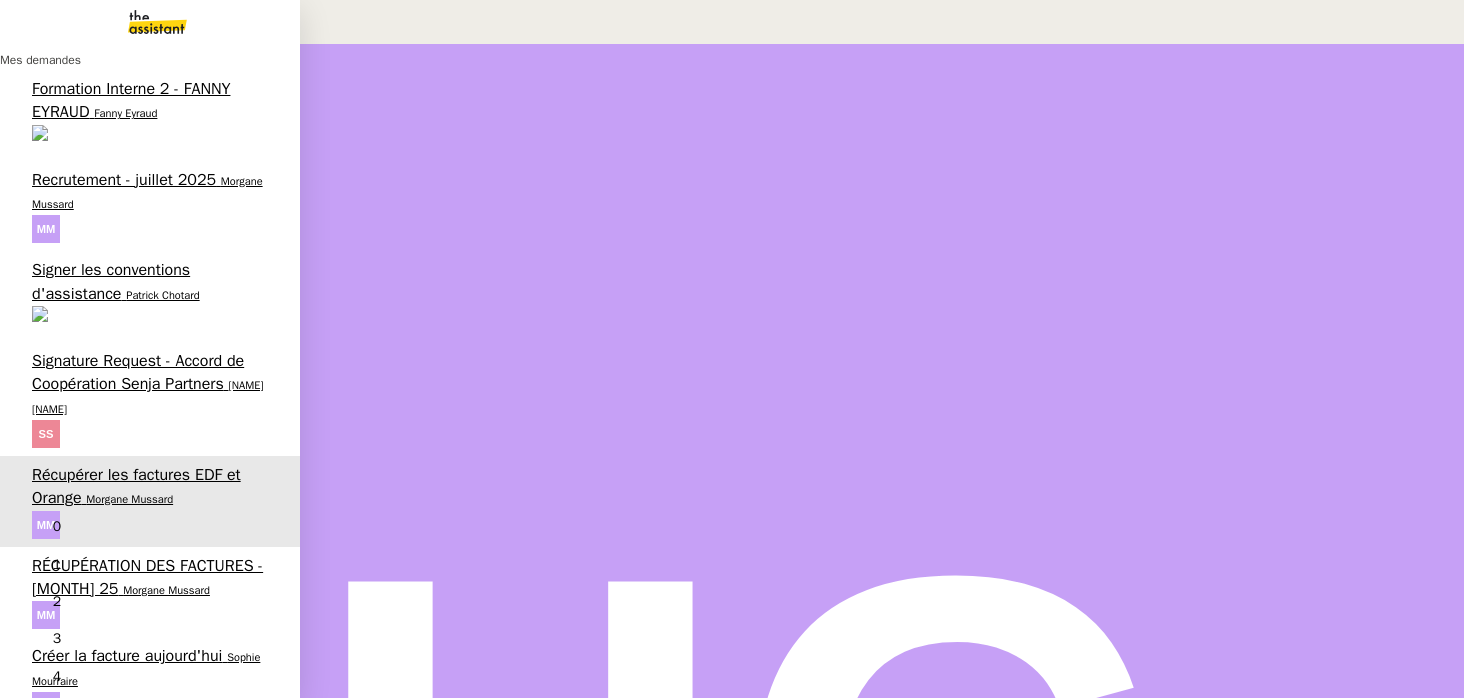 click on "RÉCUPÉRATION DES FACTURES - juillet 25" at bounding box center [147, 577] 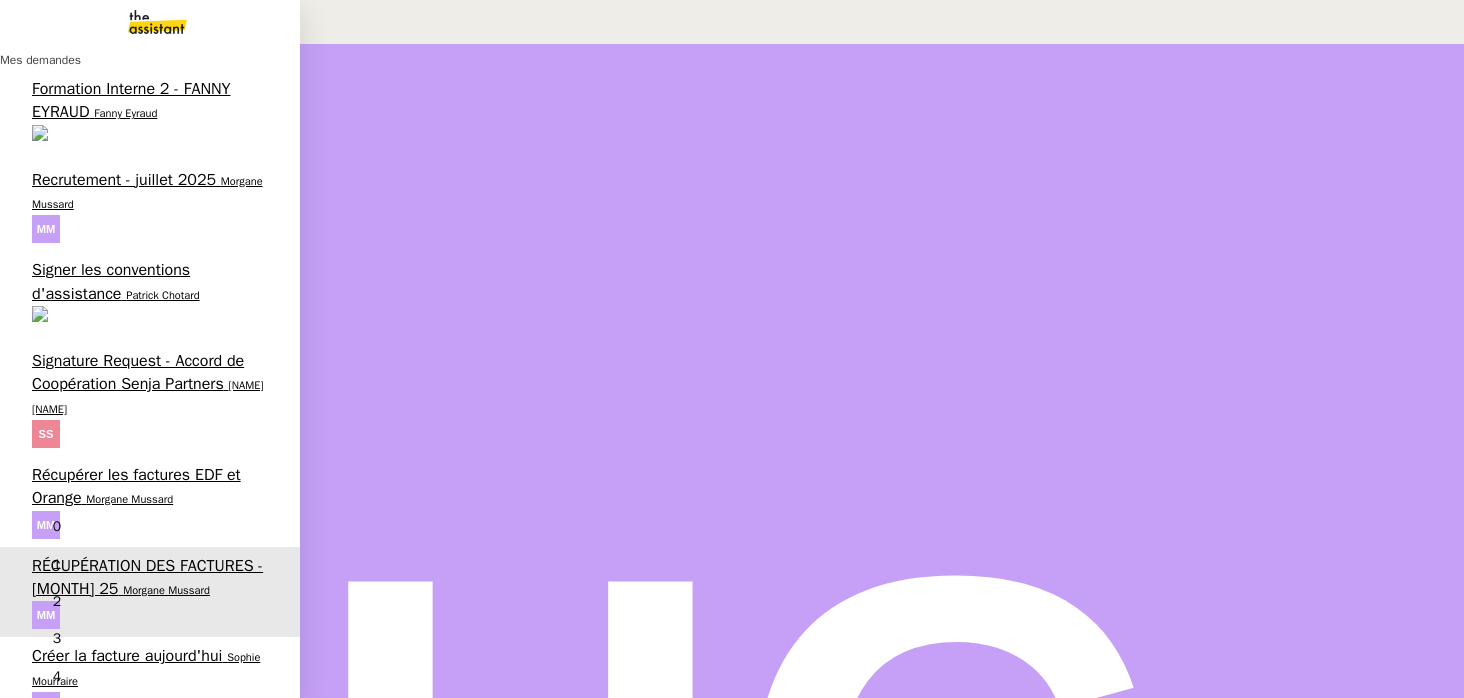 click on "Récupérer les factures EDF et Orange" at bounding box center [136, 486] 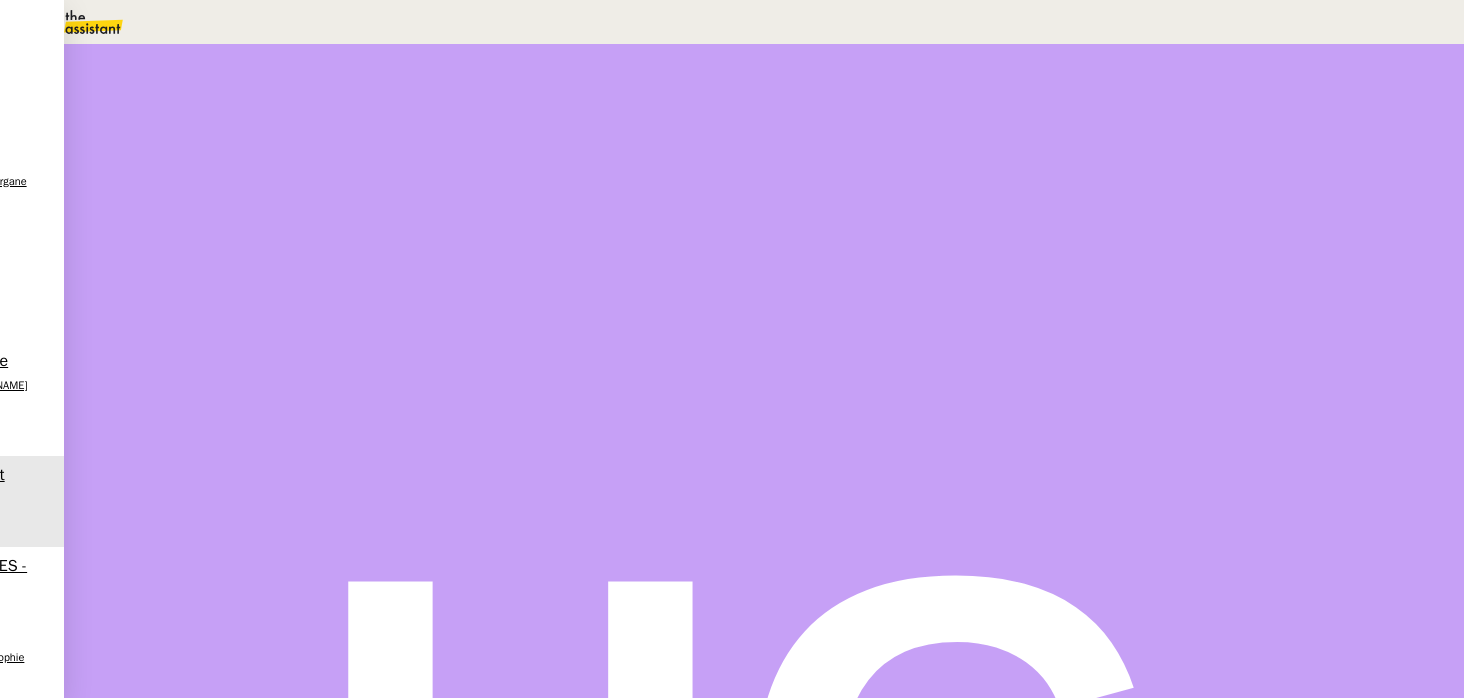 scroll, scrollTop: 0, scrollLeft: 0, axis: both 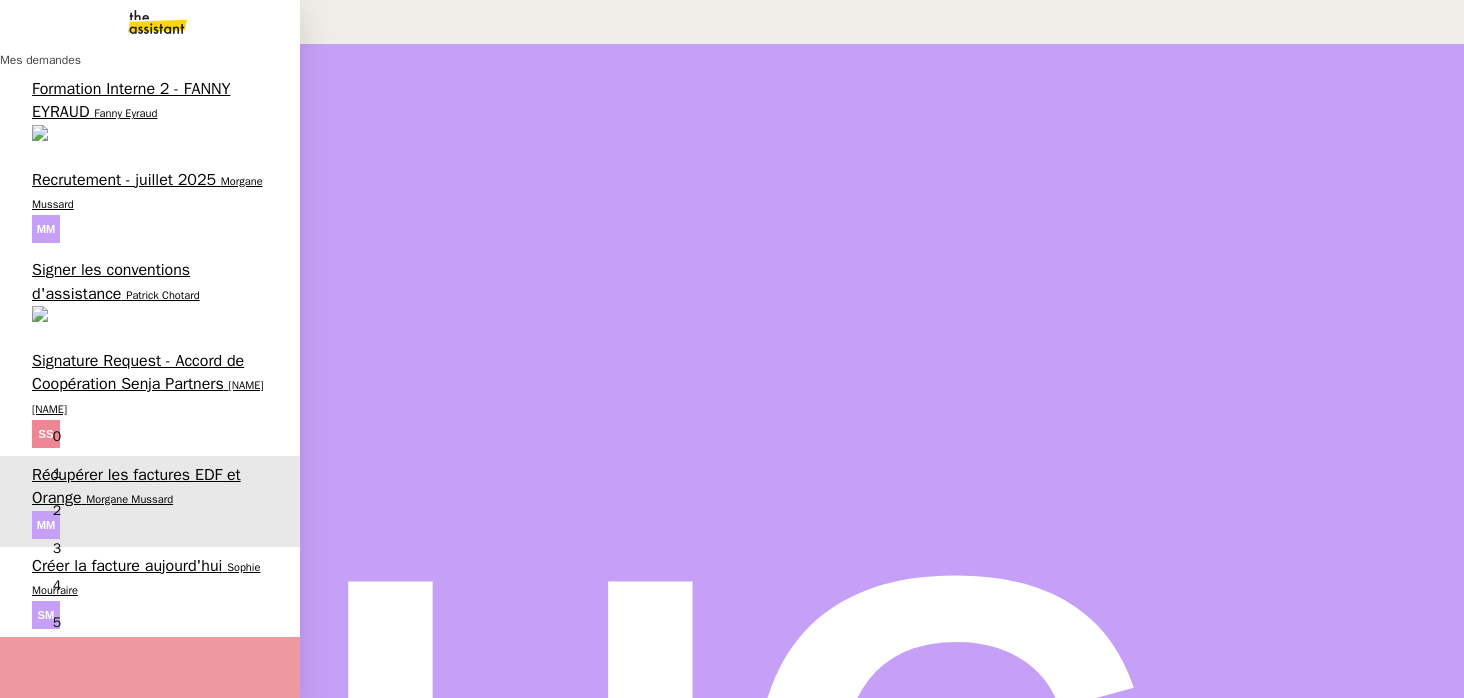 click on "Créer la facture aujourd'hui" at bounding box center (127, 566) 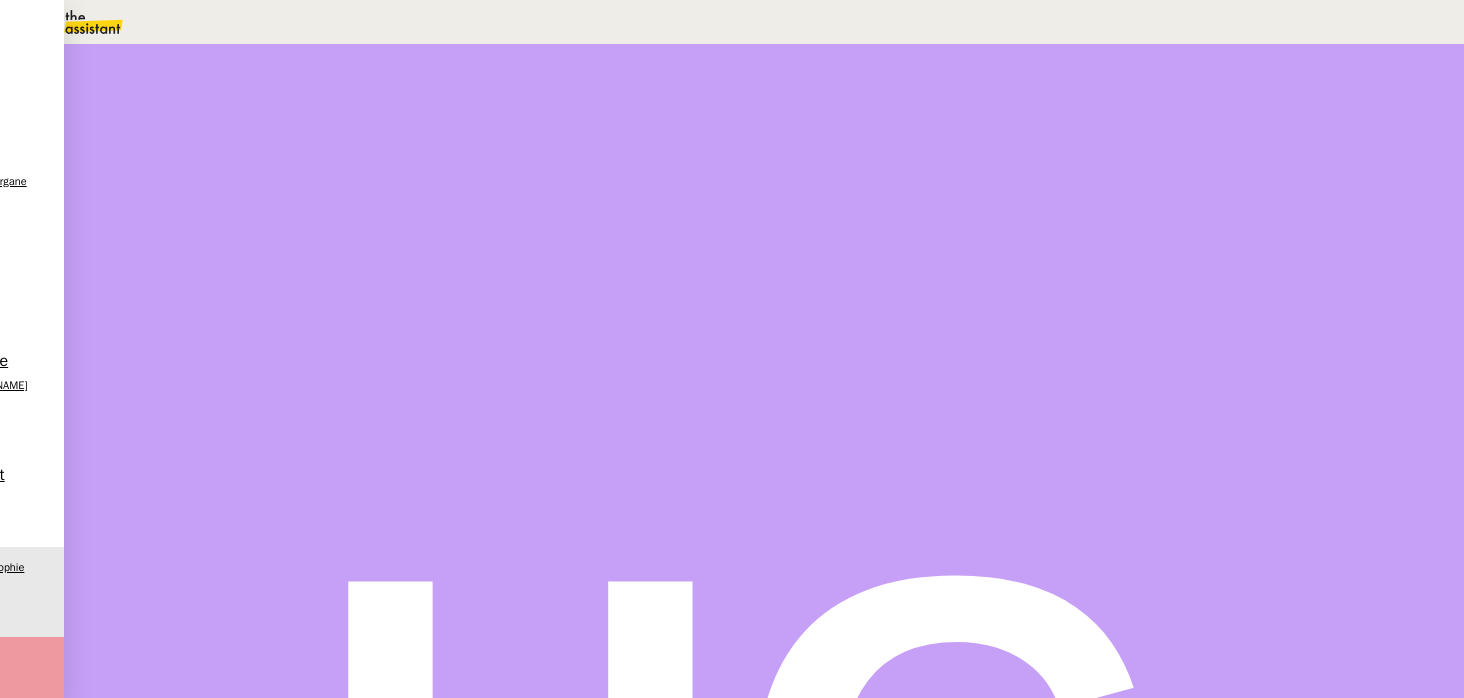 scroll, scrollTop: 0, scrollLeft: 0, axis: both 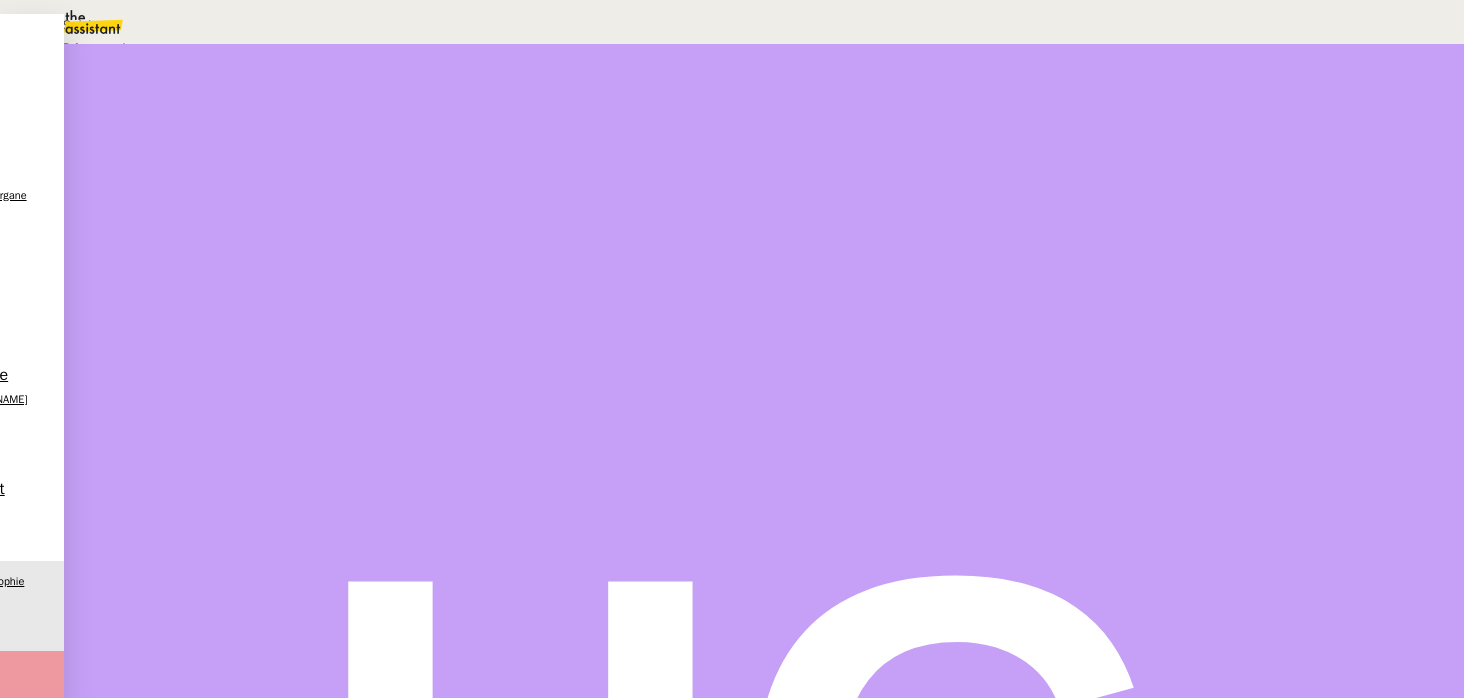 click at bounding box center [732, 776] 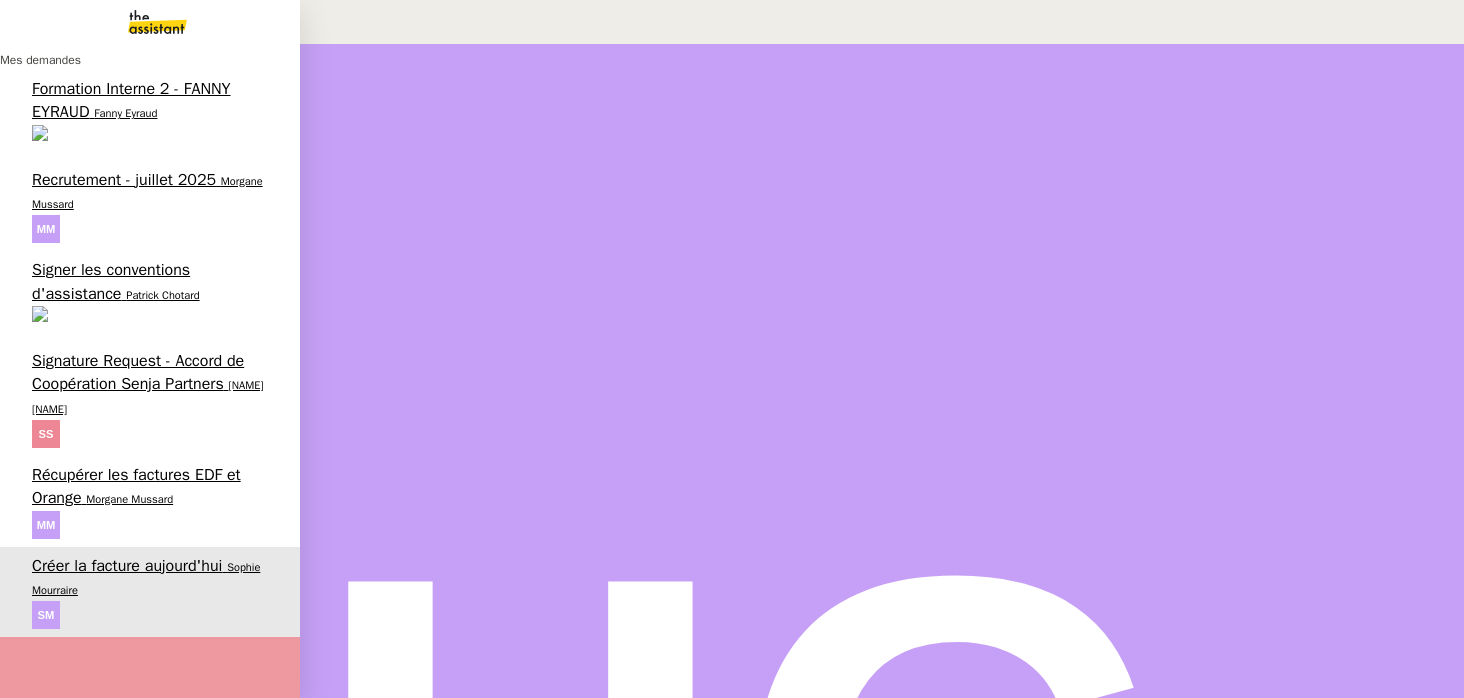 click on "Créer la facture aujourd'hui" at bounding box center (127, 566) 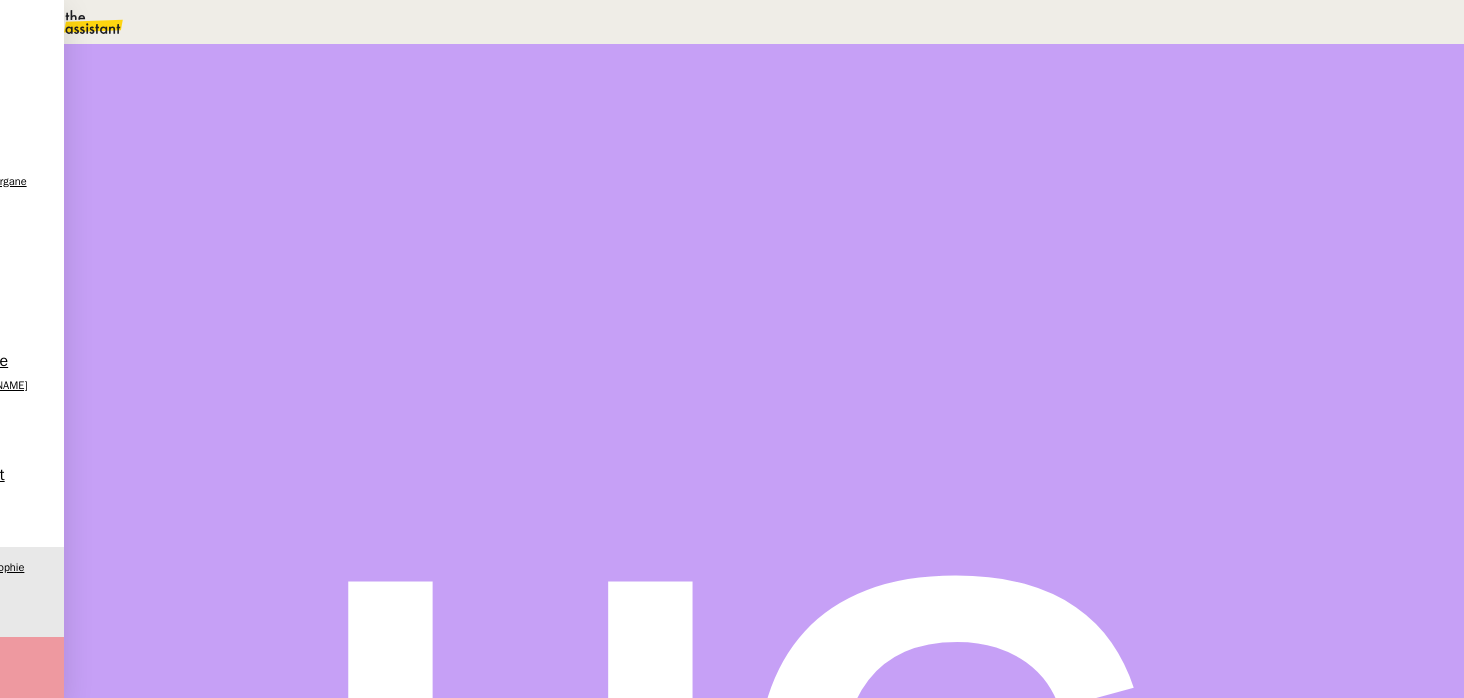 scroll, scrollTop: 704, scrollLeft: 0, axis: vertical 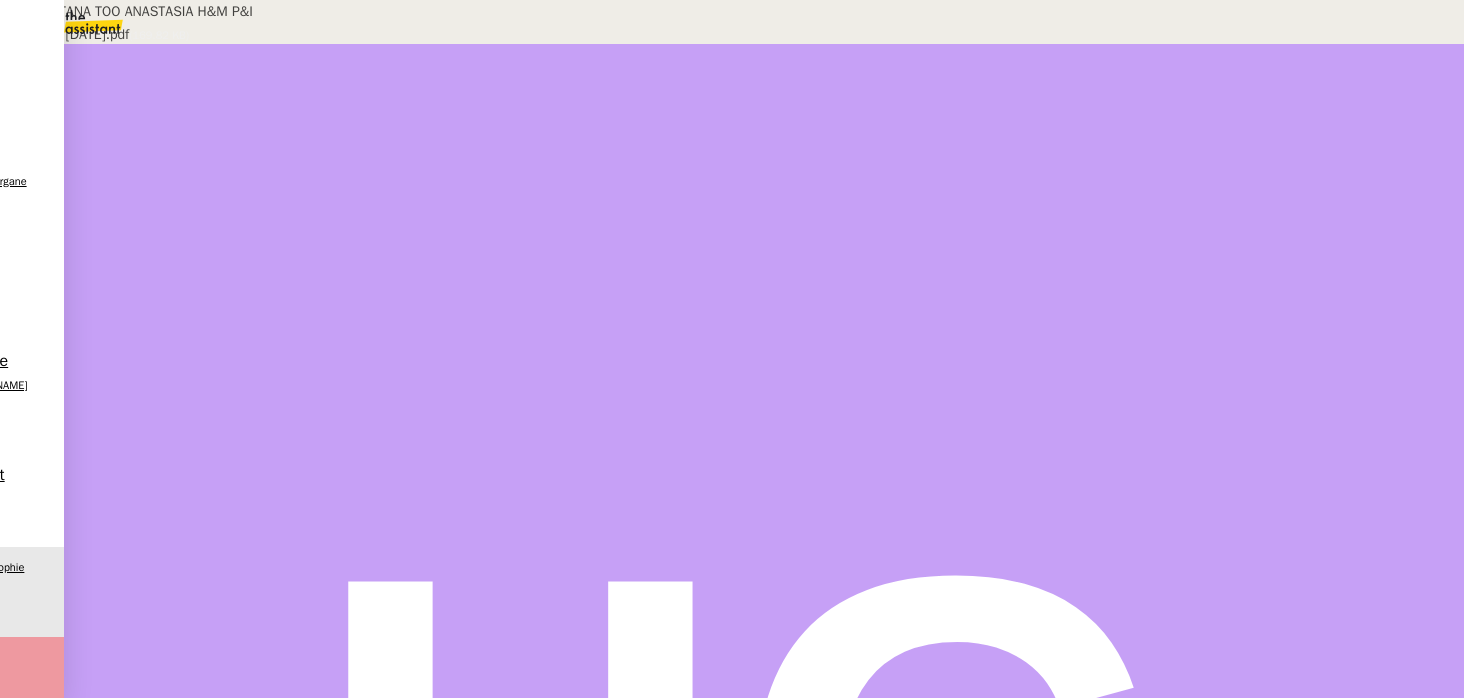 click on "SUMO KATANA TOO ANASTASIA H&M P&I 04.07.25 AU 03.07.26.pdf" at bounding box center (653, 505) 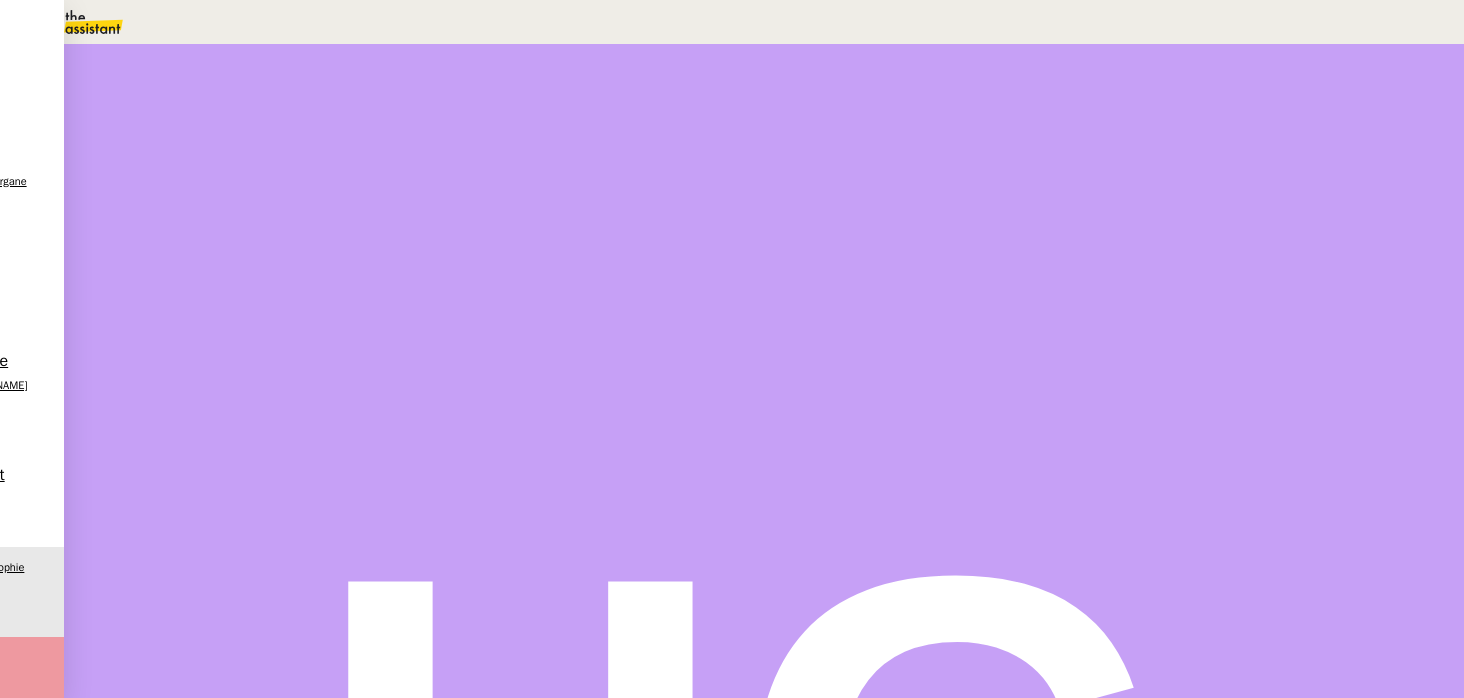click at bounding box center (732, 47) 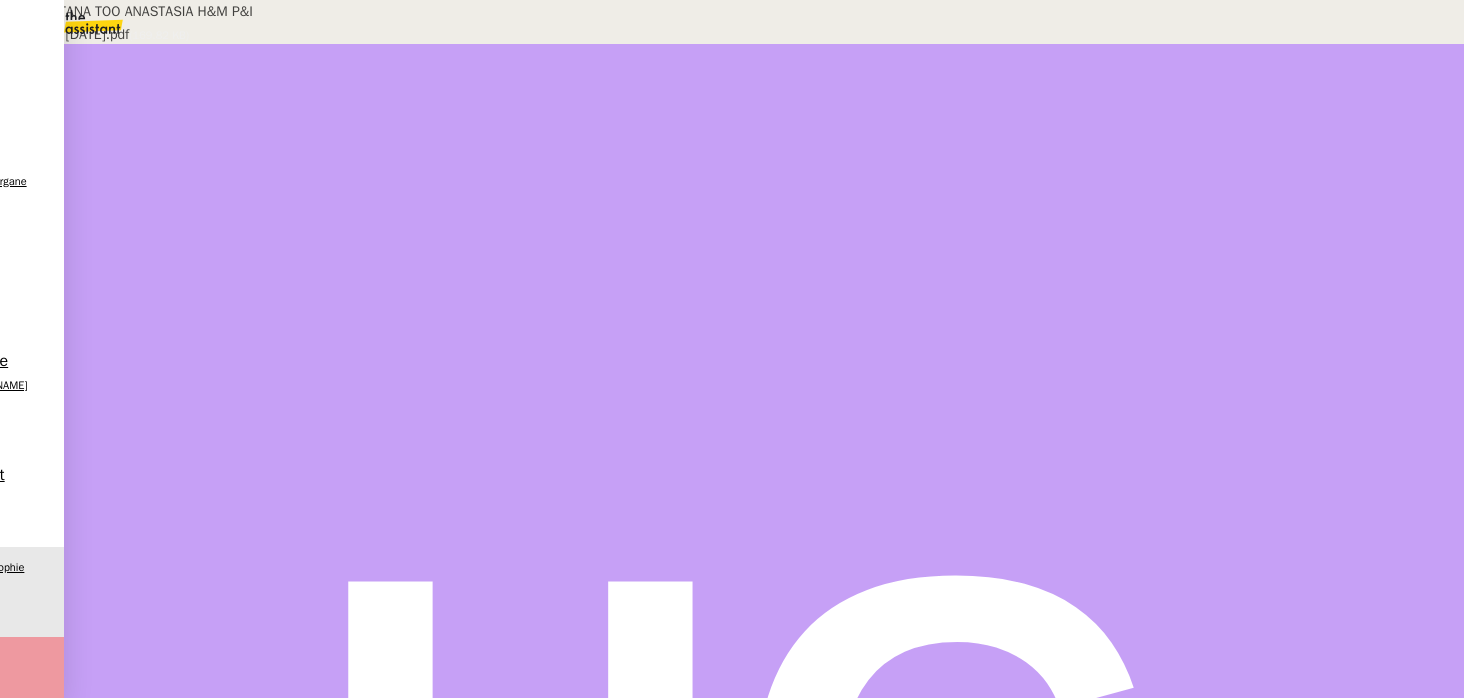 click on "SUMO KATANA TOO ANASTASIA H&M P&I 04.07.25 AU 03.07.26.pdf" at bounding box center (653, 505) 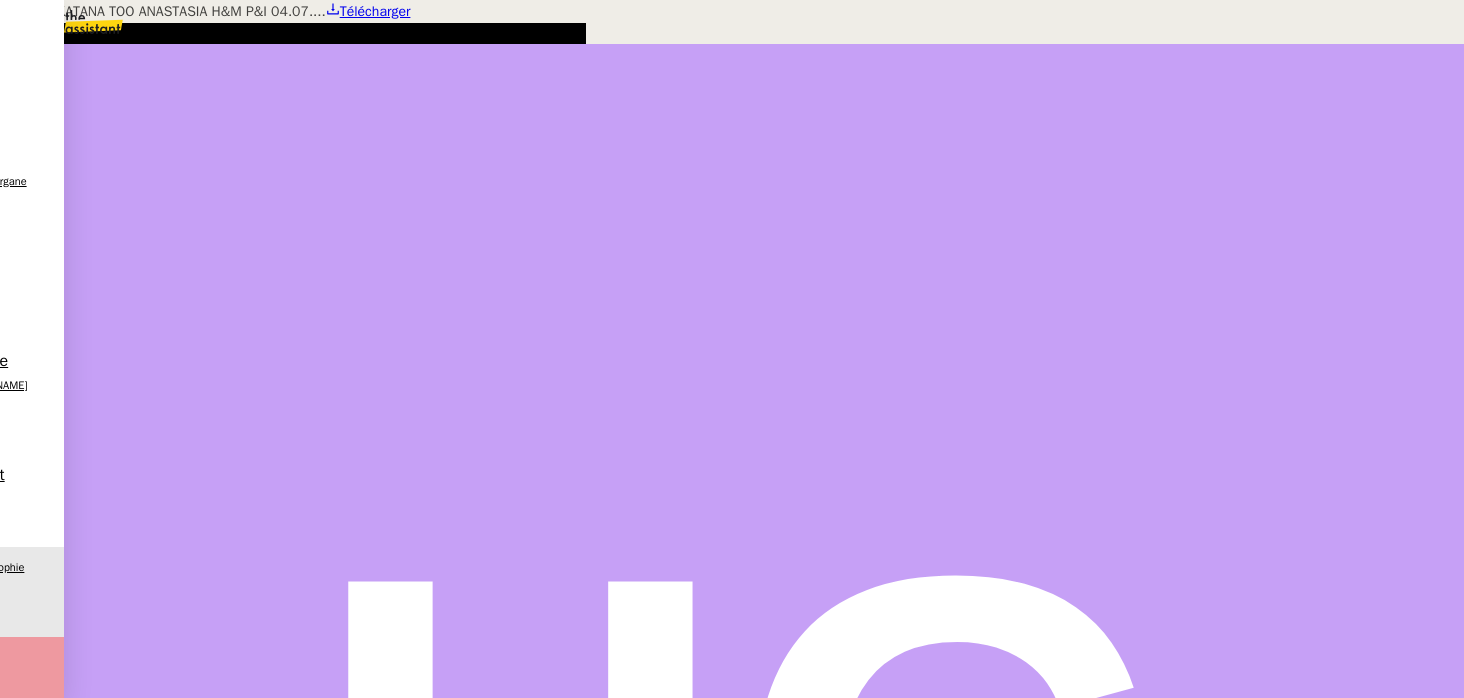 click at bounding box center [732, 0] 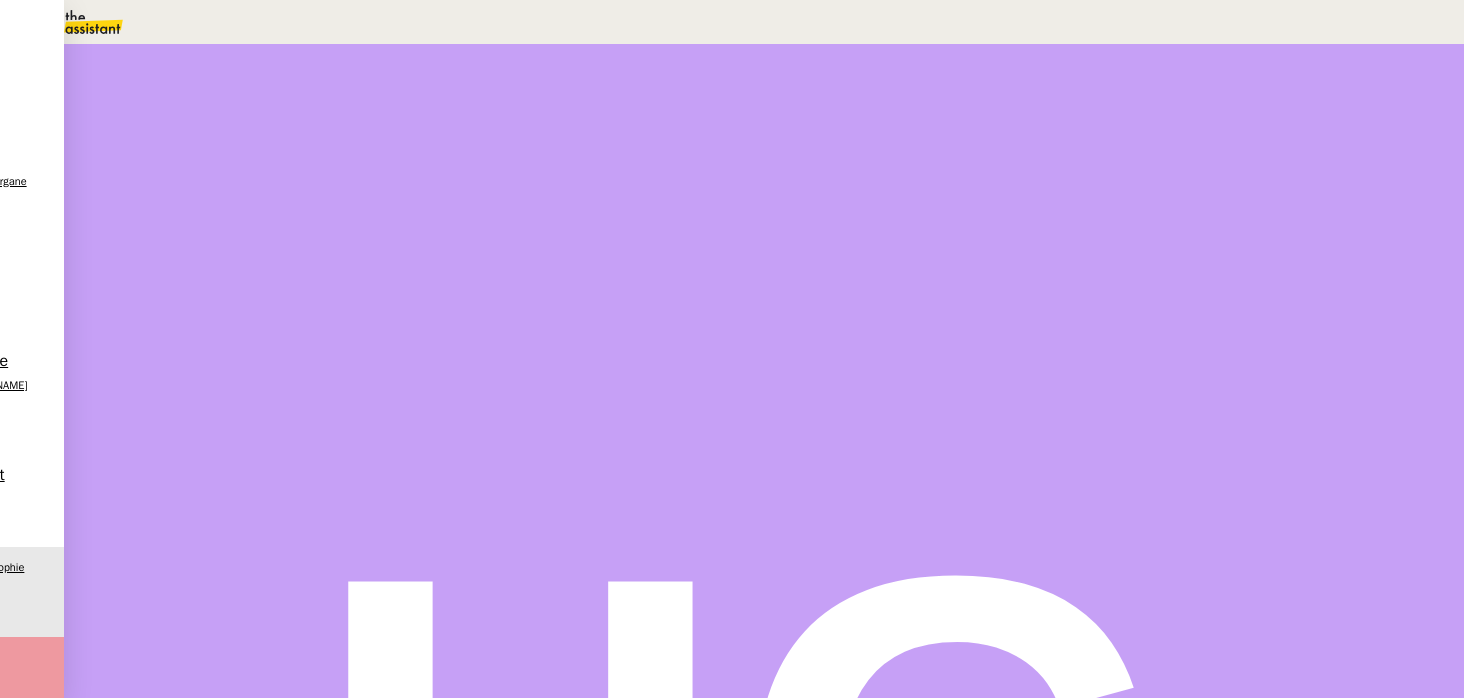 click at bounding box center [230, 526] 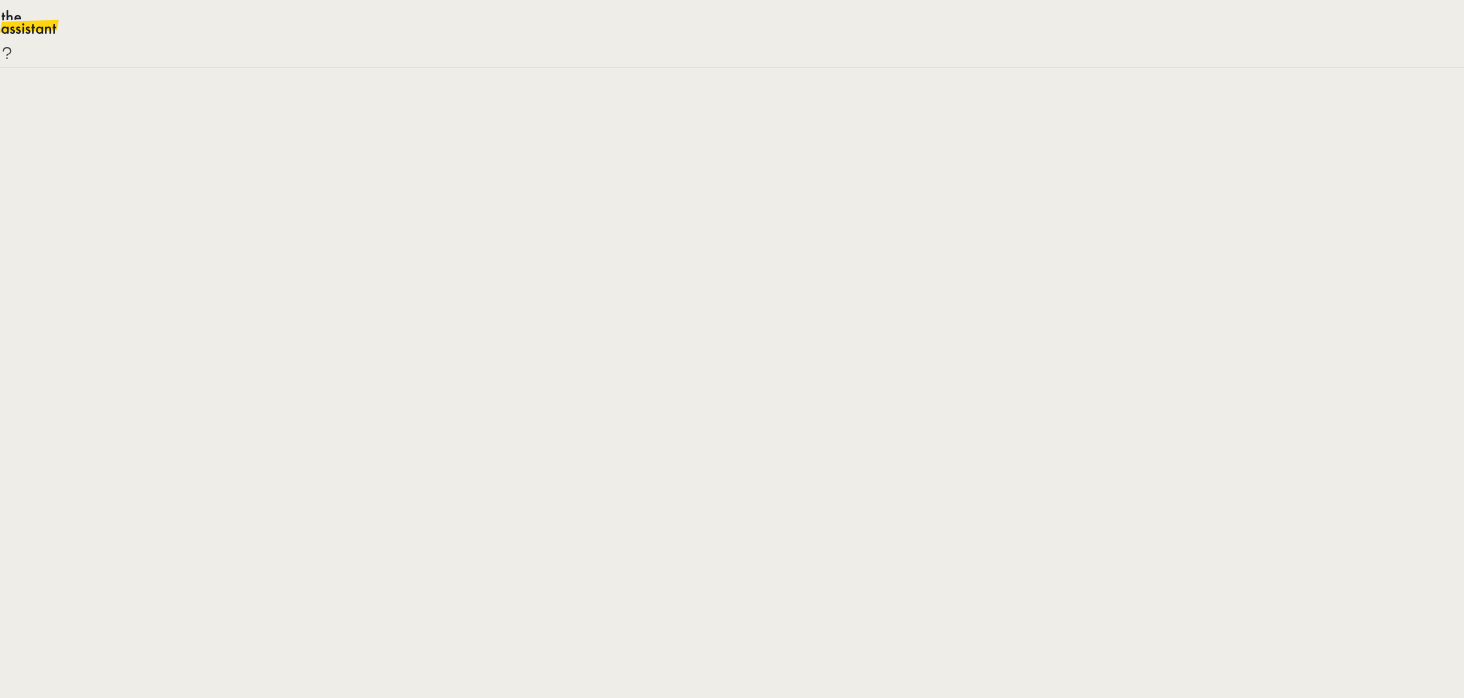scroll, scrollTop: 0, scrollLeft: 0, axis: both 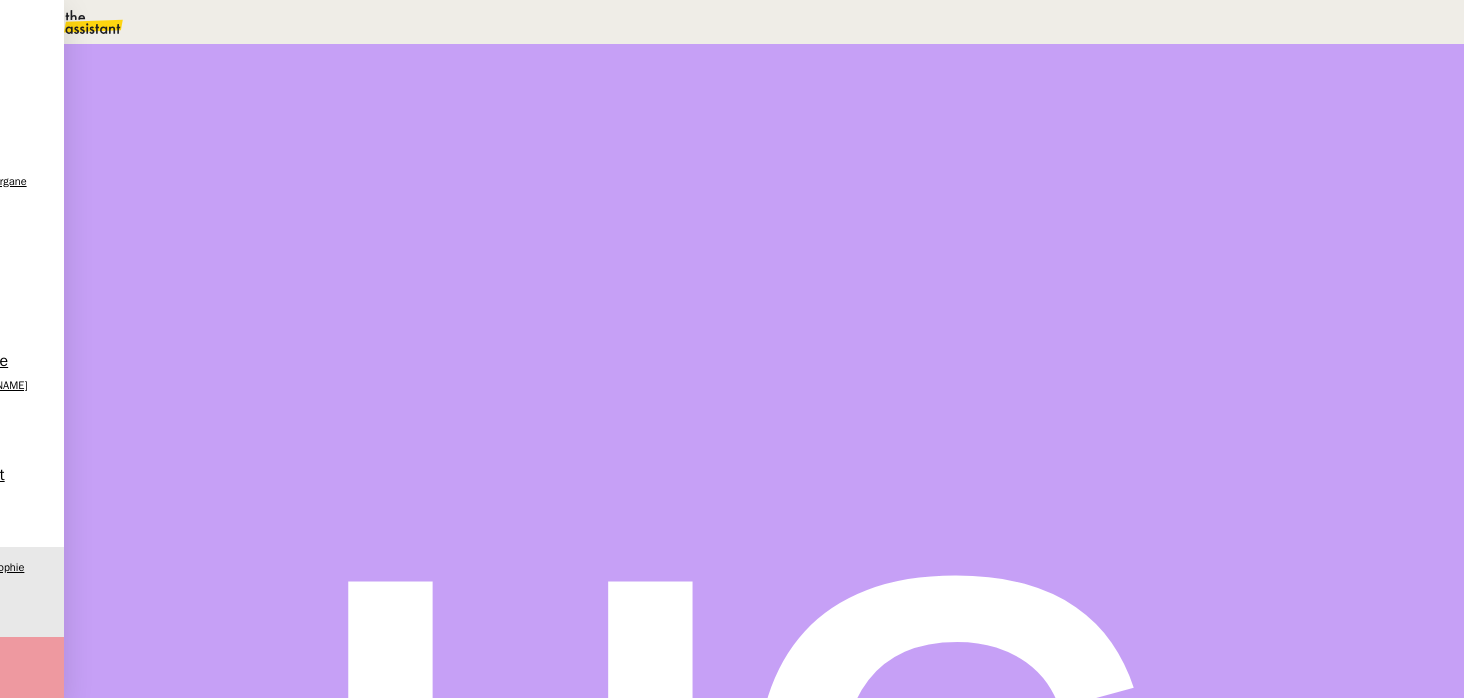 click on "Etude" at bounding box center [204, 11] 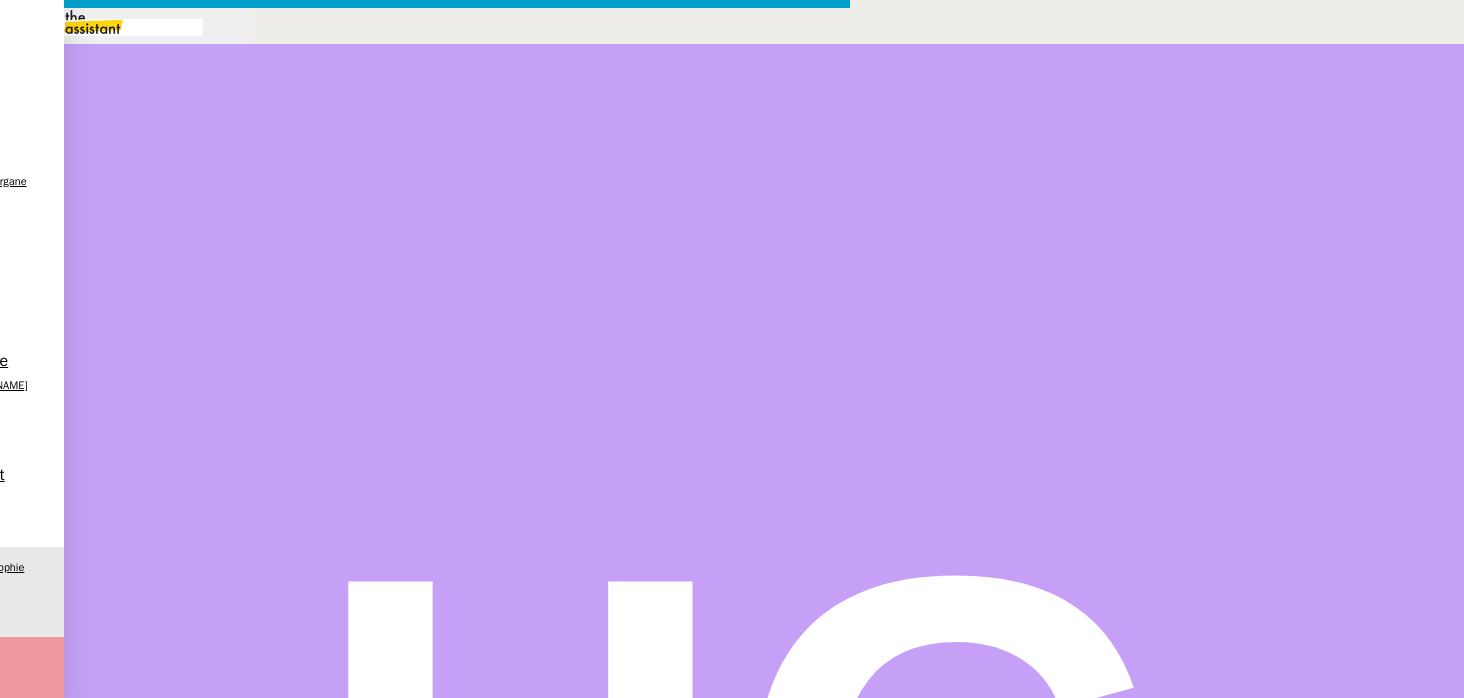 click at bounding box center (425, 837) 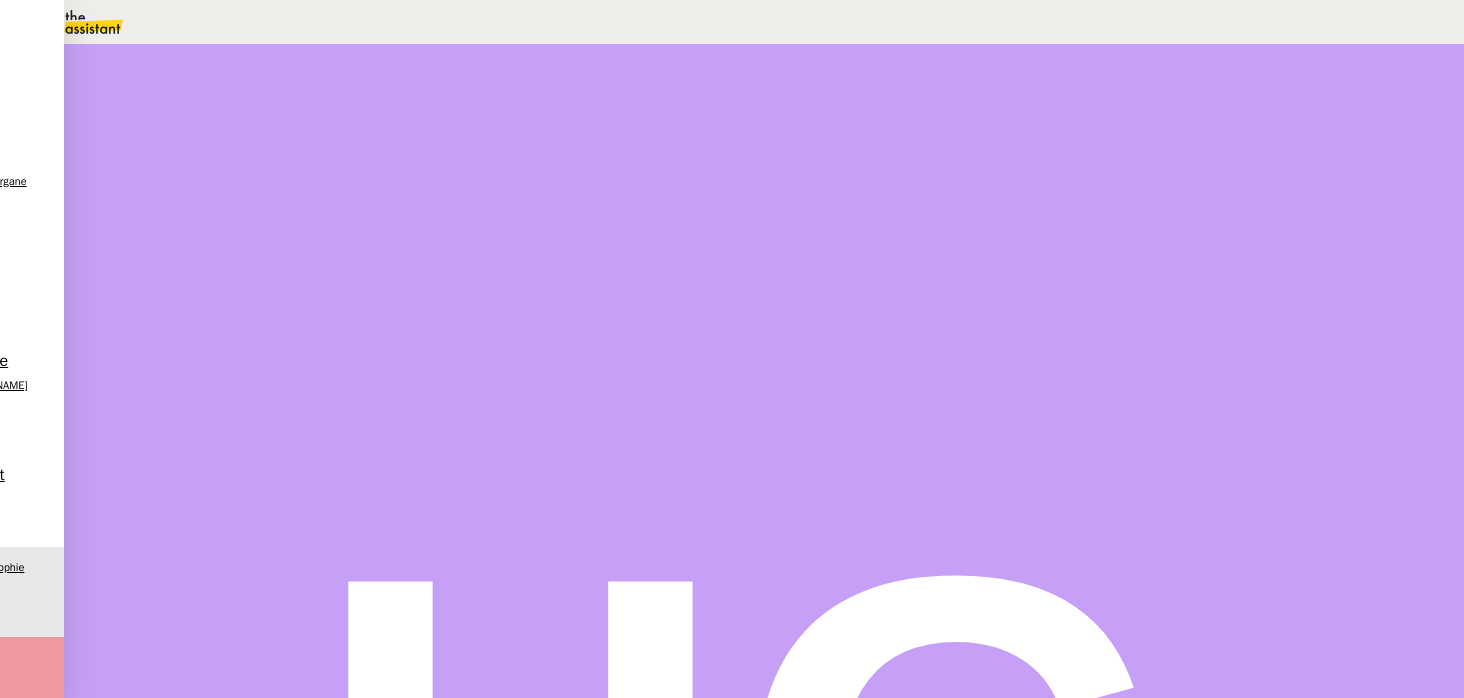 scroll, scrollTop: 137, scrollLeft: 0, axis: vertical 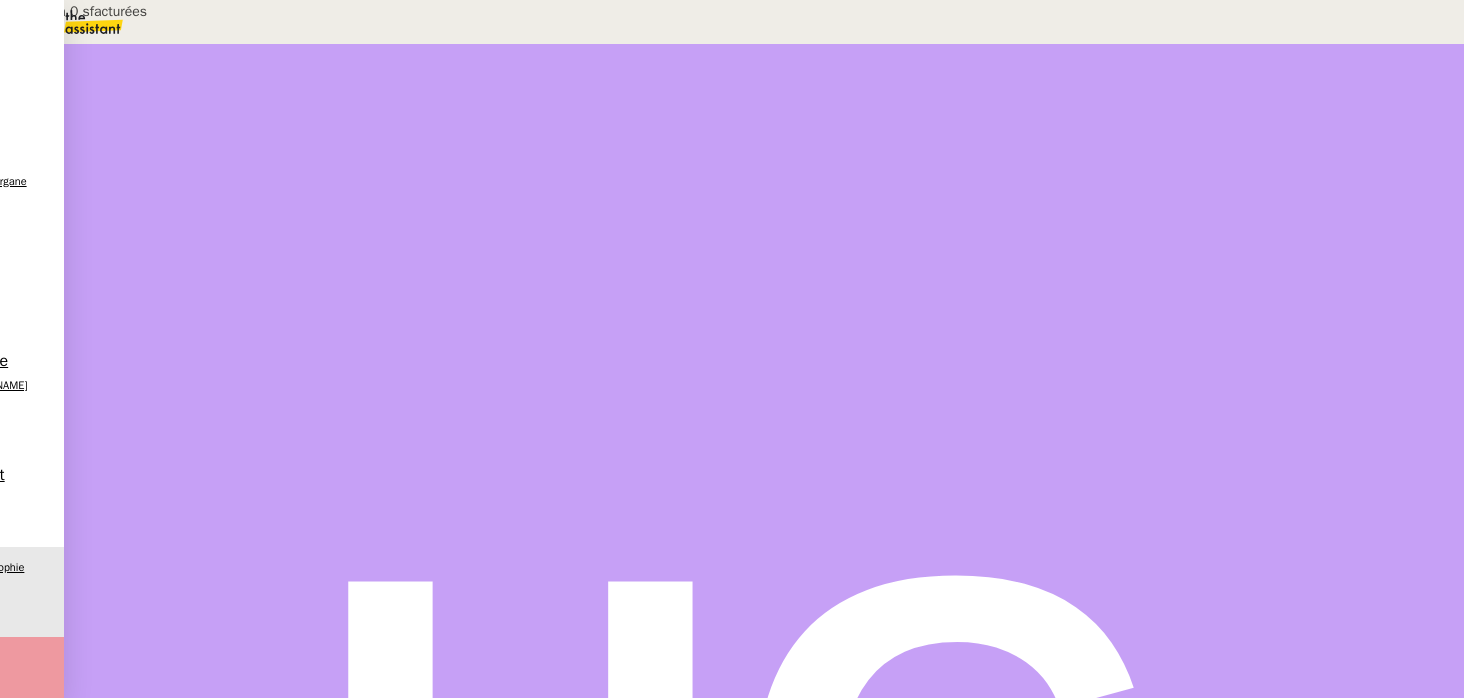 click on "22" at bounding box center (225, 187) 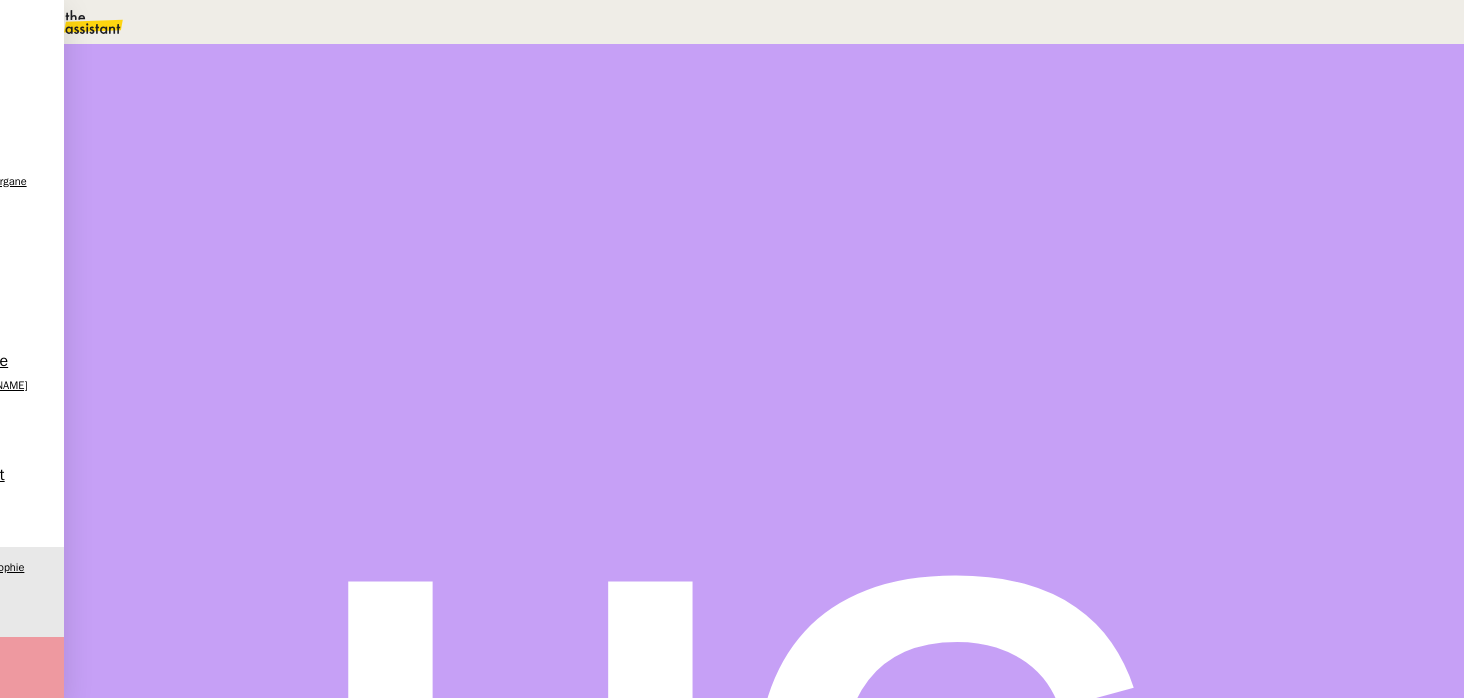 drag, startPoint x: 1139, startPoint y: 145, endPoint x: 1004, endPoint y: 139, distance: 135.13327 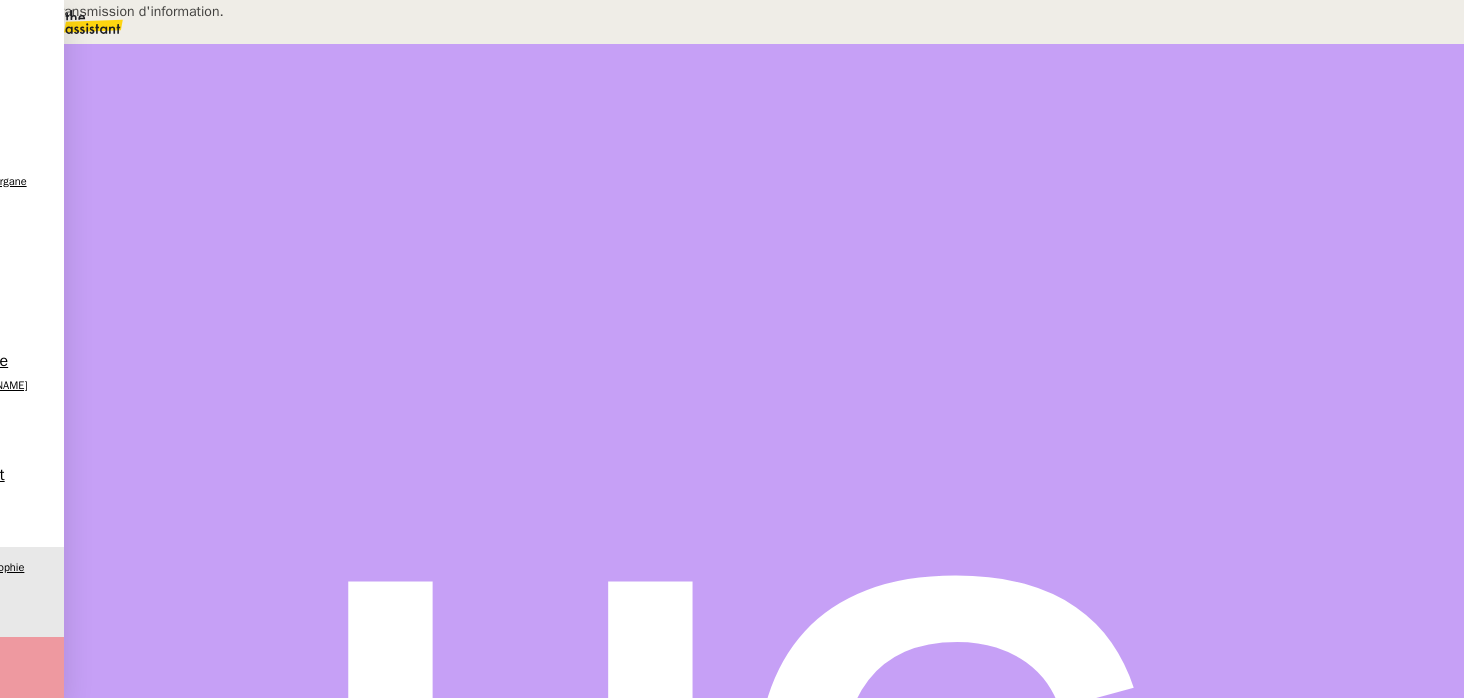 click on "Etude et transmission d'information." at bounding box center [204, 11] 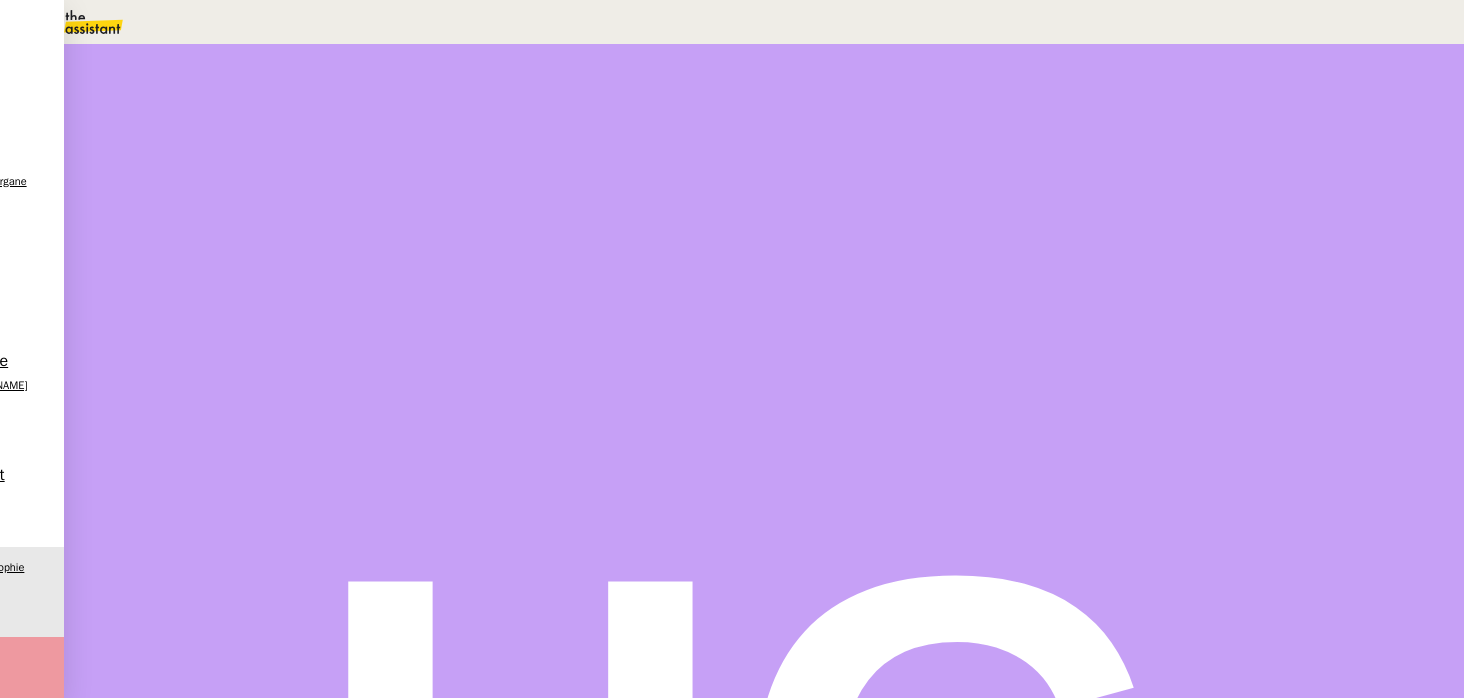 type on "Etude et transmission d'information." 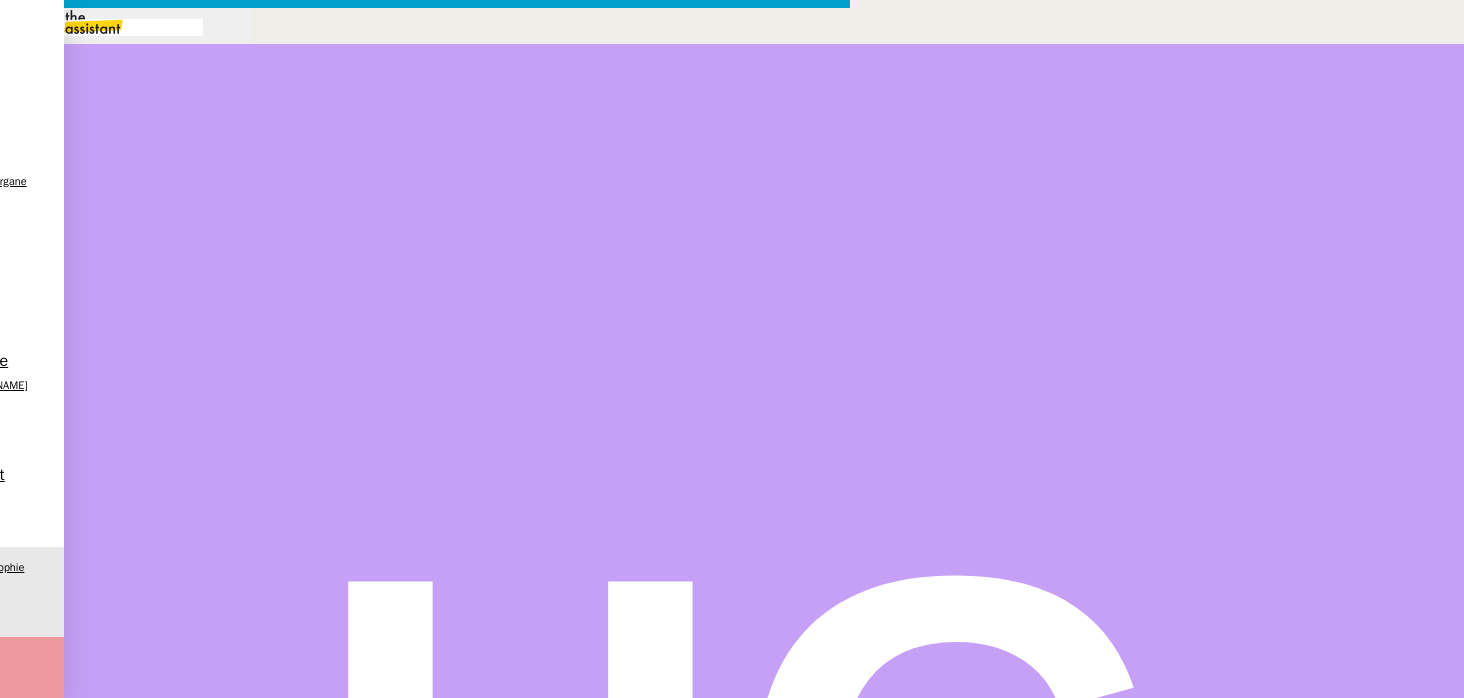 scroll, scrollTop: 0, scrollLeft: 42, axis: horizontal 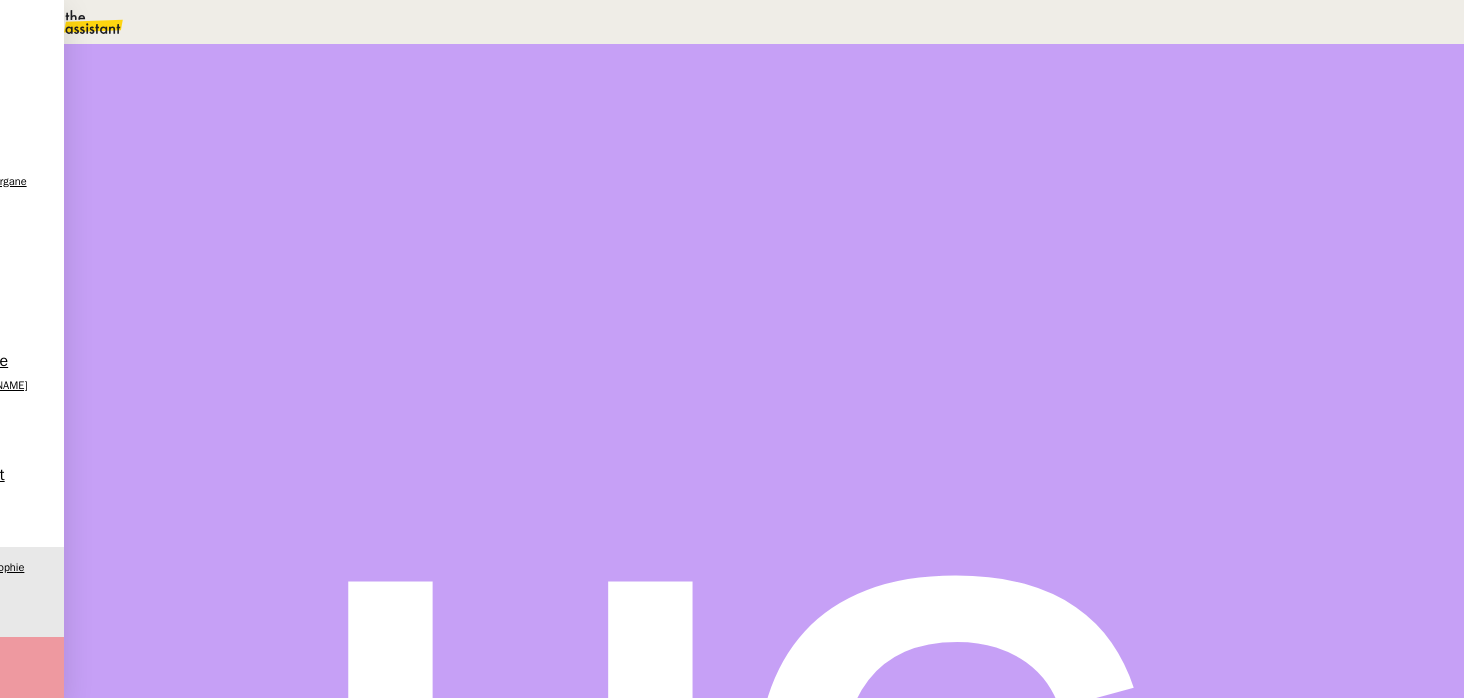 click at bounding box center (231, 199) 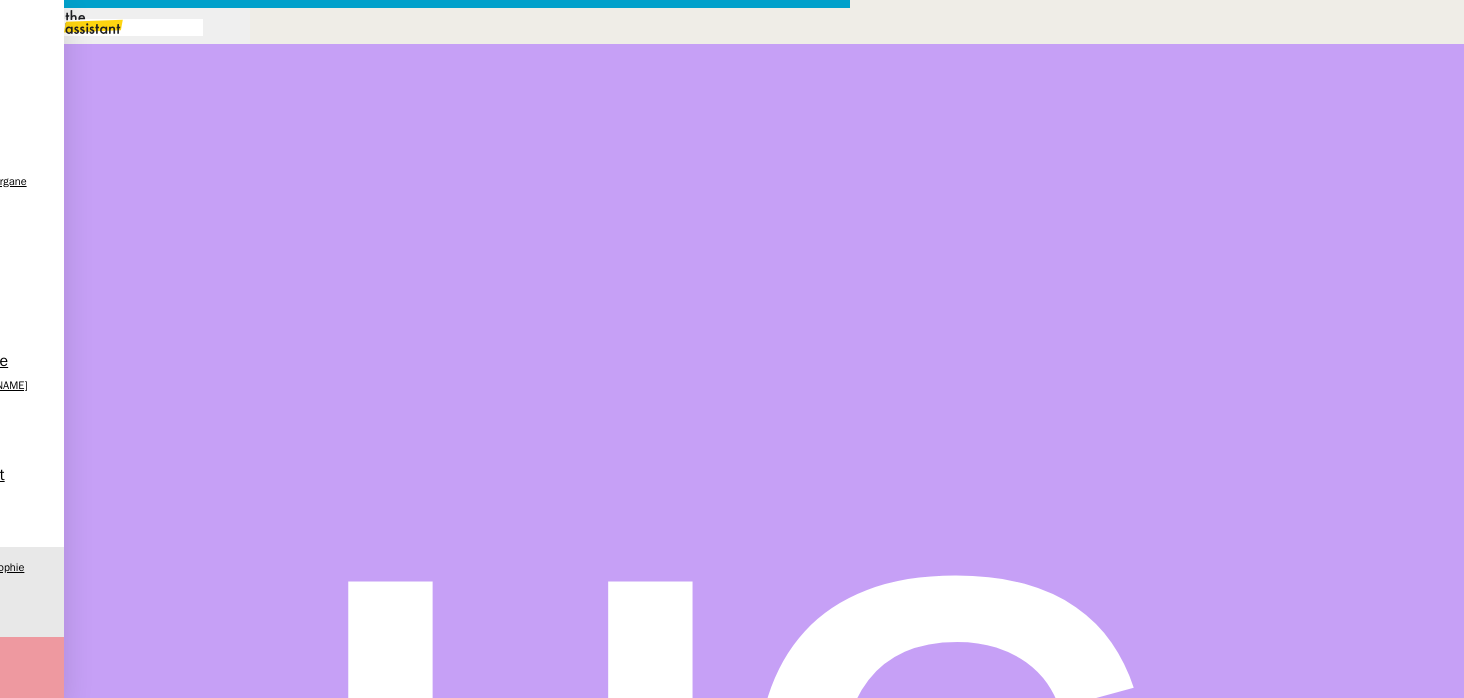 scroll, scrollTop: 0, scrollLeft: 42, axis: horizontal 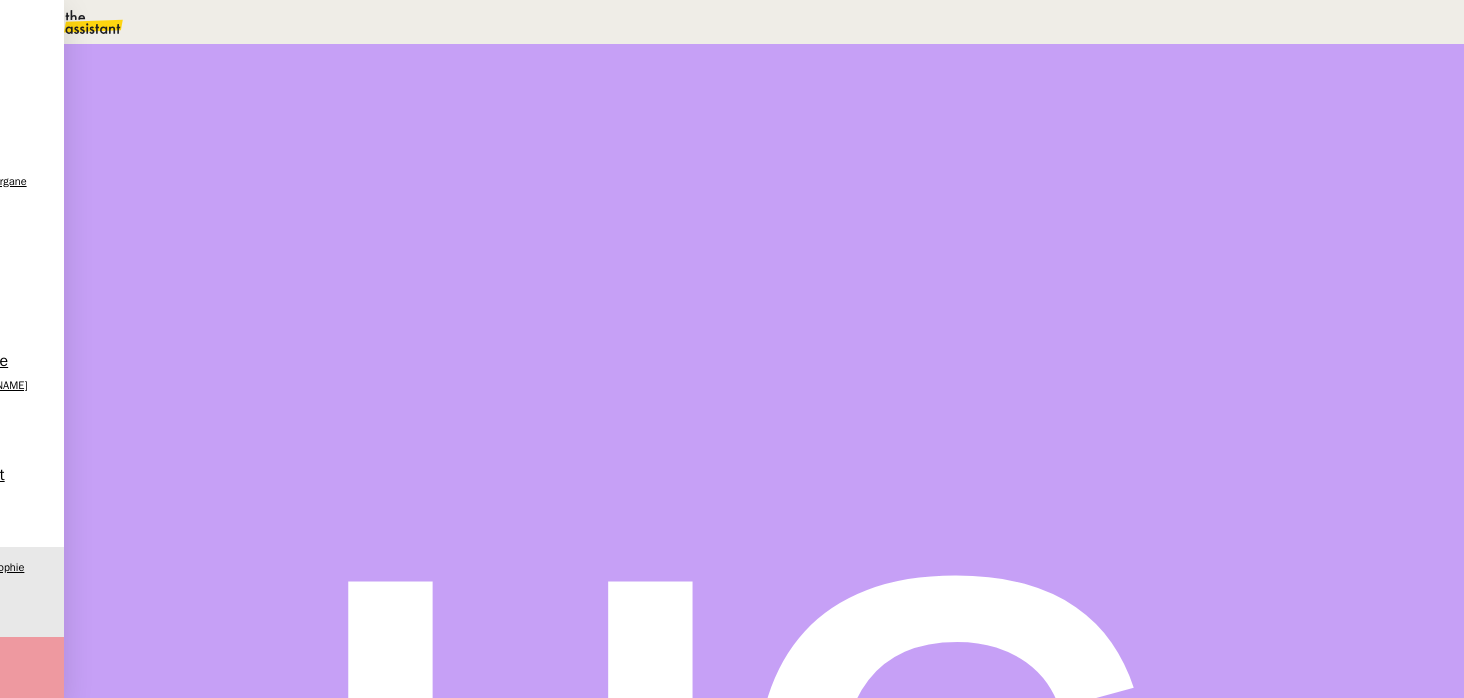 click at bounding box center [251, 199] 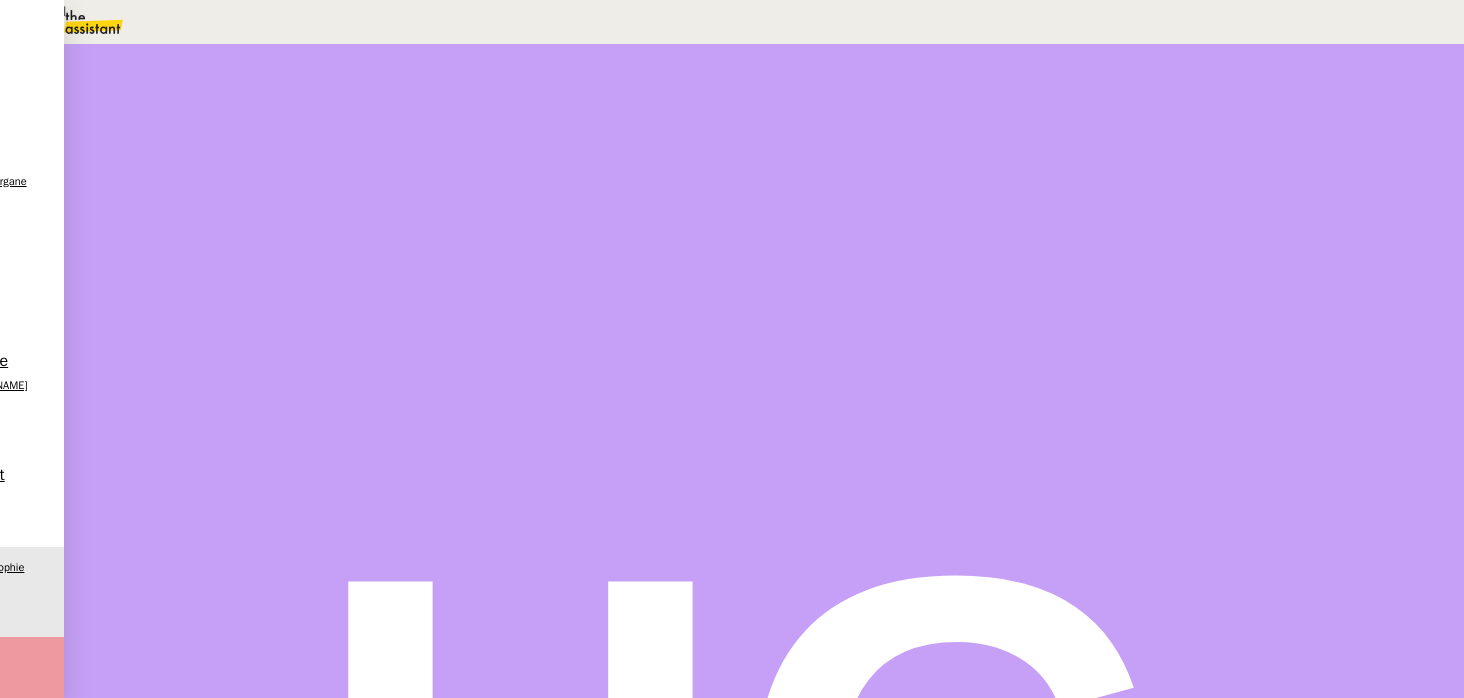click at bounding box center [222, 156] 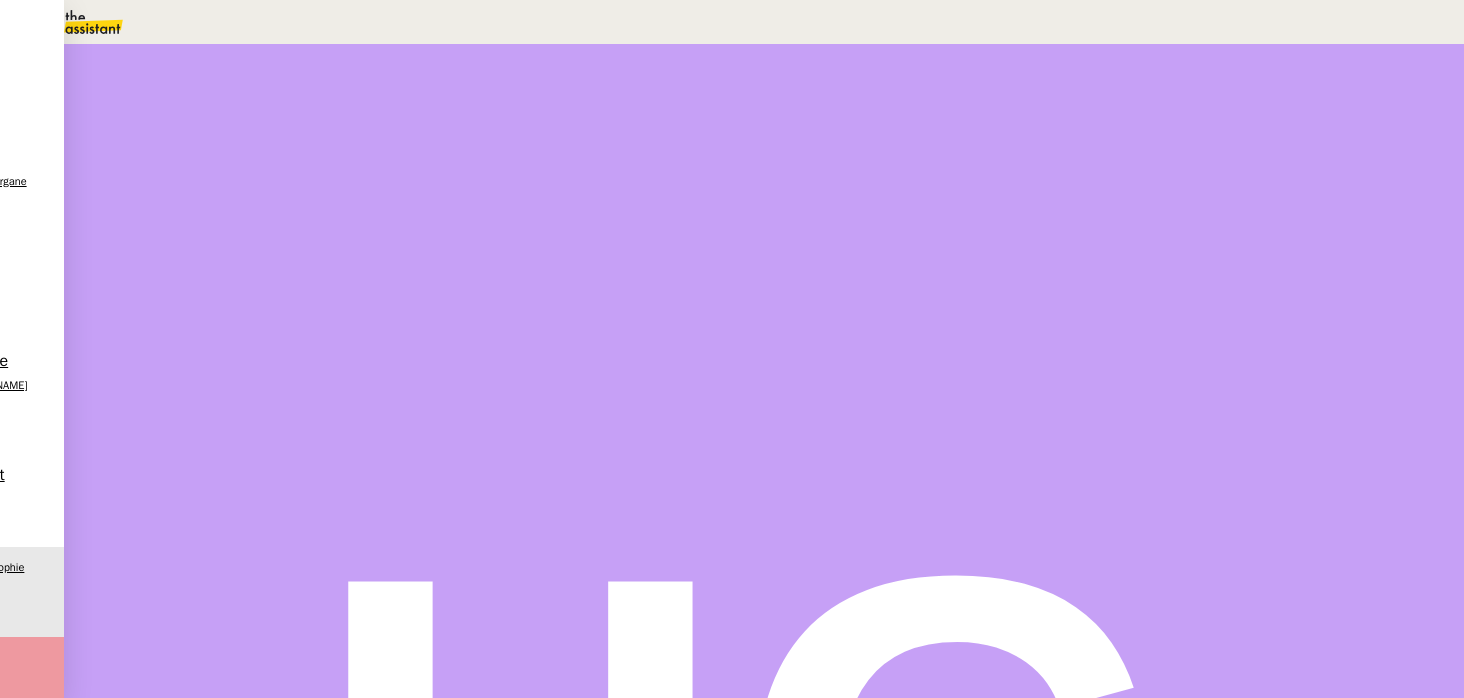 click at bounding box center (251, 203) 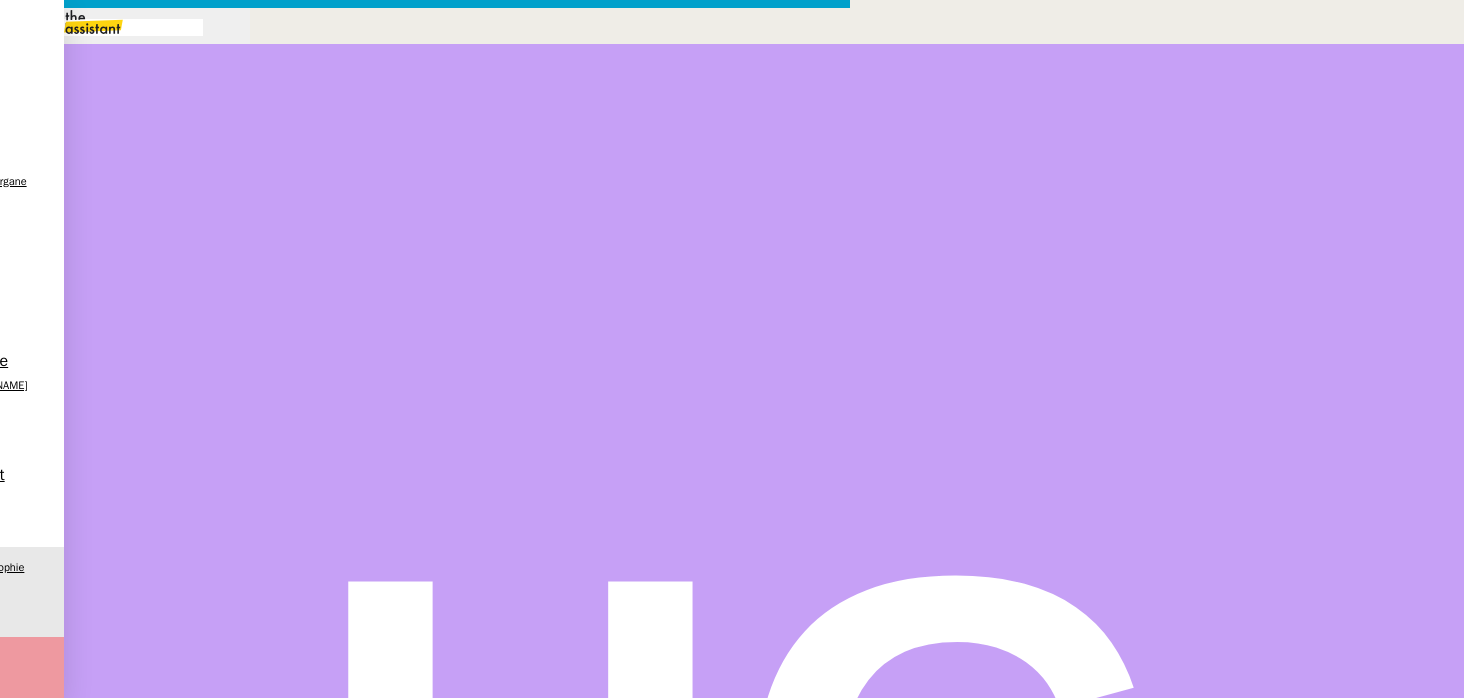 scroll, scrollTop: 0, scrollLeft: 42, axis: horizontal 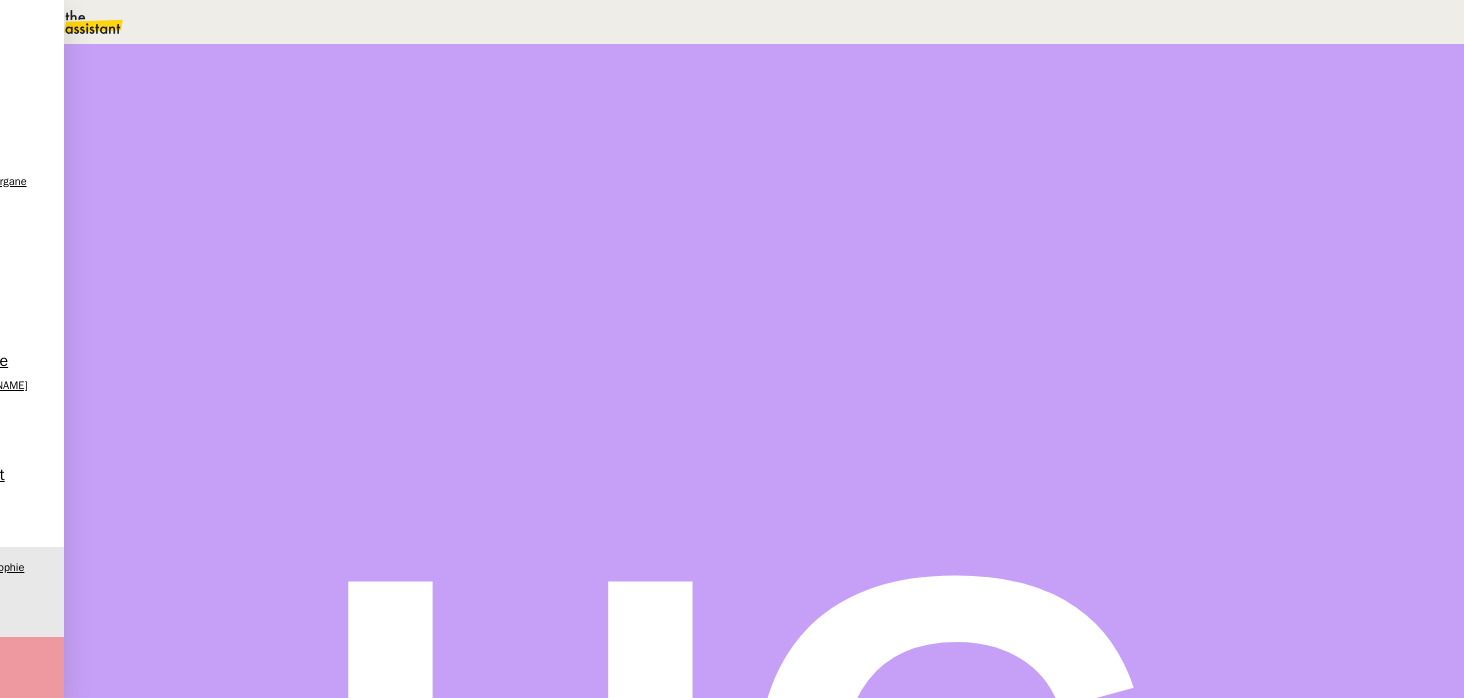 click on "l'achat prime à reverser à l'assureur de  € 46'271.59" at bounding box center (673, 545) 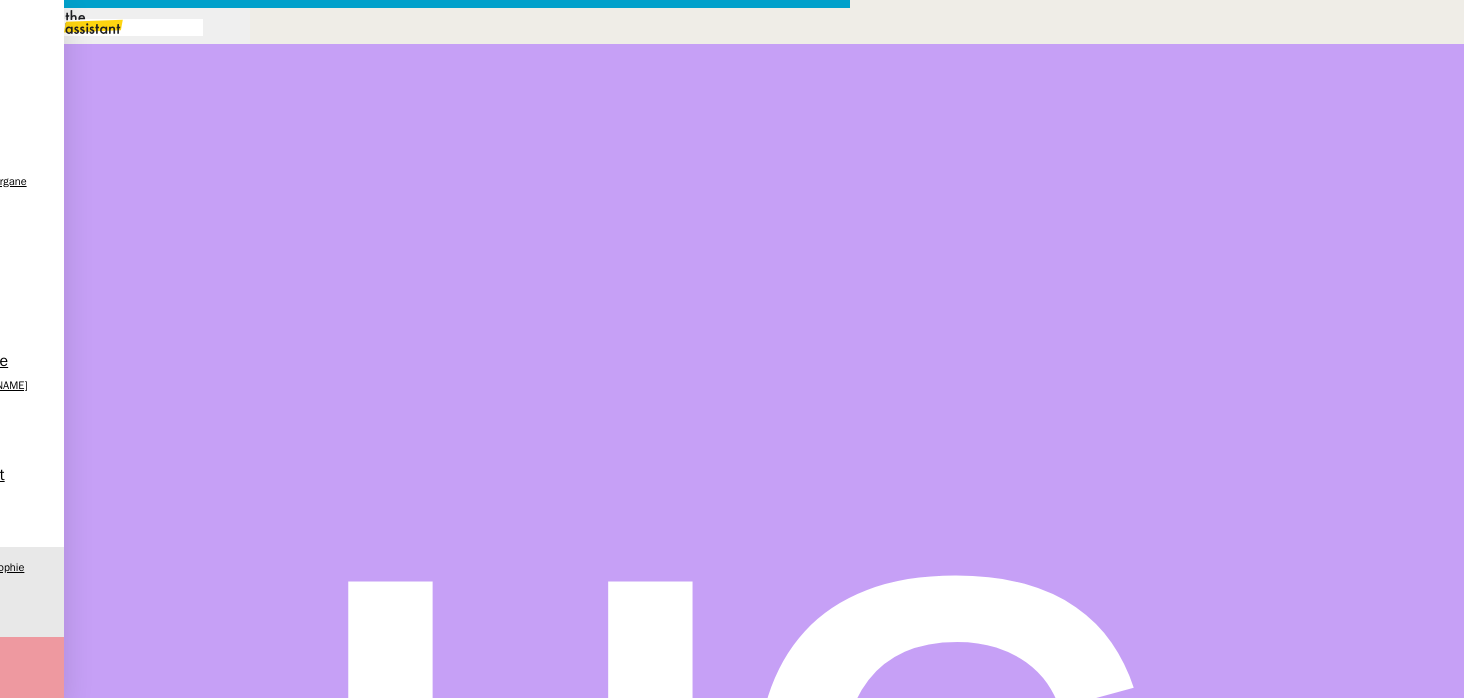 scroll, scrollTop: 0, scrollLeft: 42, axis: horizontal 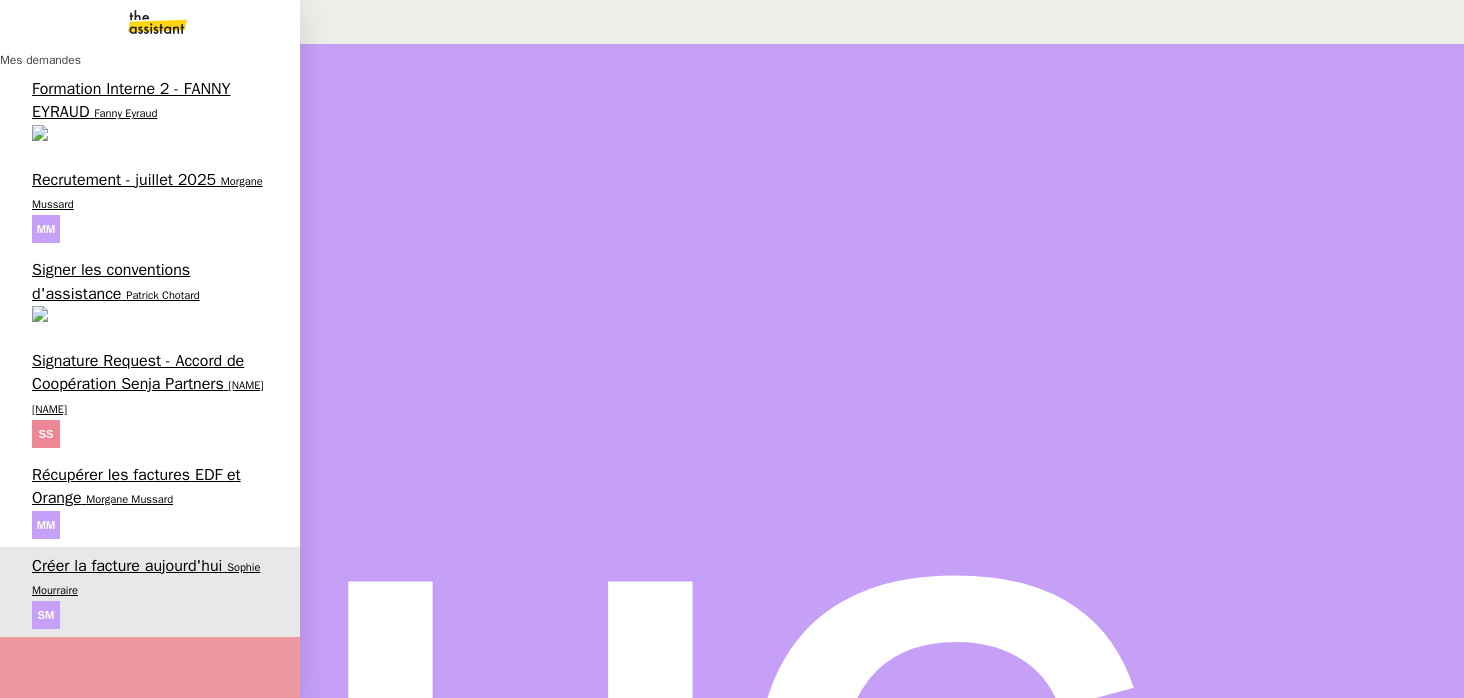 click on "Eva Dubois" at bounding box center (31, 946) 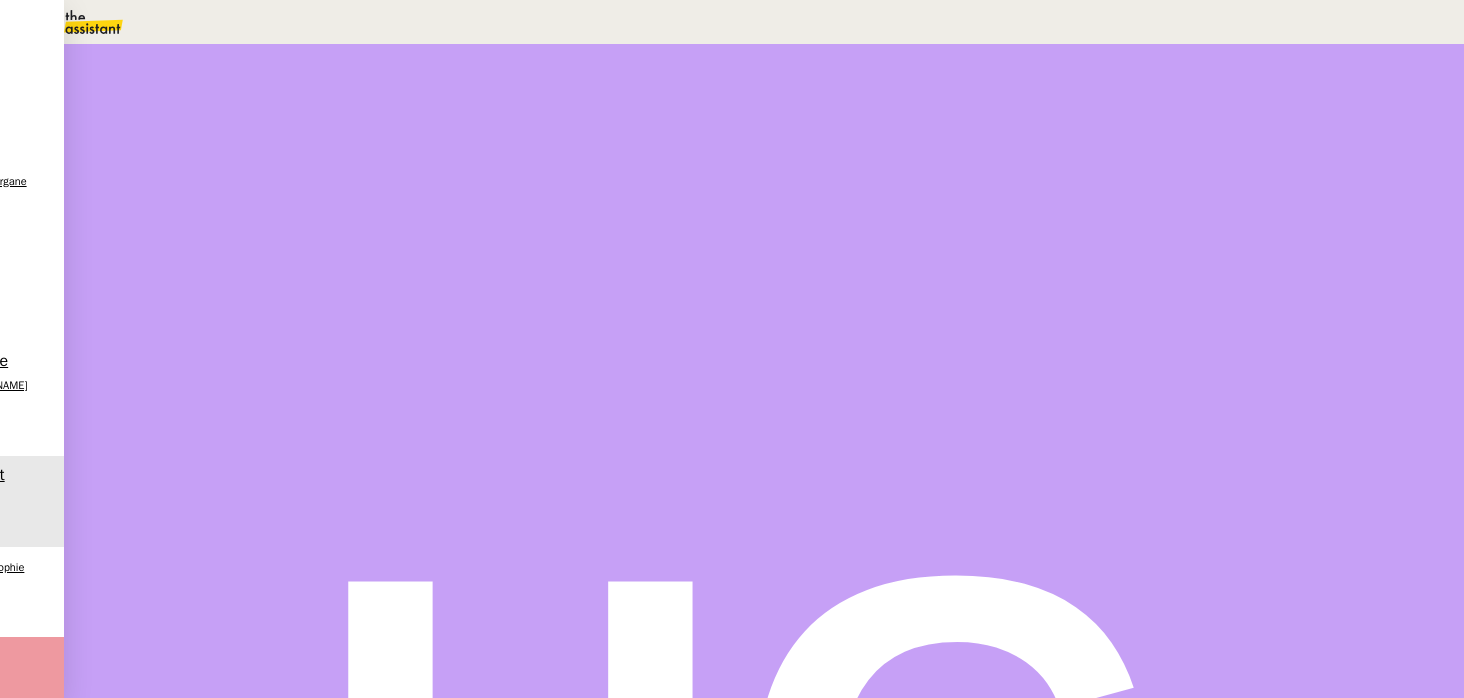 click on "Procédures" at bounding box center [115, 2368] 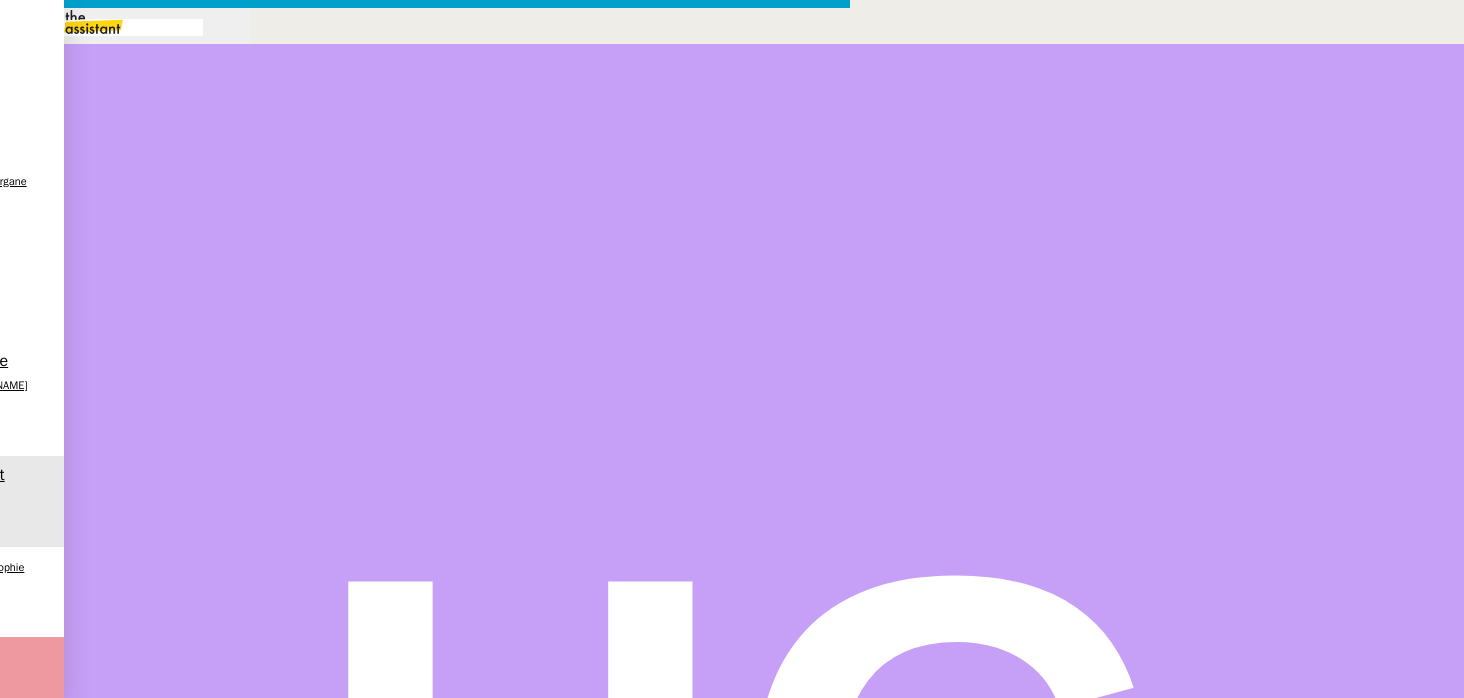 scroll, scrollTop: 0, scrollLeft: 42, axis: horizontal 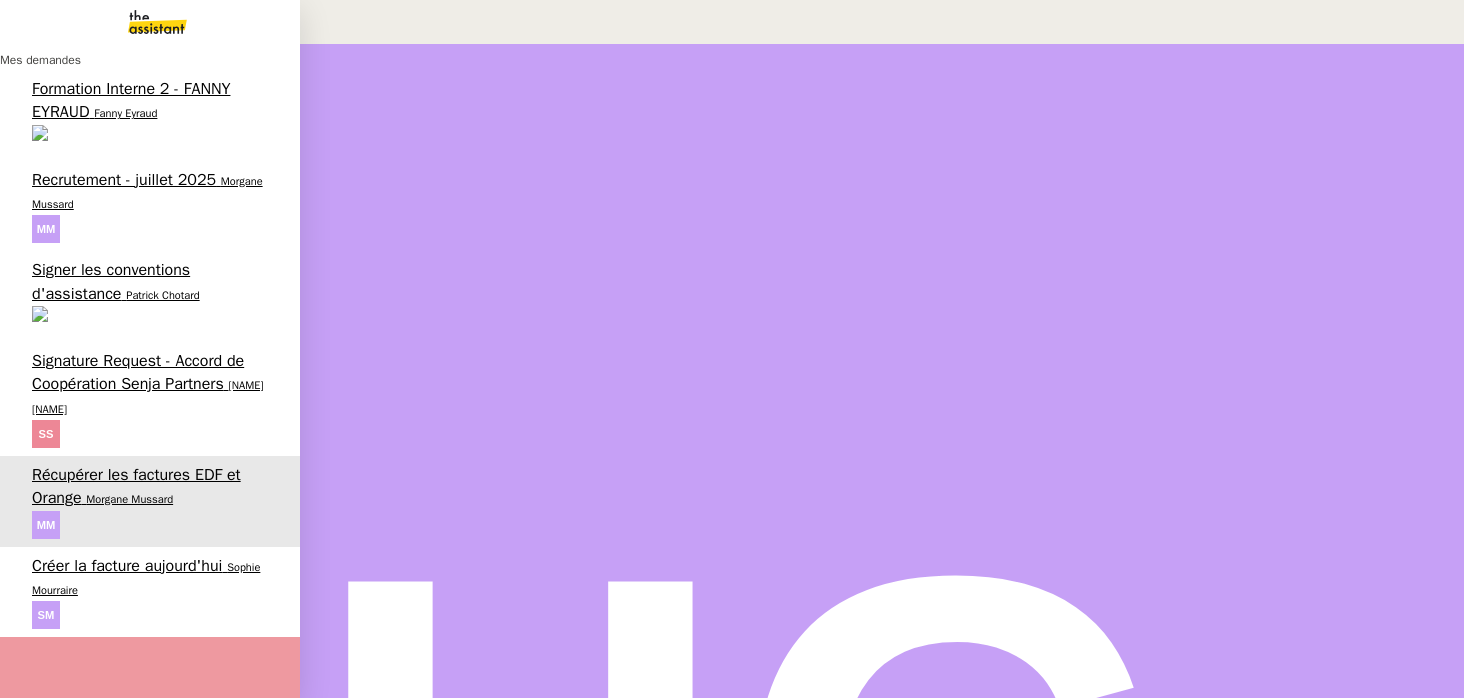 click on "Sophie Mourraire" at bounding box center (146, 578) 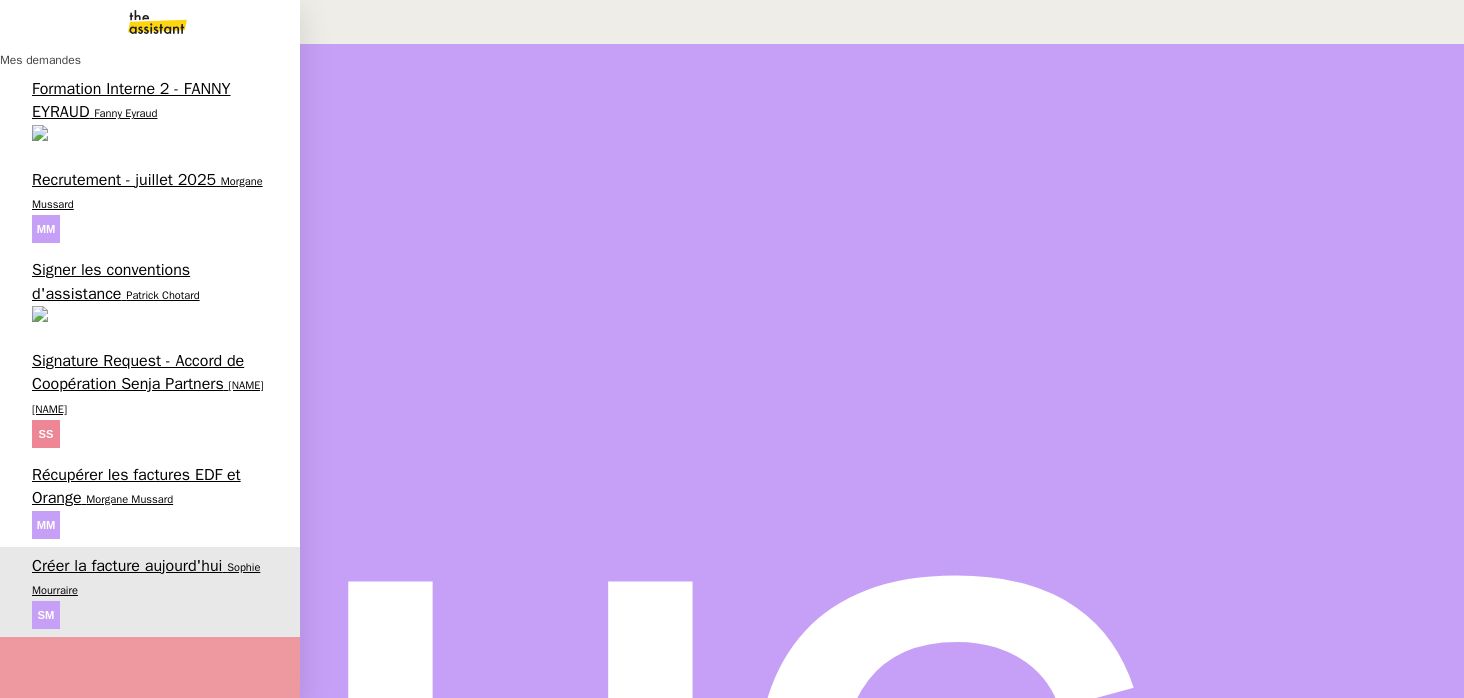 click on "Récupérer les factures EDF et Orange" at bounding box center [136, 486] 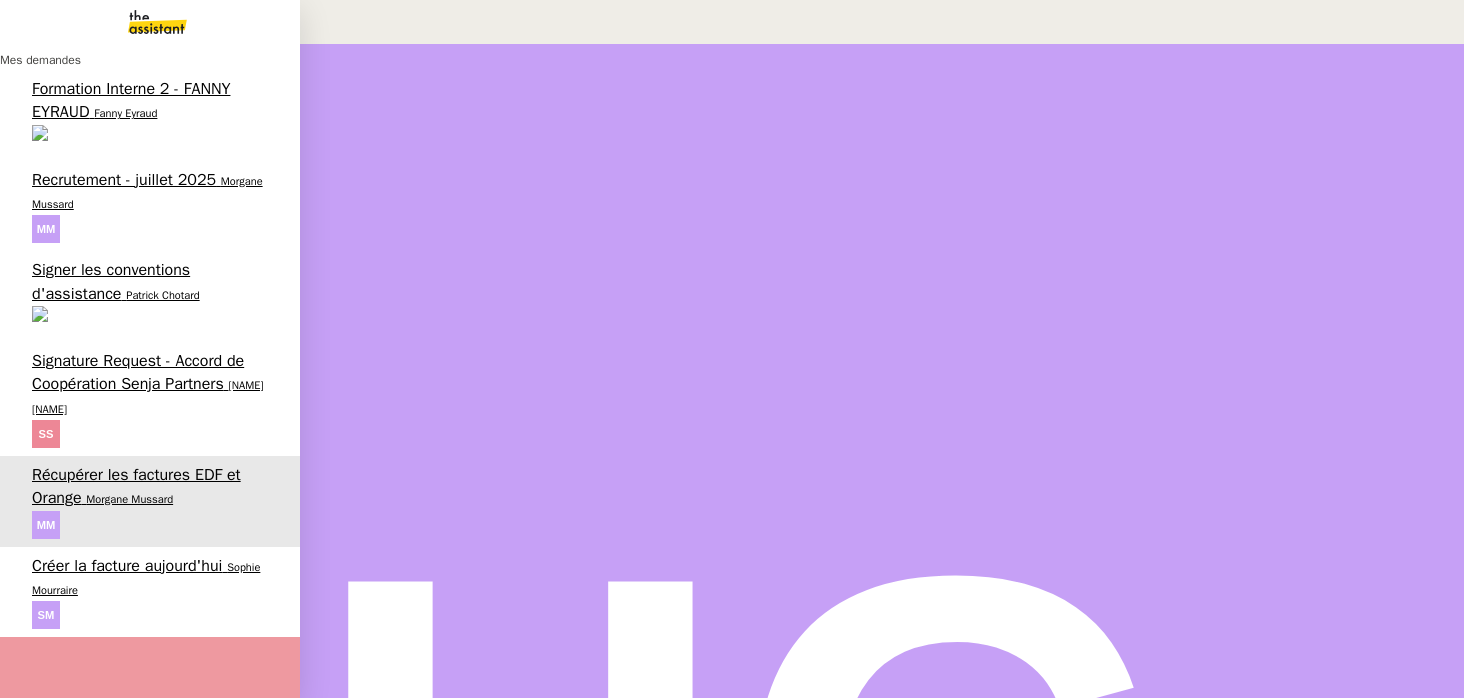 click on "Créer la facture aujourd'hui" at bounding box center [127, 566] 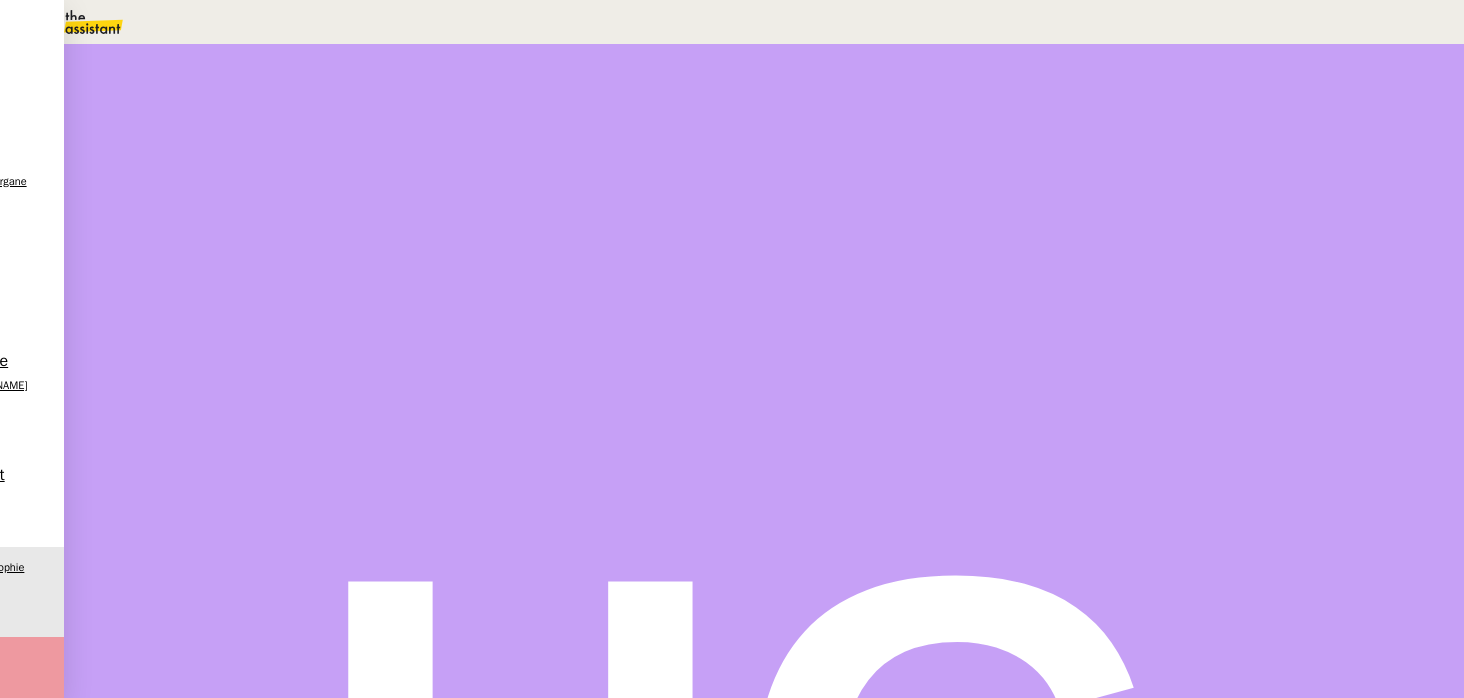 click on "les frais PSPI de  € 7'340.41 (dont € 4'600 de commission)" at bounding box center (673, 470) 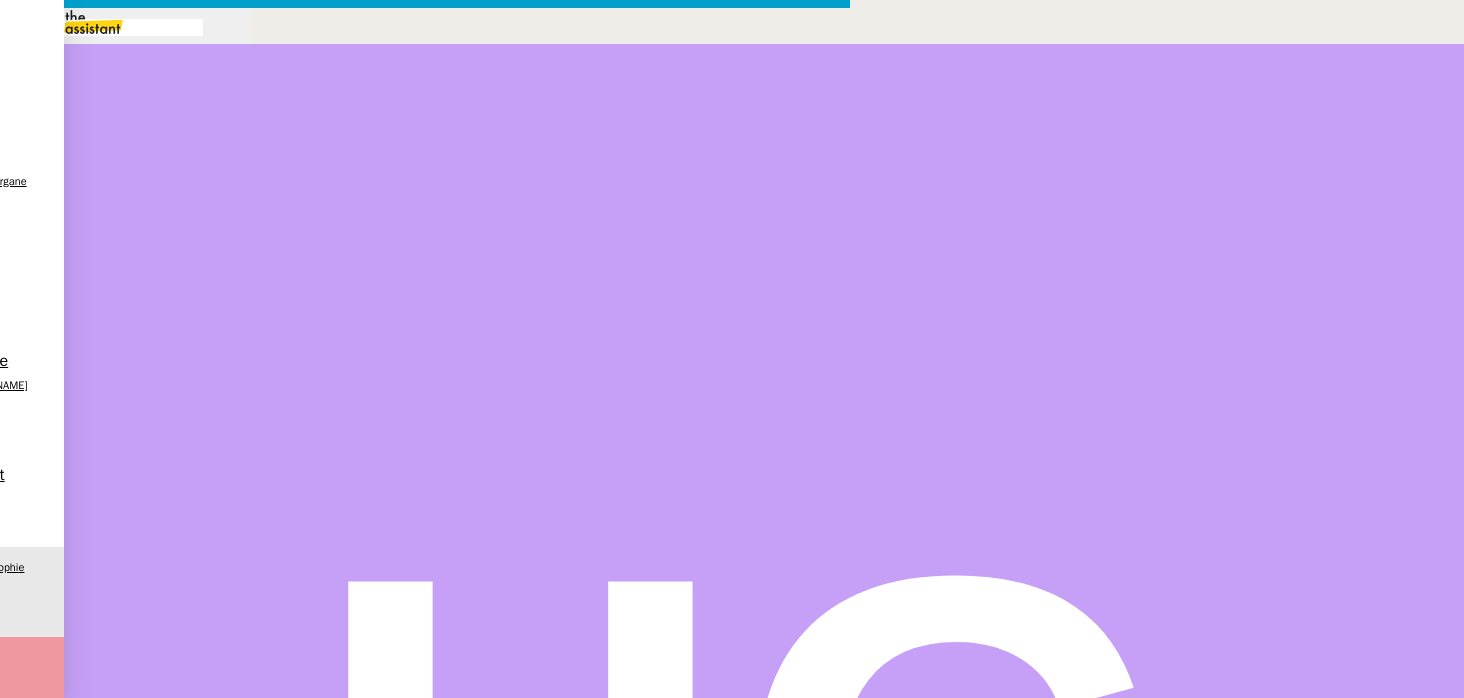 scroll, scrollTop: 0, scrollLeft: 42, axis: horizontal 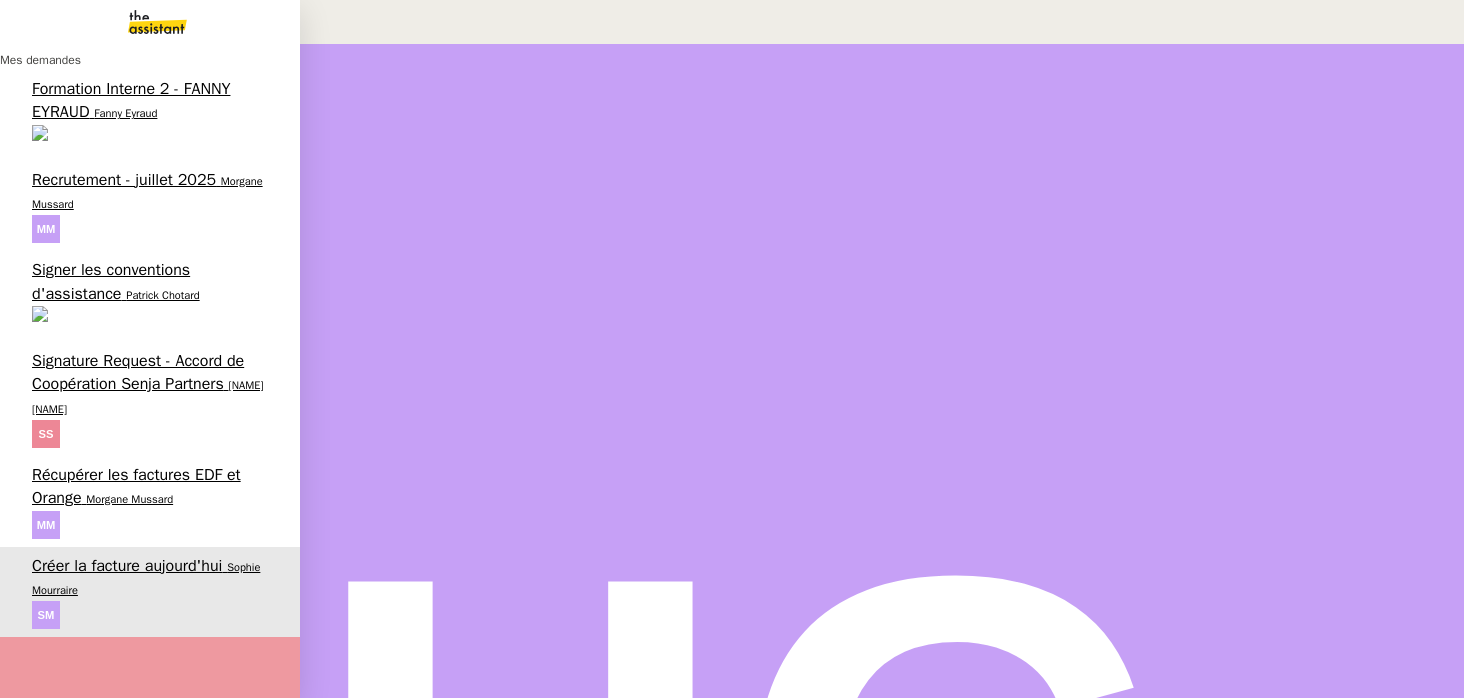 click on "2 demandes en cours" at bounding box center [111, 948] 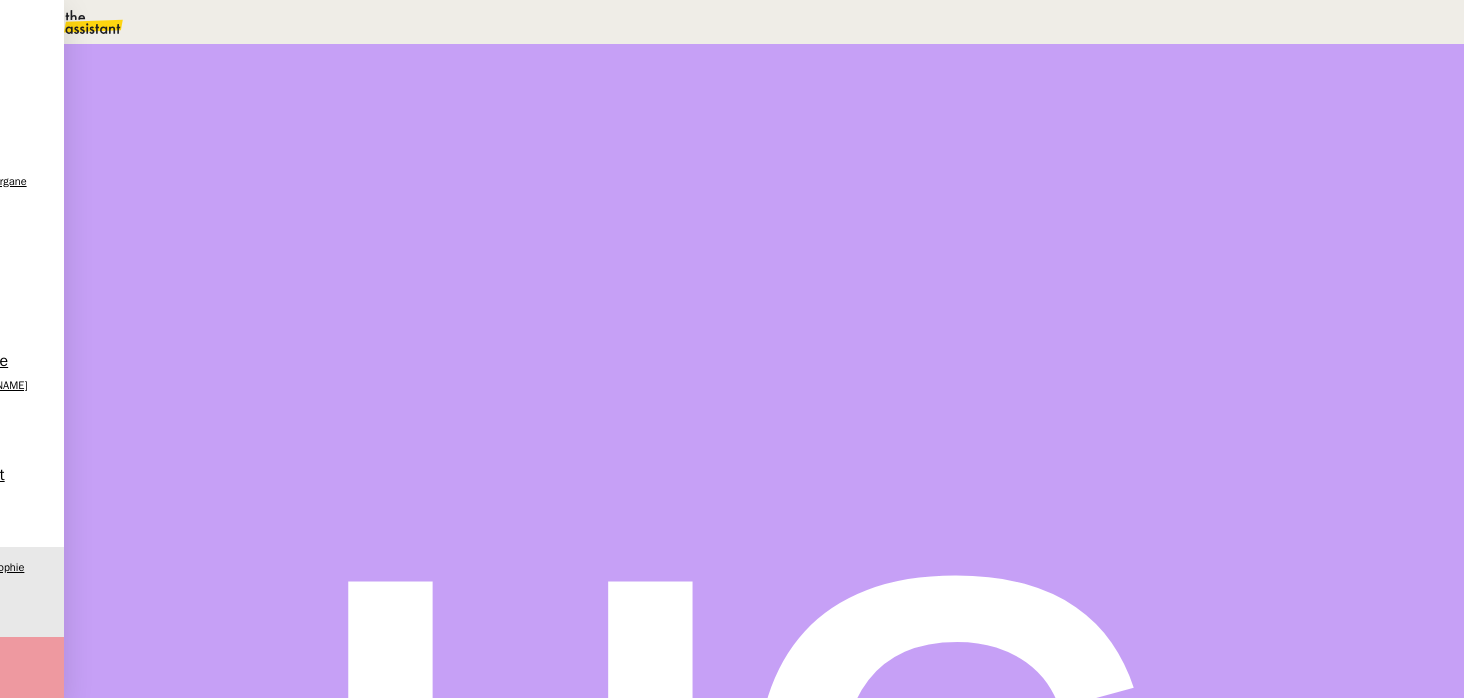 scroll, scrollTop: 64, scrollLeft: 0, axis: vertical 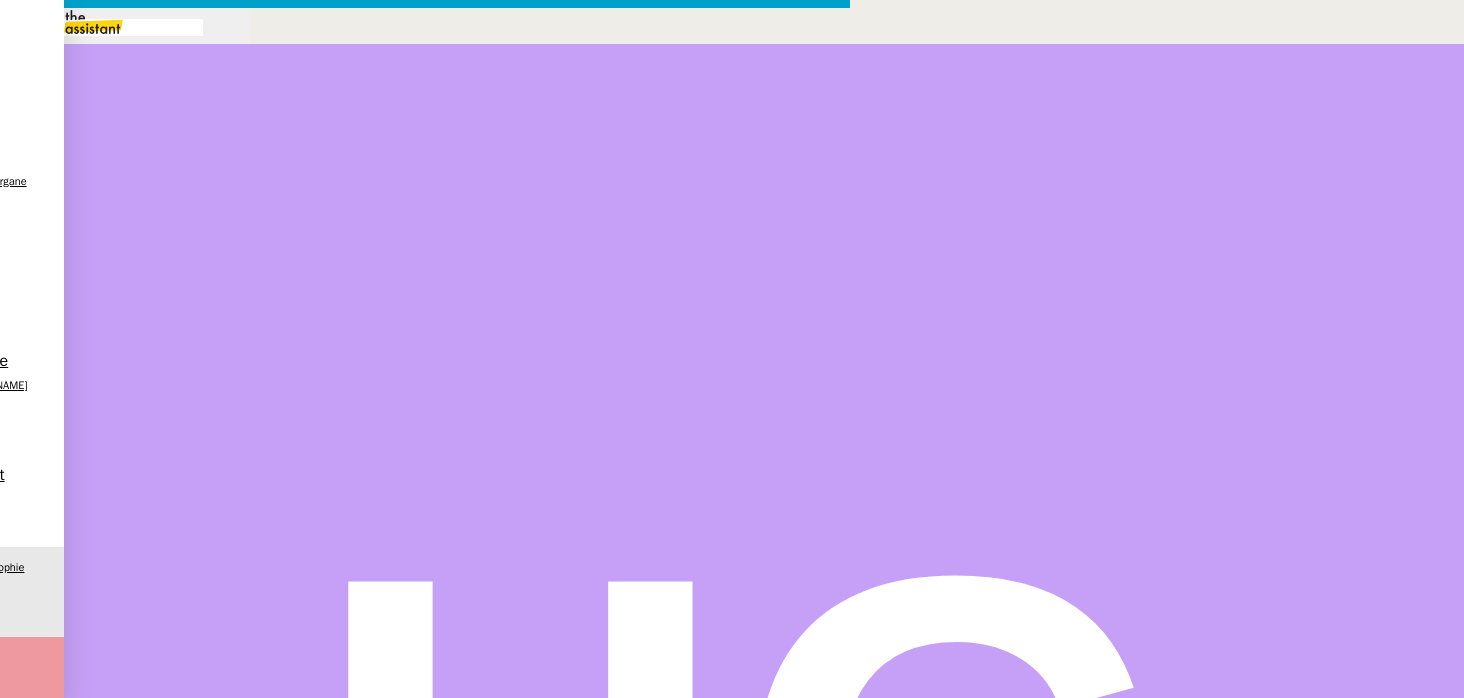 click on "Pouvez-vous me confirmer cela également ? Le montant de la ligne de paiement ne devrait-il pas être de ?" at bounding box center [445, 921] 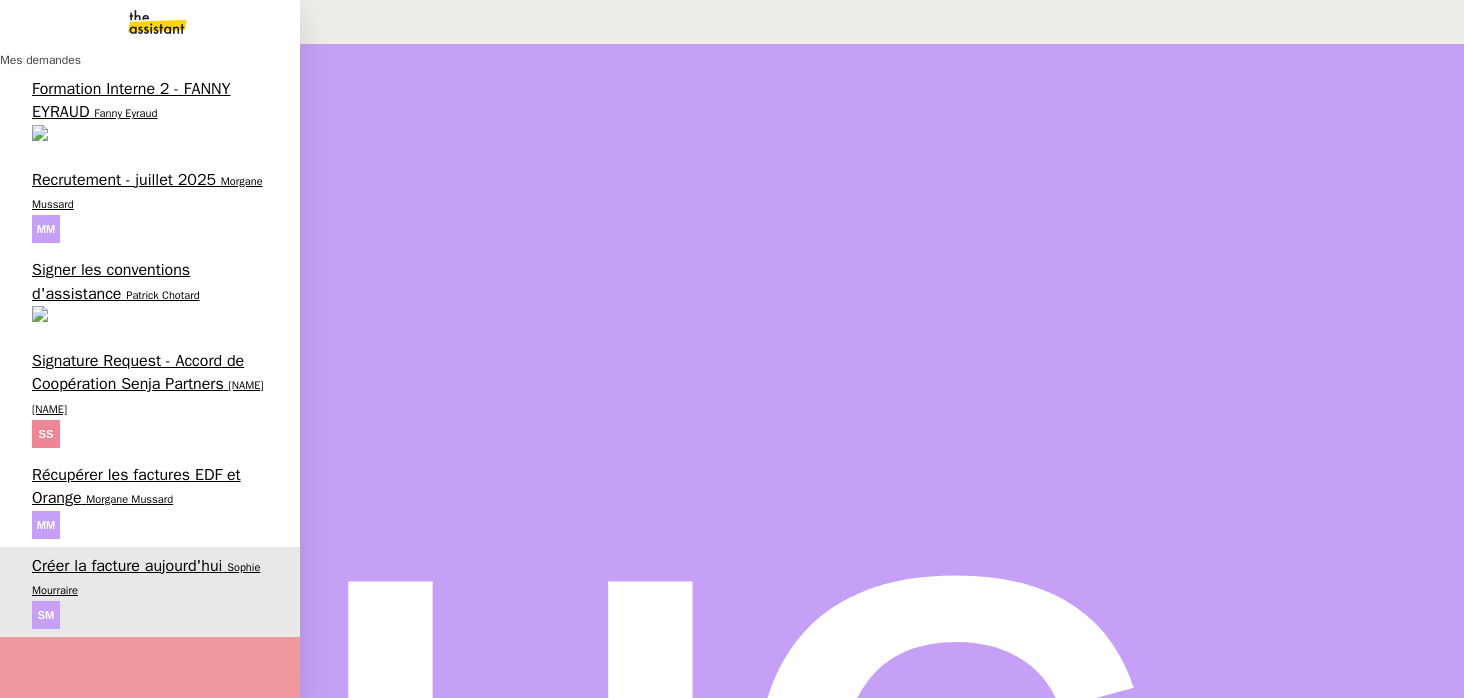 click on "Léa Jonville" at bounding box center [33, 1454] 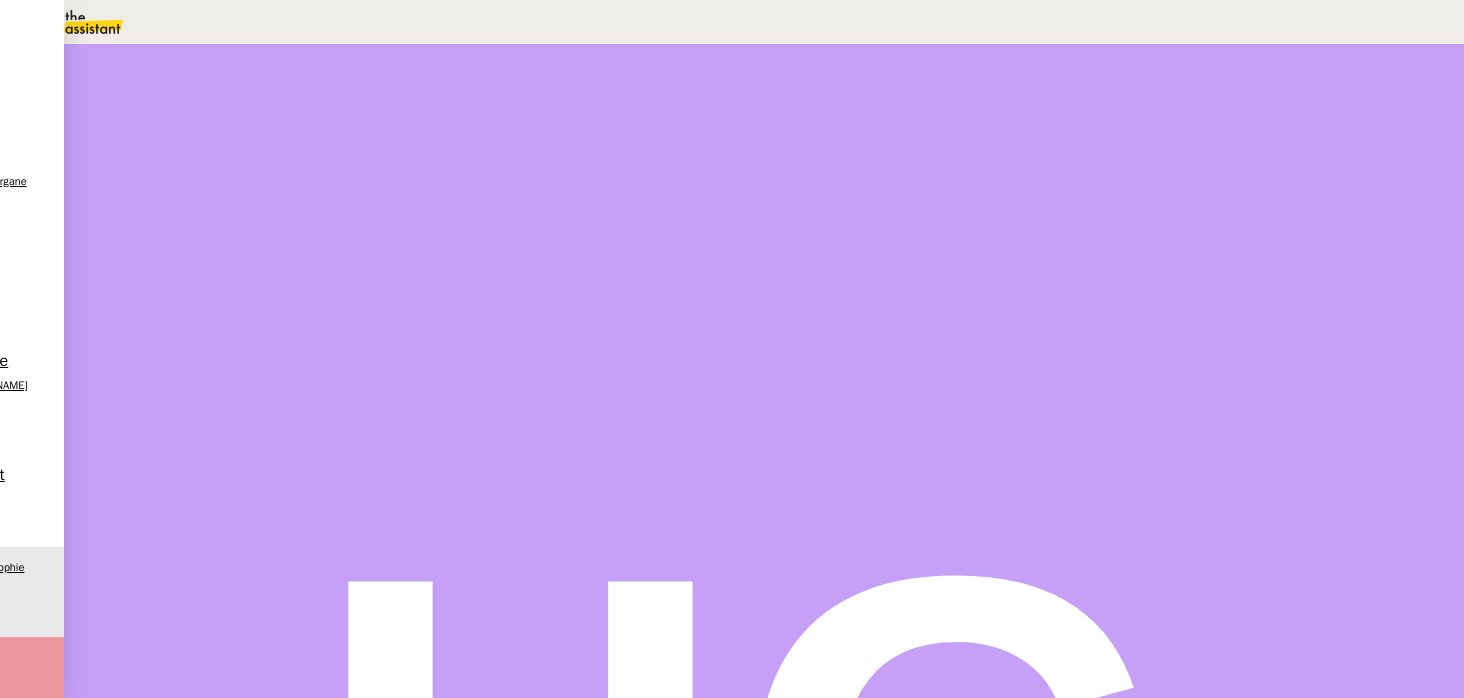 scroll, scrollTop: 198, scrollLeft: 0, axis: vertical 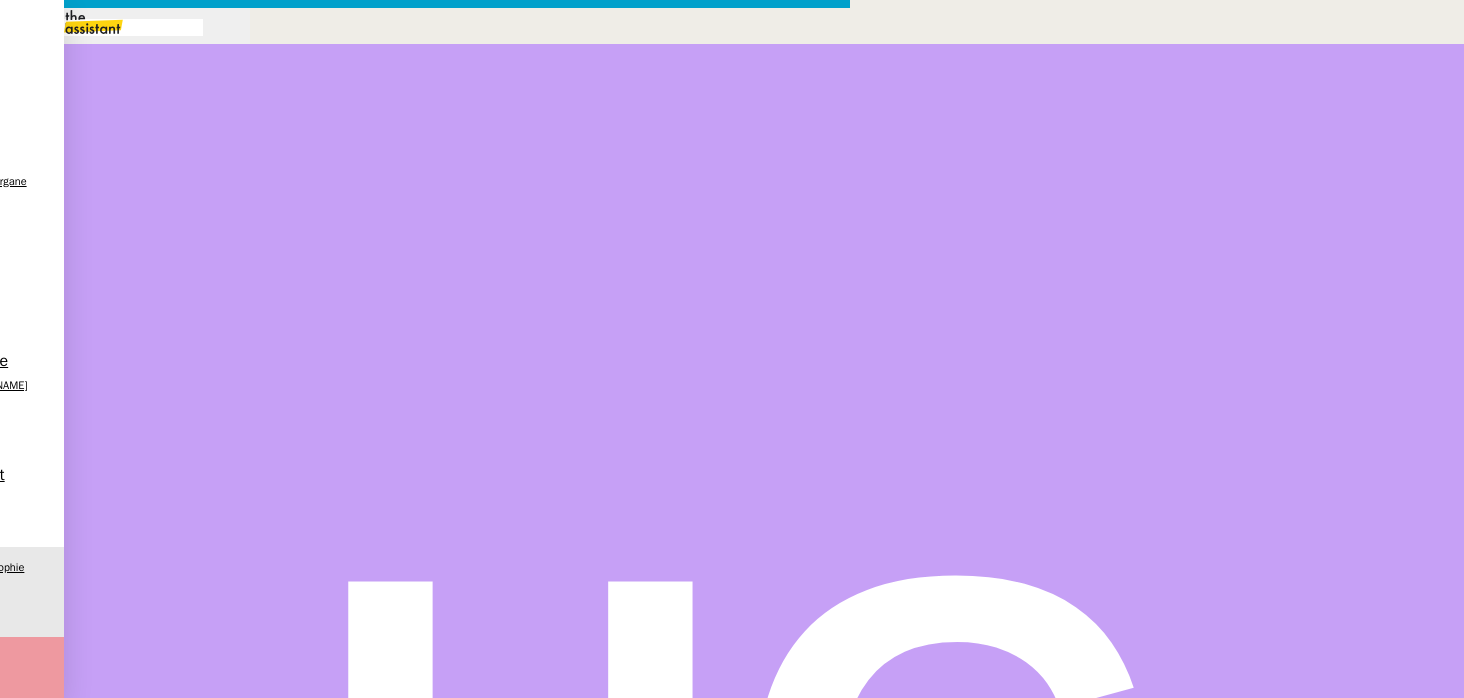 click on "Service TA - VOYAGE - PROPOSITION GLOBALE    A utiliser dans le cadre de proposition de déplacement TA - RELANCE CLIENT (EN)    Relancer un client lorsqu'il n'a pas répondu à un précédent message BAFERTY - MAIL AUDITION    A utiliser dans le cadre de la procédure d'envoi des mails d'audition TA - PUBLICATION OFFRE D'EMPLOI     Organisation du recrutement Discours de présentation du paiement sécurisé    TA - VOYAGES - PROPOSITION ITINERAIRE    Soumettre les résultats d'une recherche TA - CONFIRMATION PAIEMENT (EN)    Confirmer avec le client de modèle de transaction - Attention Plan Pro nécessaire. TA - COURRIER EXPEDIE (recommandé)    A utiliser dans le cadre de l'envoi d'un courrier recommandé TA - PARTAGE DE CALENDRIER (EN)    A utiliser pour demander au client de partager son calendrier afin de faciliter l'accès et la gestion PSPI - Appel de fonds MJL    A utiliser dans le cadre de la procédure d'appel de fonds MJL TA - RELANCE CLIENT    TA - AR PROCEDURES        21 YIELD" at bounding box center (732, 723) 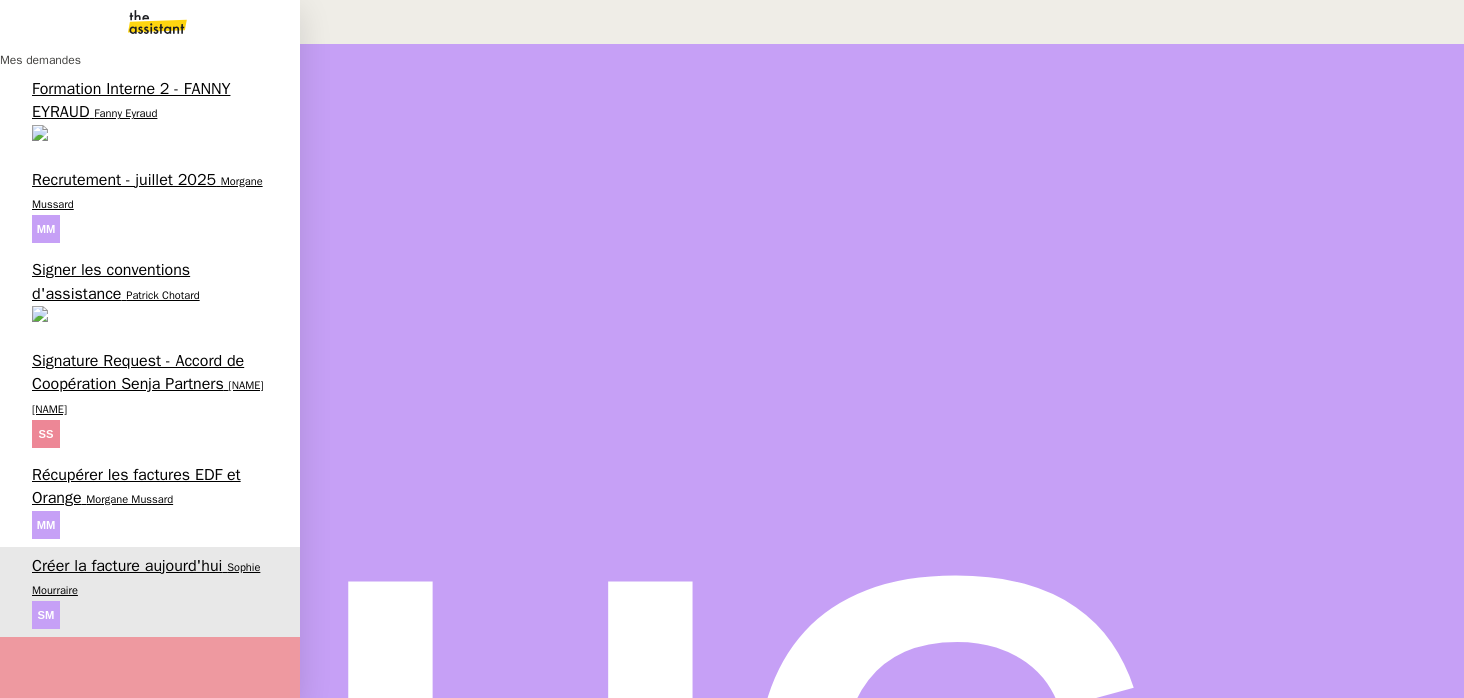 click on "Morgane Mussard" at bounding box center [129, 499] 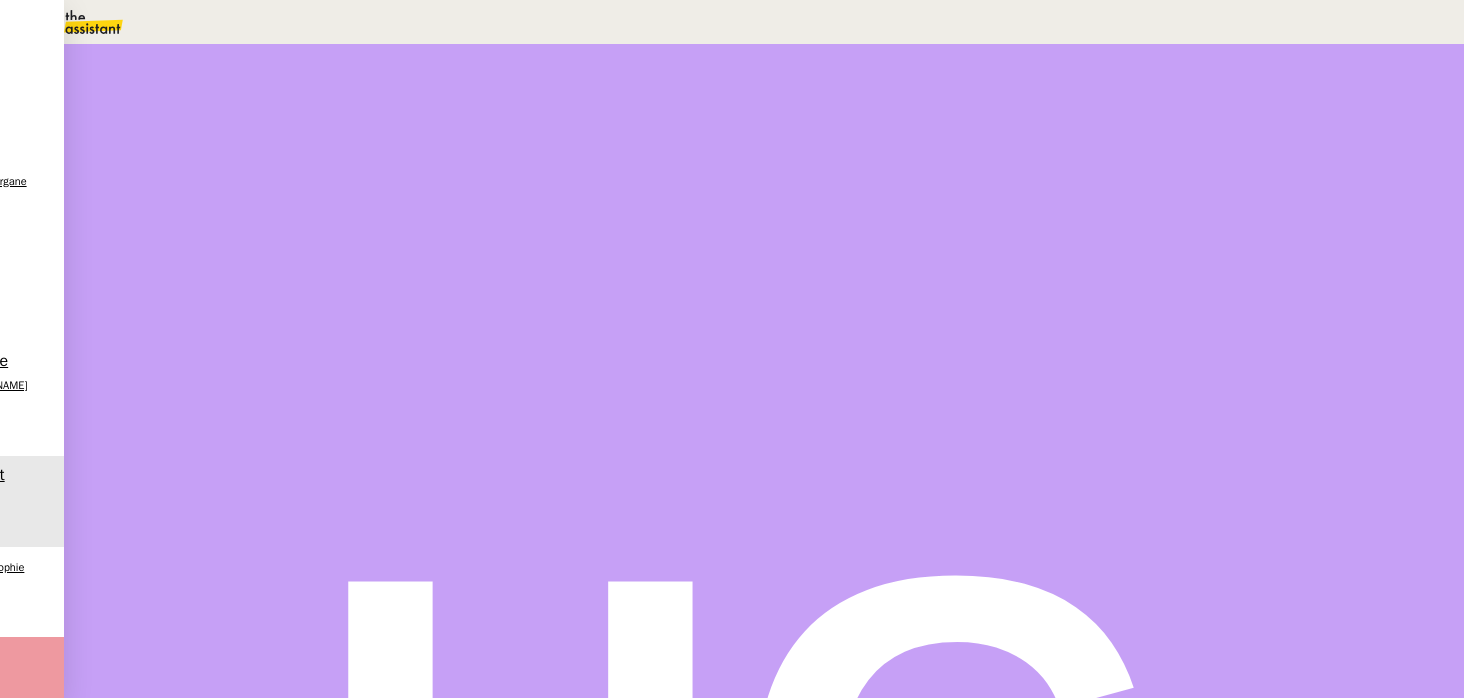 scroll, scrollTop: 0, scrollLeft: 0, axis: both 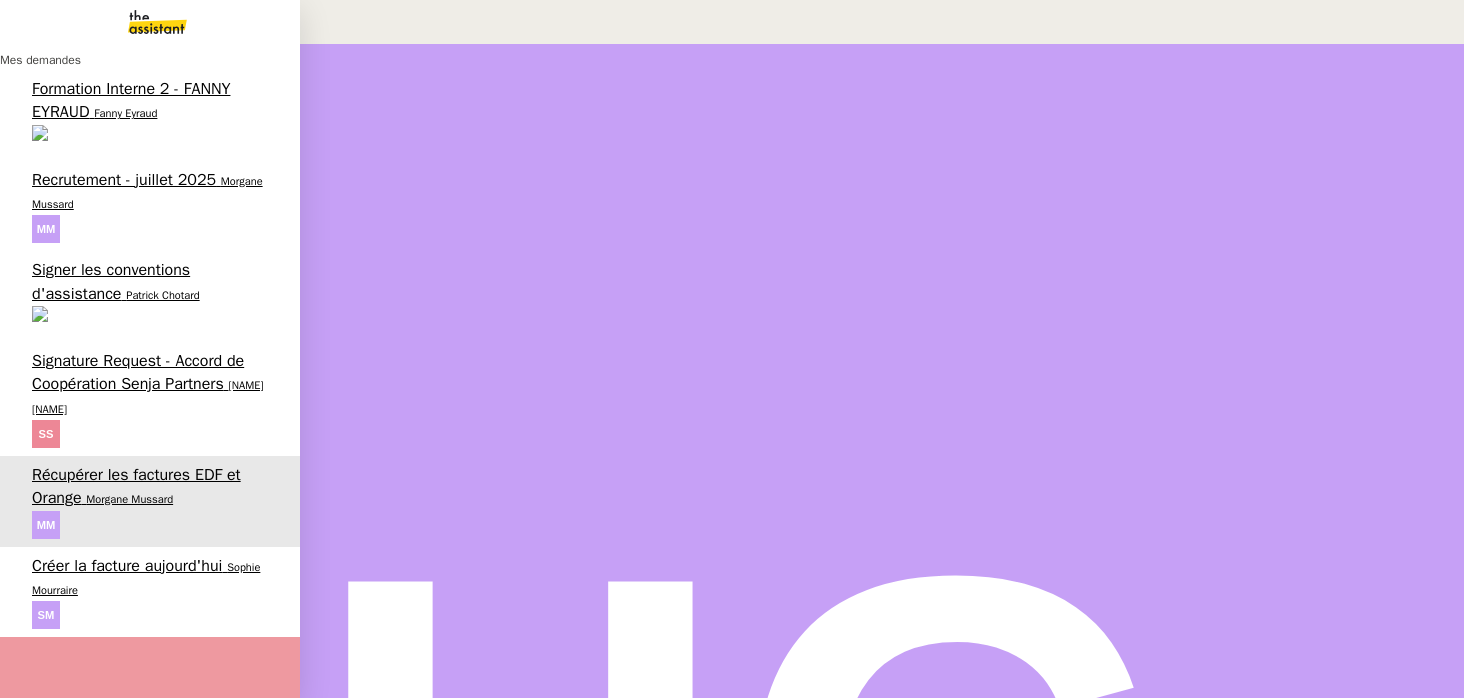click on "1 demandes en cours" at bounding box center [111, 948] 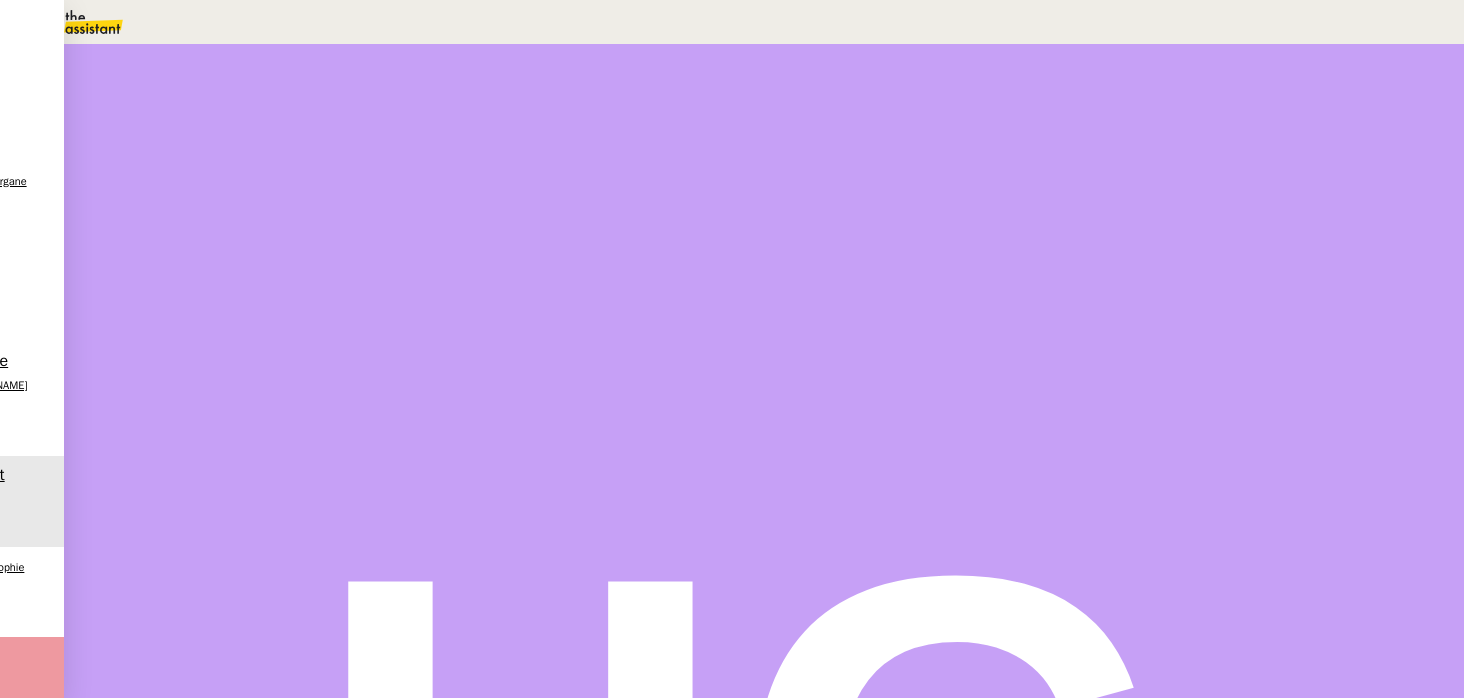 scroll, scrollTop: 341, scrollLeft: 0, axis: vertical 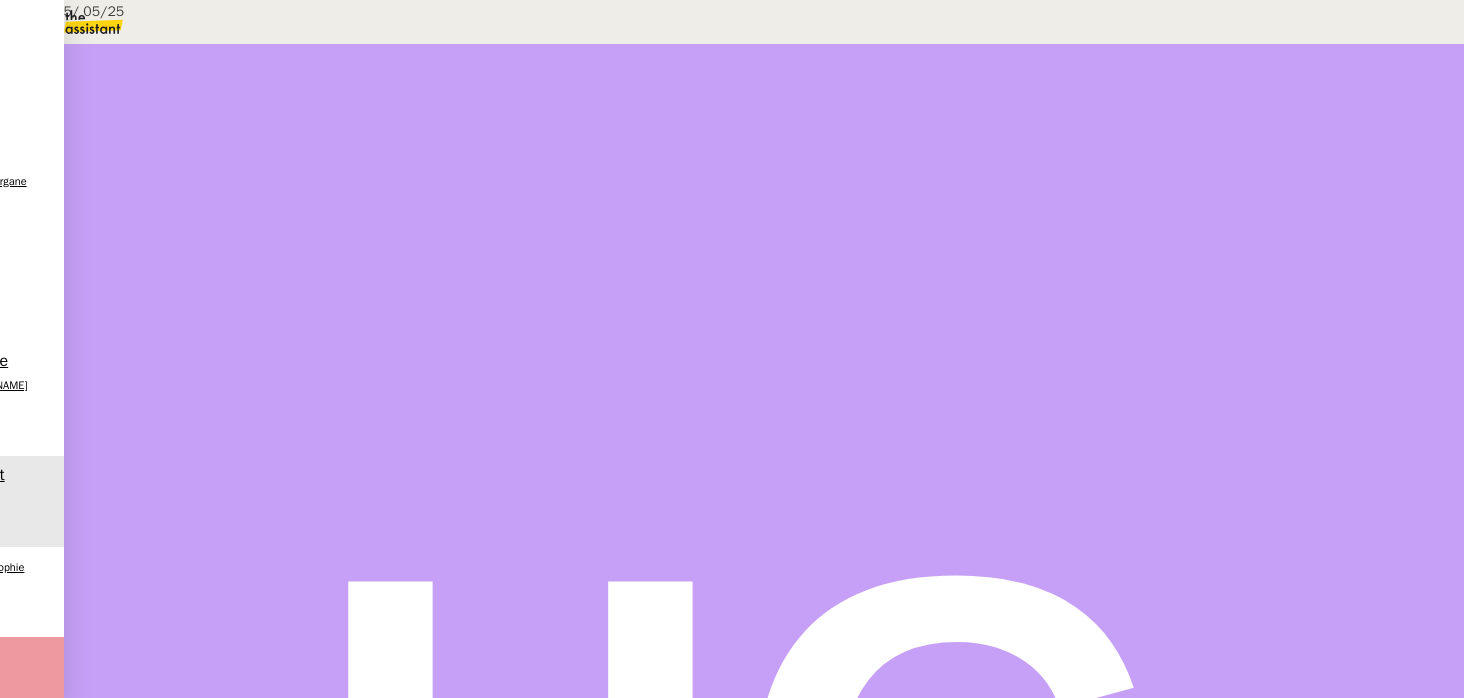 click on "ICI" at bounding box center [227, 291] 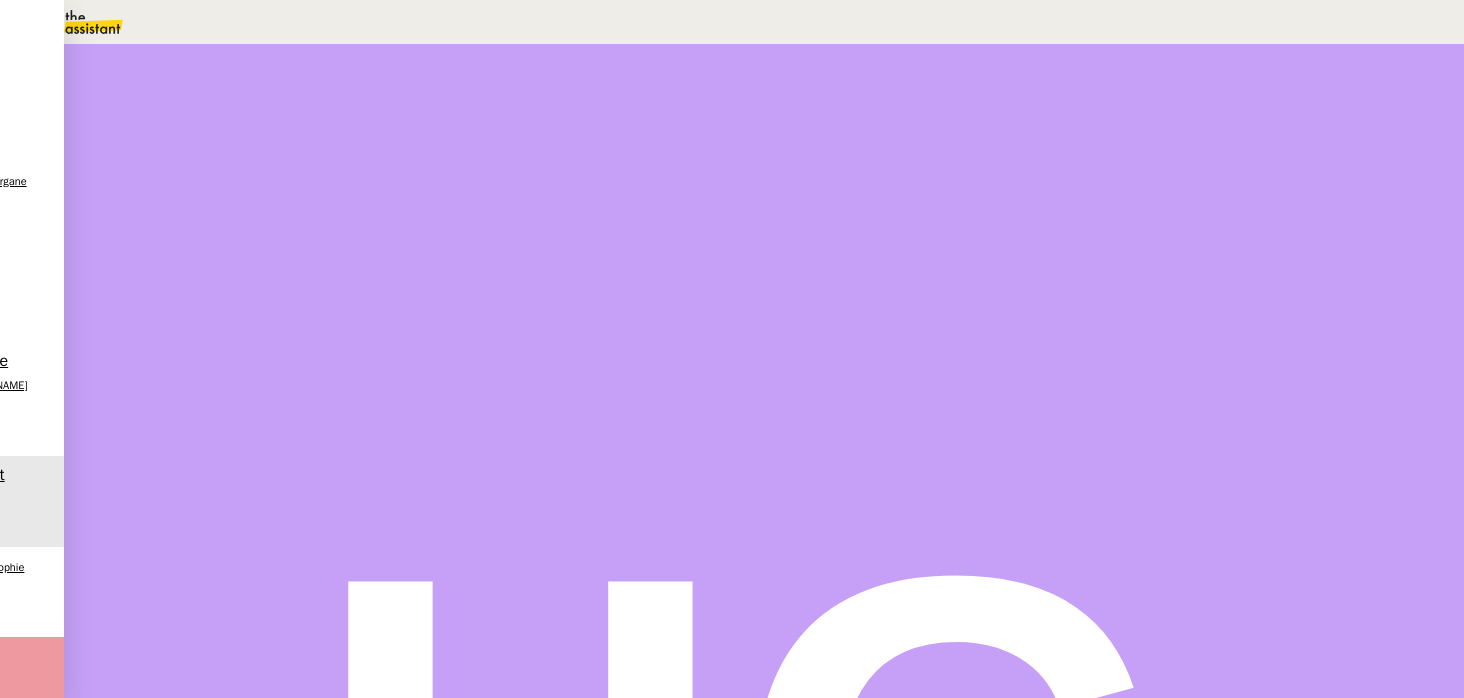 scroll, scrollTop: 0, scrollLeft: 0, axis: both 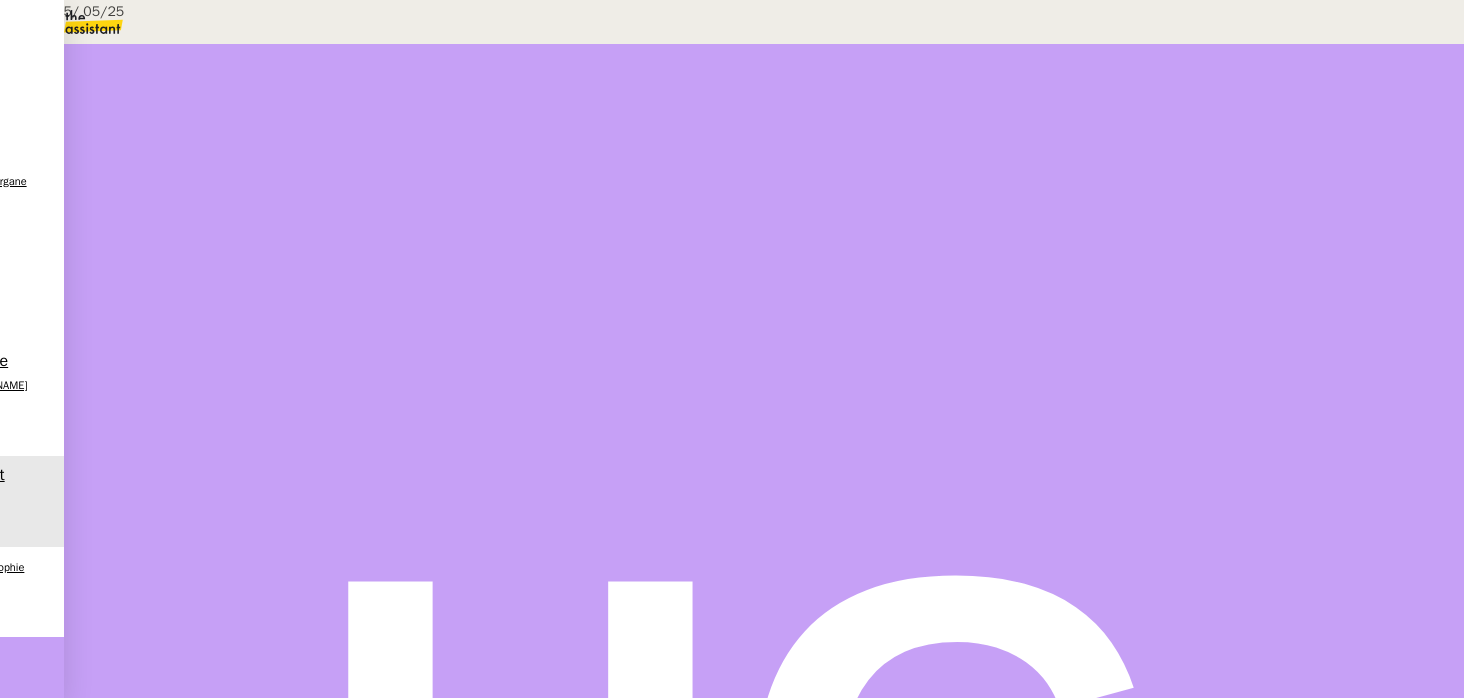 click on "Pennylane" at bounding box center (146, 1210) 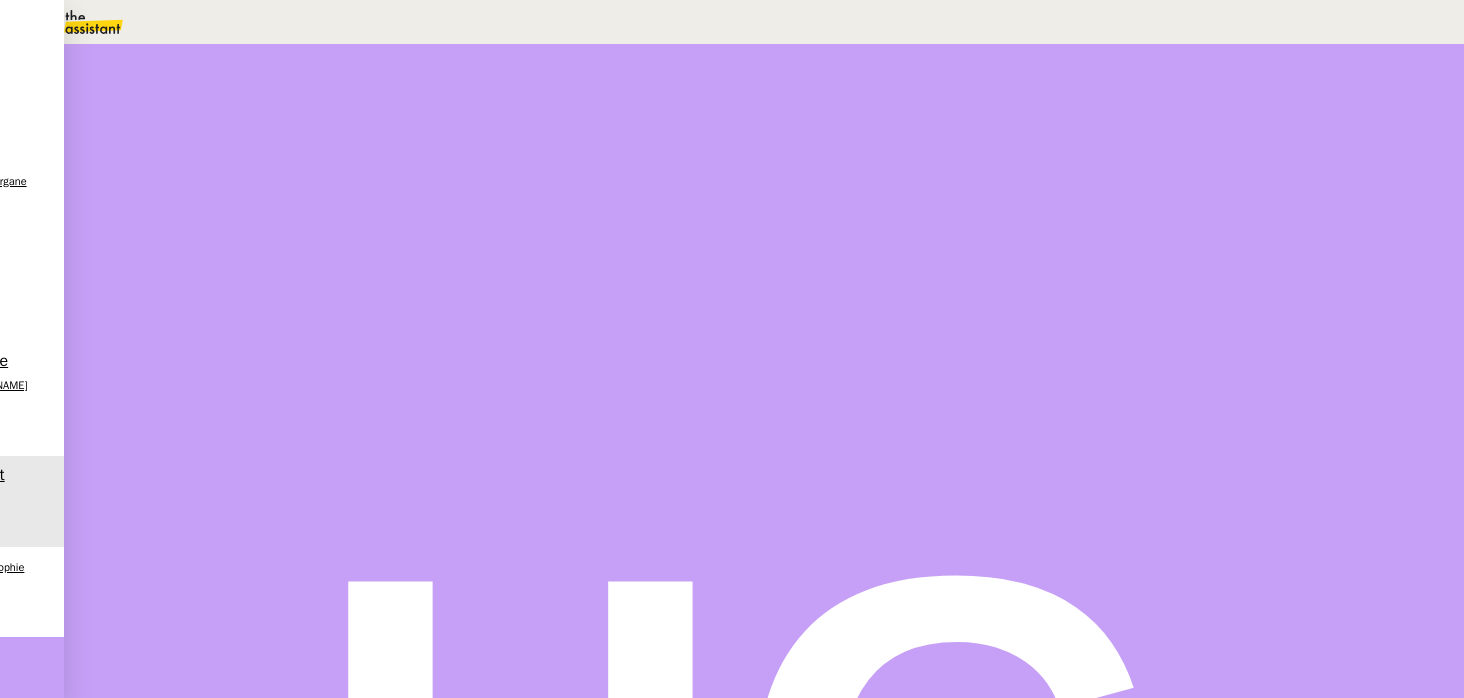 scroll, scrollTop: 0, scrollLeft: 0, axis: both 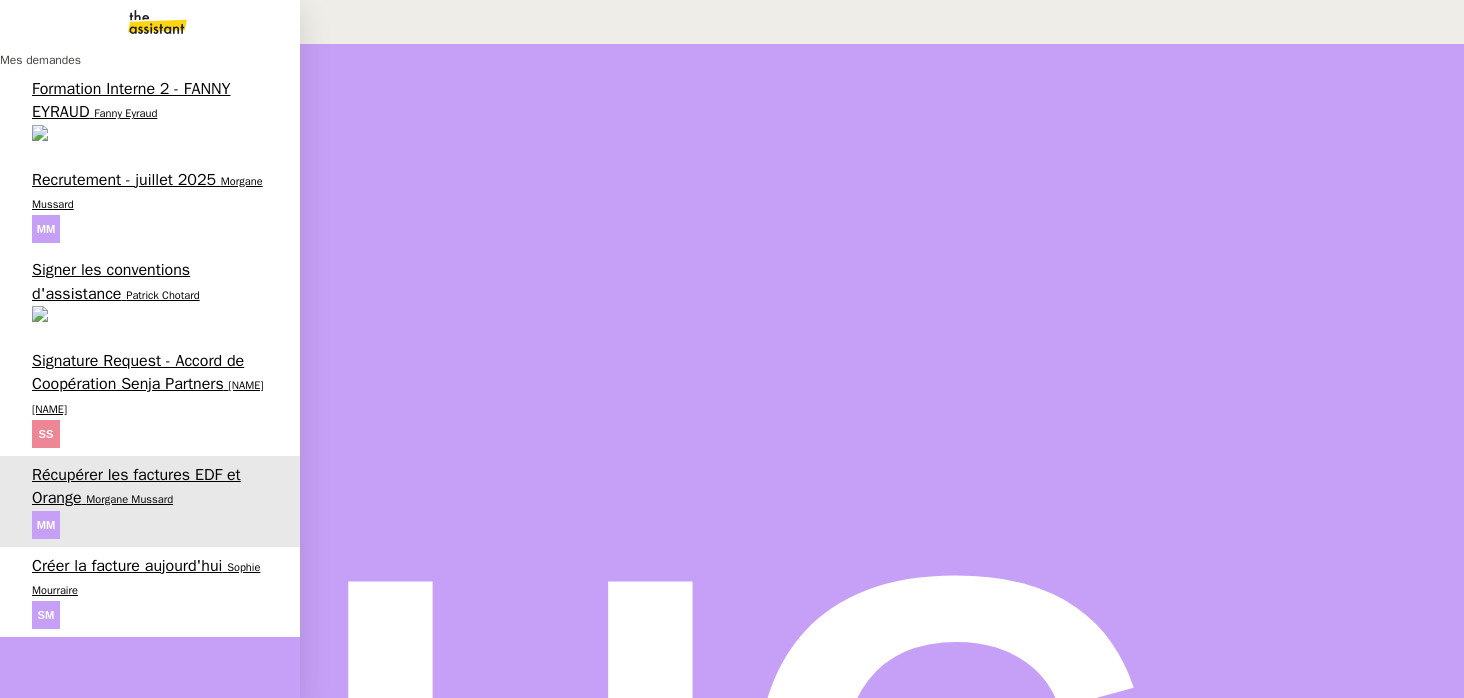 click on "Créer la facture aujourd'hui" at bounding box center (127, 566) 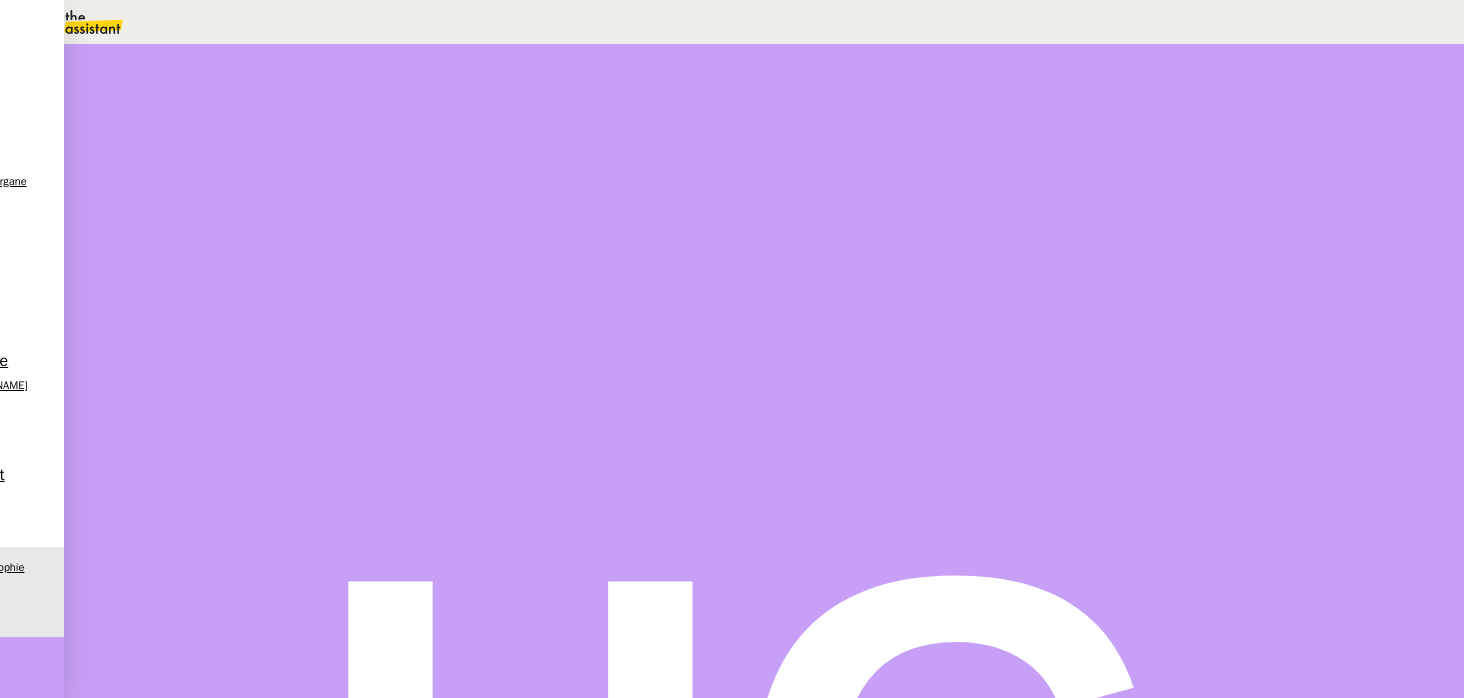scroll, scrollTop: 187, scrollLeft: 0, axis: vertical 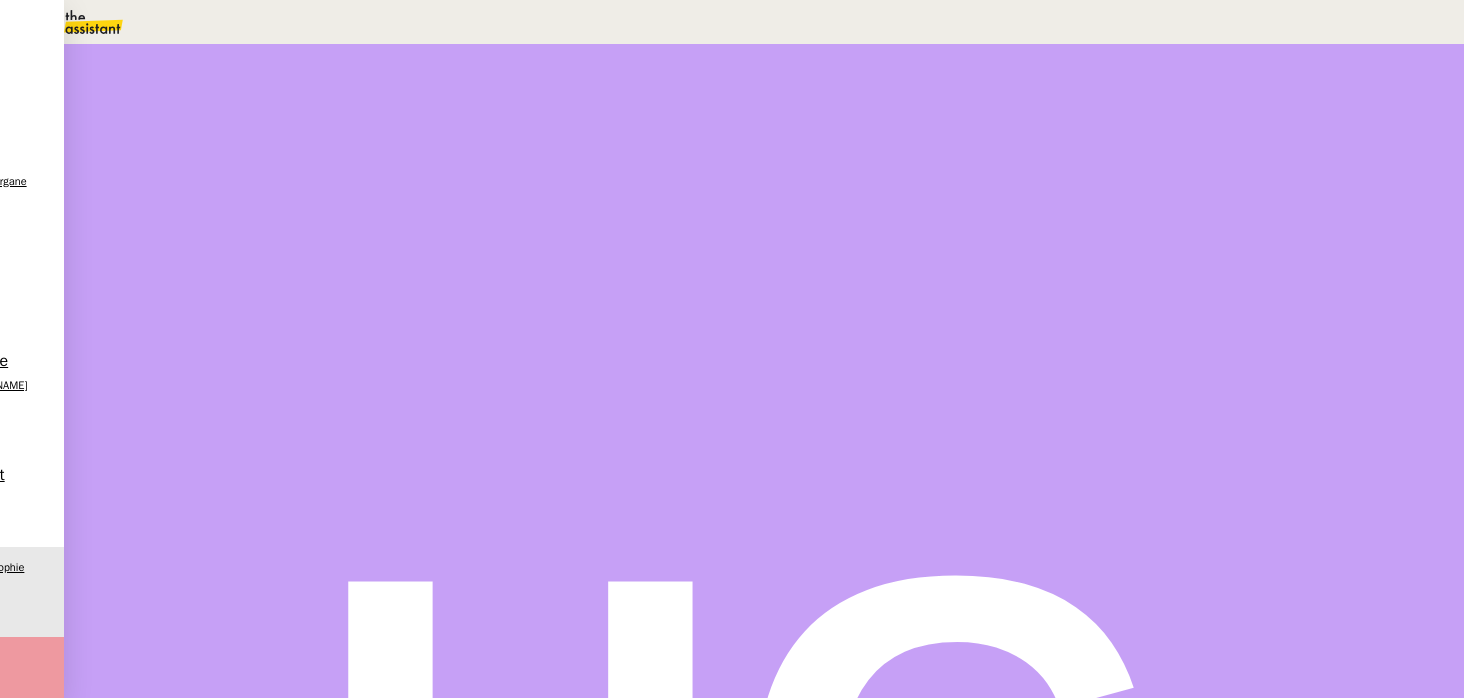 click on "Sophie, Si je comprends bien, la prime à payer par le client est de  € 57'612.00  qui se découpent ainsi  : l'achat prime à reverser à l'assureur de  € 46'271.59 les frais PSPI de  € 7'340.41 (dont € 4'600 de commission) la commission de l'agent ( que l'on garde) de  € 4'000 Sauf erreur, cela fait un total de  € 11'340.41  que PSPI va garder et non  € 11'940.41  comme indiqué dans l'encart commentaire. Pouvez-vous me confirmer ce montant ? Par ailleurs, si nous versons  € 57'612.00  à First comme indiqué dans la ligne de paiement, ils devront nous reverser  € 11'340.41  et non  € 4'600  comme indiqué dans l'encart commentaire. Pouvez-vous me confirmer cela également ? Merci," at bounding box center (653, 640) 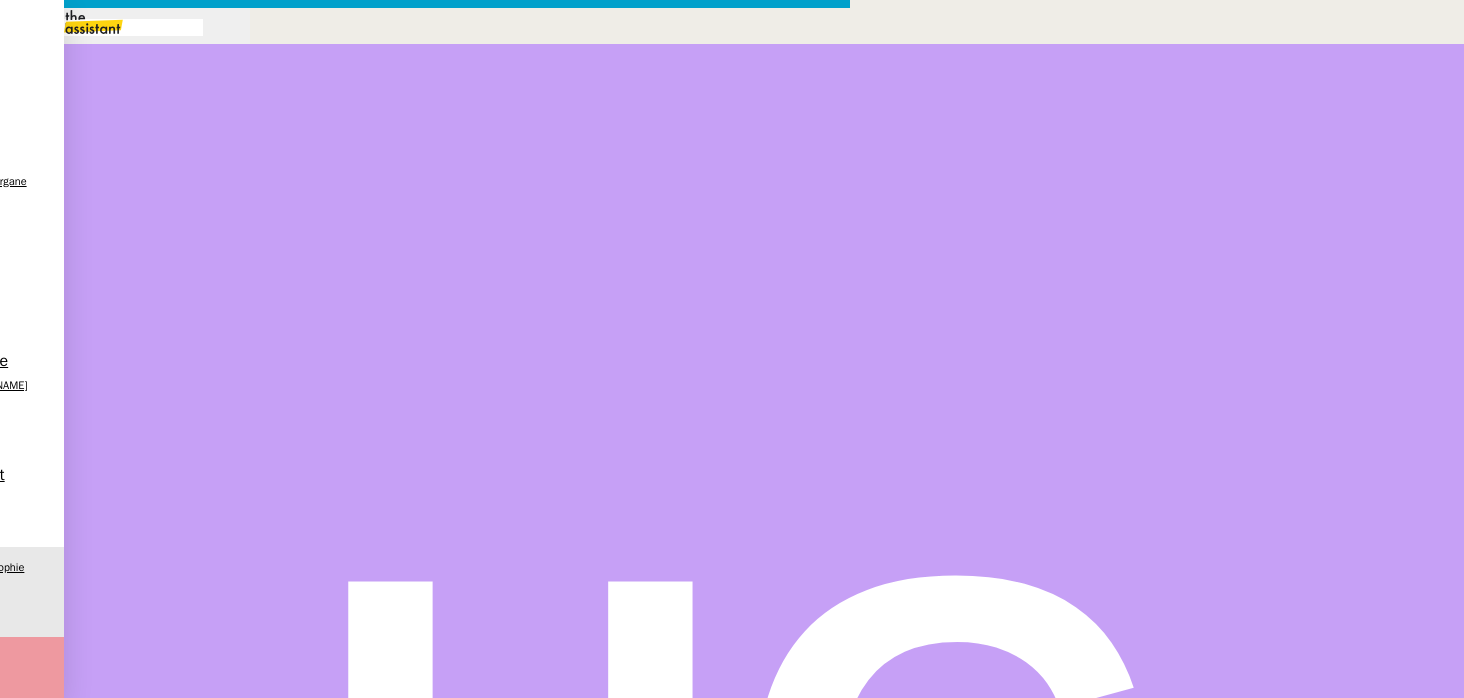 scroll, scrollTop: 0, scrollLeft: 42, axis: horizontal 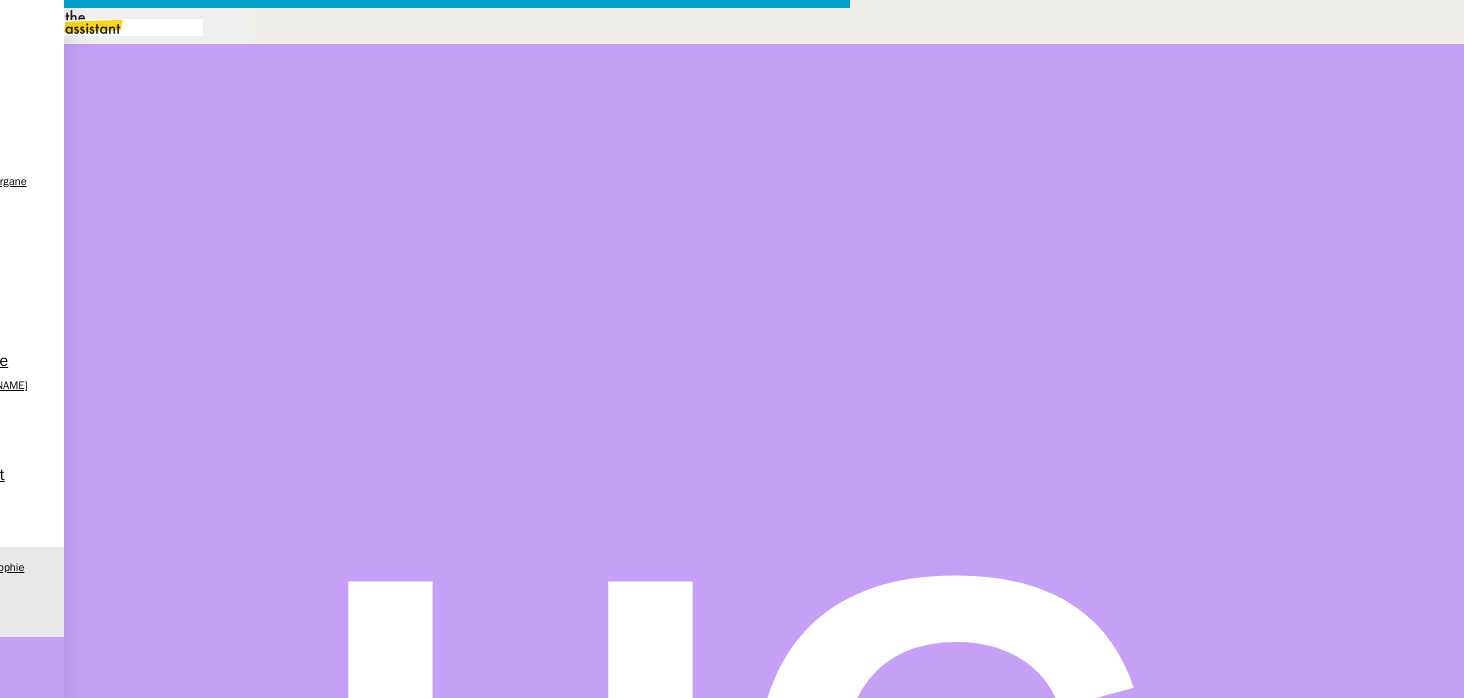 click on "Service TA - VOYAGE - PROPOSITION GLOBALE    A utiliser dans le cadre de proposition de déplacement TA - RELANCE CLIENT (EN)    Relancer un client lorsqu'il n'a pas répondu à un précédent message BAFERTY - MAIL AUDITION    A utiliser dans le cadre de la procédure d'envoi des mails d'audition TA - PUBLICATION OFFRE D'EMPLOI     Organisation du recrutement Discours de présentation du paiement sécurisé    TA - VOYAGES - PROPOSITION ITINERAIRE    Soumettre les résultats d'une recherche TA - CONFIRMATION PAIEMENT (EN)    Confirmer avec le client de modèle de transaction - Attention Plan Pro nécessaire. TA - COURRIER EXPEDIE (recommandé)    A utiliser dans le cadre de l'envoi d'un courrier recommandé TA - PARTAGE DE CALENDRIER (EN)    A utiliser pour demander au client de partager son calendrier afin de faciliter l'accès et la gestion PSPI - Appel de fonds MJL    A utiliser dans le cadre de la procédure d'appel de fonds MJL TA - RELANCE CLIENT    TA - AR PROCEDURES        21 YIELD" at bounding box center (732, 723) 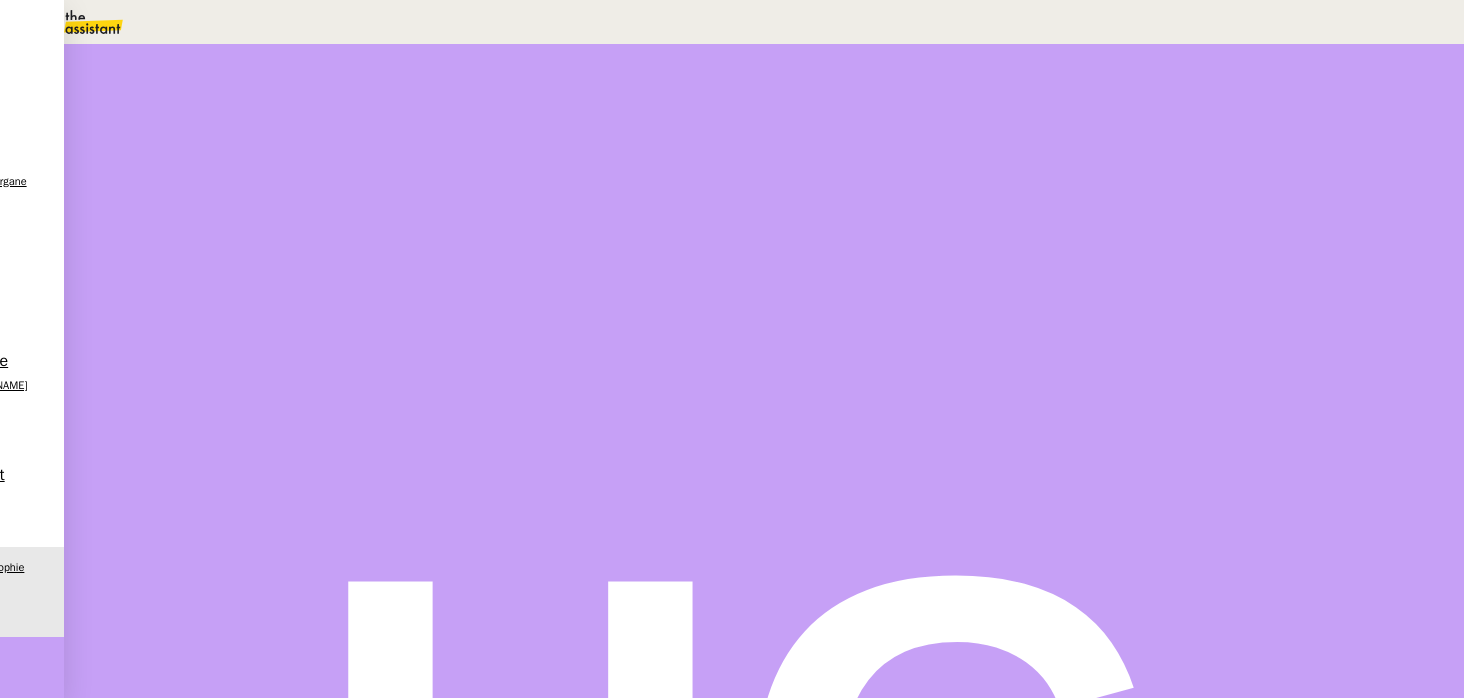 scroll, scrollTop: 0, scrollLeft: 0, axis: both 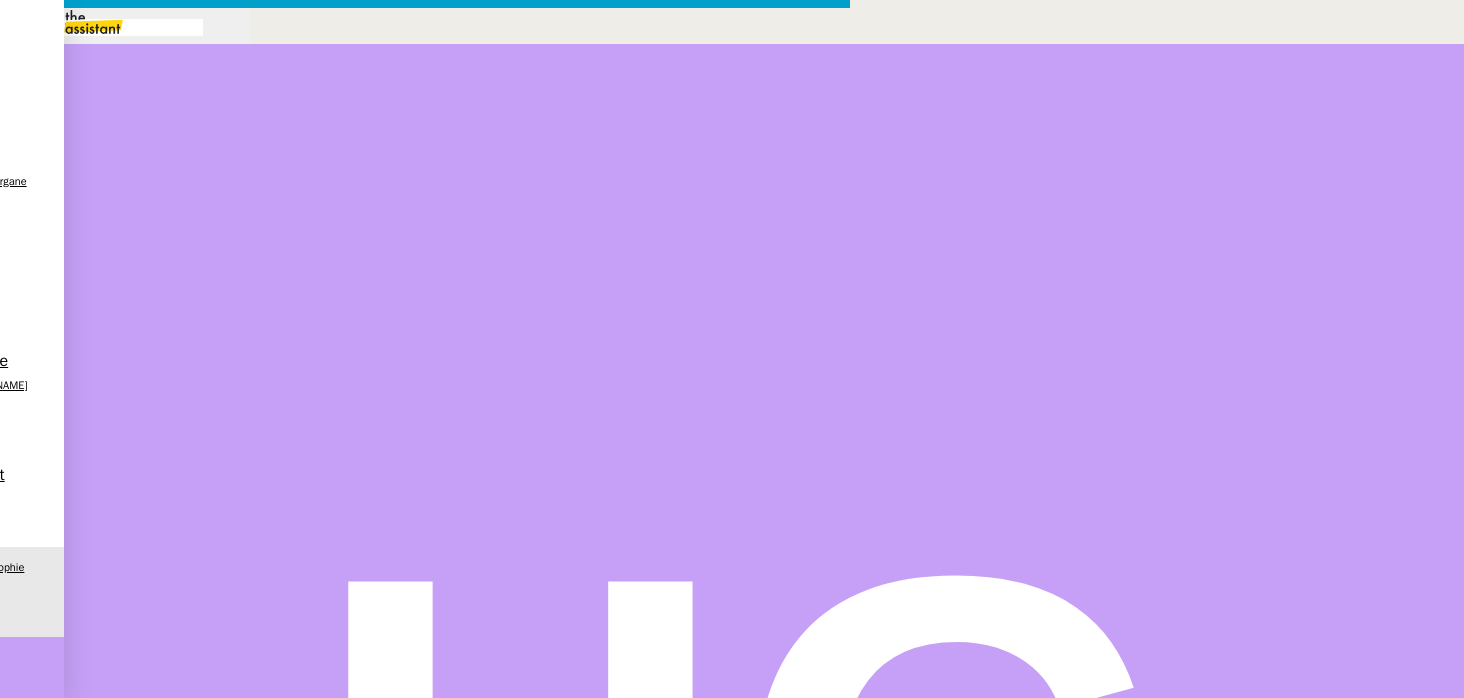 click on "Service TA - VOYAGE - PROPOSITION GLOBALE    A utiliser dans le cadre de proposition de déplacement TA - RELANCE CLIENT (EN)    Relancer un client lorsqu'il n'a pas répondu à un précédent message BAFERTY - MAIL AUDITION    A utiliser dans le cadre de la procédure d'envoi des mails d'audition TA - PUBLICATION OFFRE D'EMPLOI     Organisation du recrutement Discours de présentation du paiement sécurisé    TA - VOYAGES - PROPOSITION ITINERAIRE    Soumettre les résultats d'une recherche TA - CONFIRMATION PAIEMENT (EN)    Confirmer avec le client de modèle de transaction - Attention Plan Pro nécessaire. TA - COURRIER EXPEDIE (recommandé)    A utiliser dans le cadre de l'envoi d'un courrier recommandé TA - PARTAGE DE CALENDRIER (EN)    A utiliser pour demander au client de partager son calendrier afin de faciliter l'accès et la gestion PSPI - Appel de fonds MJL    A utiliser dans le cadre de la procédure d'appel de fonds MJL TA - RELANCE CLIENT    TA - AR PROCEDURES        21 YIELD" at bounding box center (732, 723) 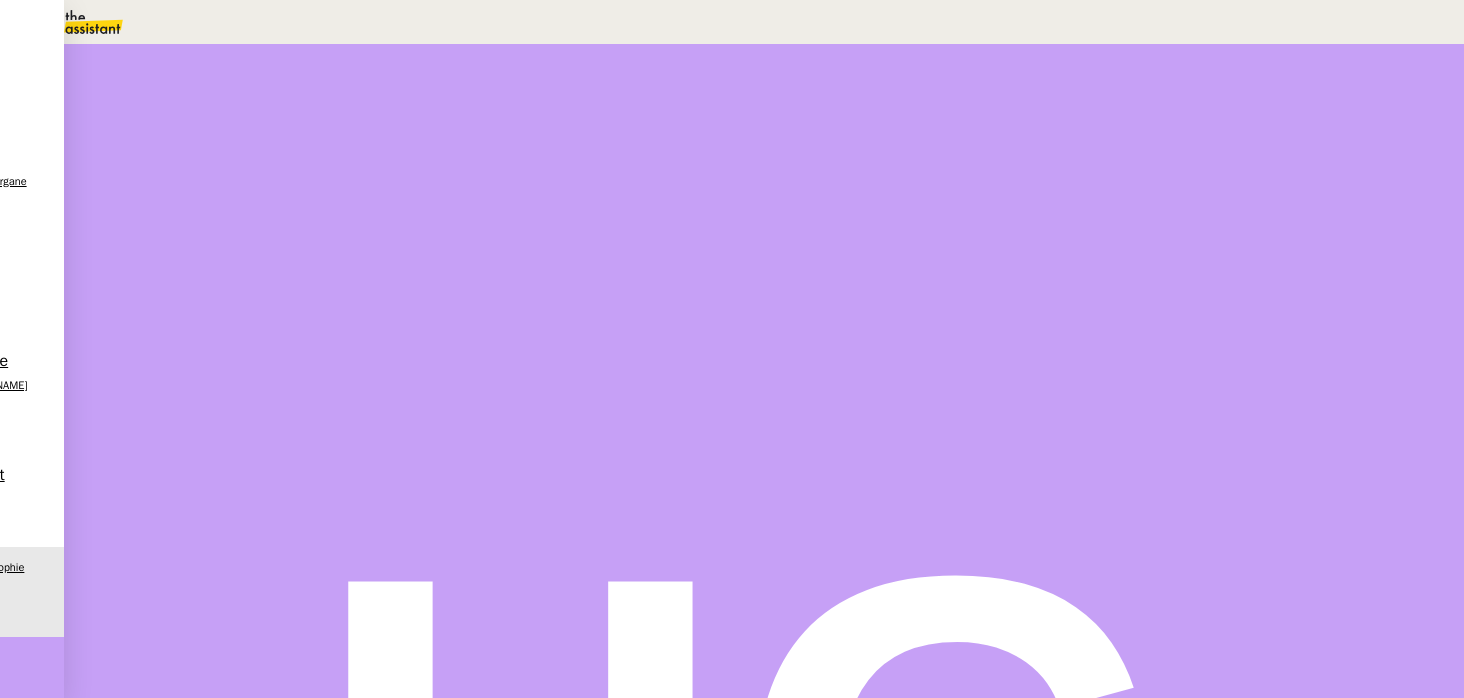 scroll, scrollTop: 112, scrollLeft: 0, axis: vertical 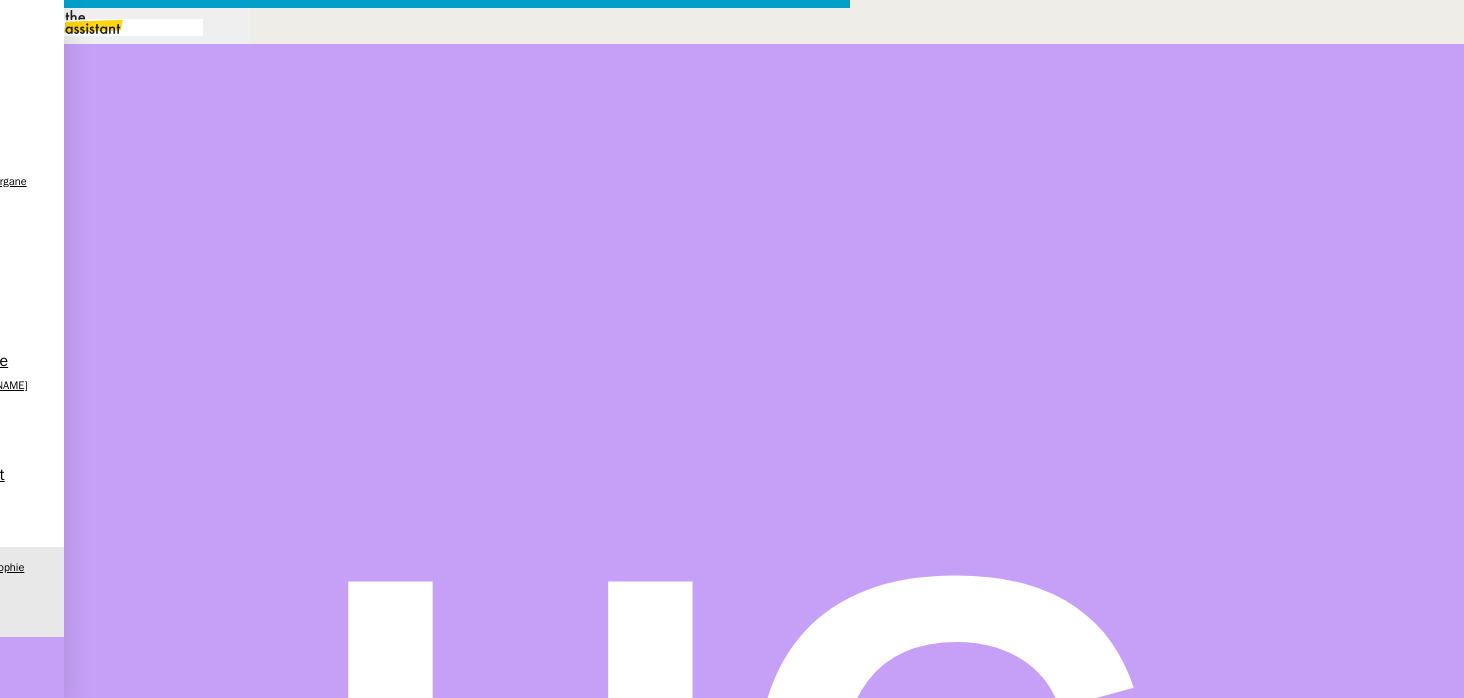 drag, startPoint x: 705, startPoint y: 246, endPoint x: 695, endPoint y: 245, distance: 10.049875 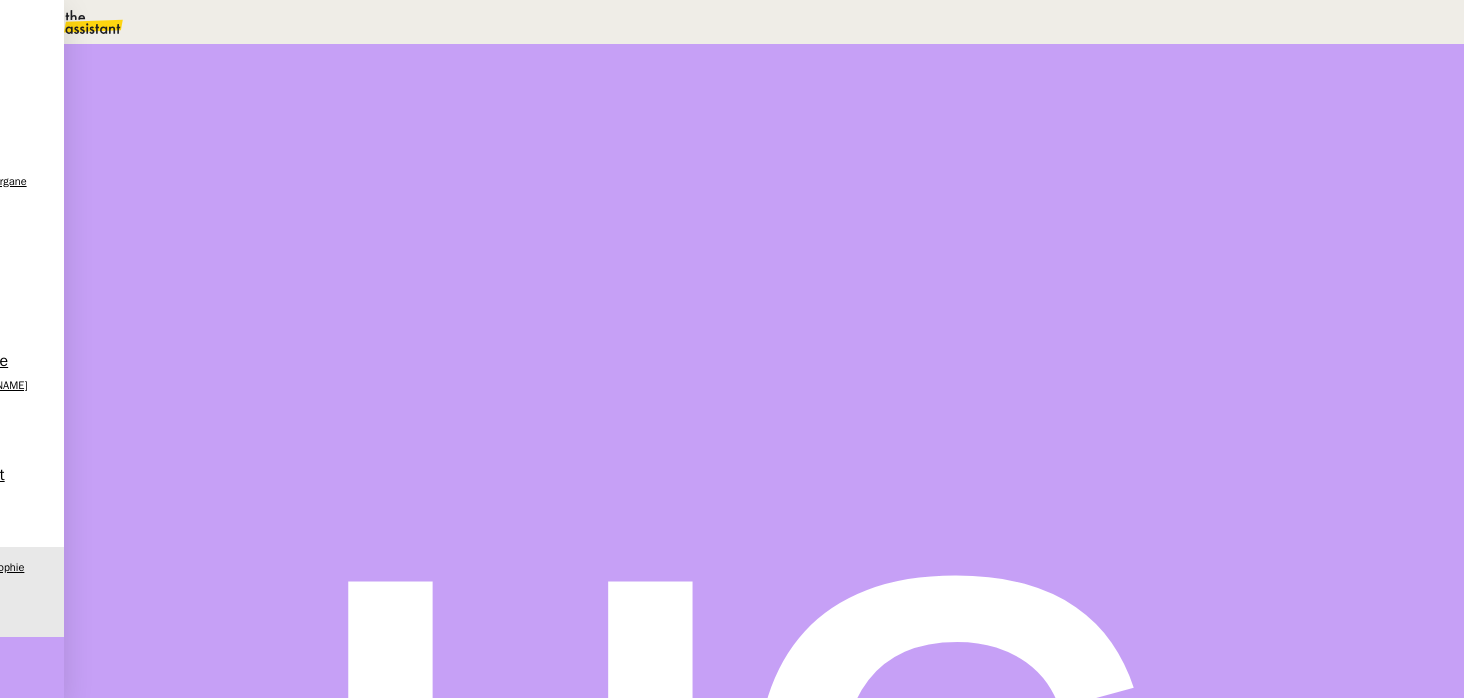 click at bounding box center [251, 224] 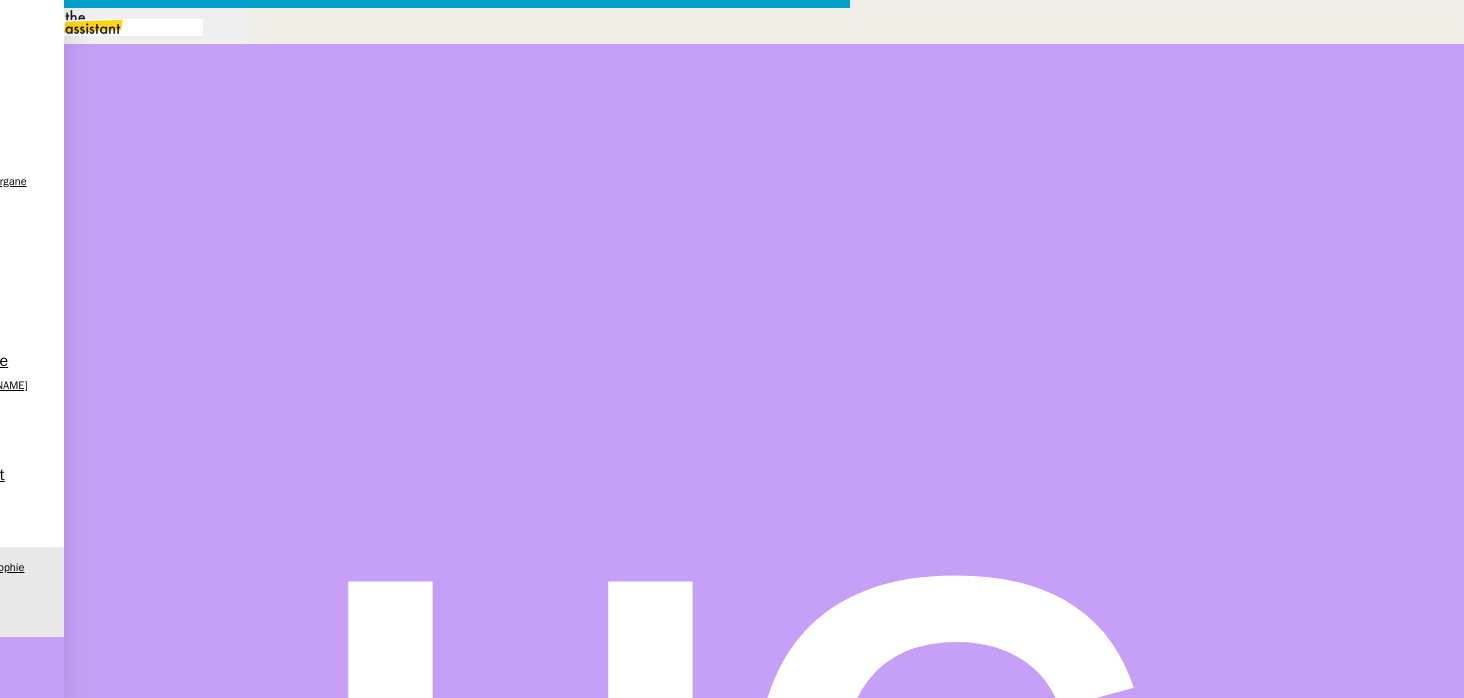 scroll, scrollTop: 0, scrollLeft: 42, axis: horizontal 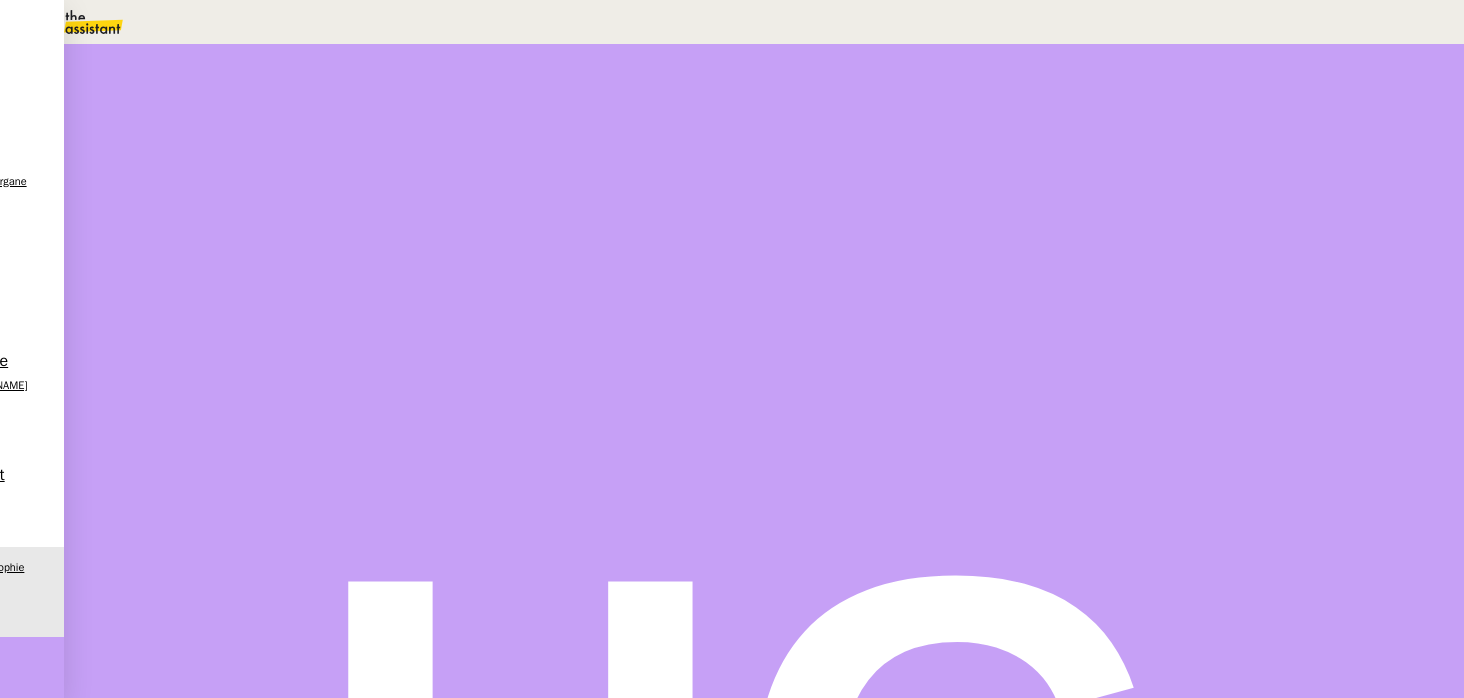 click on "Répondre" at bounding box center [255, 479] 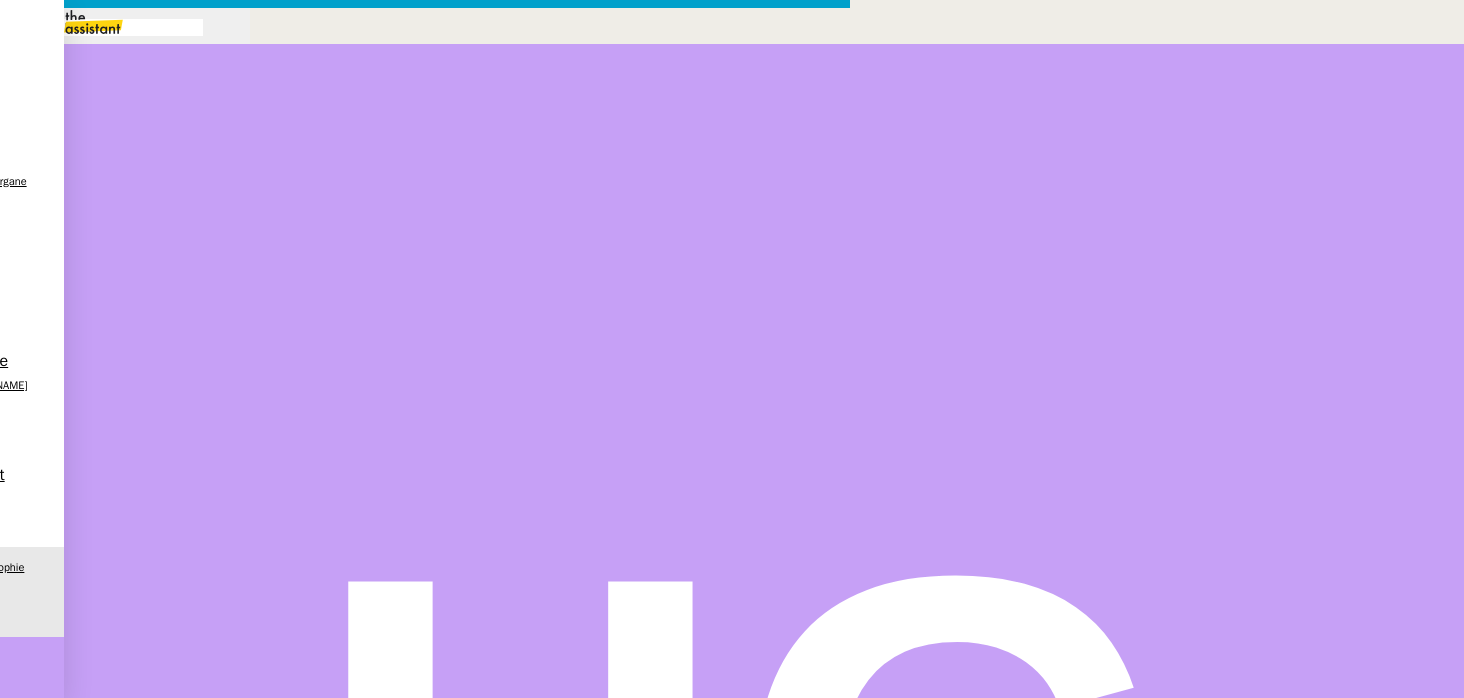 scroll, scrollTop: 636, scrollLeft: 0, axis: vertical 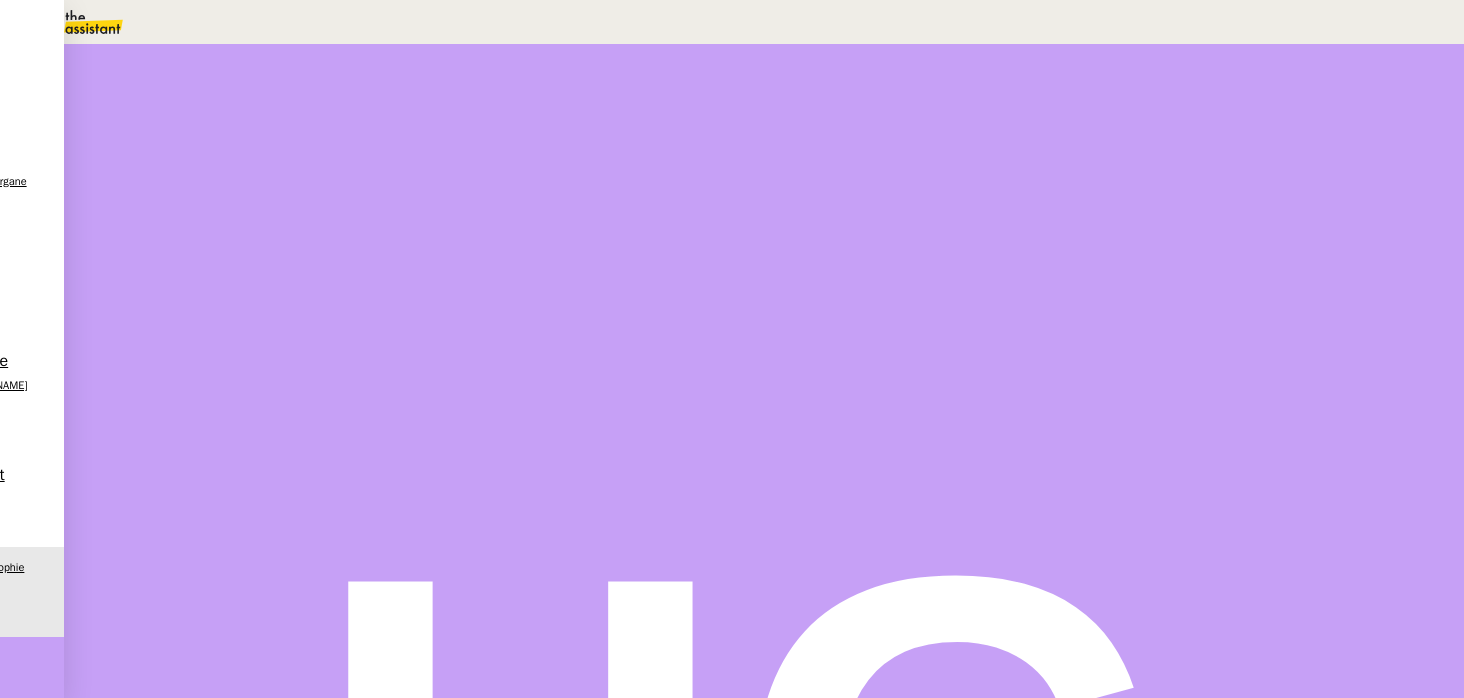 click on "Sophie," at bounding box center (653, 342) 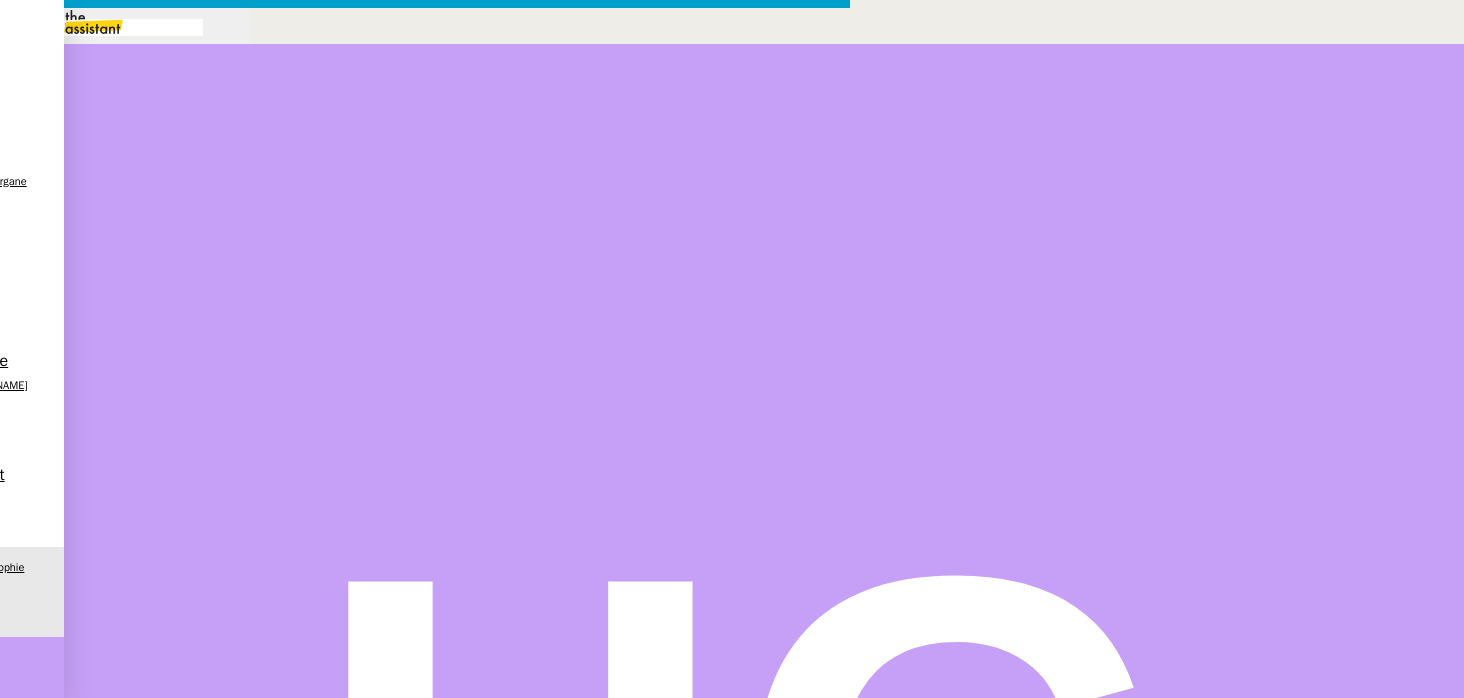 scroll, scrollTop: 540, scrollLeft: 0, axis: vertical 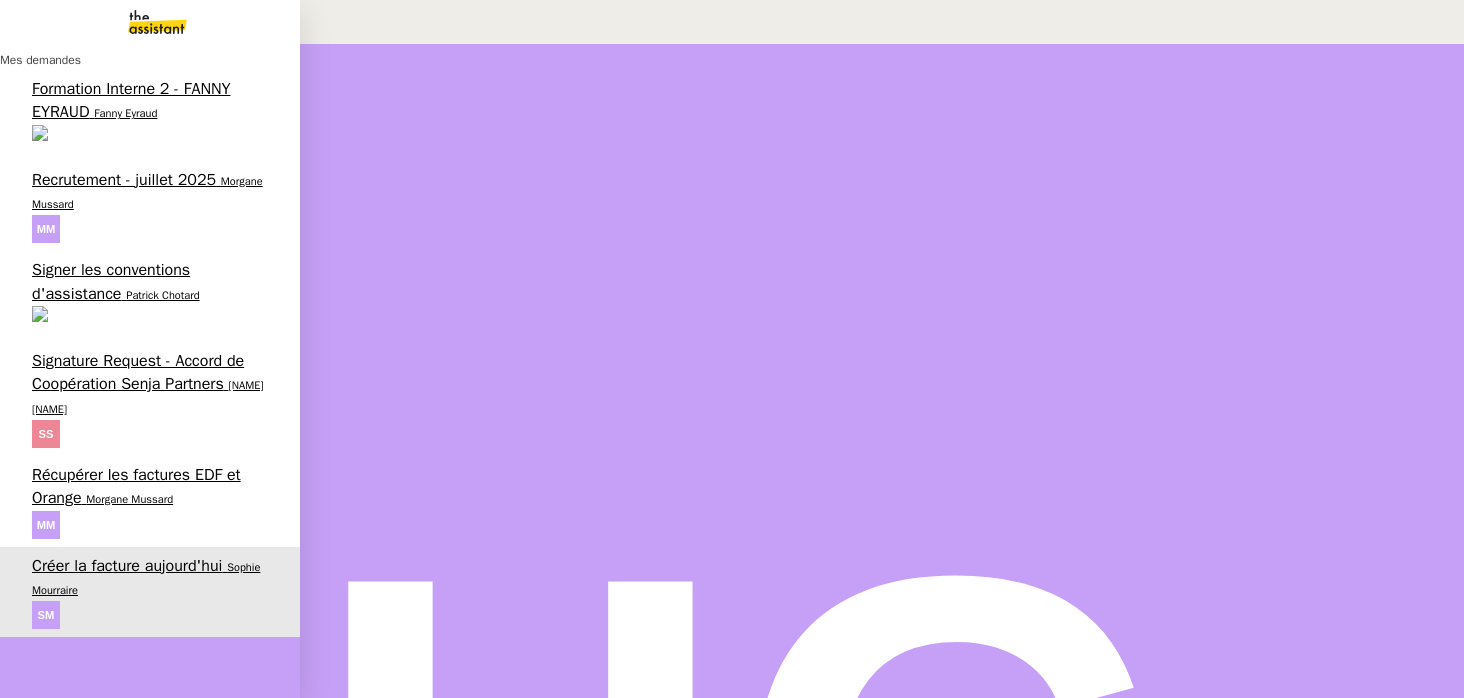 click on "1 demandes en cours" at bounding box center [114, 948] 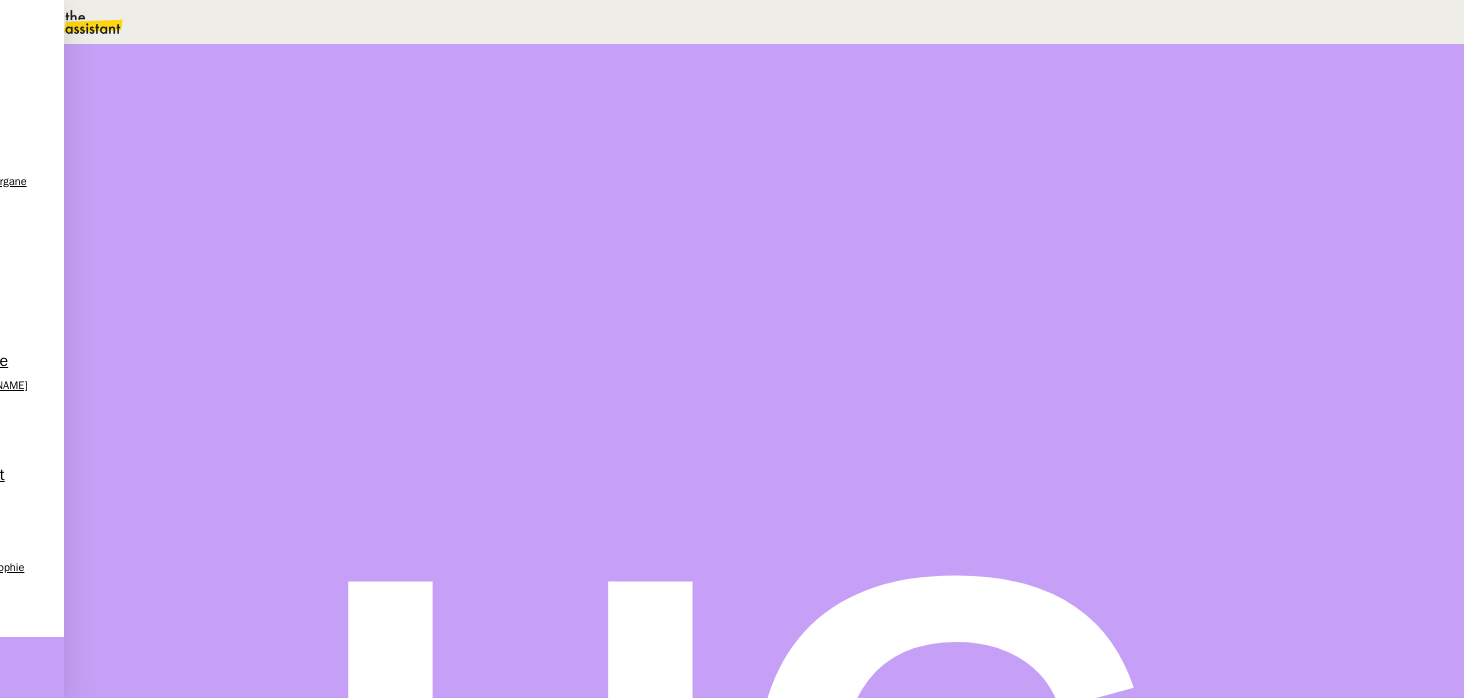 scroll, scrollTop: 0, scrollLeft: 0, axis: both 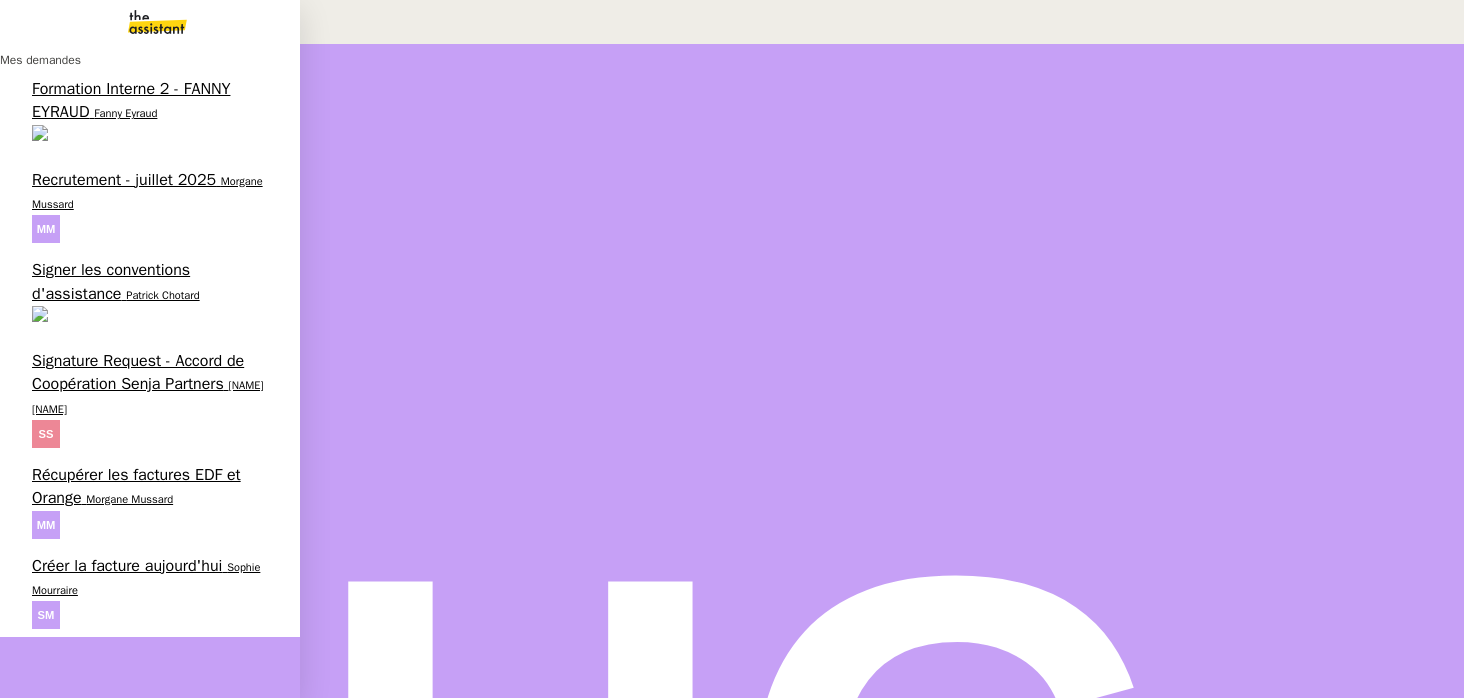 click on "Créer la facture aujourd'hui    Sophie Mourraire" at bounding box center [150, 592] 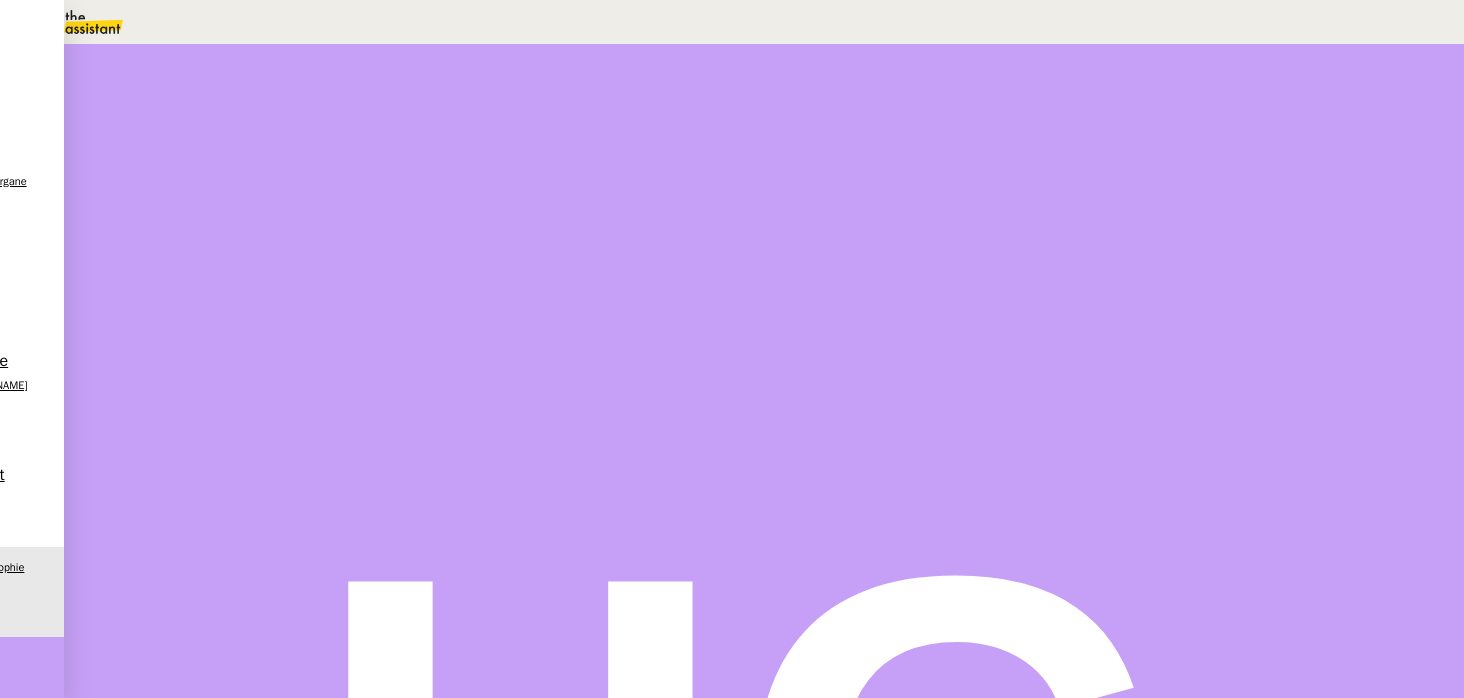 click on "Sophie," at bounding box center [653, 598] 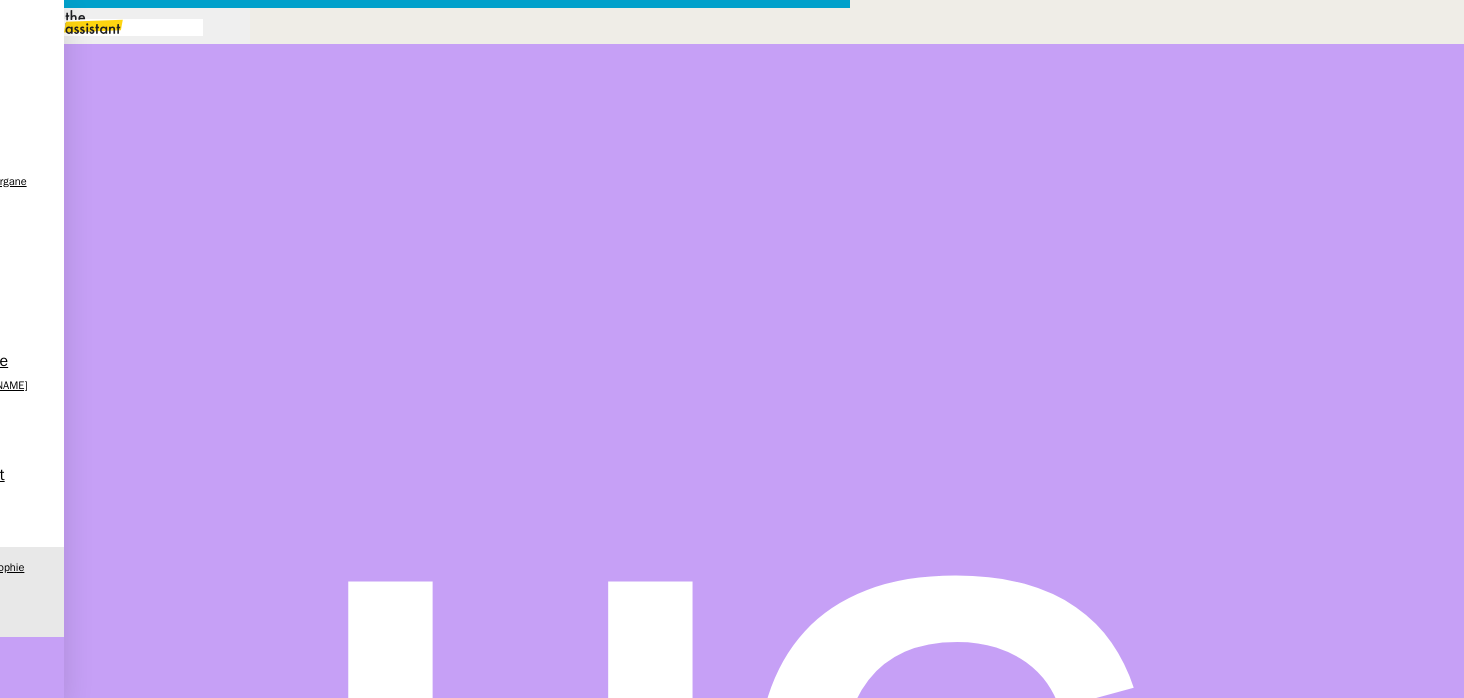 scroll, scrollTop: 0, scrollLeft: 42, axis: horizontal 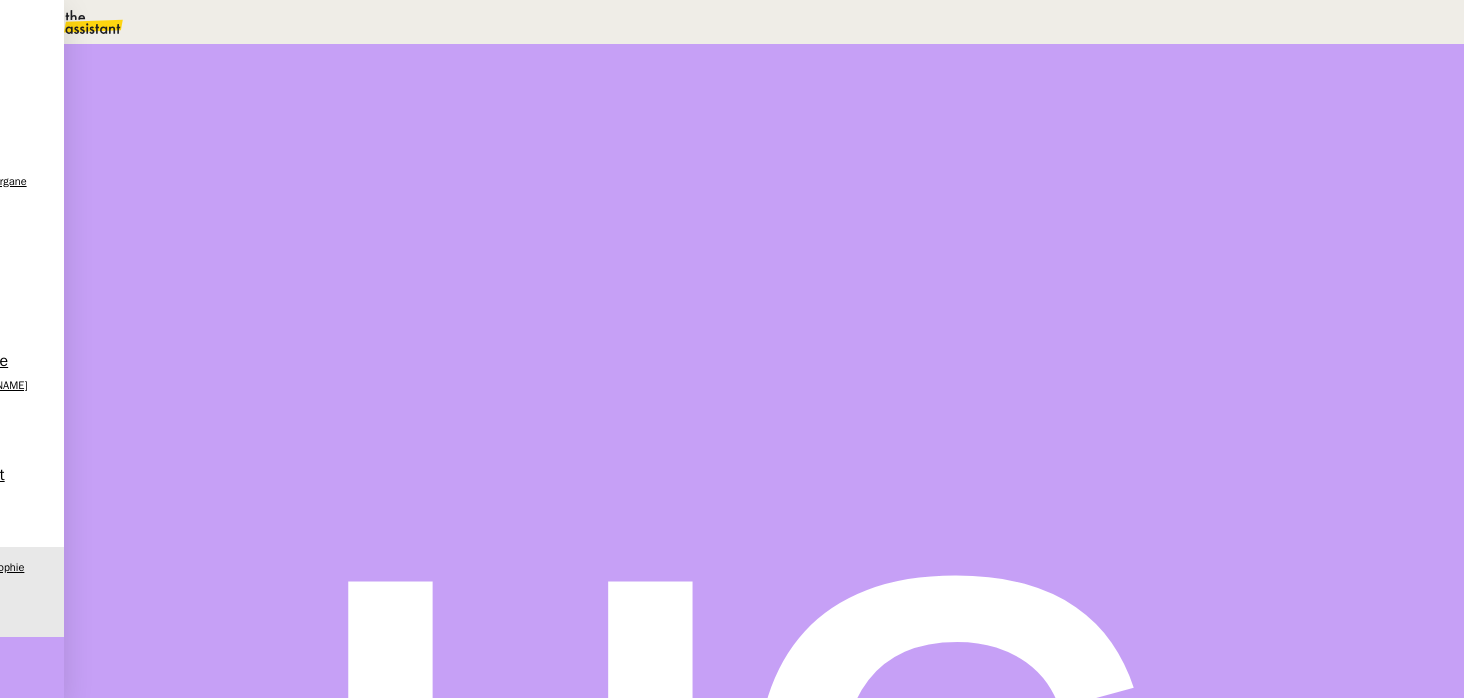 click on "Sophie, Si je comprends bien, la prime se découpe ainsi  : l'achat prime à reverser à l'assureur de  € 46'271.59 les frais PSPI de  € 7'340.41 la commission PSPI de  € 4'600.00  ( dont  € 4'000.00  de commission à l'agent Alissa ) Sauf erreur, cela fait un total de  € 58'212.00  et non  € 57'612.00. Pouvez-vous clarifier ces montants ?" at bounding box center [653, 381] 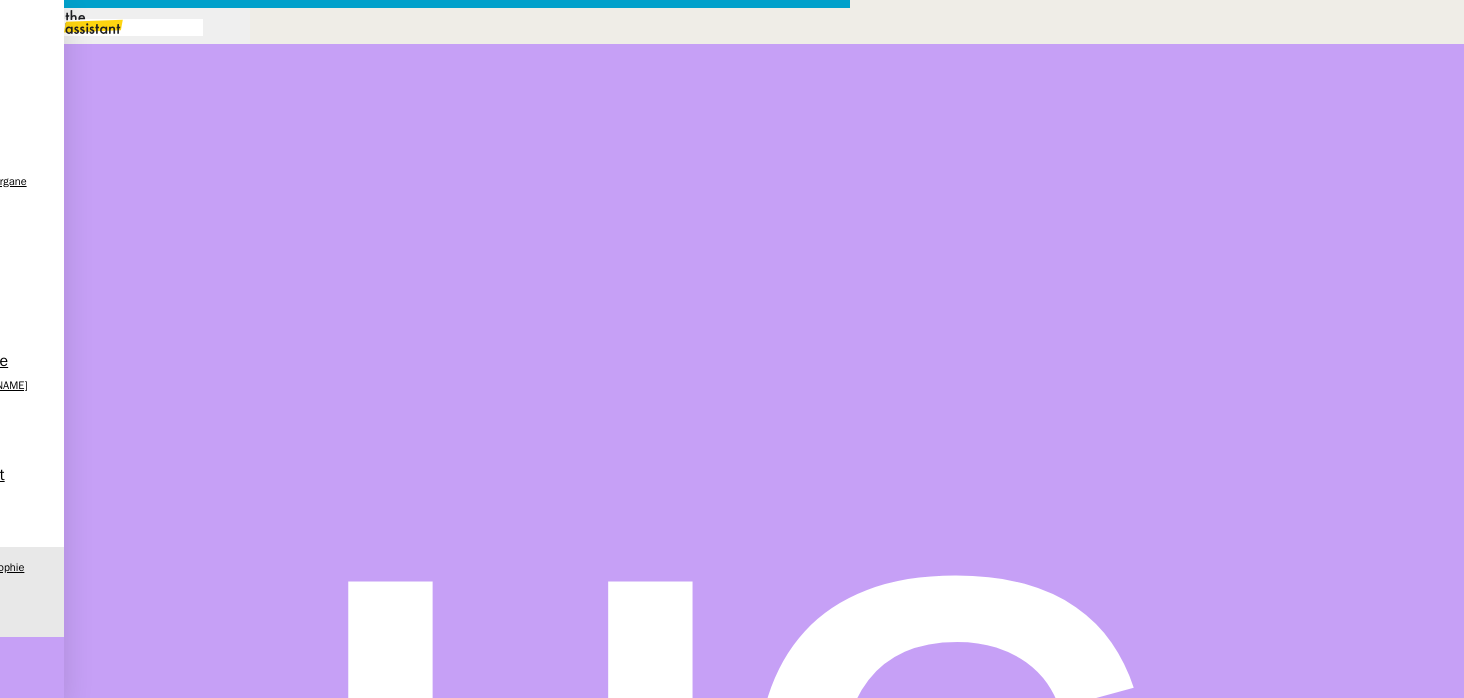scroll, scrollTop: 0, scrollLeft: 42, axis: horizontal 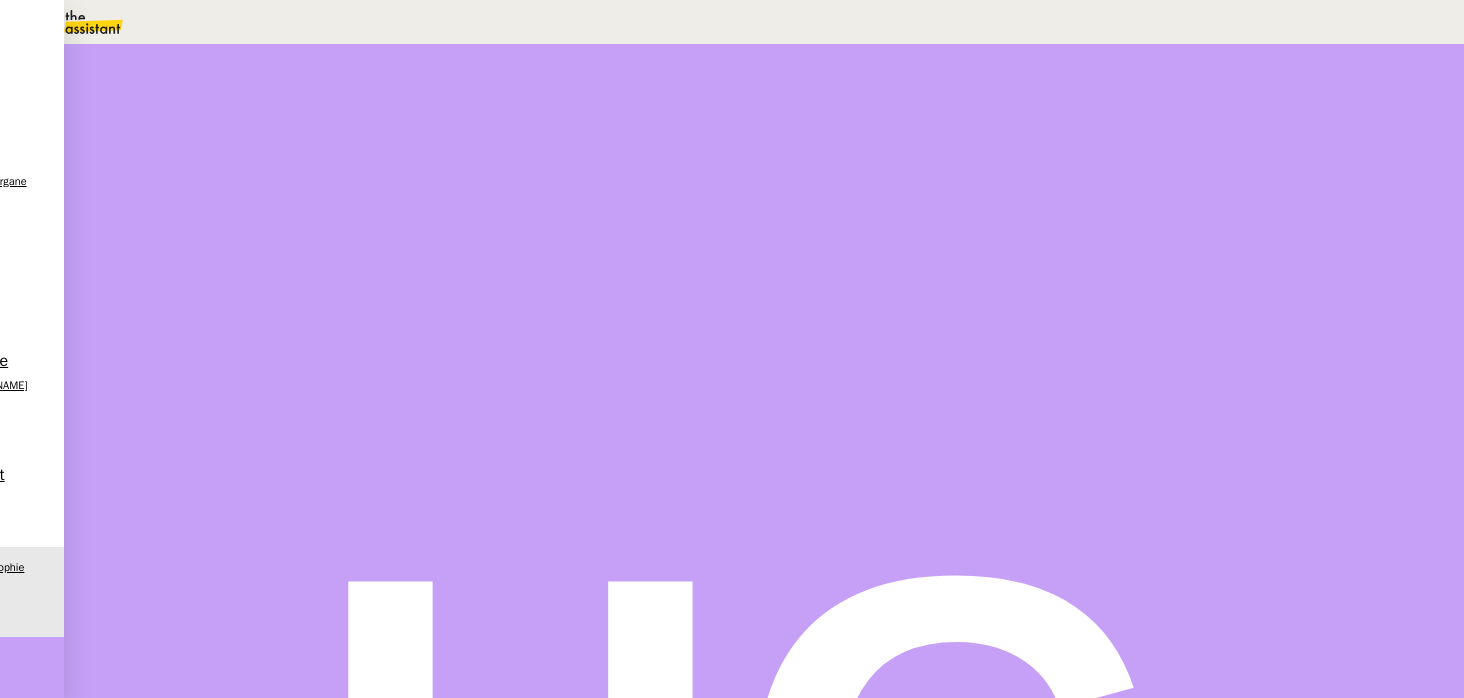 click on "•••" at bounding box center (233, 501) 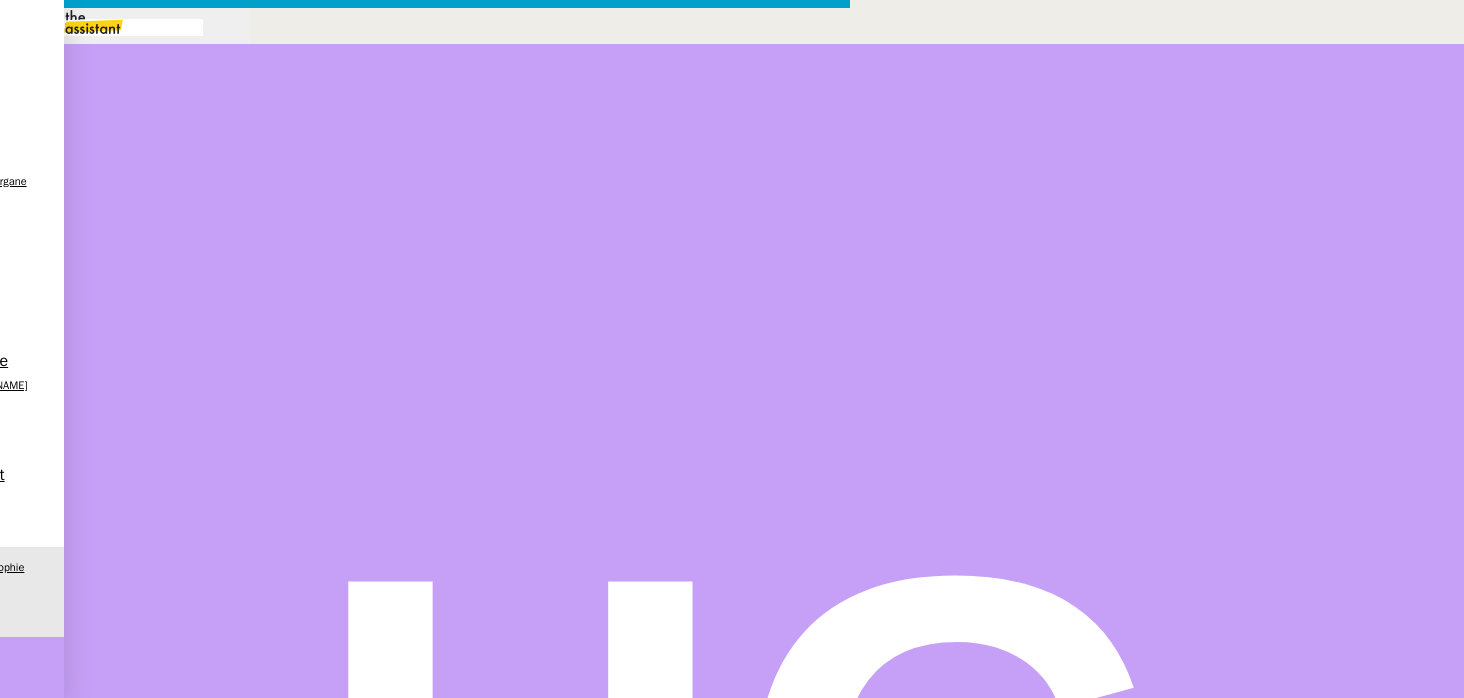 scroll, scrollTop: 0, scrollLeft: 42, axis: horizontal 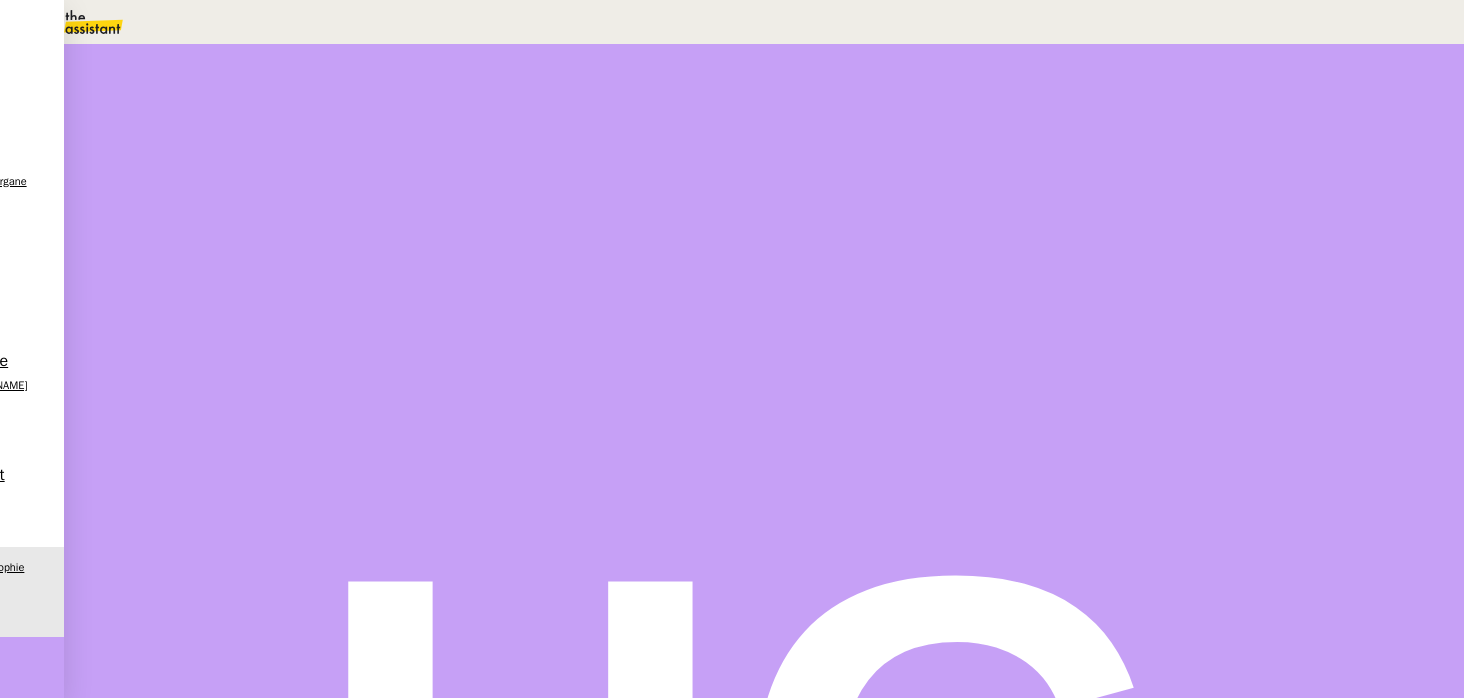 click at bounding box center [271, 338] 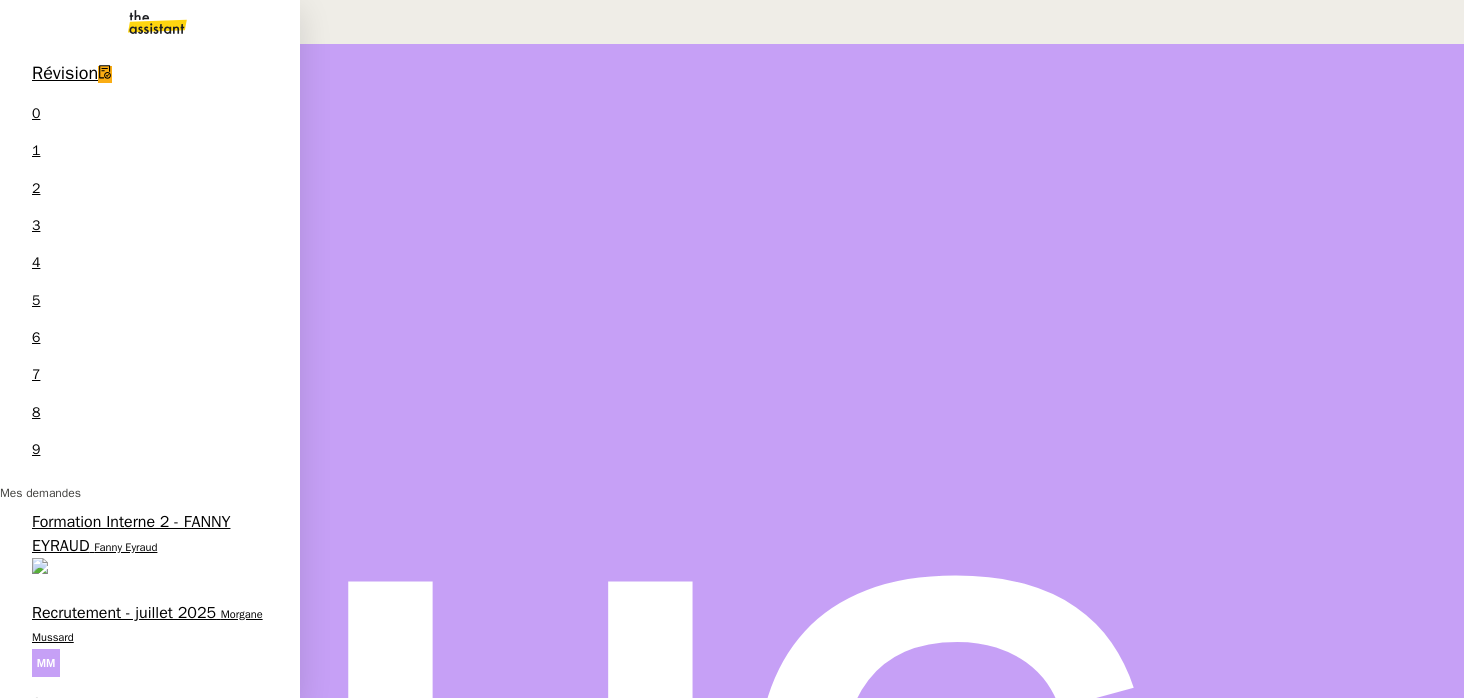 click on "[FIRST] [LAST]" at bounding box center [148, 830] 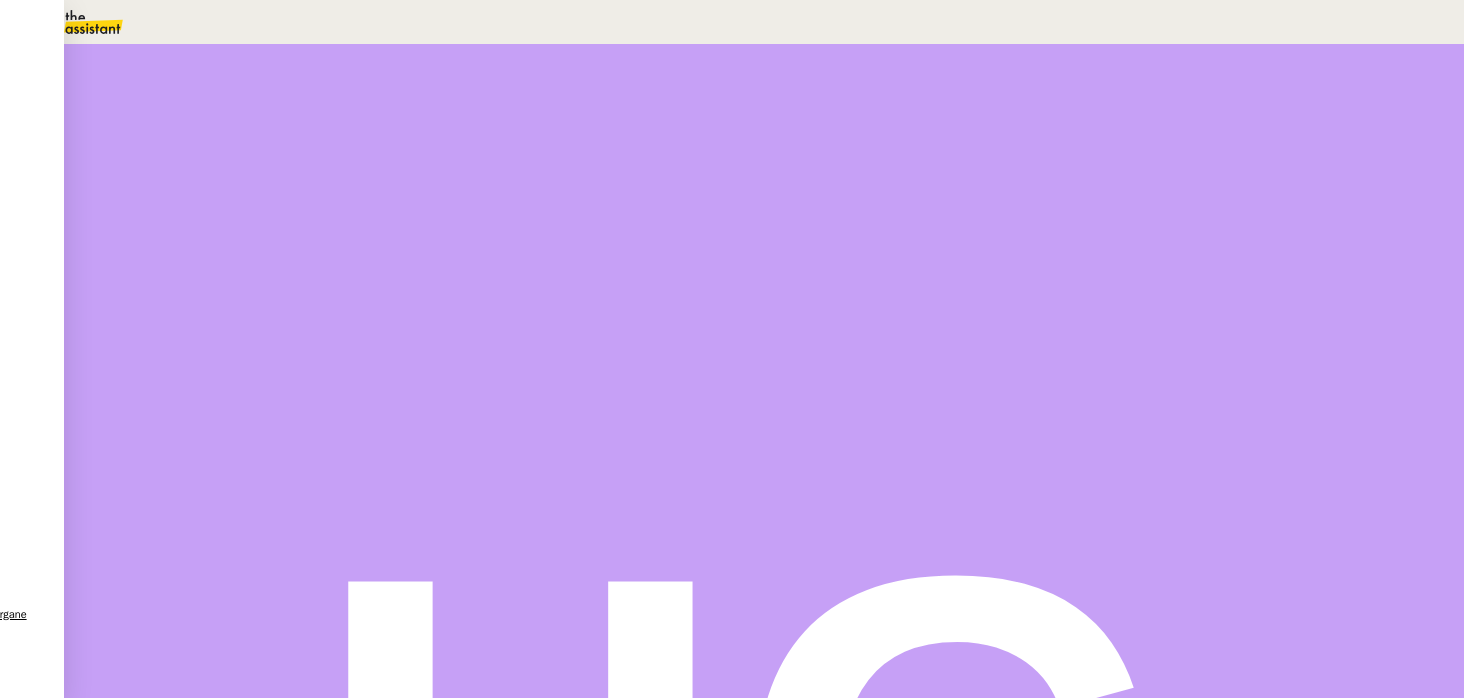 click at bounding box center (251, 340) 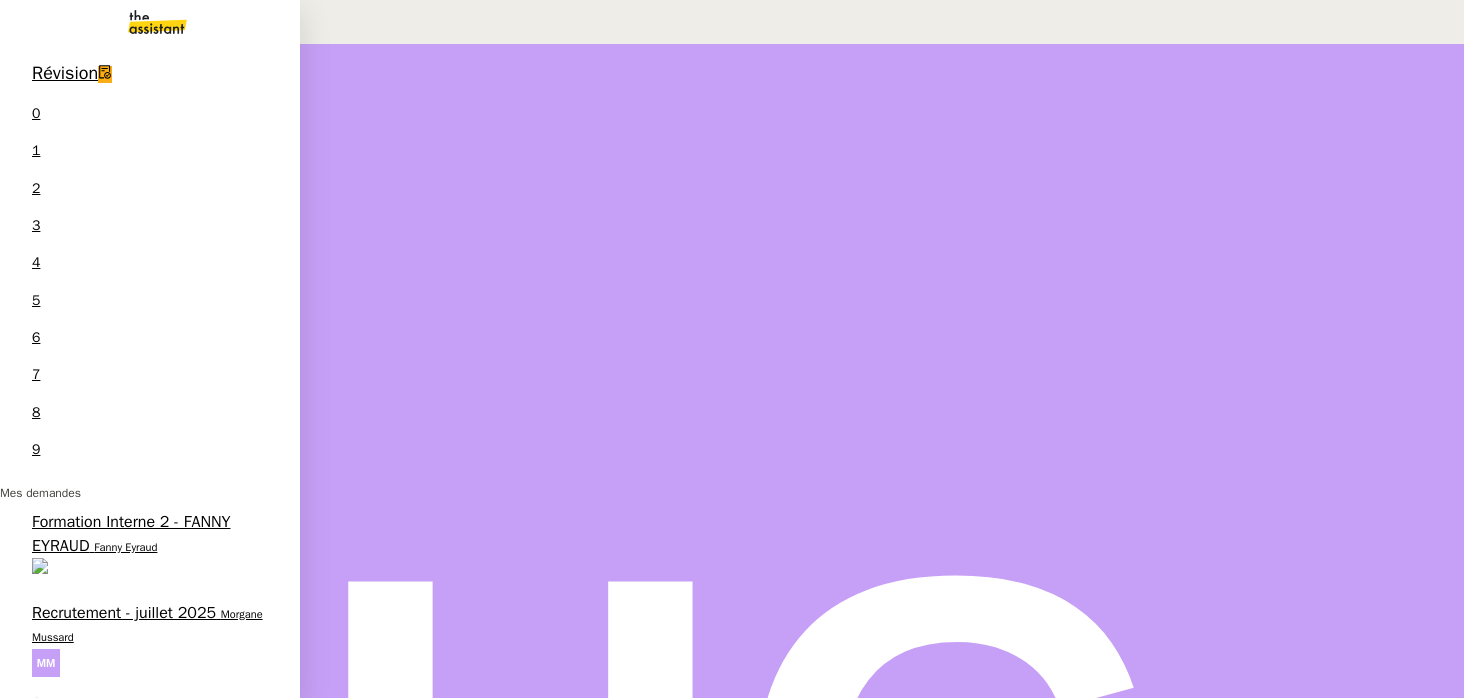 click on "Récupérer les factures EDF et Orange" at bounding box center (136, 919) 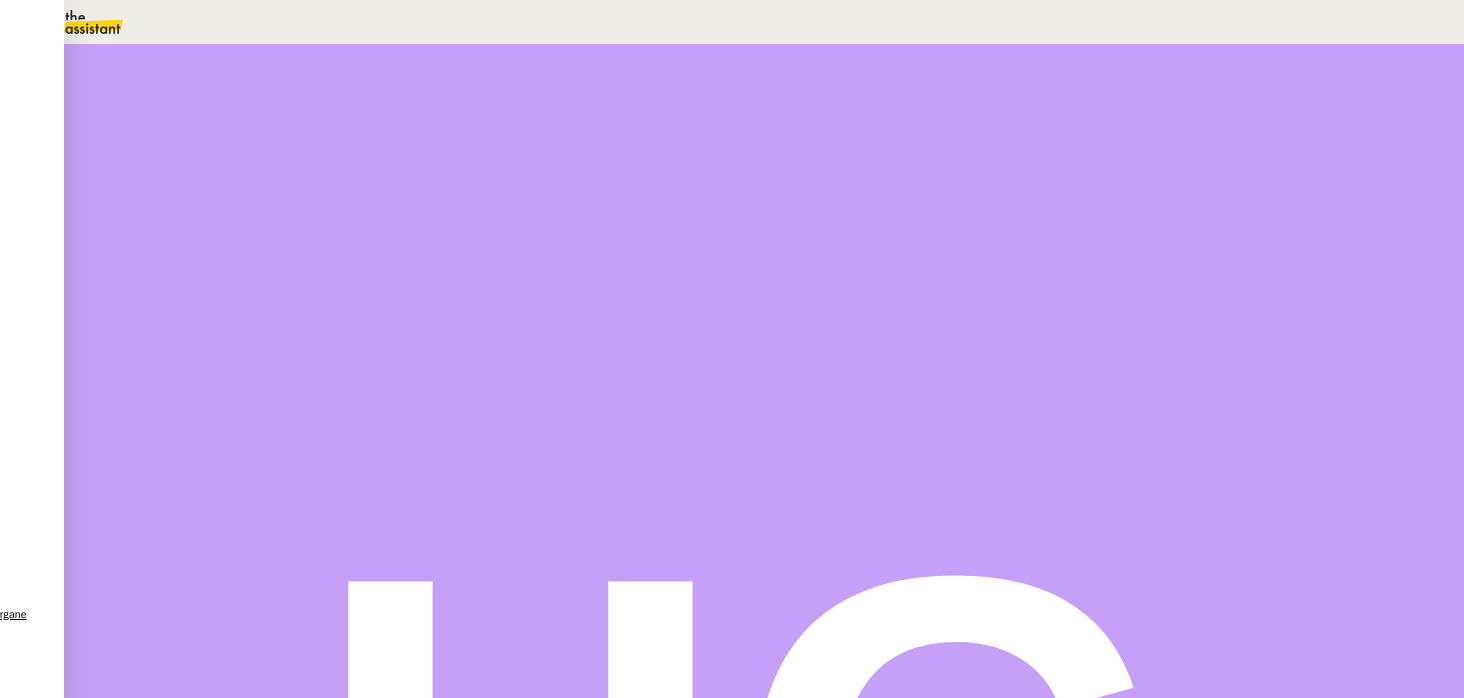 scroll, scrollTop: 510, scrollLeft: 0, axis: vertical 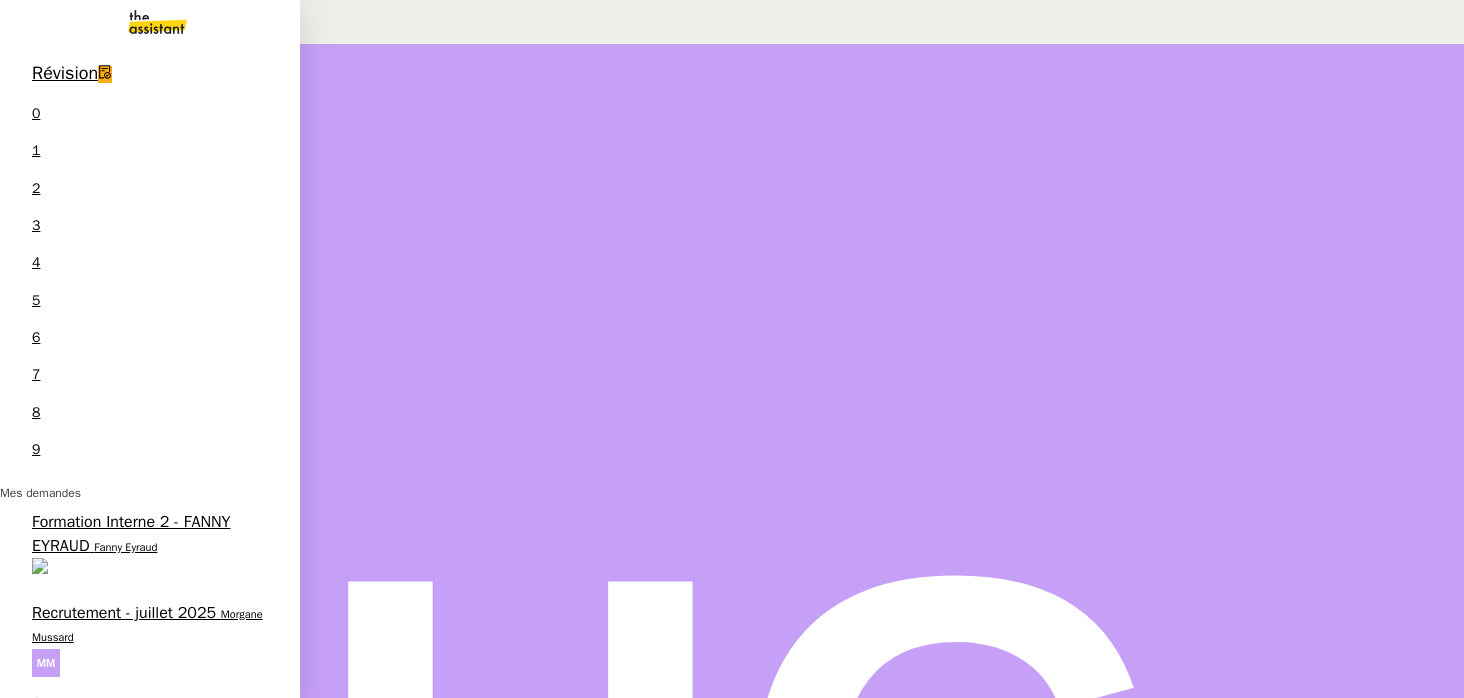 click on "Récupérer les factures EDF et Orange" at bounding box center (136, 919) 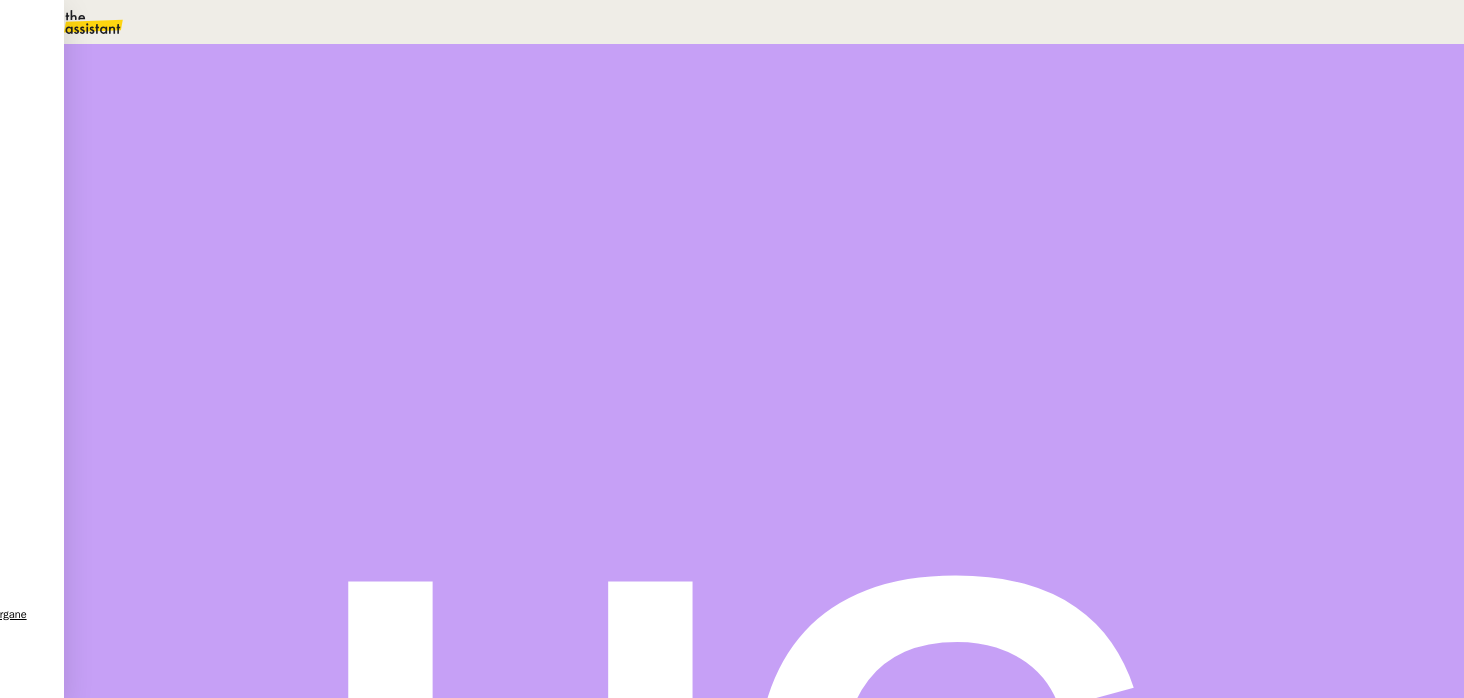 scroll, scrollTop: 159, scrollLeft: 0, axis: vertical 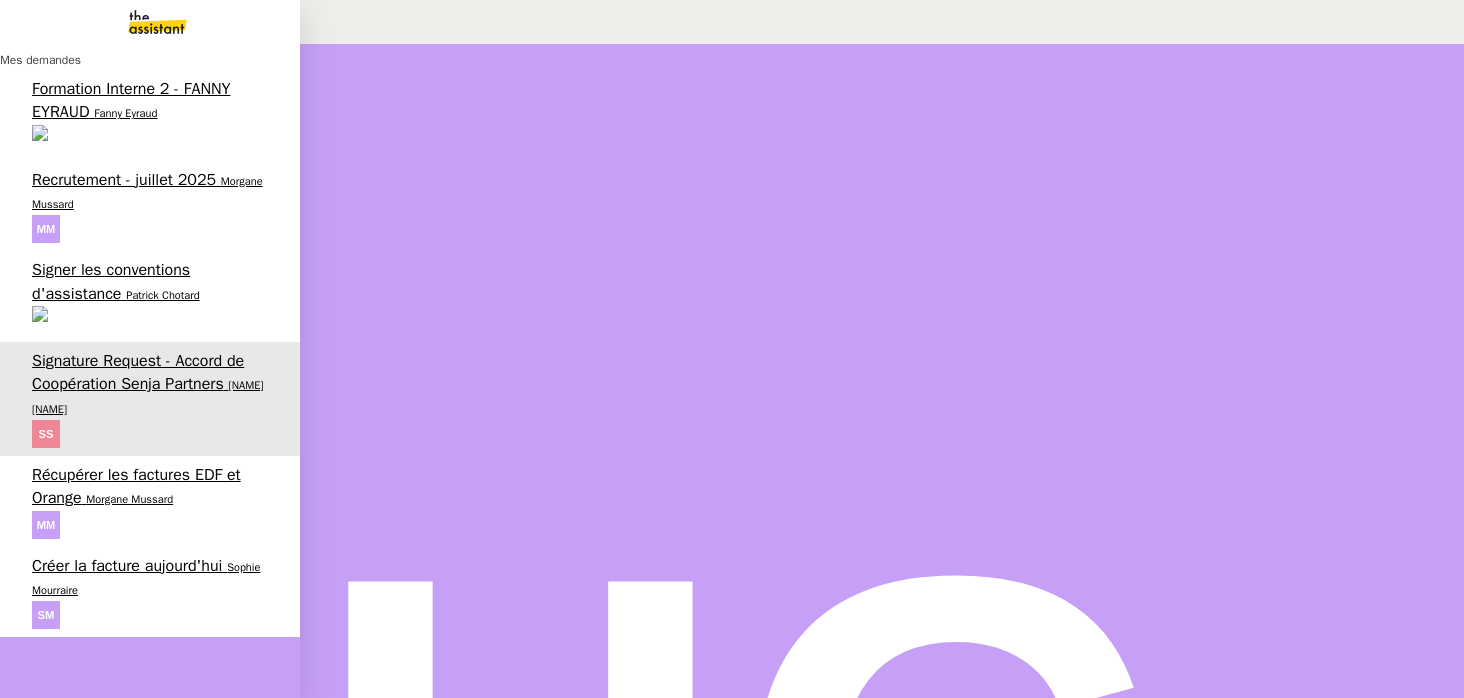click on "Morgane Mussard" at bounding box center [147, 192] 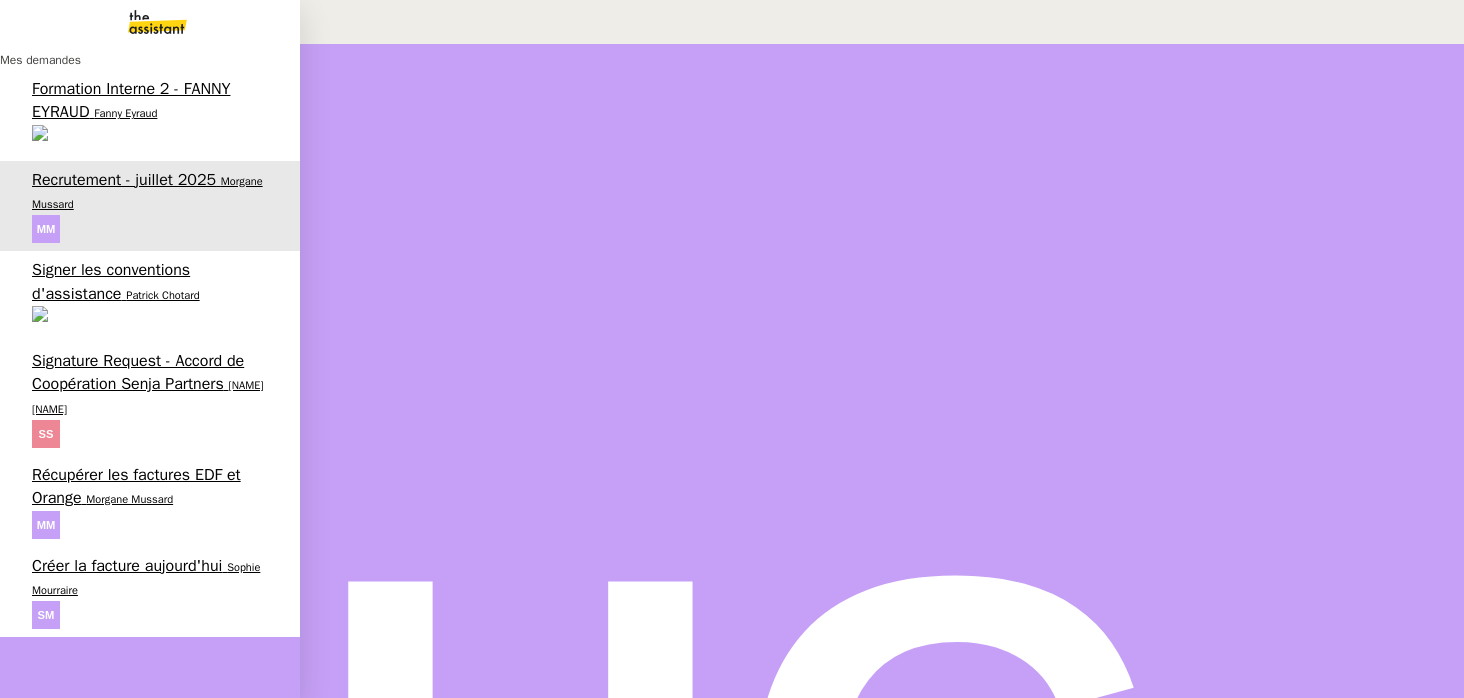 click on "Signature Request - Accord de Coopération Senja Partners" at bounding box center (138, 372) 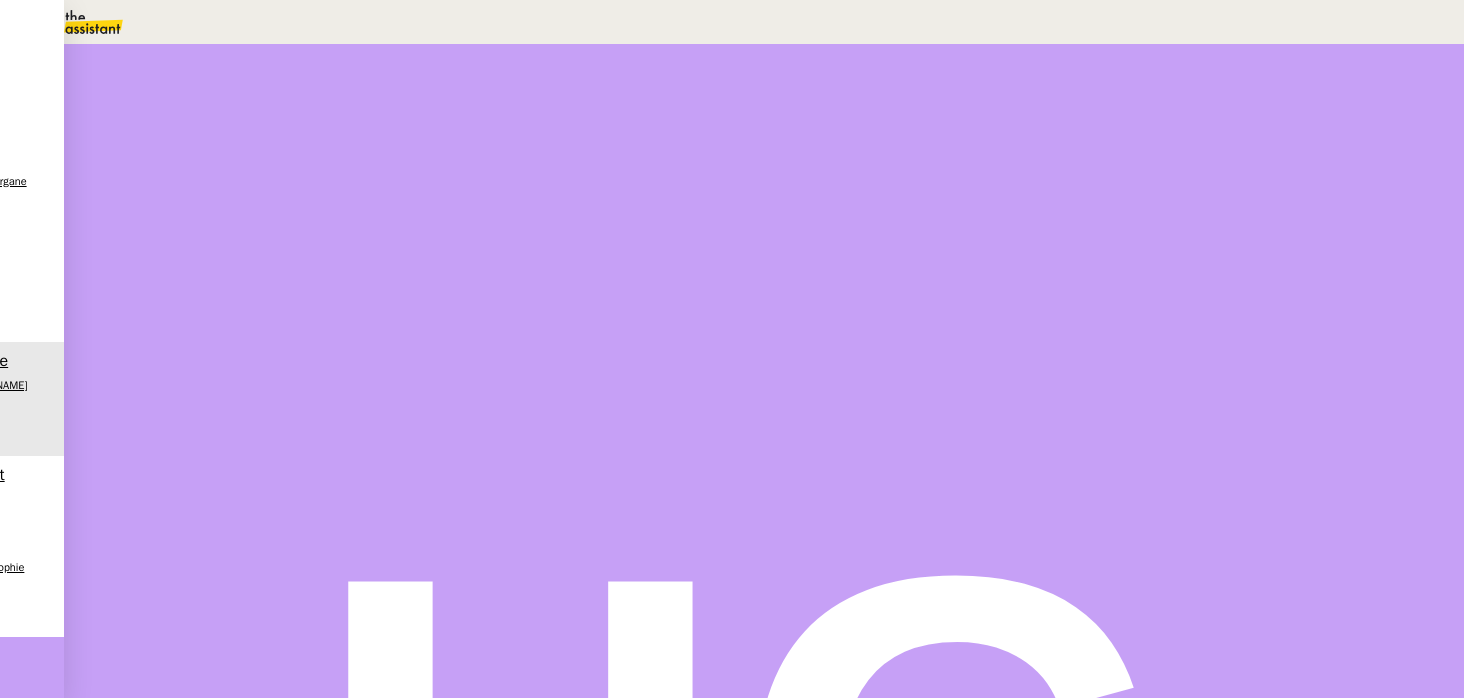 click on "Statut" at bounding box center (254, 130) 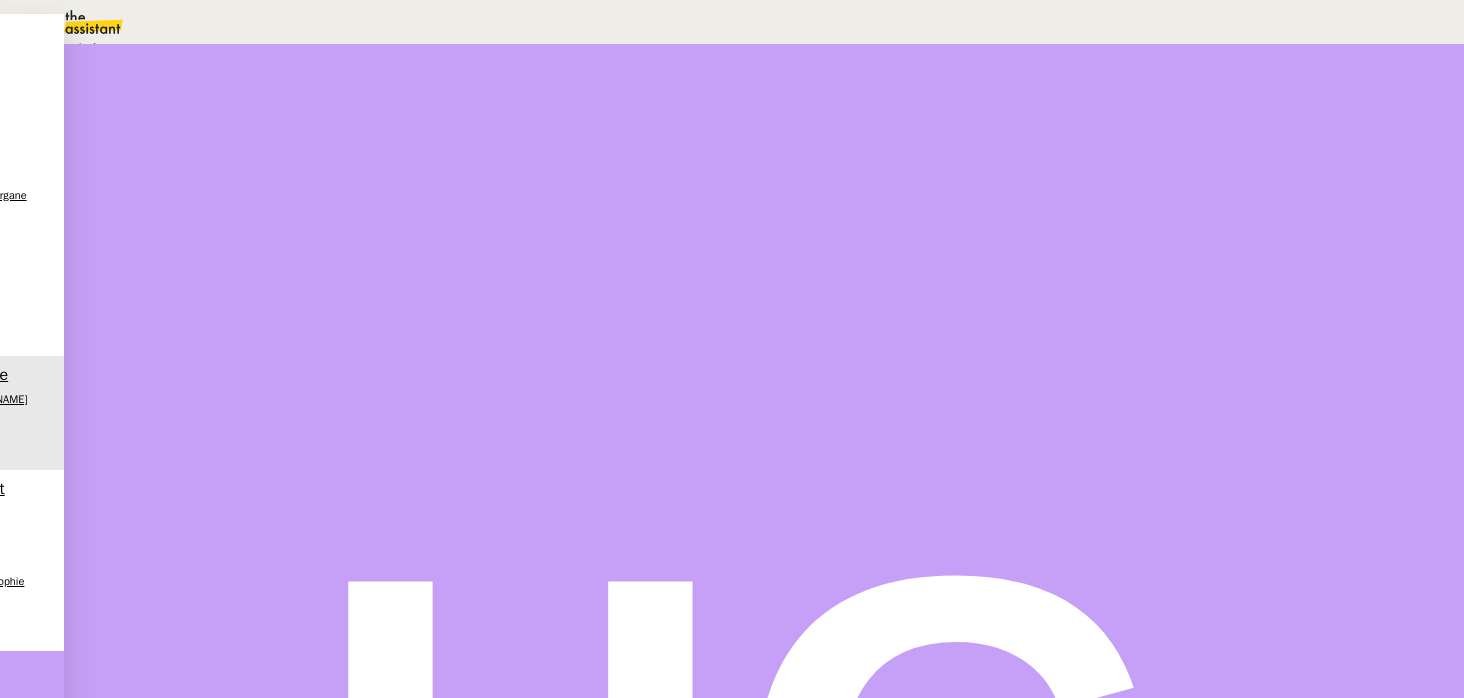 click on "Programmé" at bounding box center [72, 48] 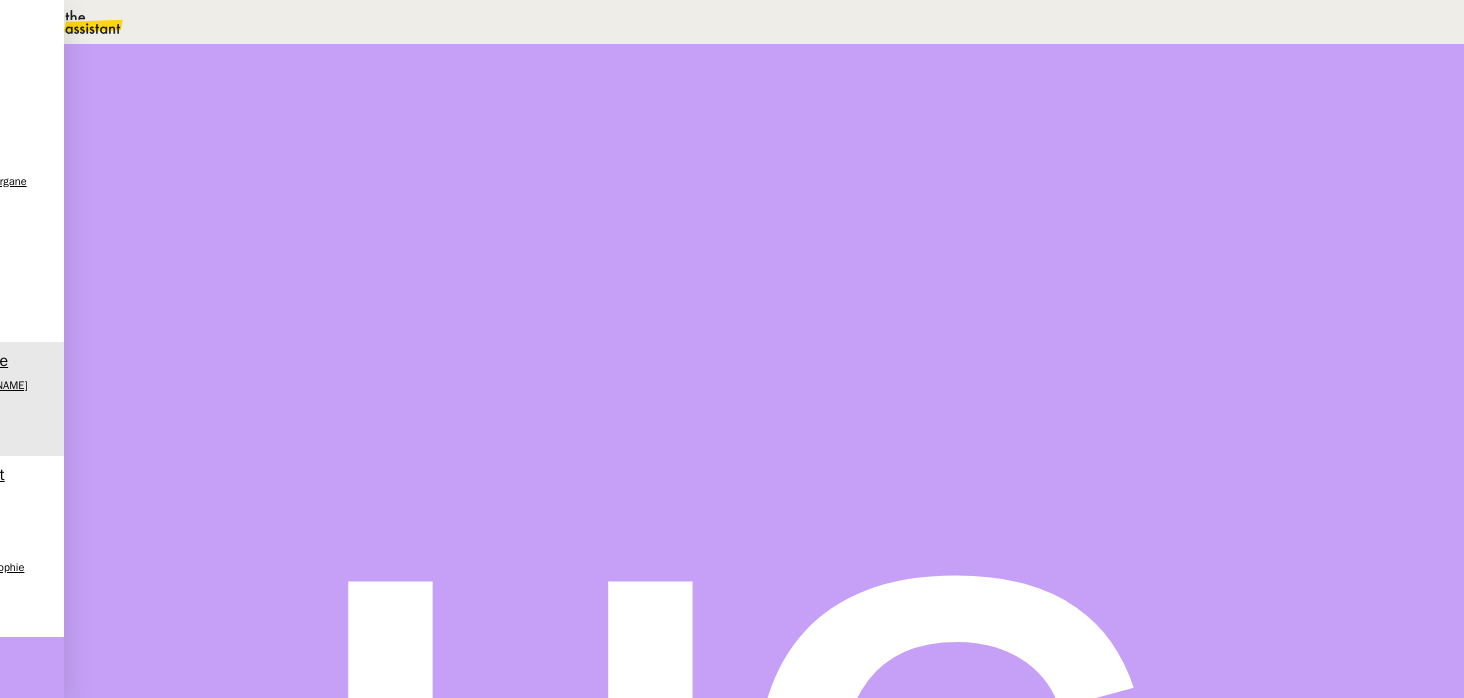 click on "9" at bounding box center (1090, 275) 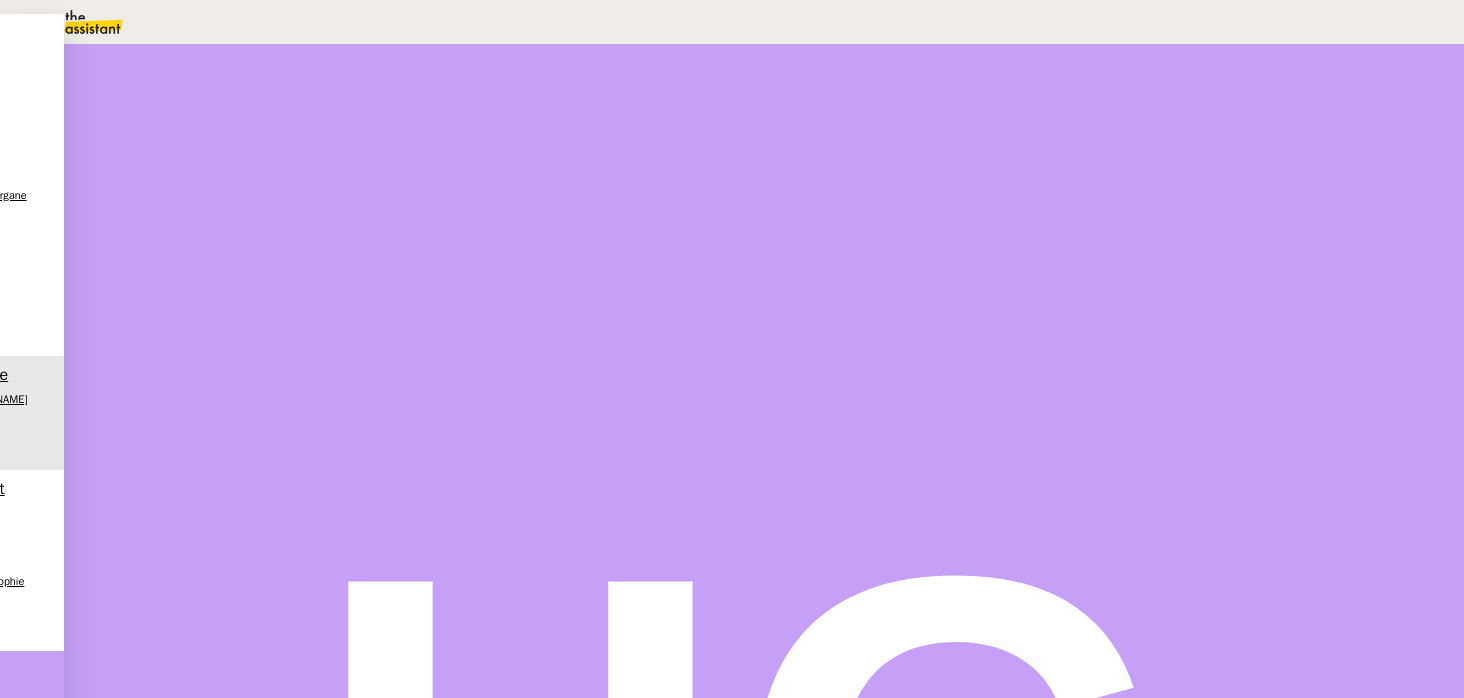 scroll, scrollTop: 30, scrollLeft: 0, axis: vertical 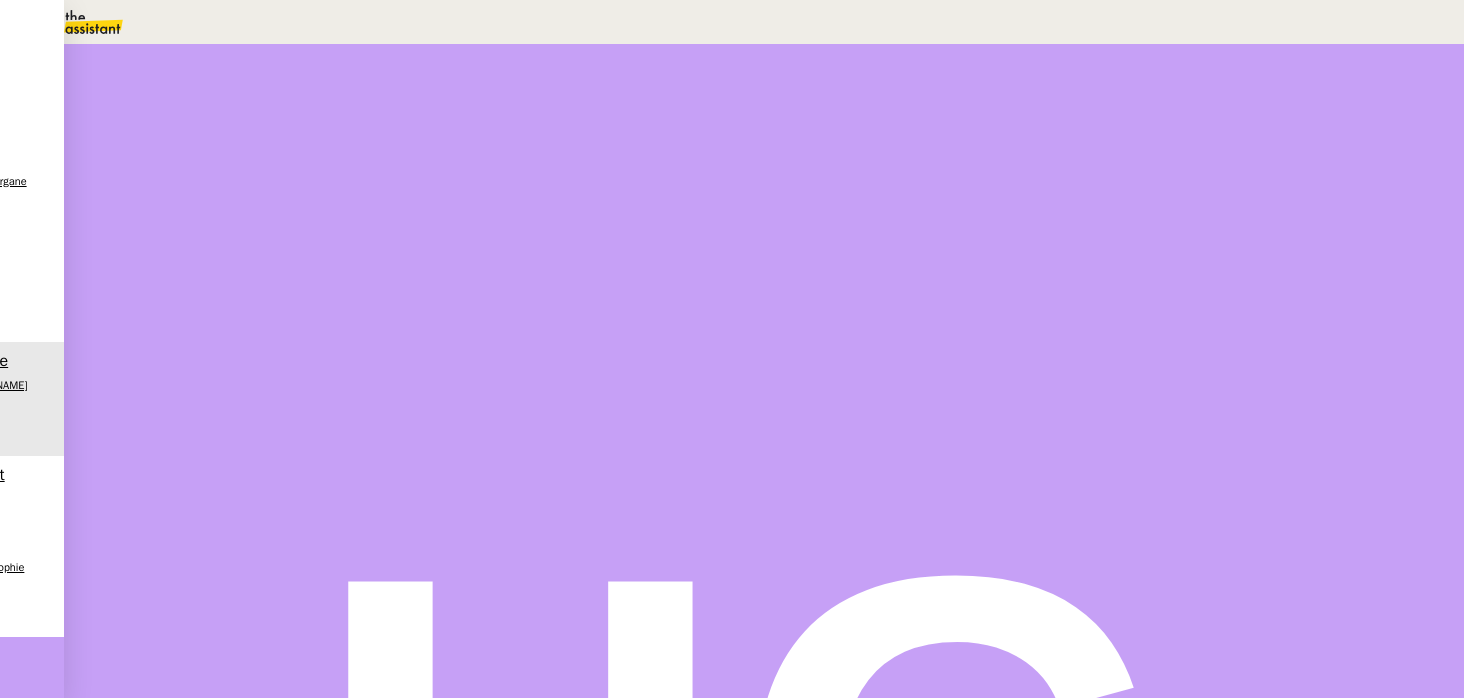 click on "Sauver" at bounding box center (1067, 482) 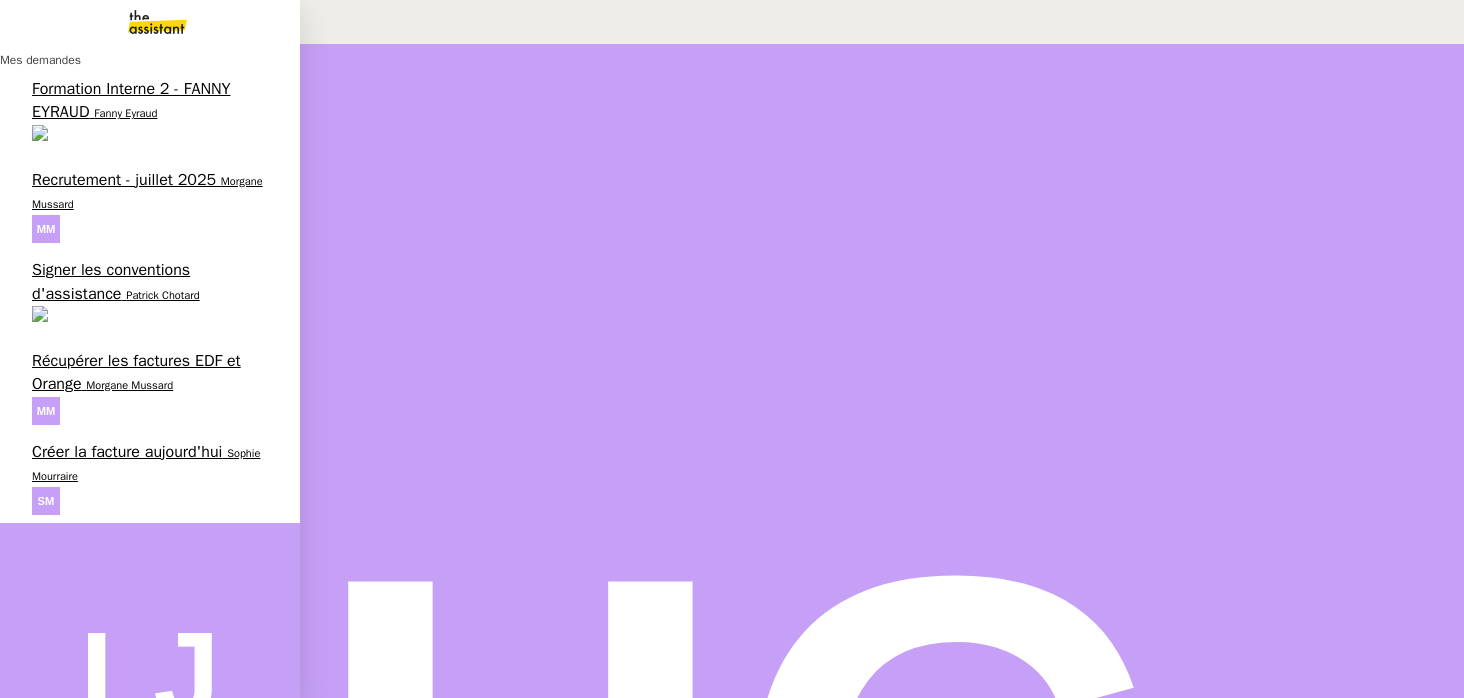click on "Signer les conventions d'assistance" at bounding box center (111, 281) 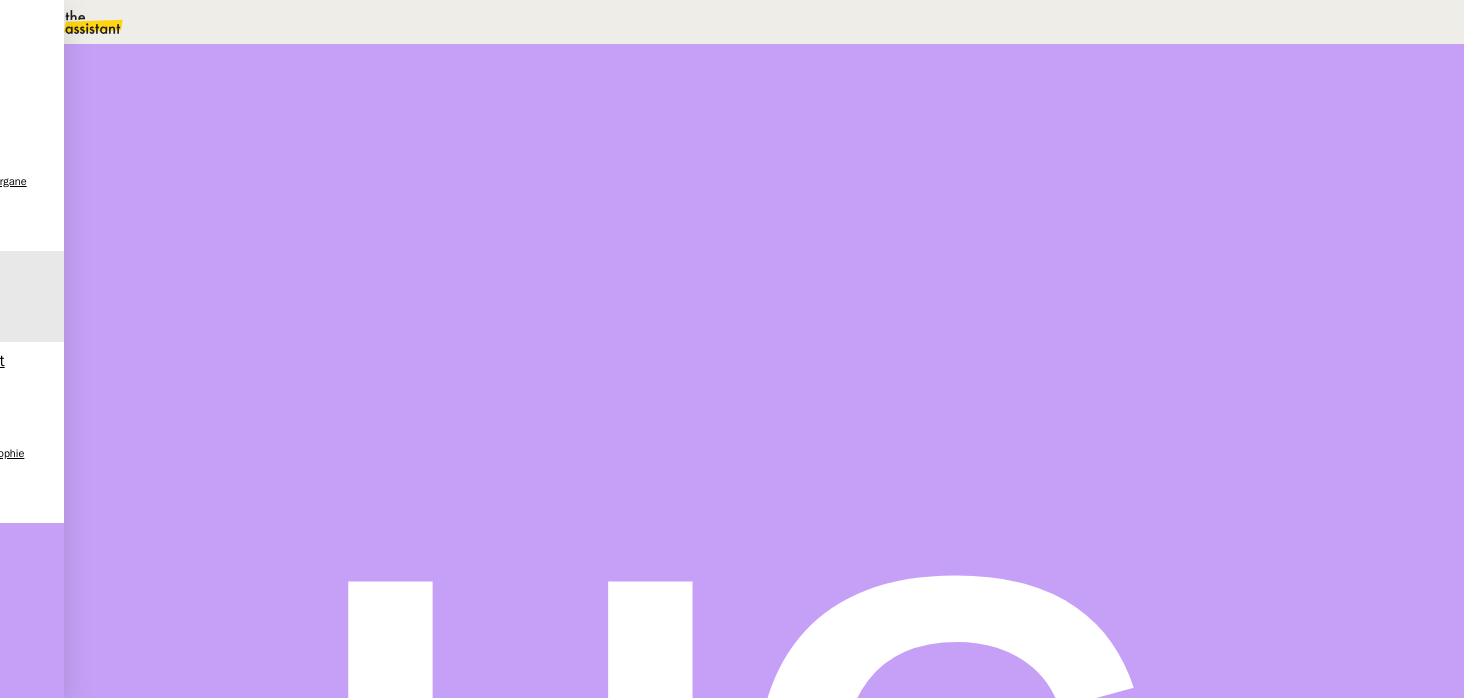 scroll, scrollTop: 42, scrollLeft: 0, axis: vertical 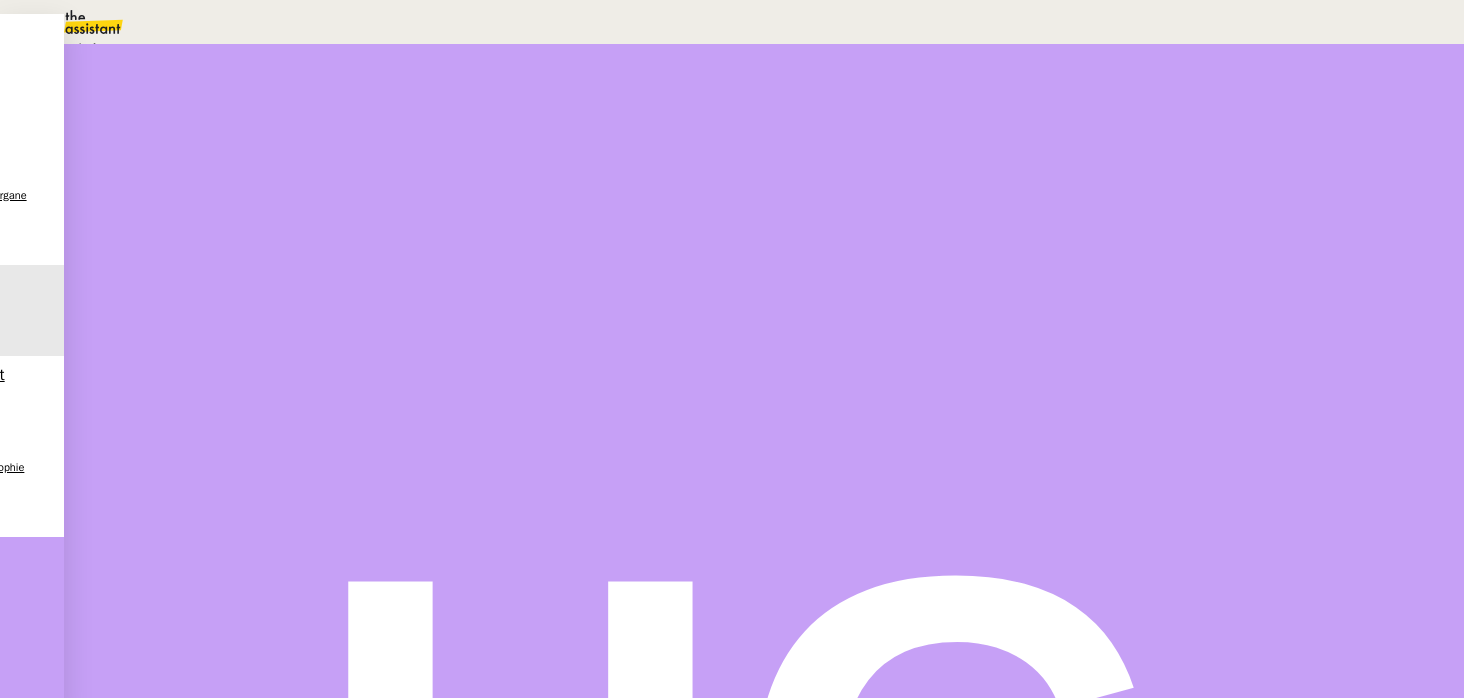 click on "Statut" at bounding box center [764, 111] 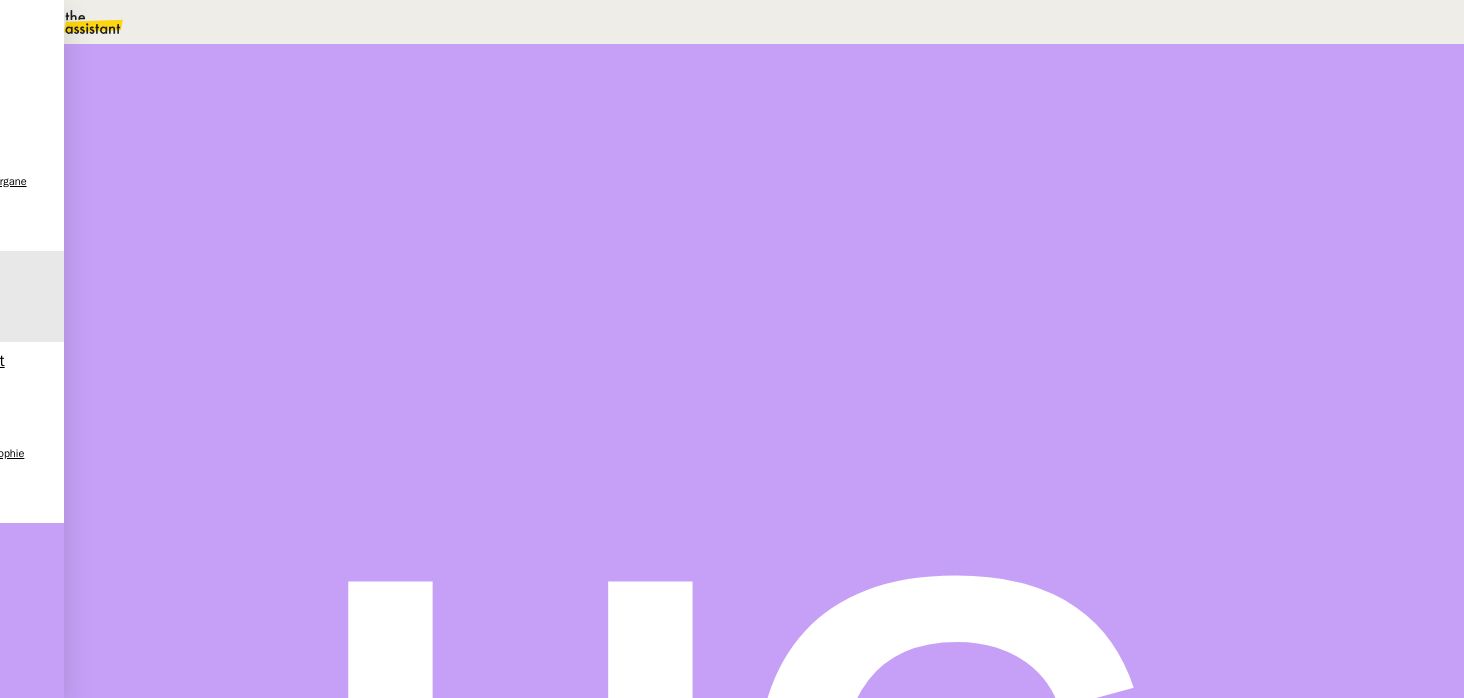 click at bounding box center (1086, 424) 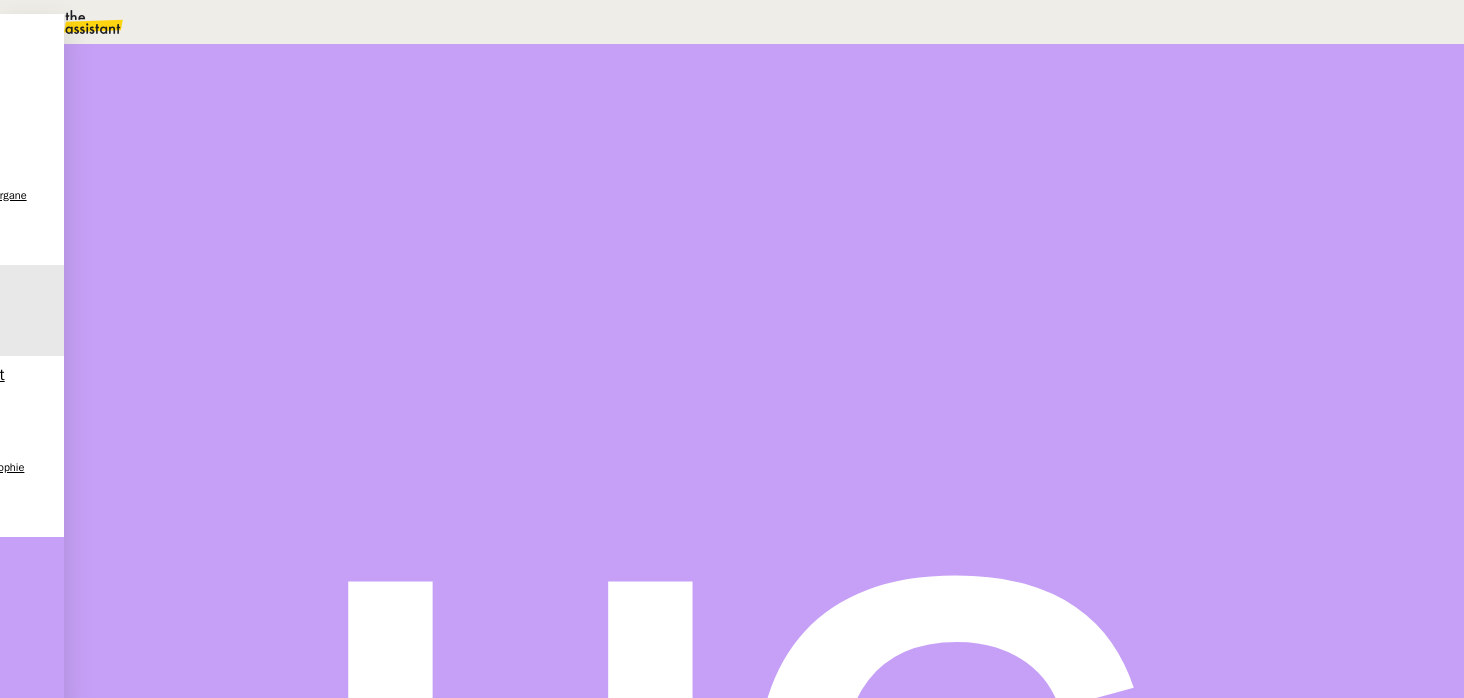 click on "14" at bounding box center [752, 22] 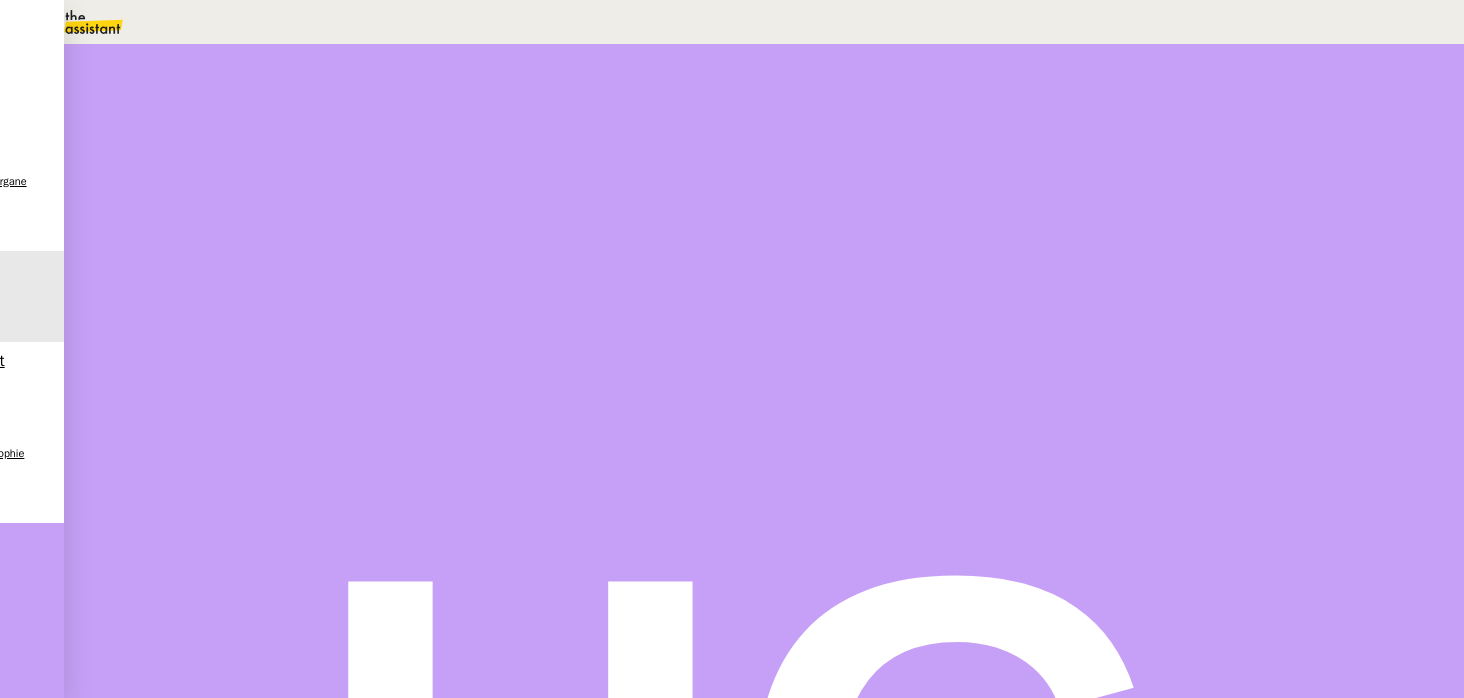 click on "9" at bounding box center [1090, 275] 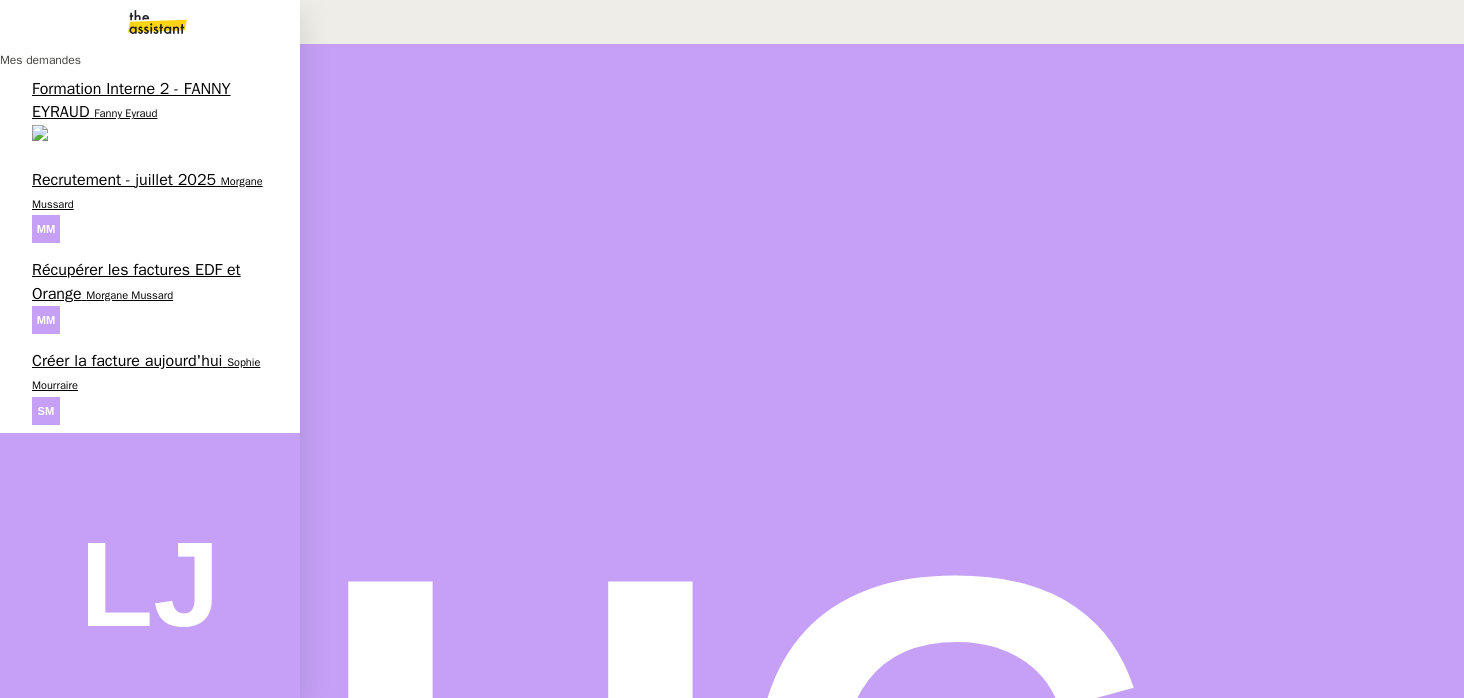 click on "Créer la facture aujourd'hui" at bounding box center [127, 361] 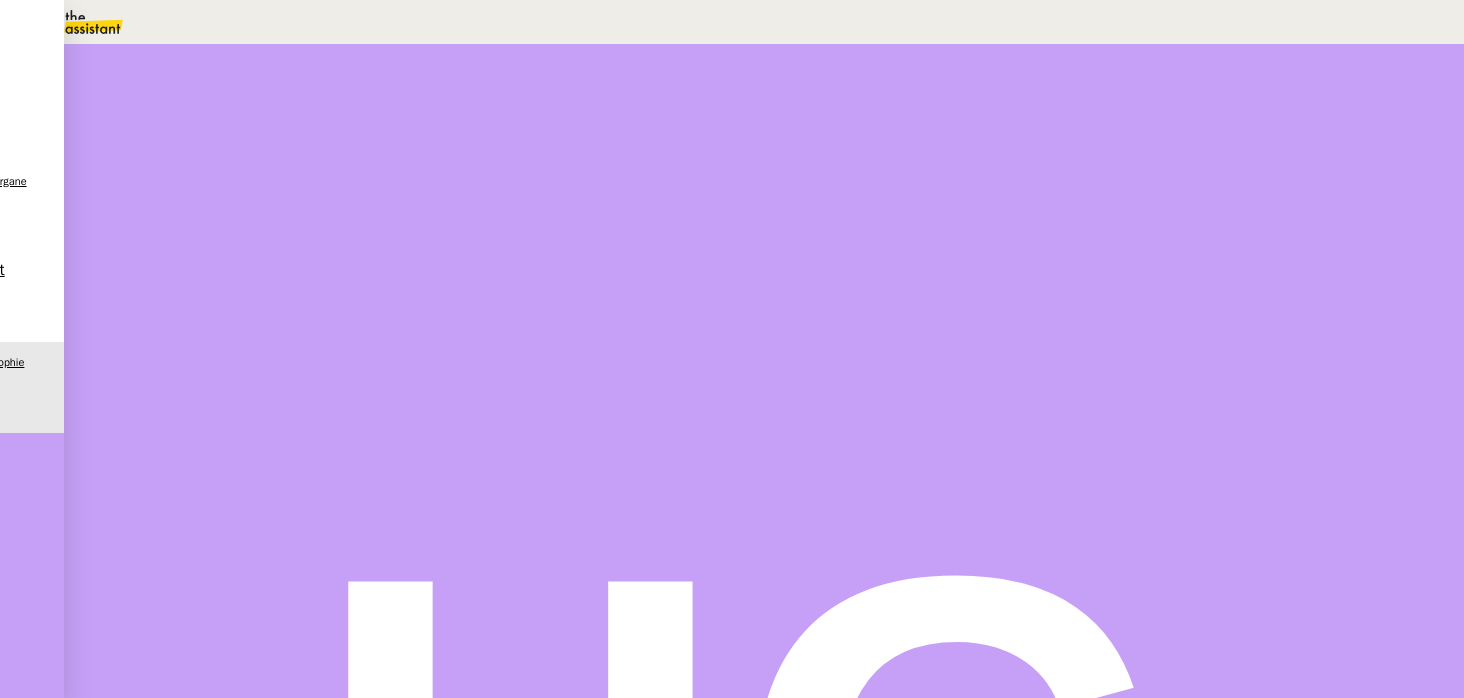 scroll, scrollTop: 216, scrollLeft: 0, axis: vertical 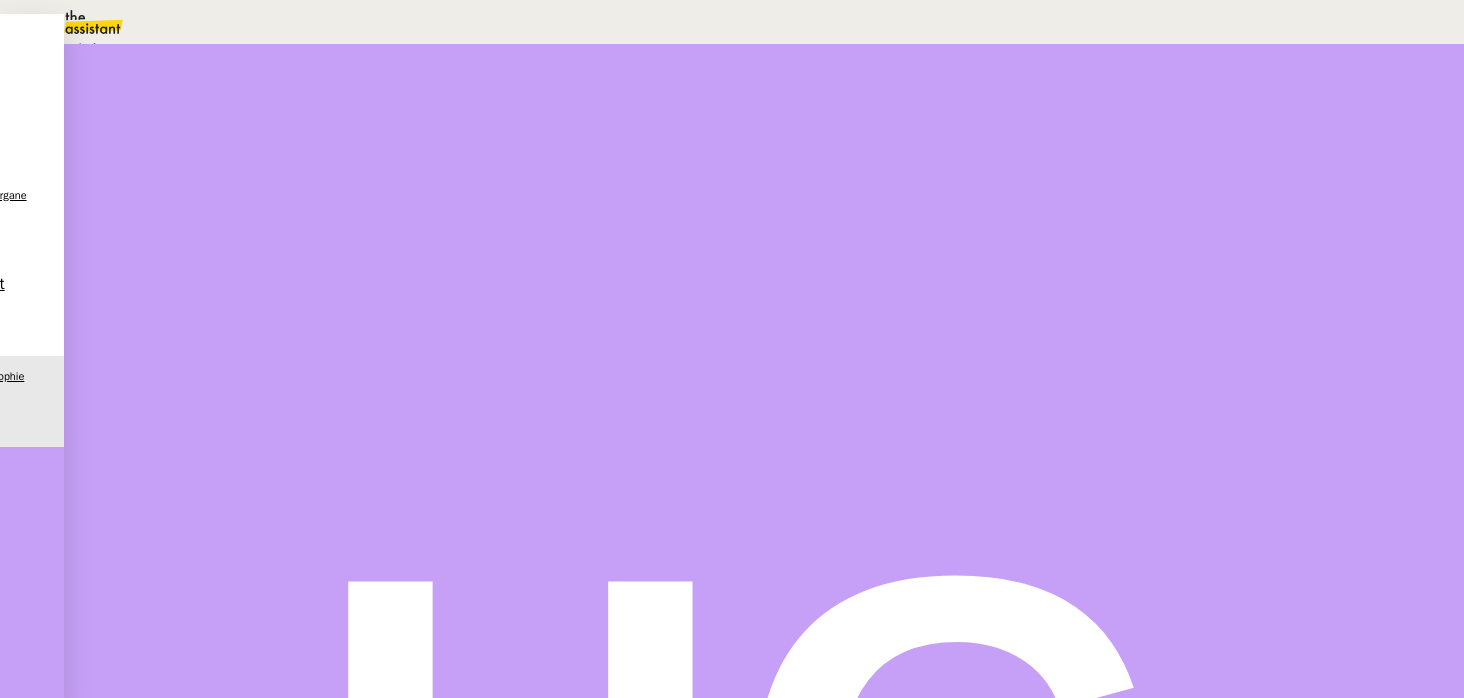 click on "Statut" at bounding box center [764, 111] 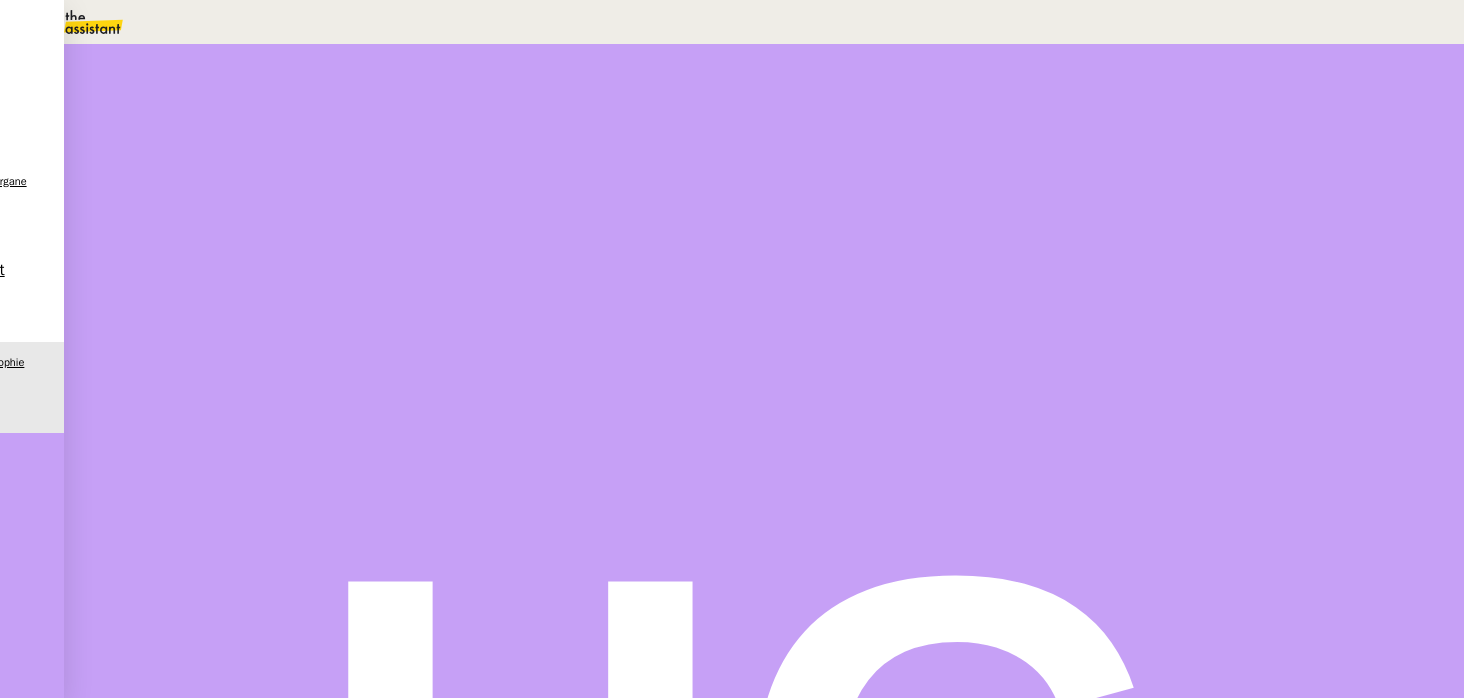 click on "Dans 2 jours ouvrés" at bounding box center (1101, 177) 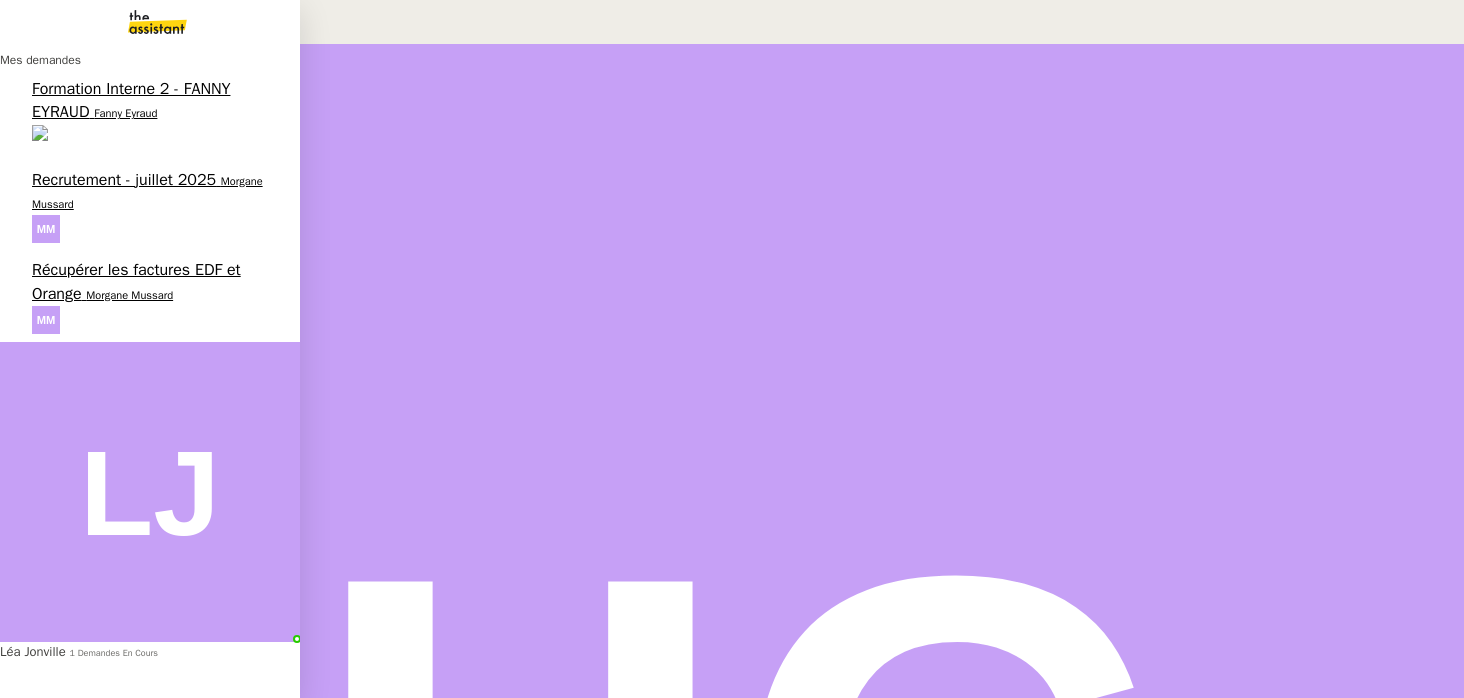 click on "Récupérer les factures EDF et Orange" at bounding box center (136, 281) 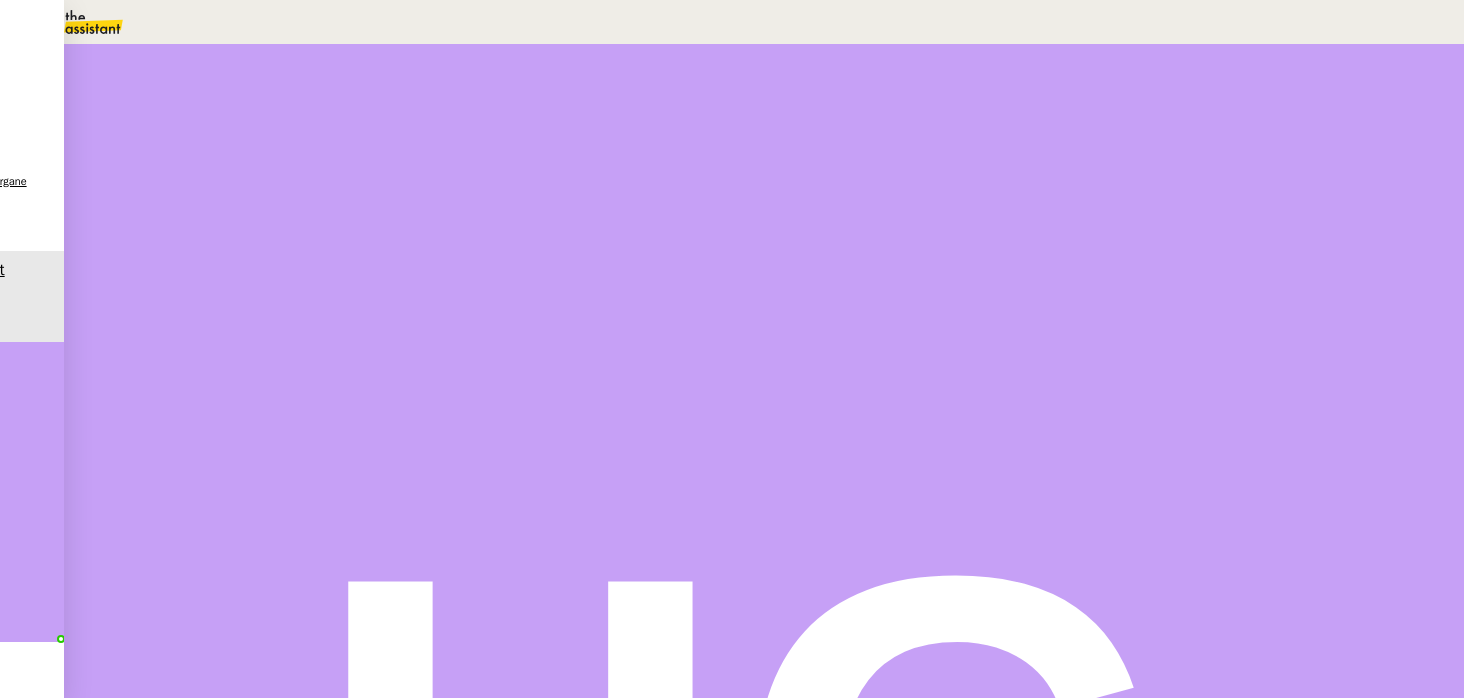 scroll, scrollTop: 231, scrollLeft: 0, axis: vertical 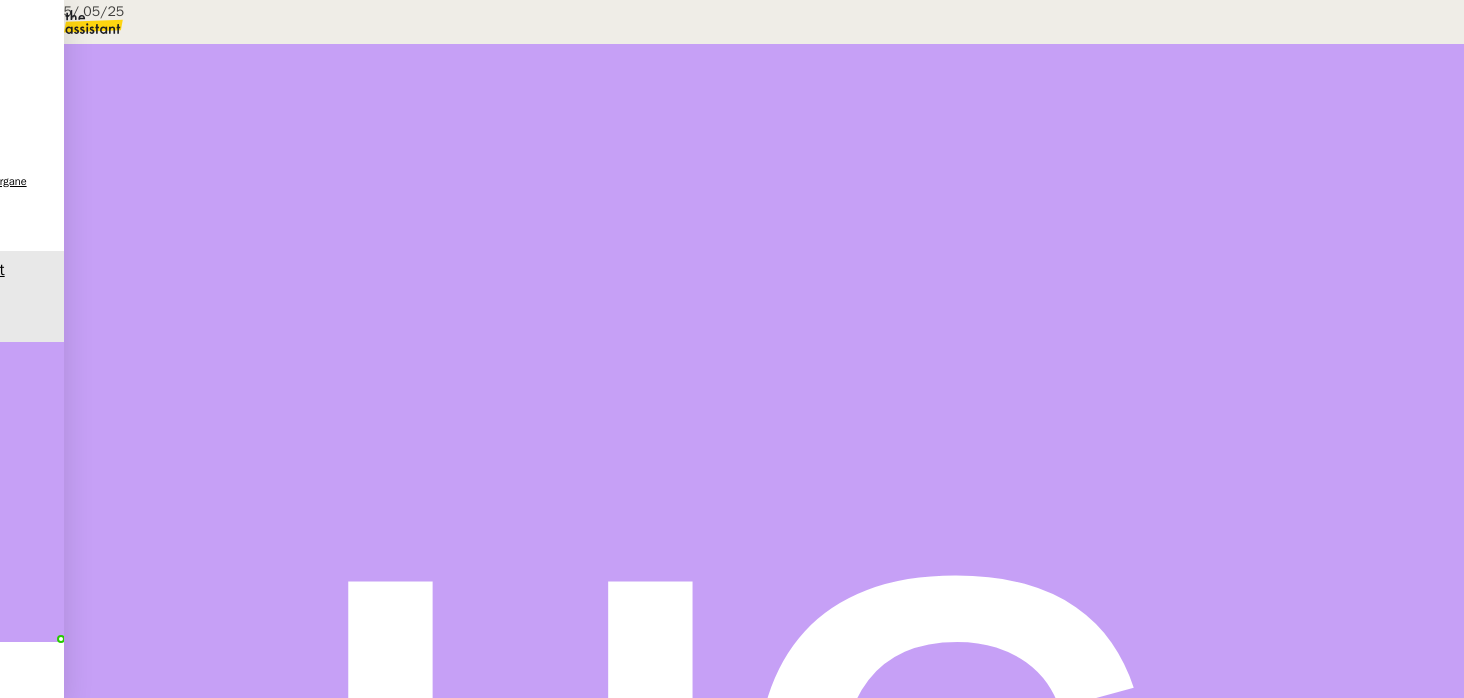click on "Créée le 15/ 05/25  Contexte :  Cette procédure mensuelle, déclenchée chaque 10 du mois, vise à collecter puis intégrer les factures des différents établissements dans l’outil Pennylane. Les factures sont d’abord récupérées via divers canaux (courrier, email, plateformes), selon les indications du fichier de suivi. Ensuite, elles sont importées et complétées dans Pennylane avec les données nécessaires (montant, fournisseur, échéance, etc.). Ce processus est répété pour chaque pizzeria sans nécessité d’informer le client une fois terminé. Listing des entreprises de la cliente  ICI Récurrence  :  Mensuelle Déclenchement :  Déclenchement chaque 10 du mois  PROCÉDURE : A/ RÉCUPÉRATION DES FACTURES  :  Accéder au  DRIVE , puis dans “Magasins 2025”, cliquer sur “récupération des factures Pennylane”  Le fichier  Excel  contient pour chaque établissement les factures qui doivent être transmises  En fonction du mode de récupération, récupérer chaque facture :" at bounding box center (732, 980) 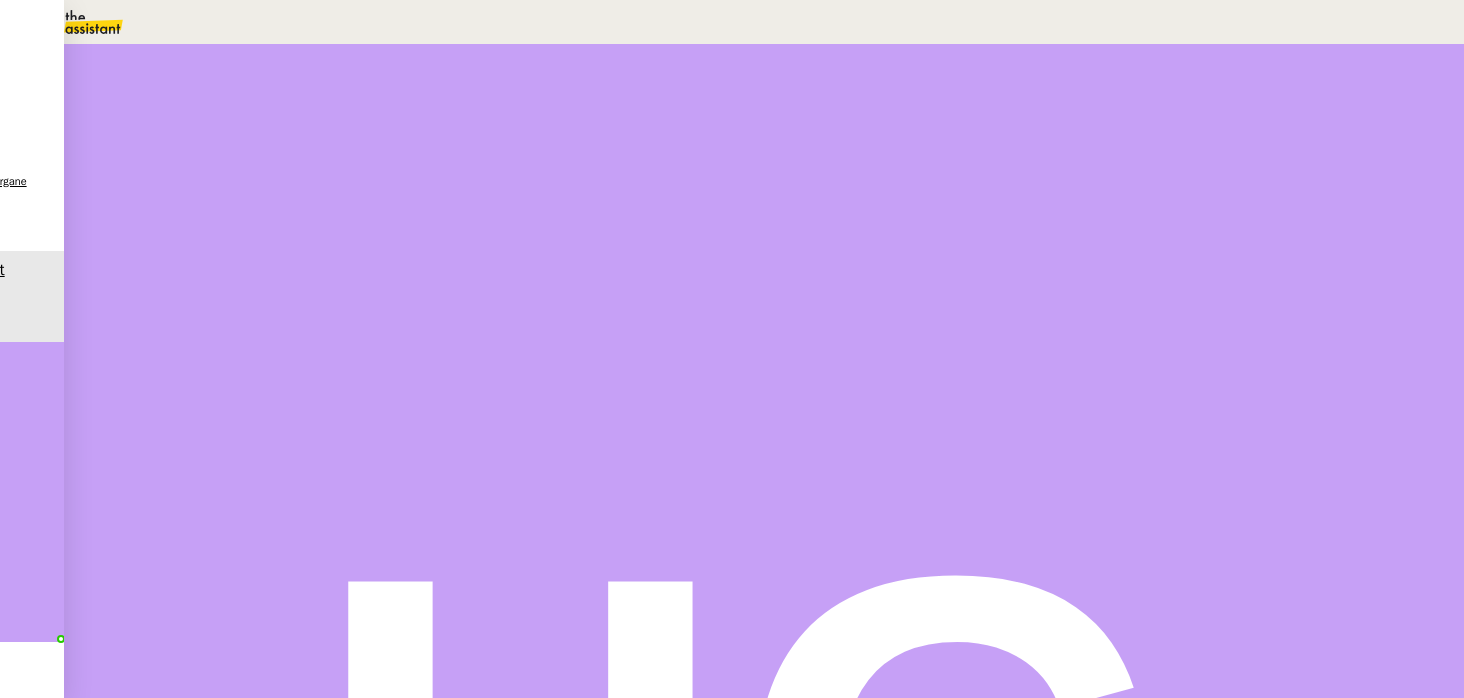click on "Étude" at bounding box center (460, 286) 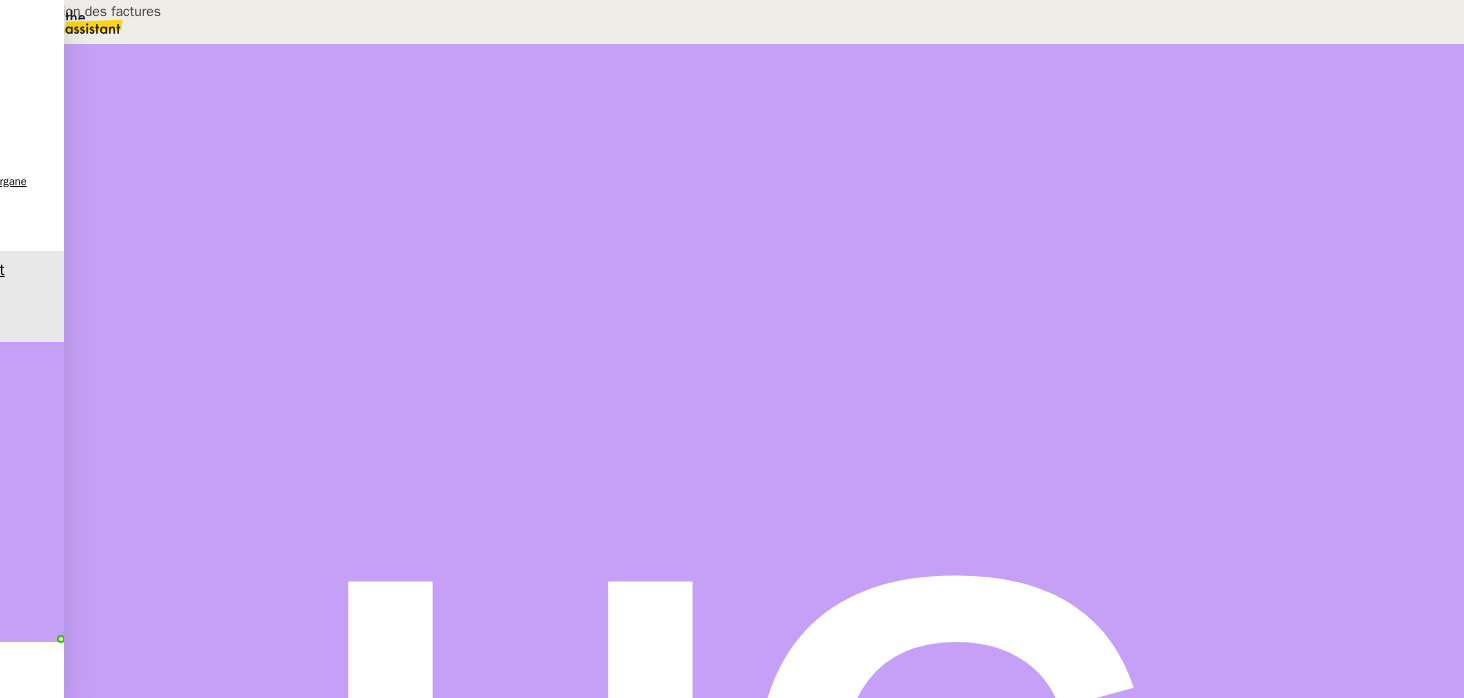 click on "Récupération des factures" at bounding box center [204, 11] 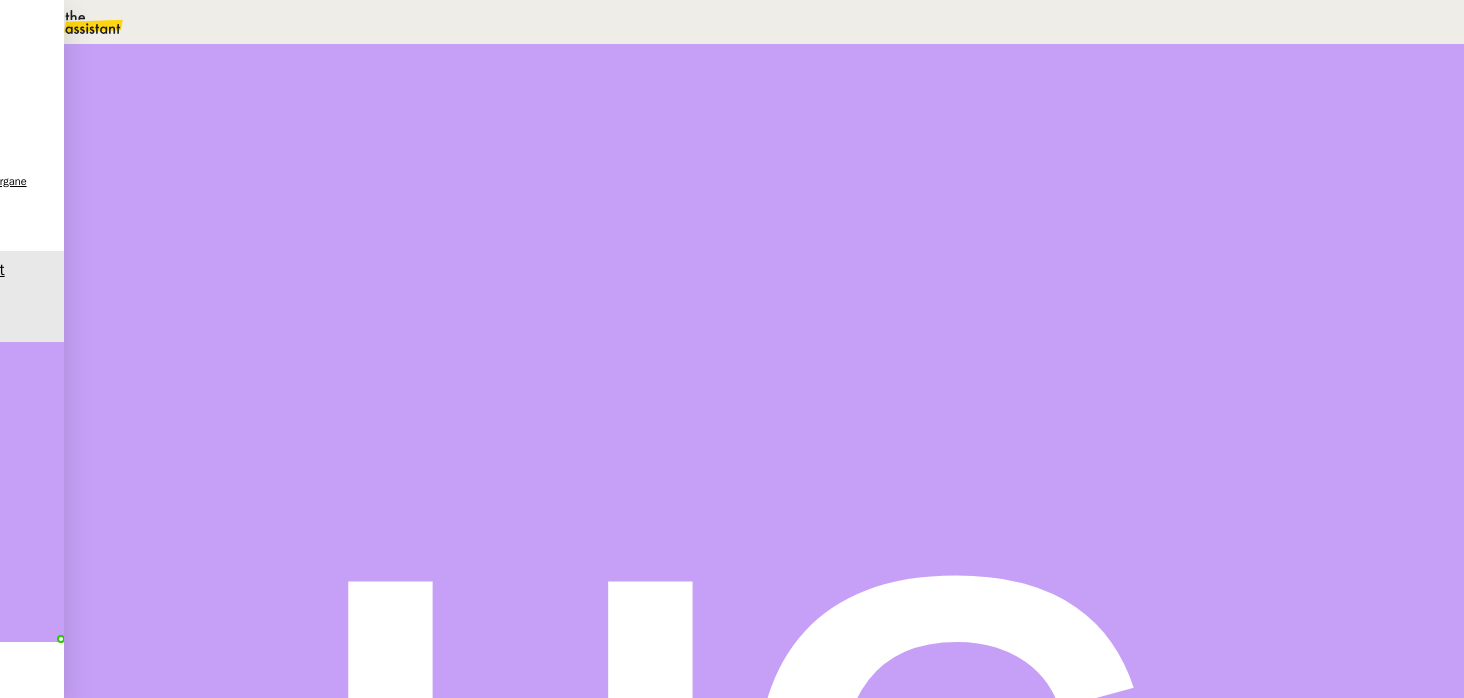 type on "Récupération des factures" 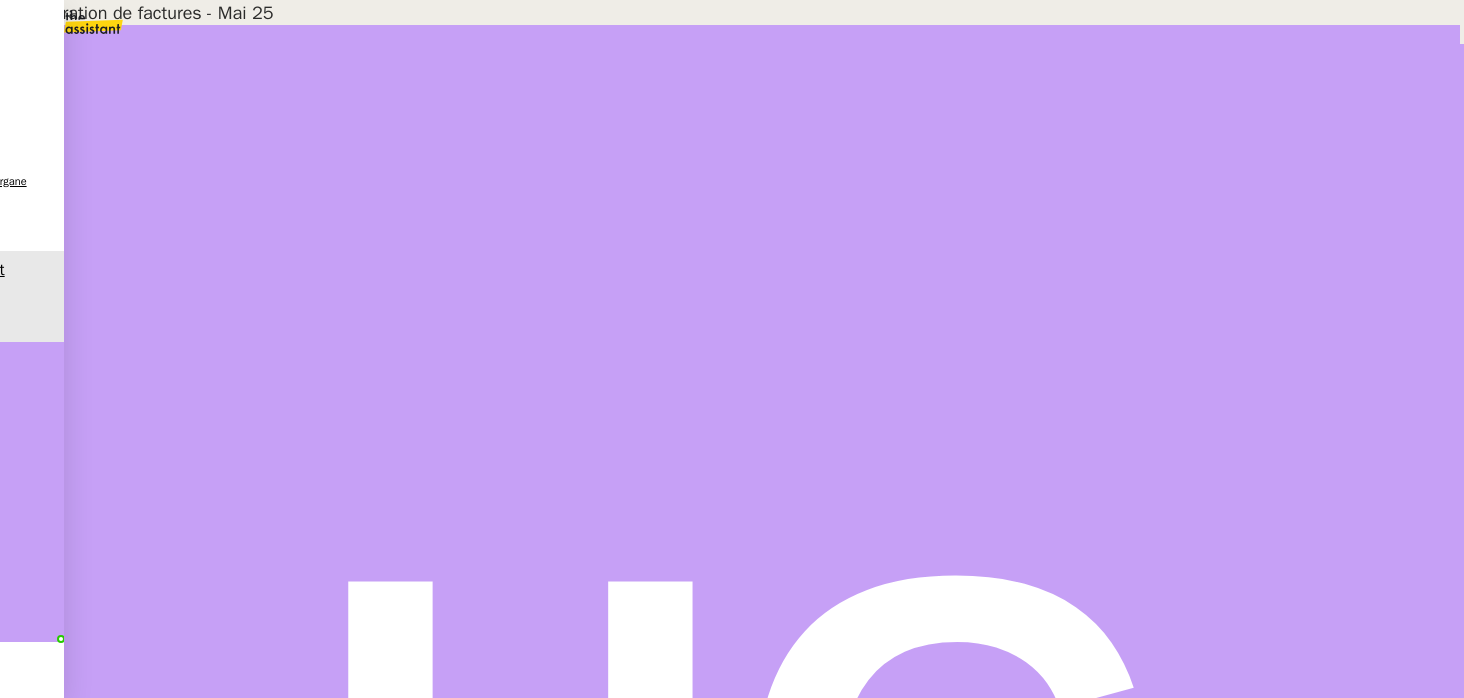 click on "Récupération de factures - Mai 25" at bounding box center (144, 2625) 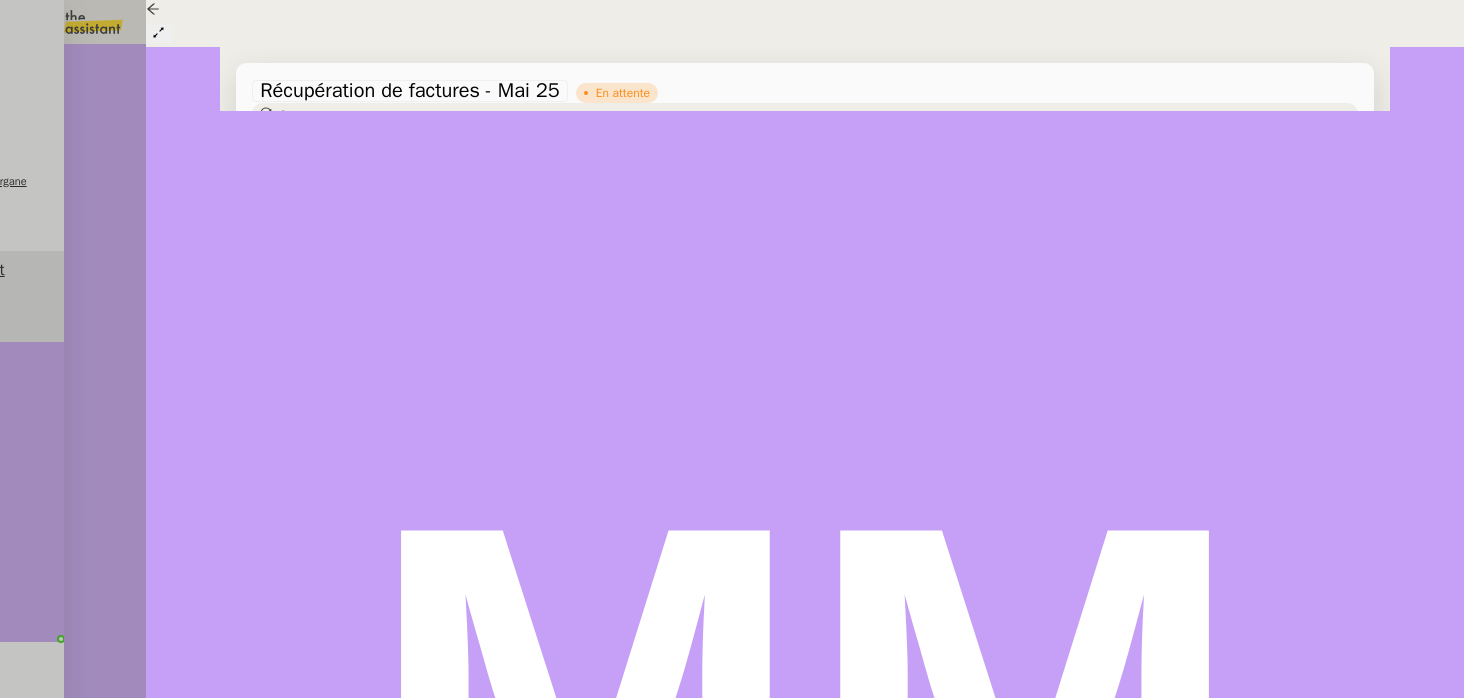scroll, scrollTop: 5302, scrollLeft: 0, axis: vertical 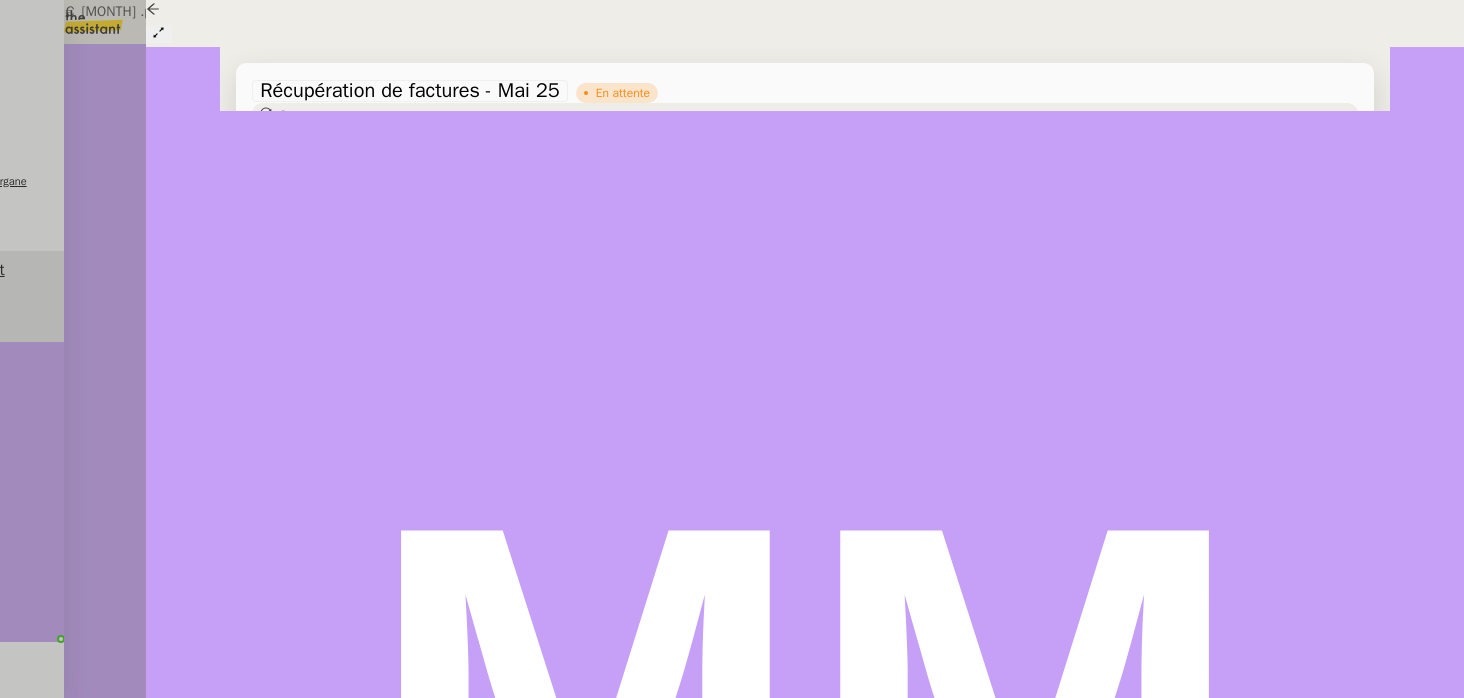 click on "138,11€ avril .pdf" at bounding box center (694, 1188) 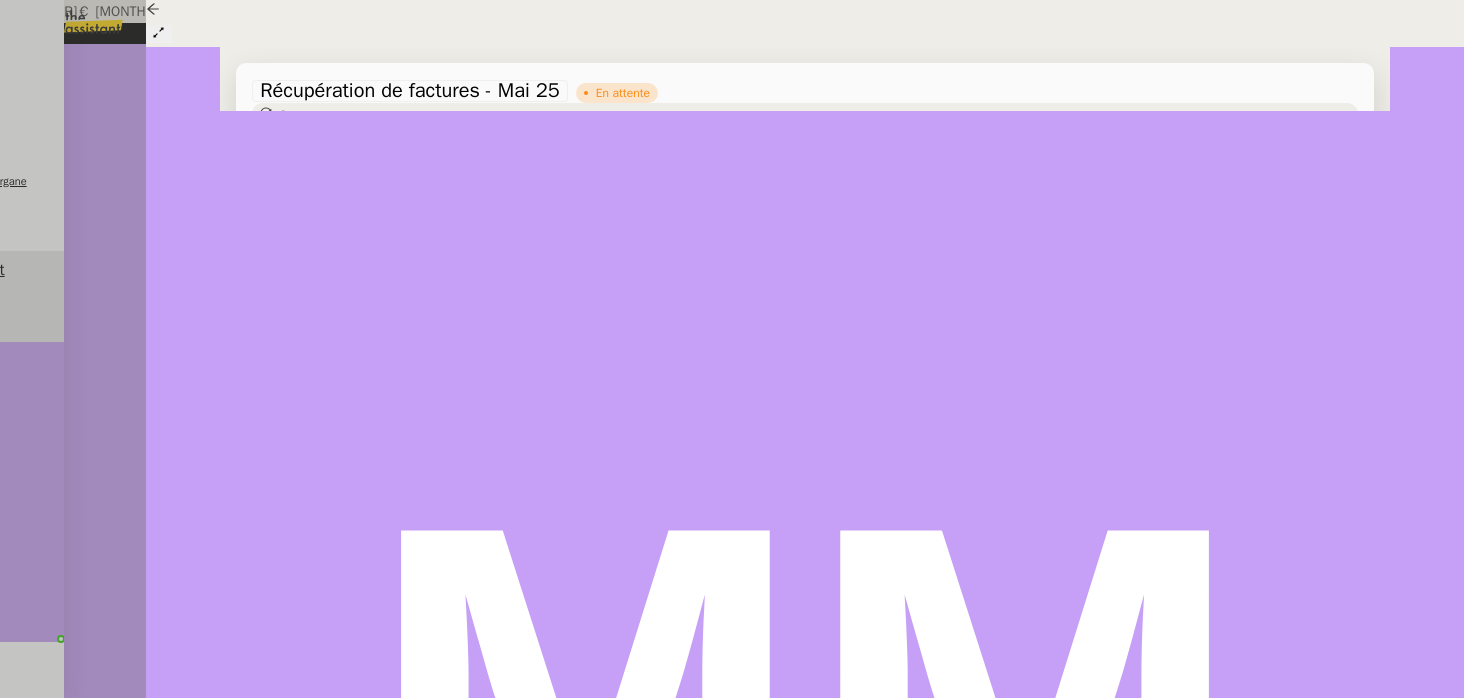 click at bounding box center [732, 0] 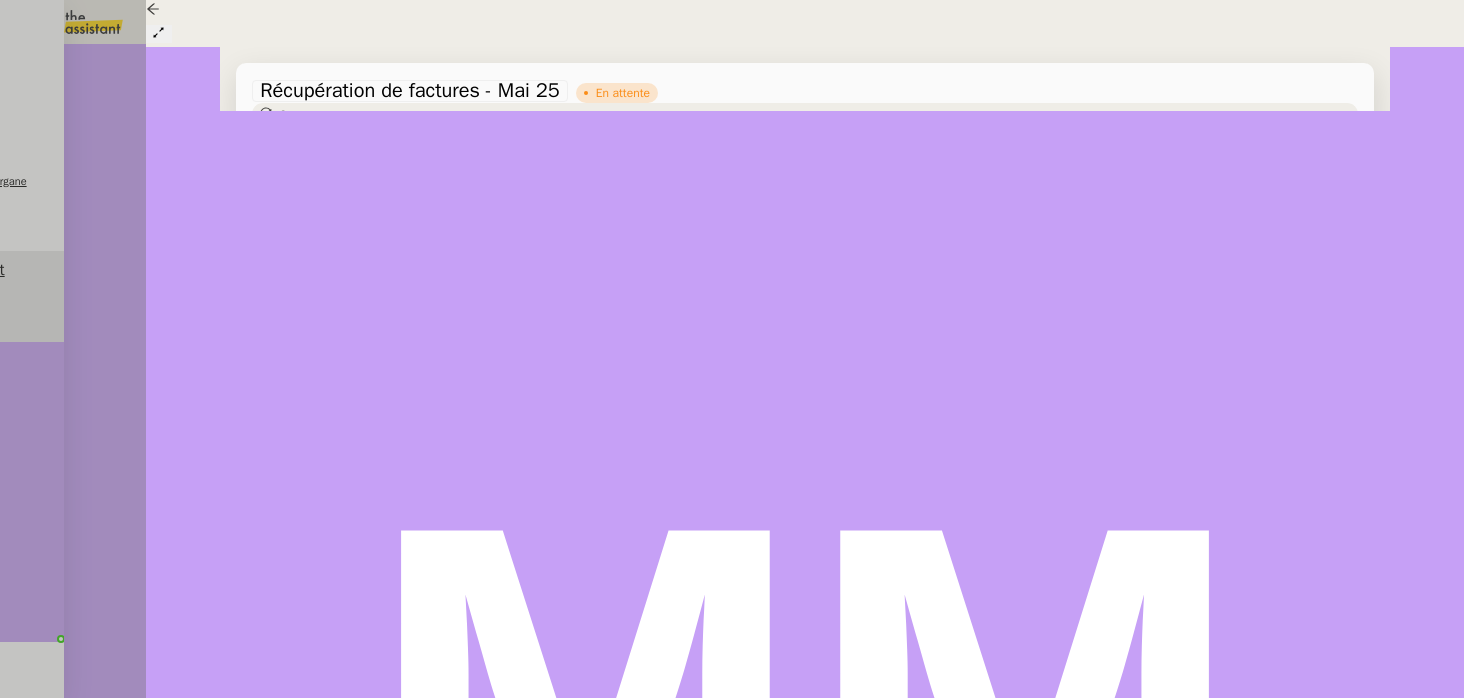 click at bounding box center (271, 1209) 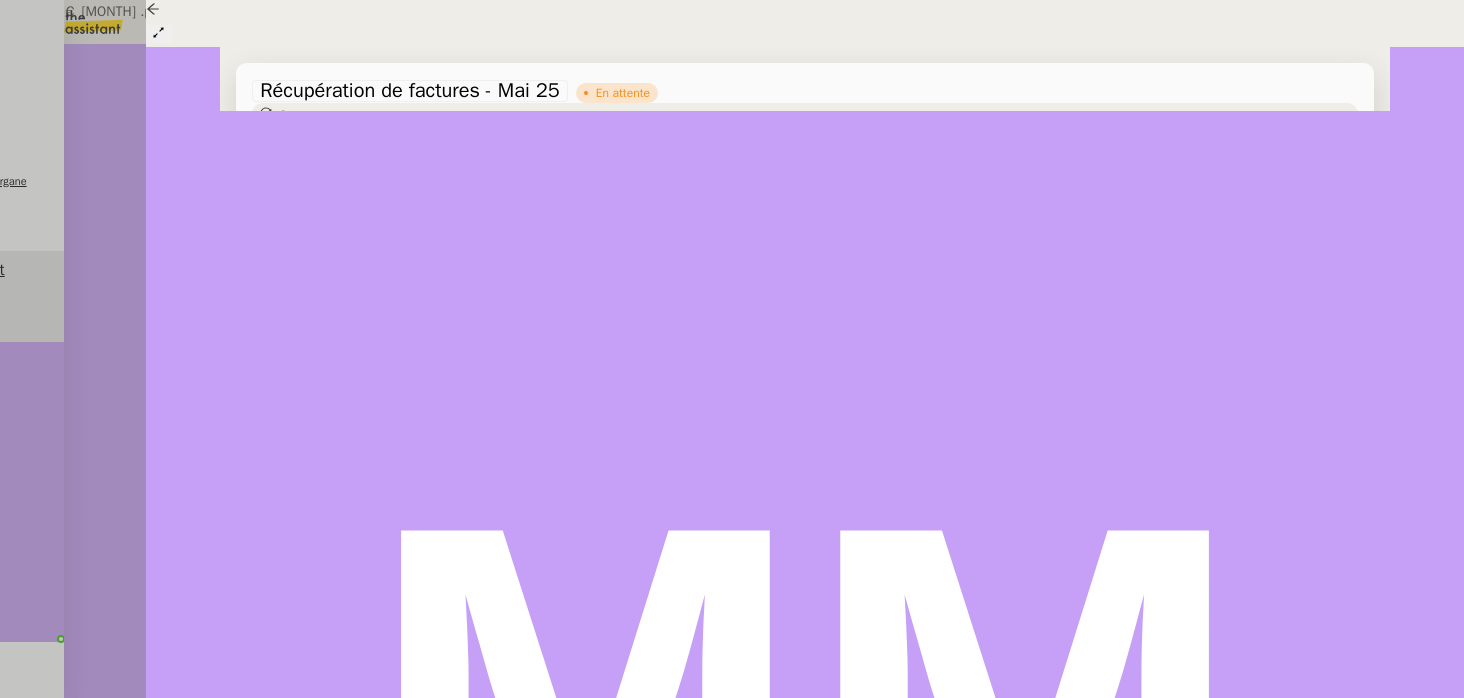 click on "138,11€ avril .pdf" at bounding box center (694, 1378) 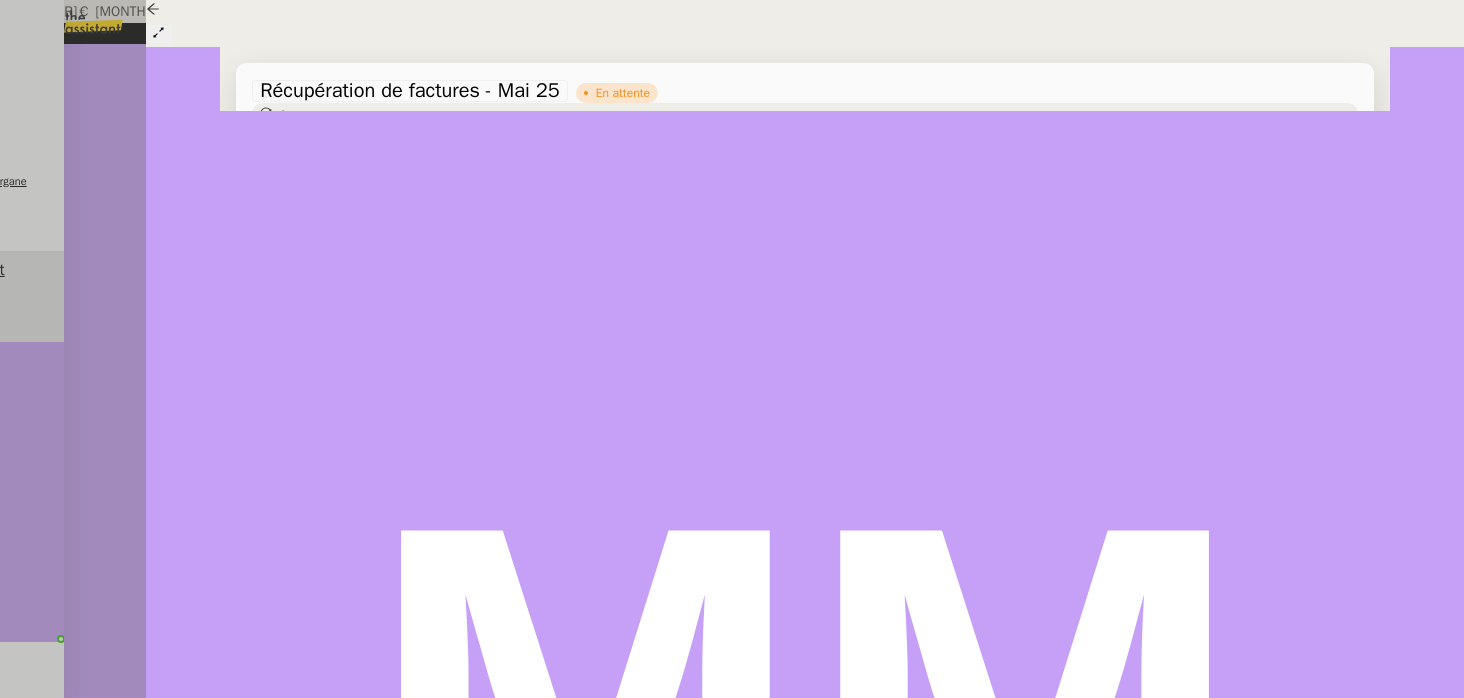 click at bounding box center [52, 729] 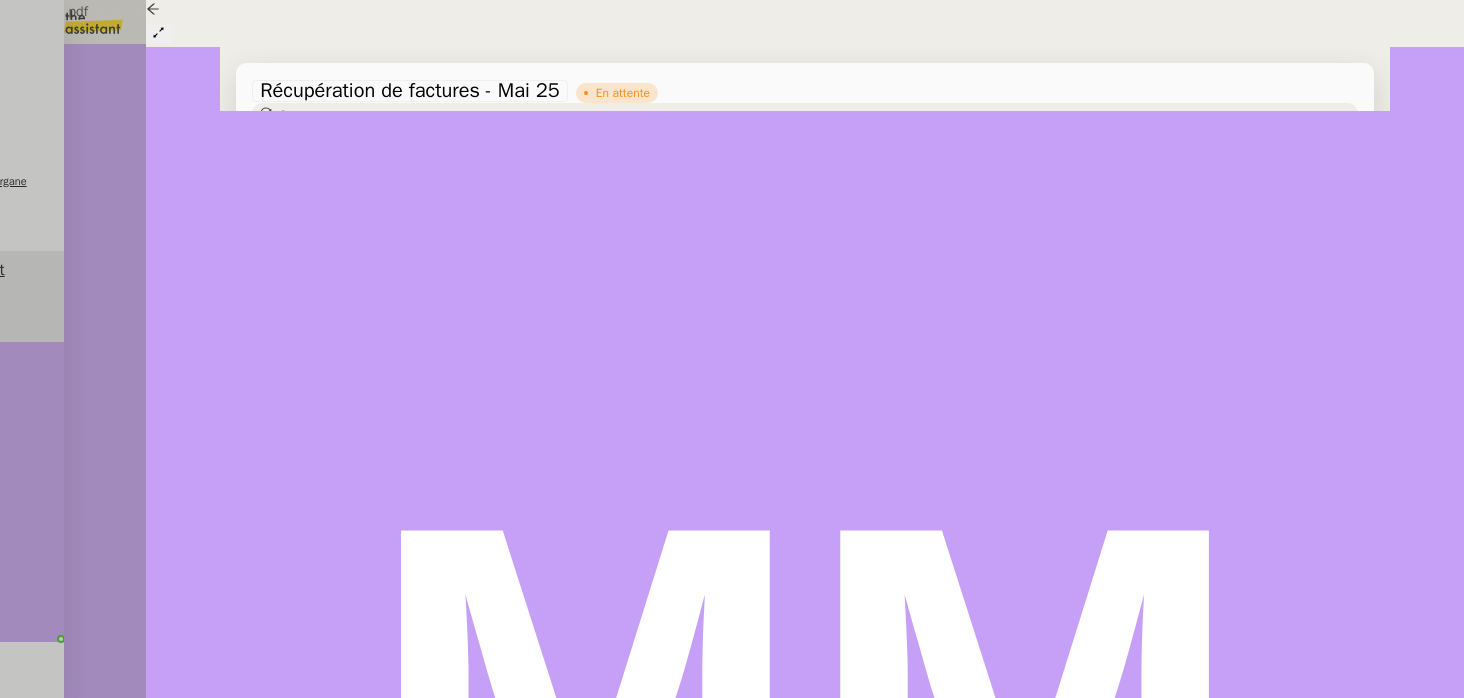 scroll, scrollTop: 5488, scrollLeft: 0, axis: vertical 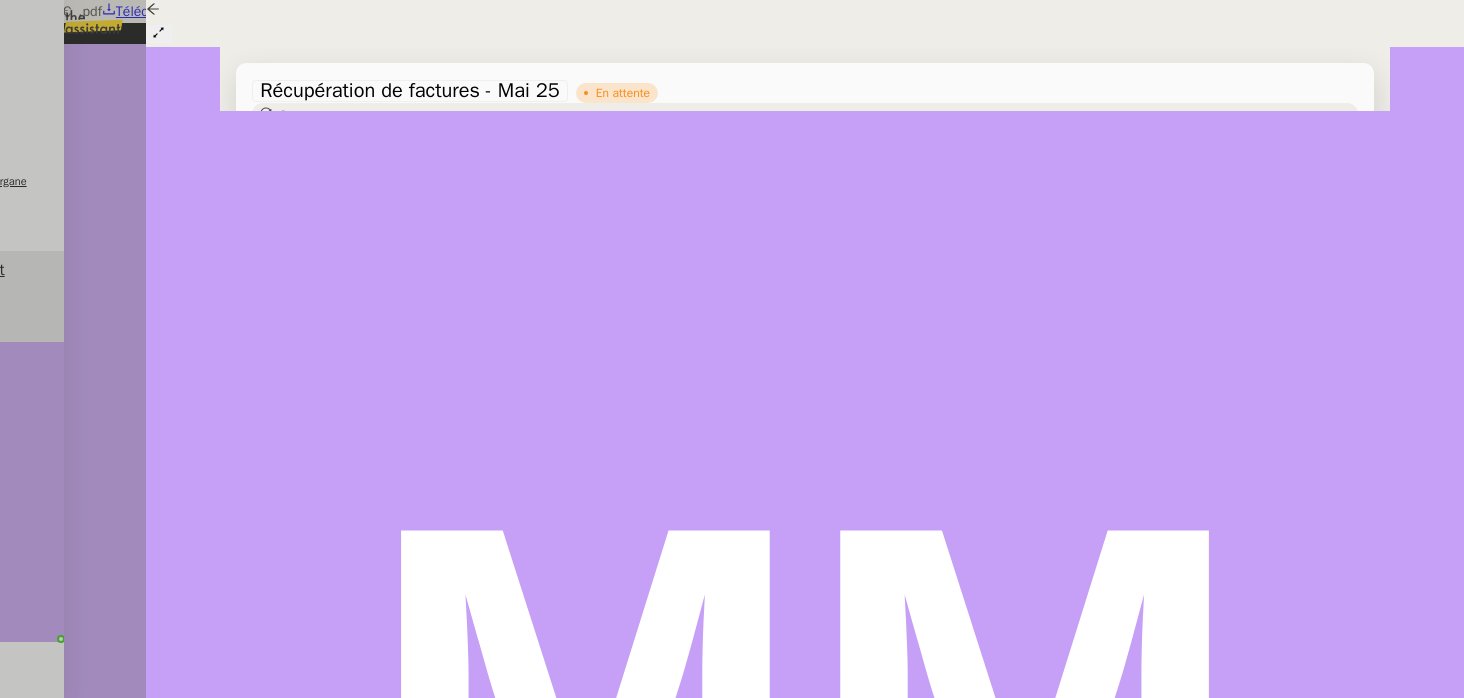 click at bounding box center (732, 0) 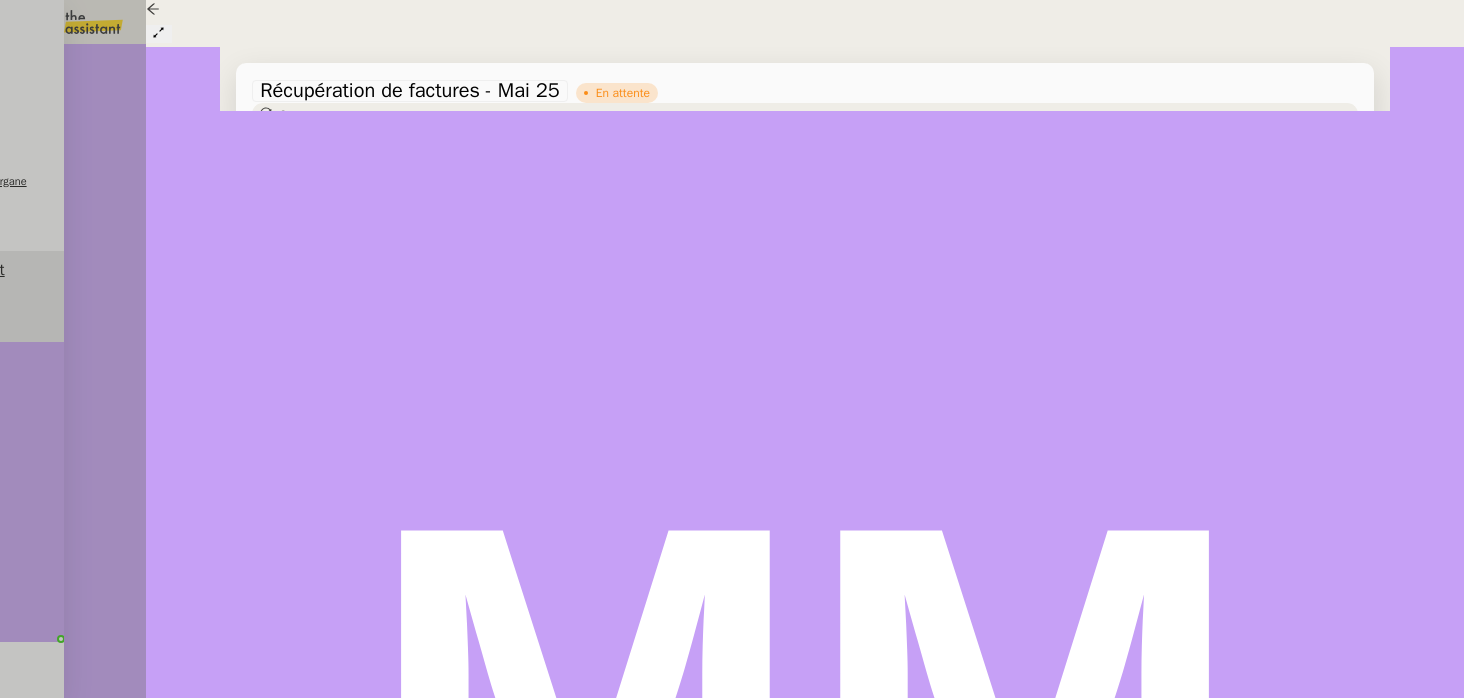 click at bounding box center [732, 349] 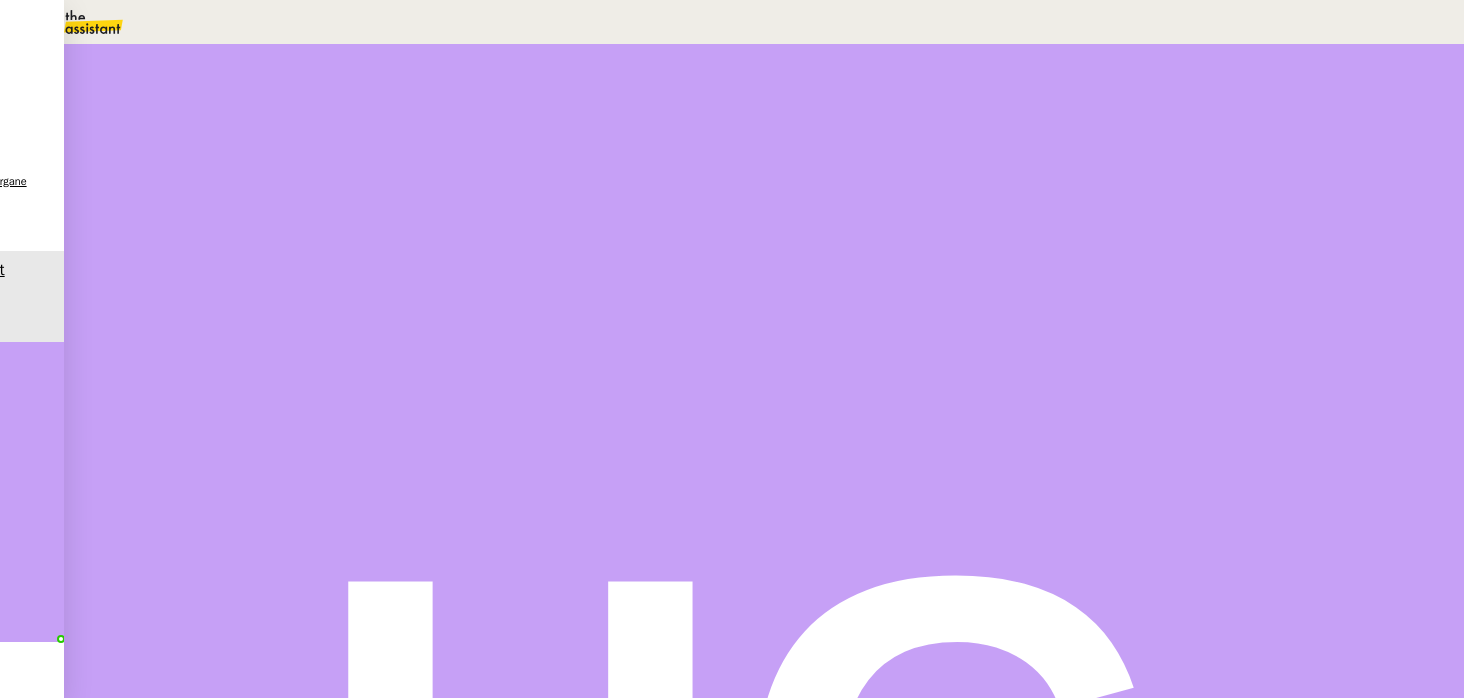 scroll, scrollTop: 294, scrollLeft: 0, axis: vertical 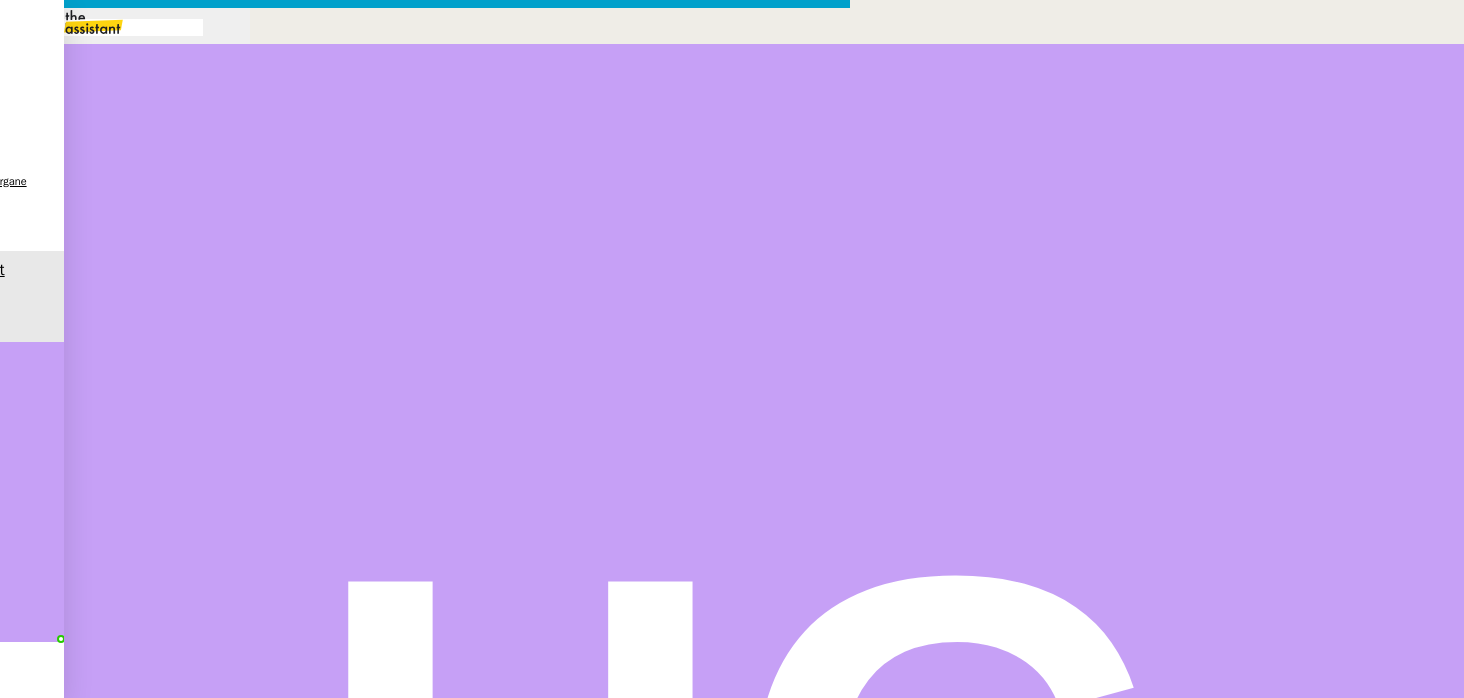 click at bounding box center (425, 837) 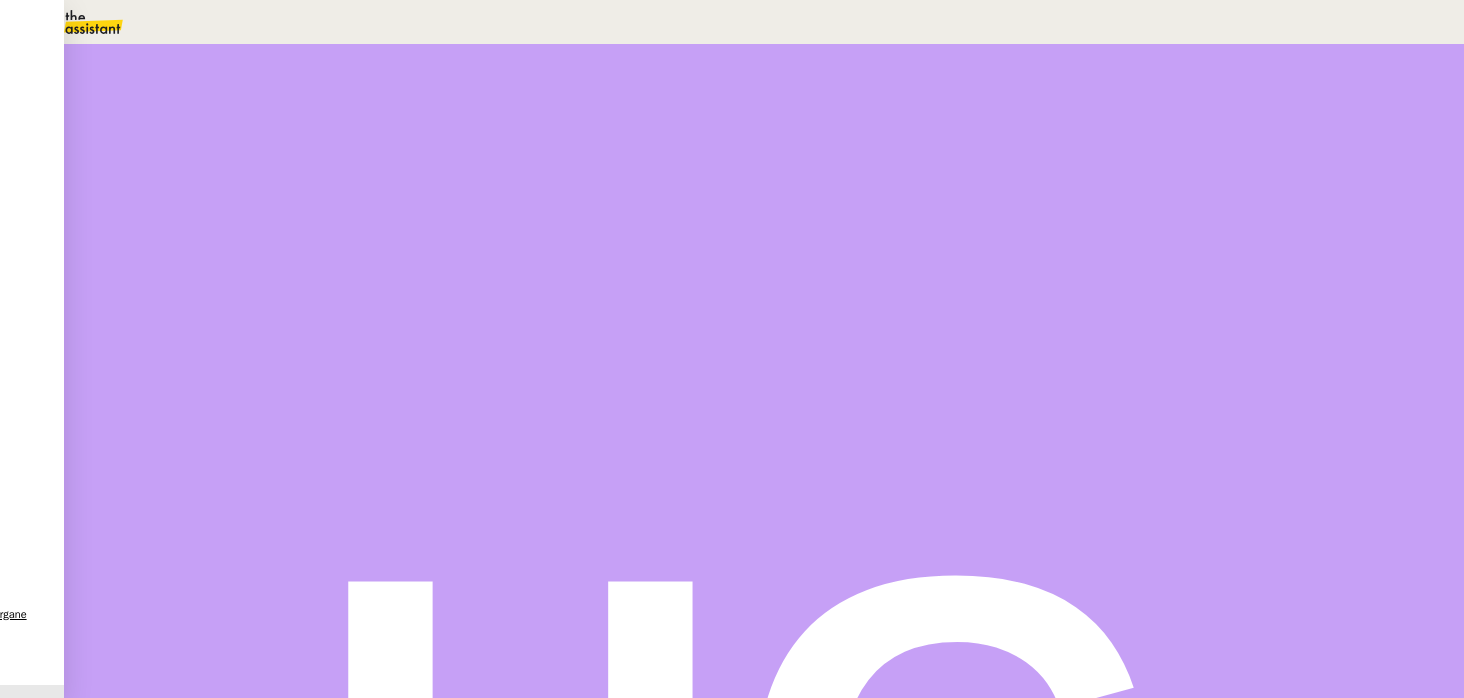 scroll, scrollTop: 0, scrollLeft: 0, axis: both 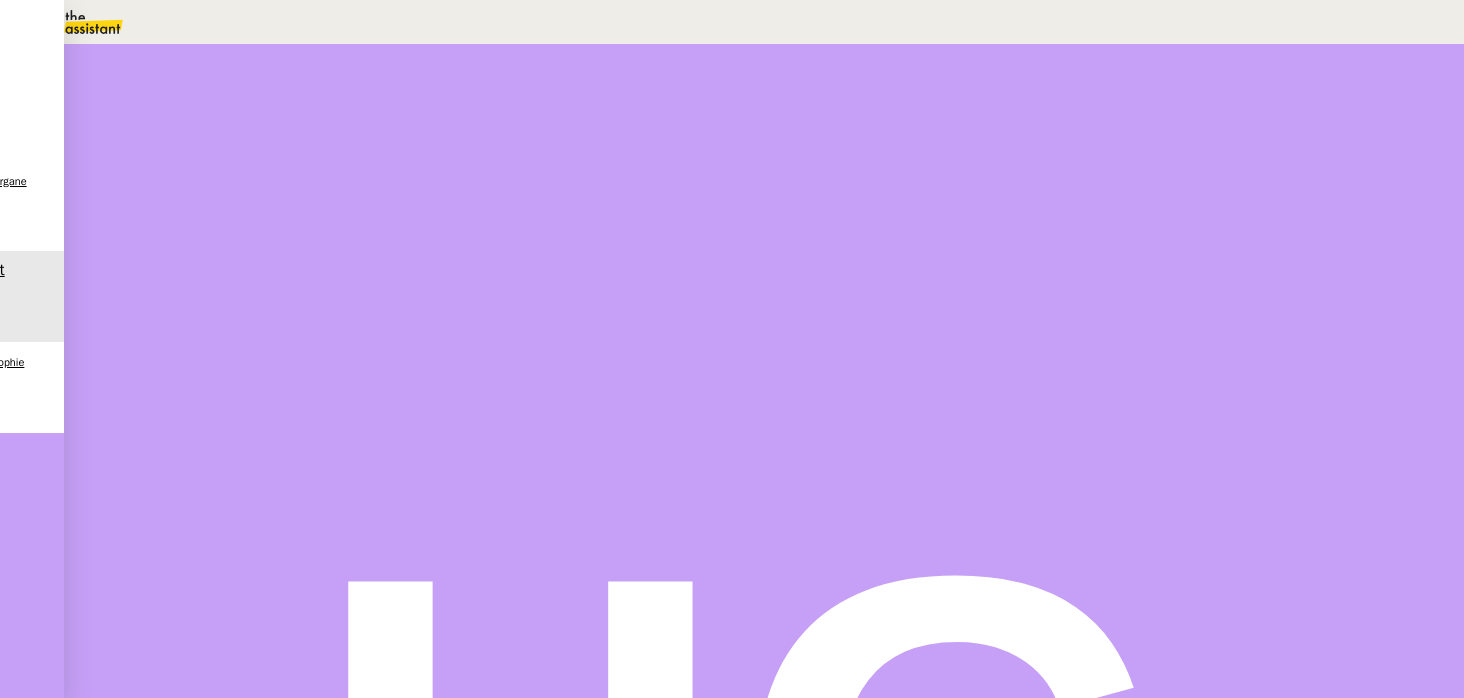 click at bounding box center [251, 340] 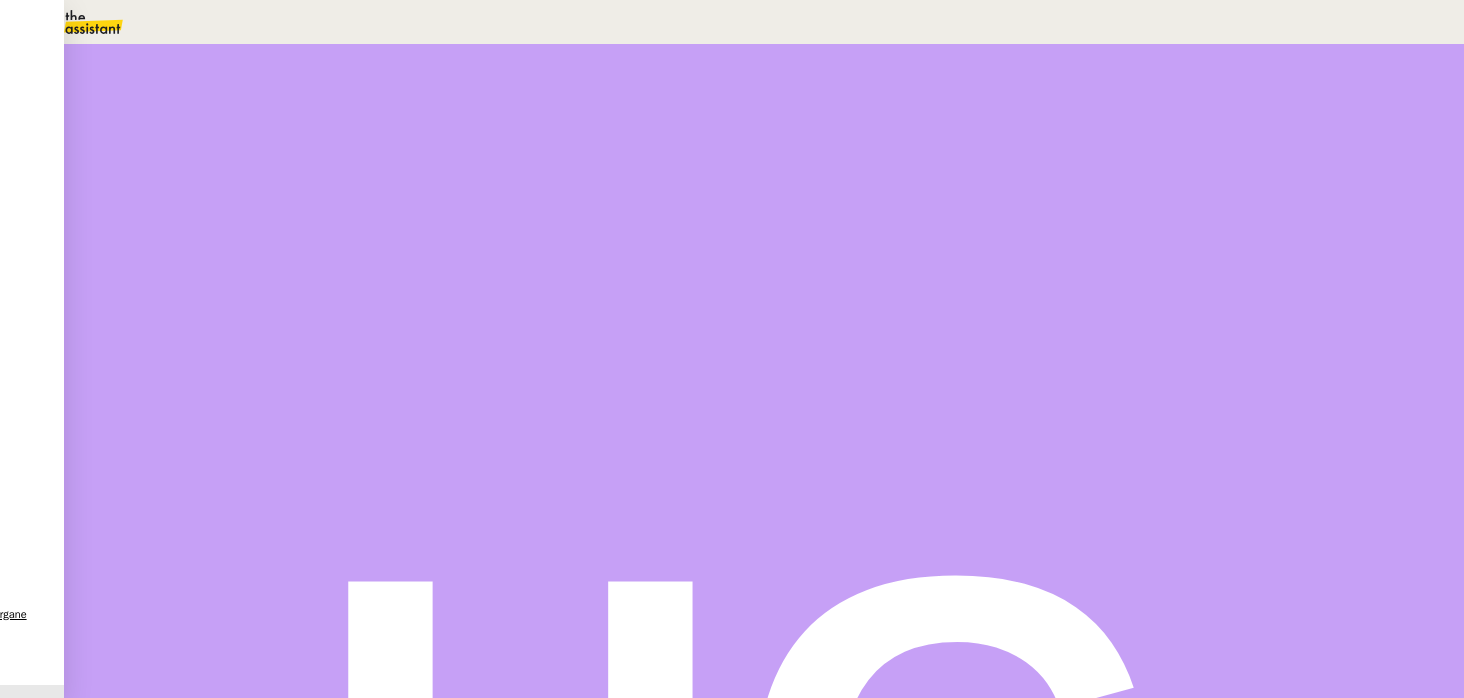 scroll, scrollTop: 317, scrollLeft: 0, axis: vertical 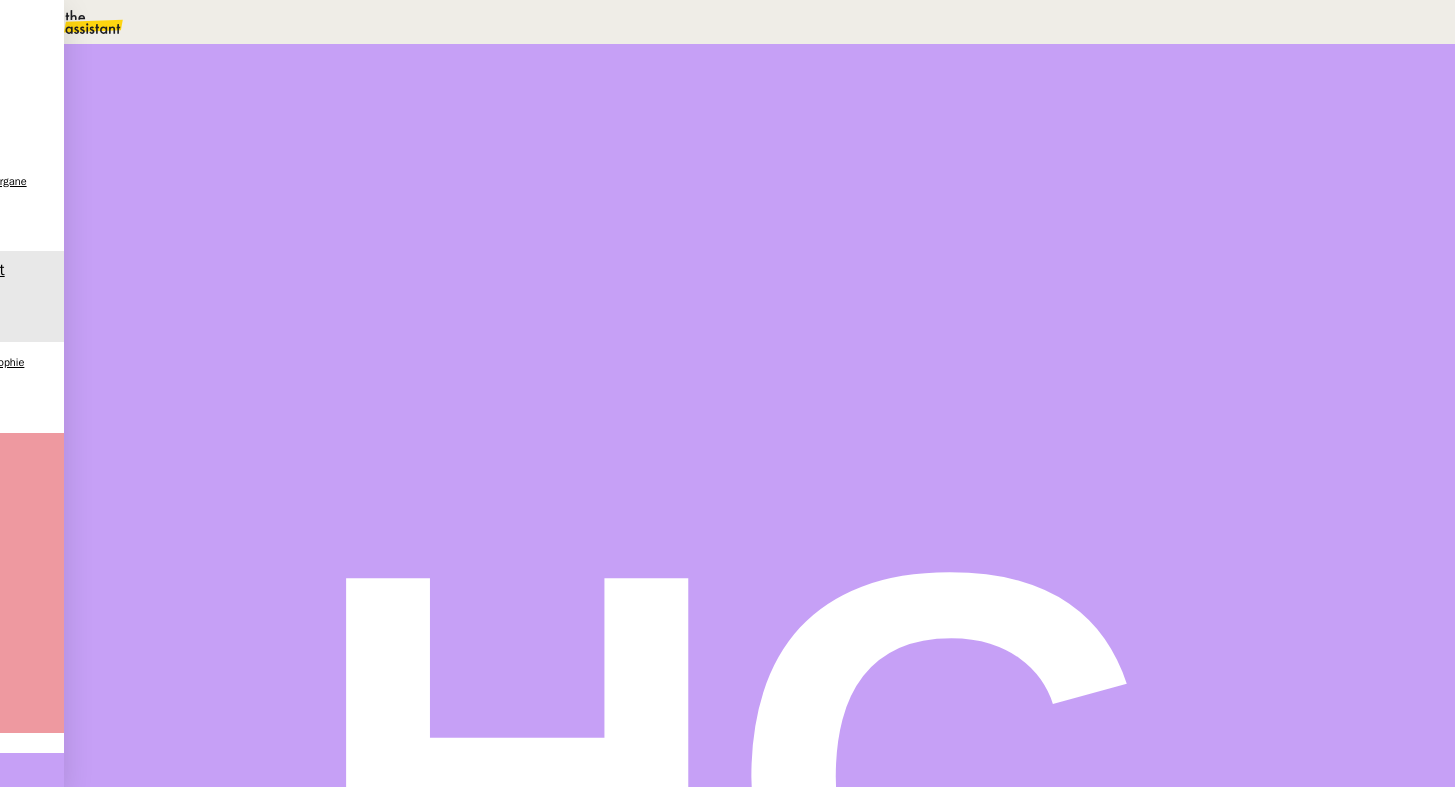 click on "RÉCUPÉRATION DES FACTURES" at bounding box center [160, 2473] 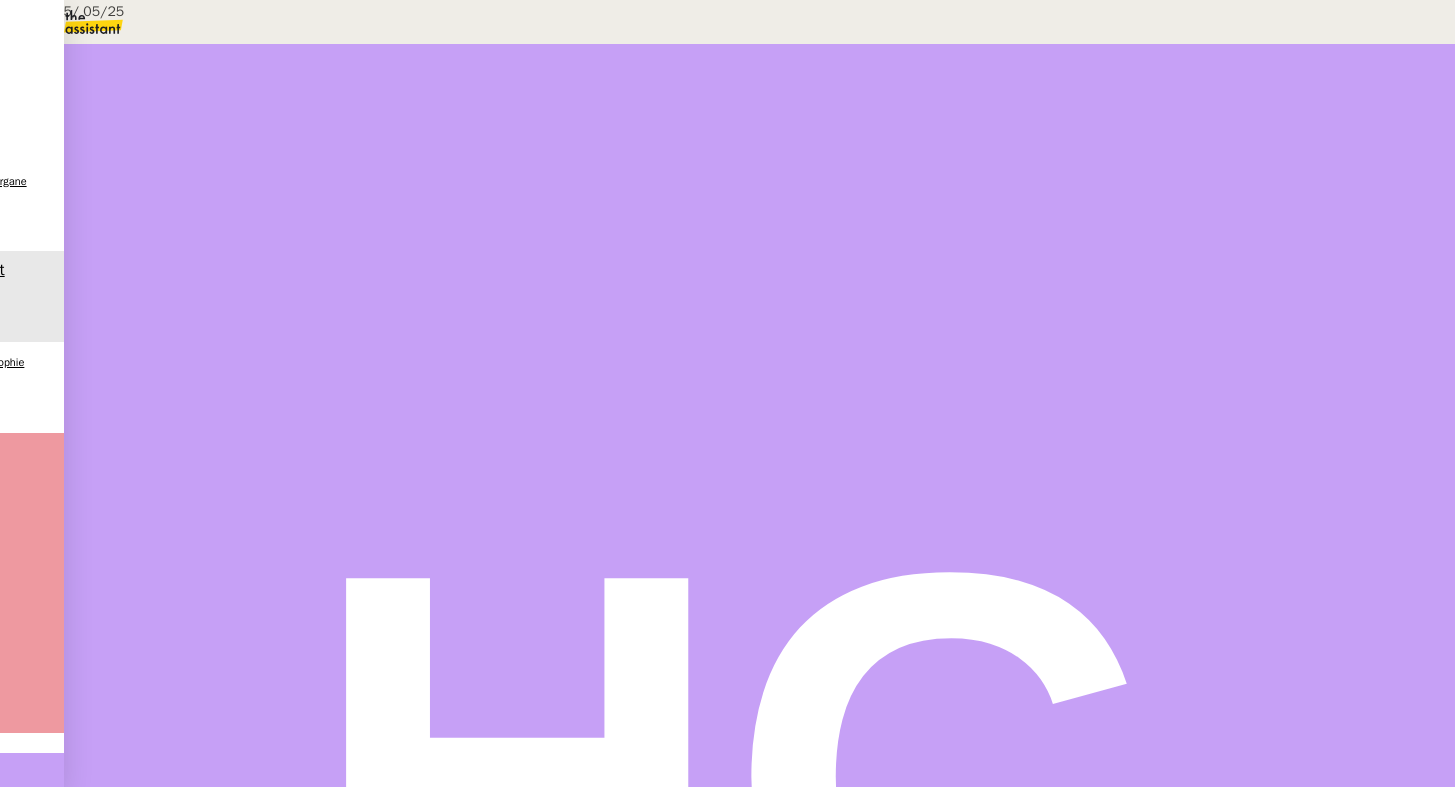 scroll, scrollTop: 0, scrollLeft: 0, axis: both 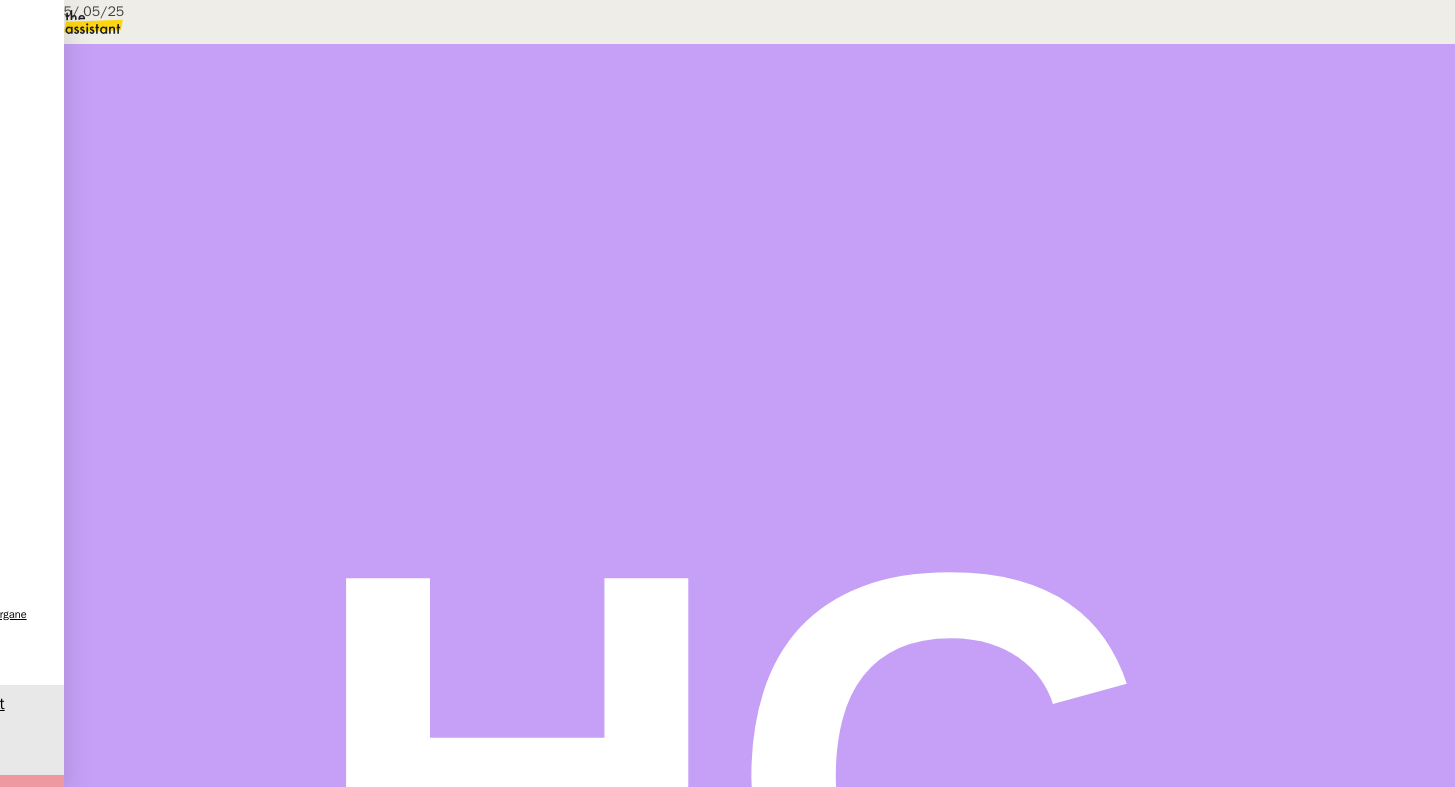 click on "Créée le 15/ 05/25  Contexte :  Cette procédure mensuelle, déclenchée chaque 10 du mois, vise à collecter puis intégrer les factures des différents établissements dans l’outil Pennylane. Les factures sont d’abord récupérées via divers canaux (courrier, email, plateformes), selon les indications du fichier de suivi. Ensuite, elles sont importées et complétées dans Pennylane avec les données nécessaires (montant, fournisseur, échéance, etc.). Ce processus est répété pour chaque pizzeria sans nécessité d’informer le client une fois terminé. Listing des entreprises de la cliente  ICI Récurrence  :  Mensuelle Déclenchement :  Déclenchement chaque 10 du mois  PROCÉDURE : A/ RÉCUPÉRATION DES FACTURES  :  Accéder au  DRIVE , puis dans “Magasins 2025”, cliquer sur “récupération des factures Pennylane”  Le fichier  Excel  contient pour chaque établissement les factures qui doivent être transmises  En fonction du mode de récupération, récupérer chaque facture :" at bounding box center [727, 980] 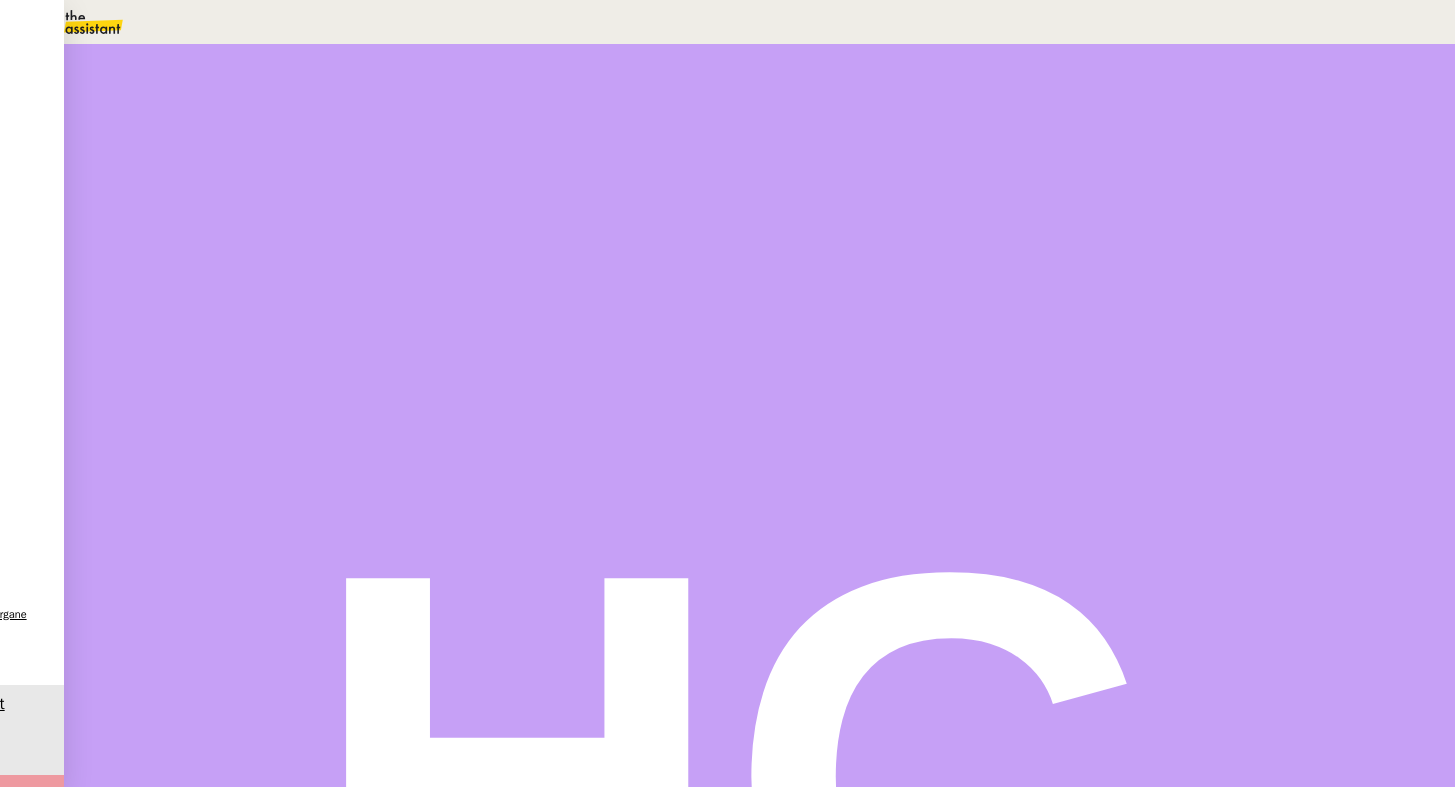 scroll, scrollTop: 1659, scrollLeft: 0, axis: vertical 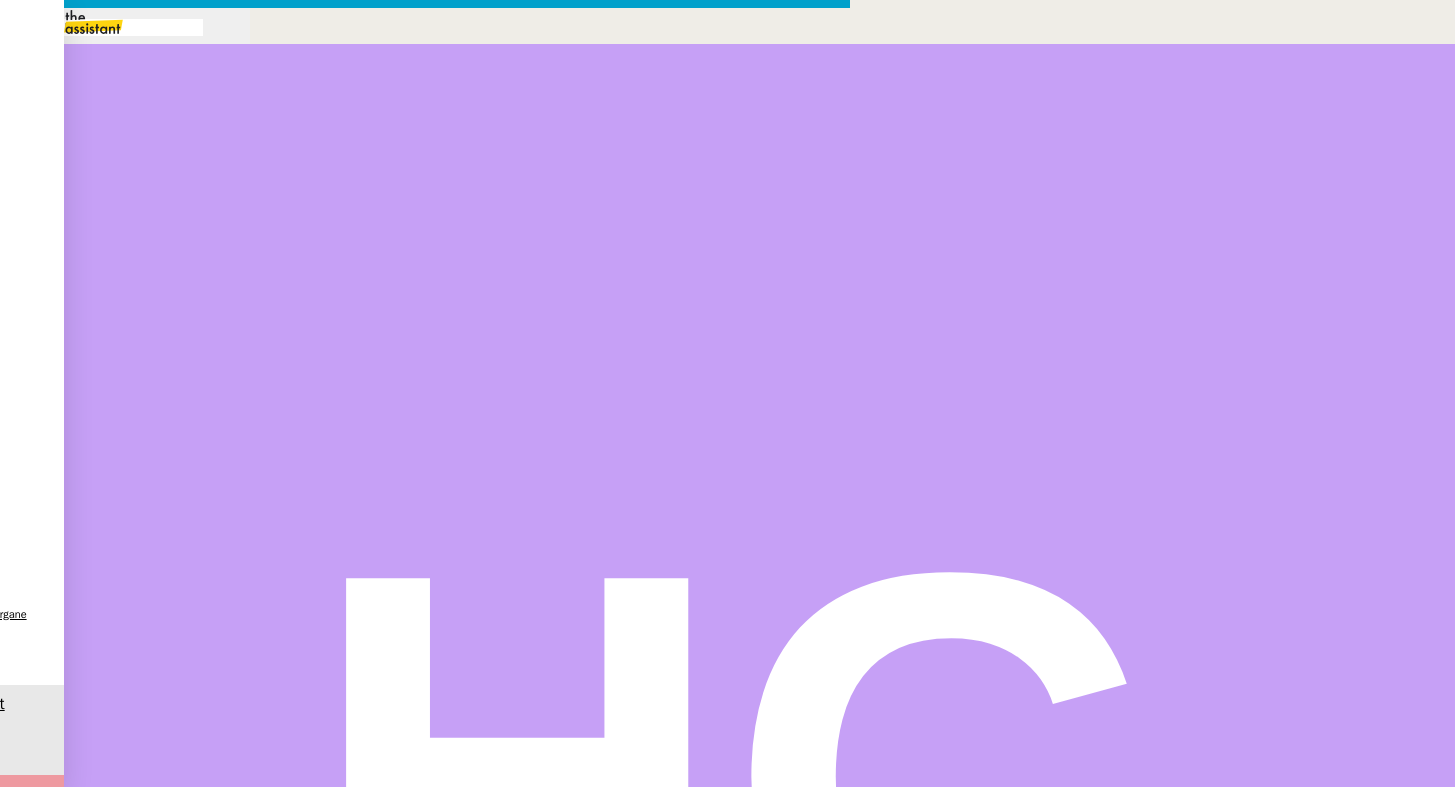 click at bounding box center (425, 837) 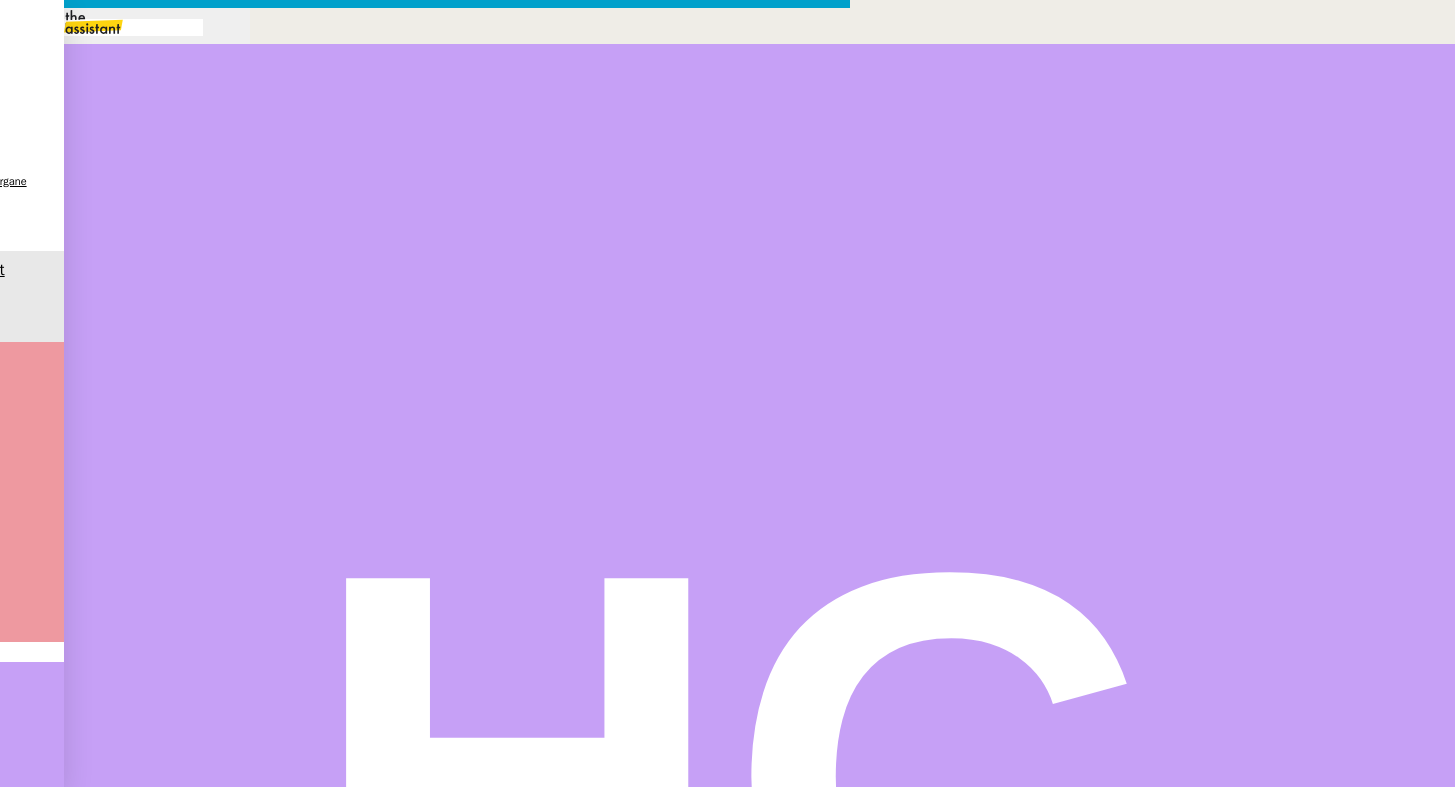 drag, startPoint x: 1114, startPoint y: 227, endPoint x: 879, endPoint y: 230, distance: 235.01915 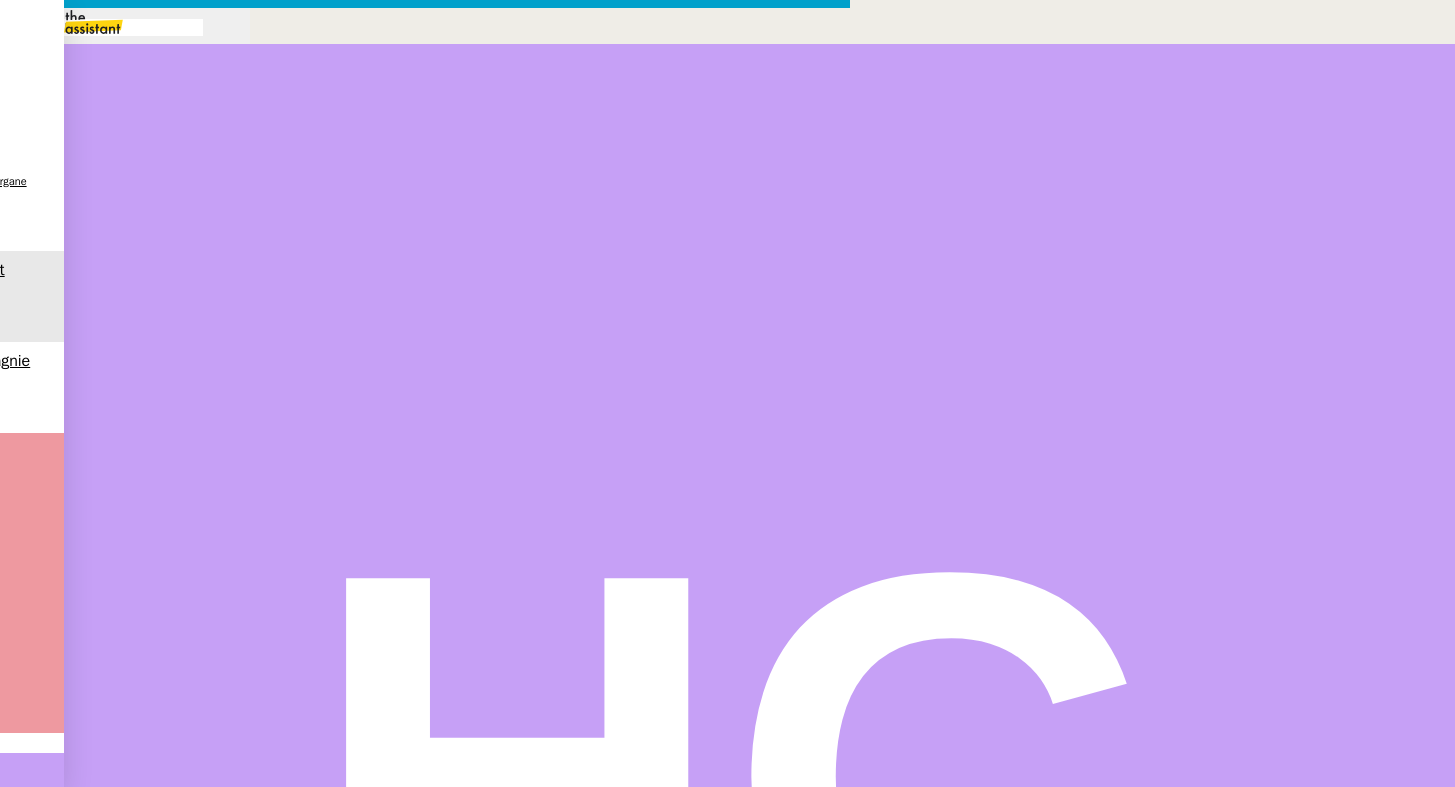 click at bounding box center [425, 1051] 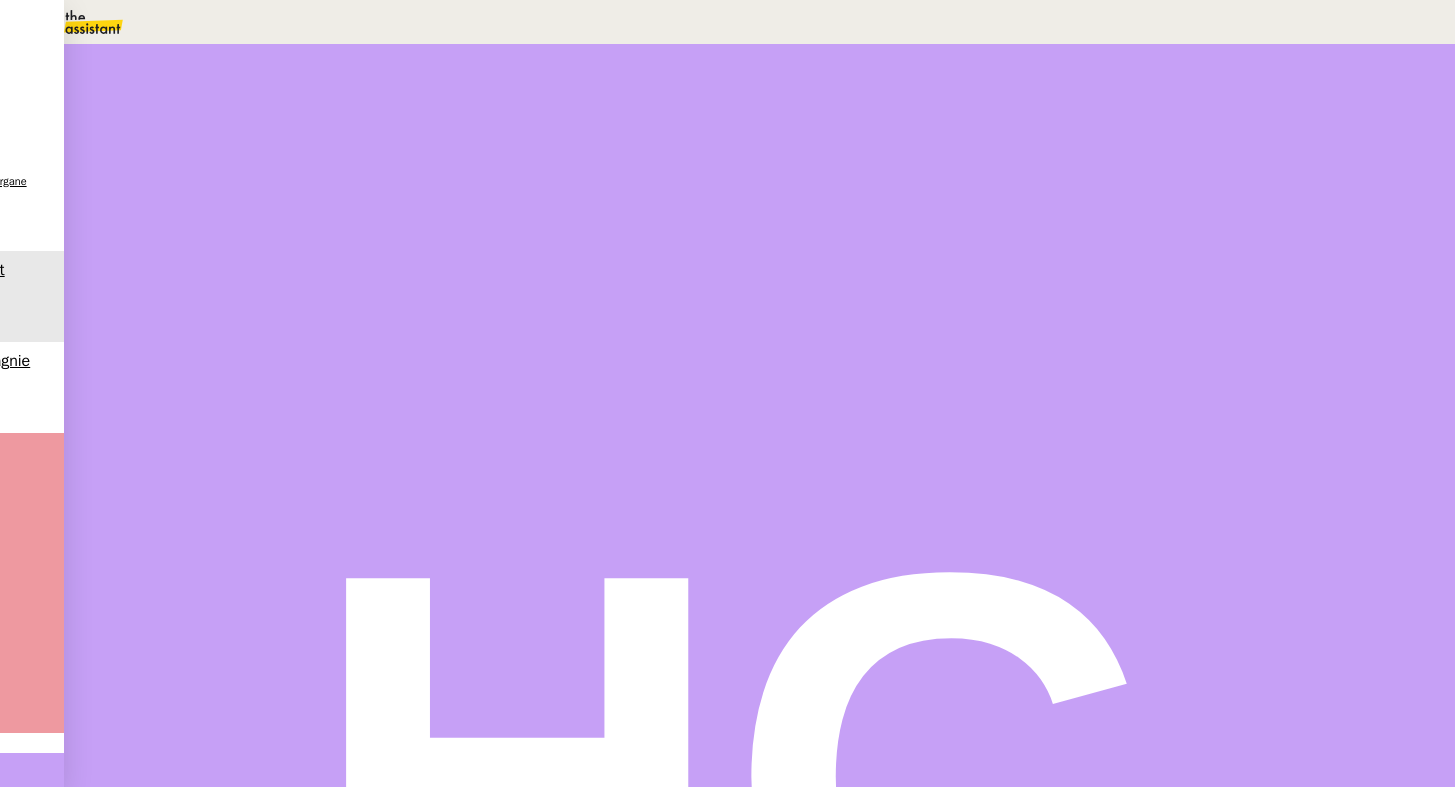 scroll, scrollTop: 2041, scrollLeft: 0, axis: vertical 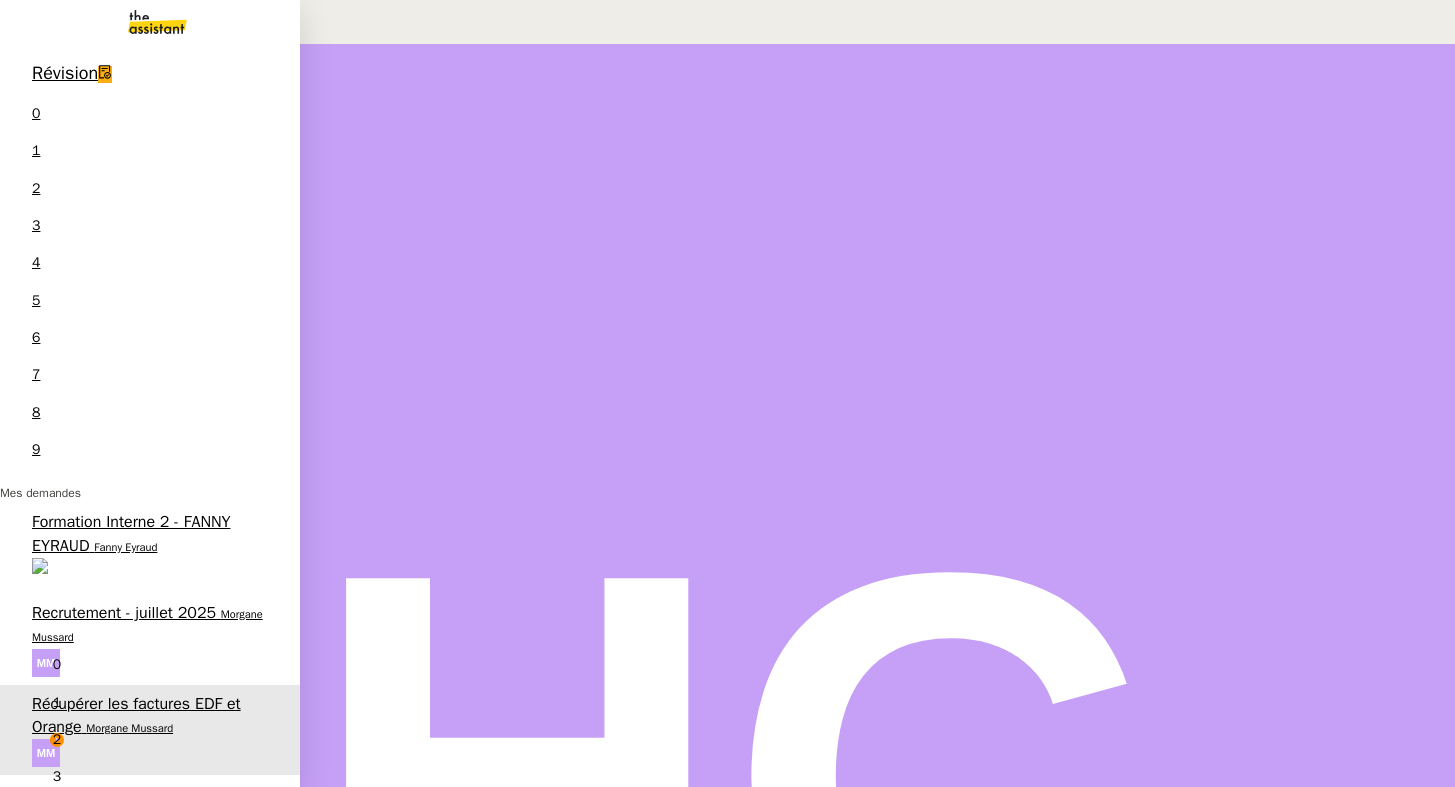 click on "Enregistrer et payer la compagnie" at bounding box center [149, 794] 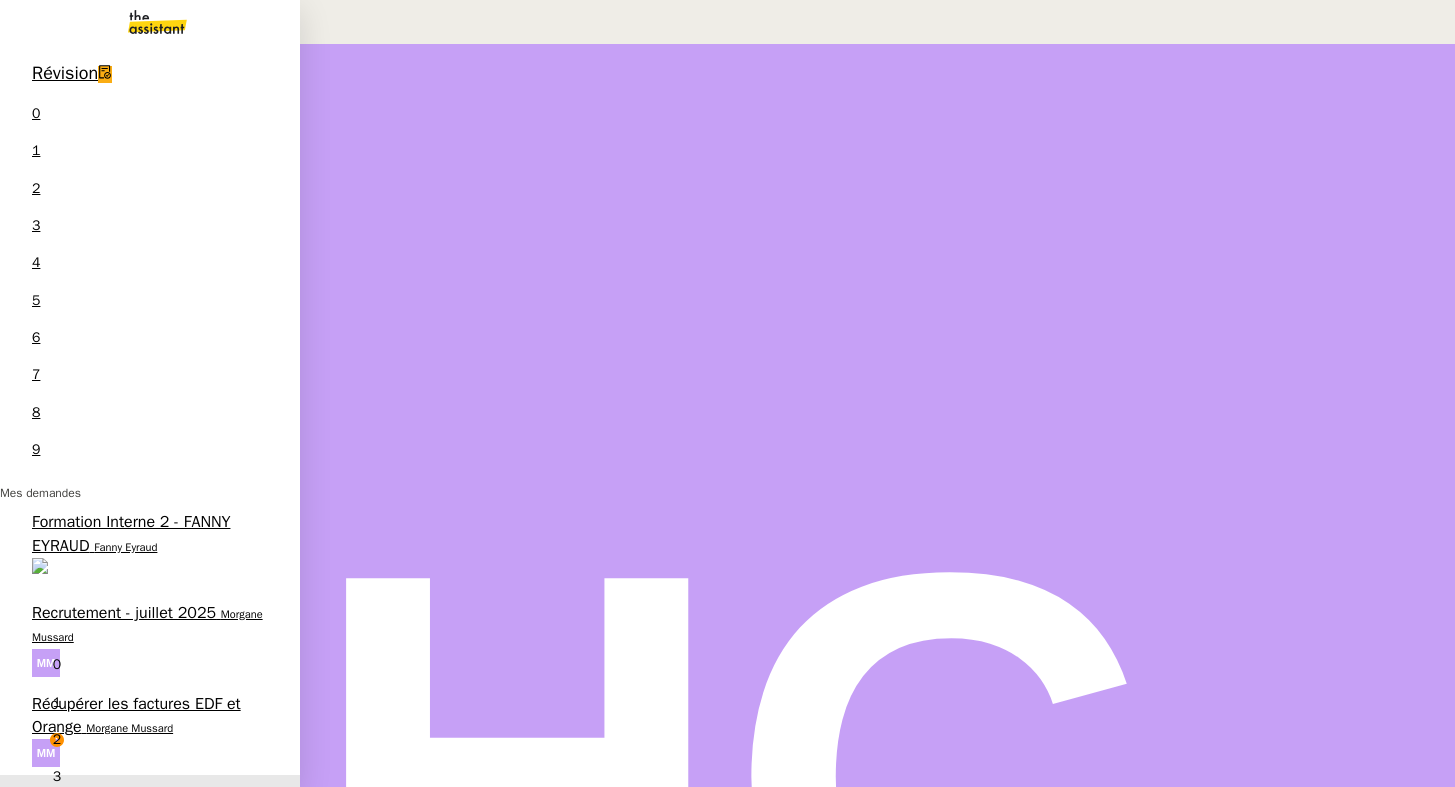 scroll, scrollTop: 254, scrollLeft: 0, axis: vertical 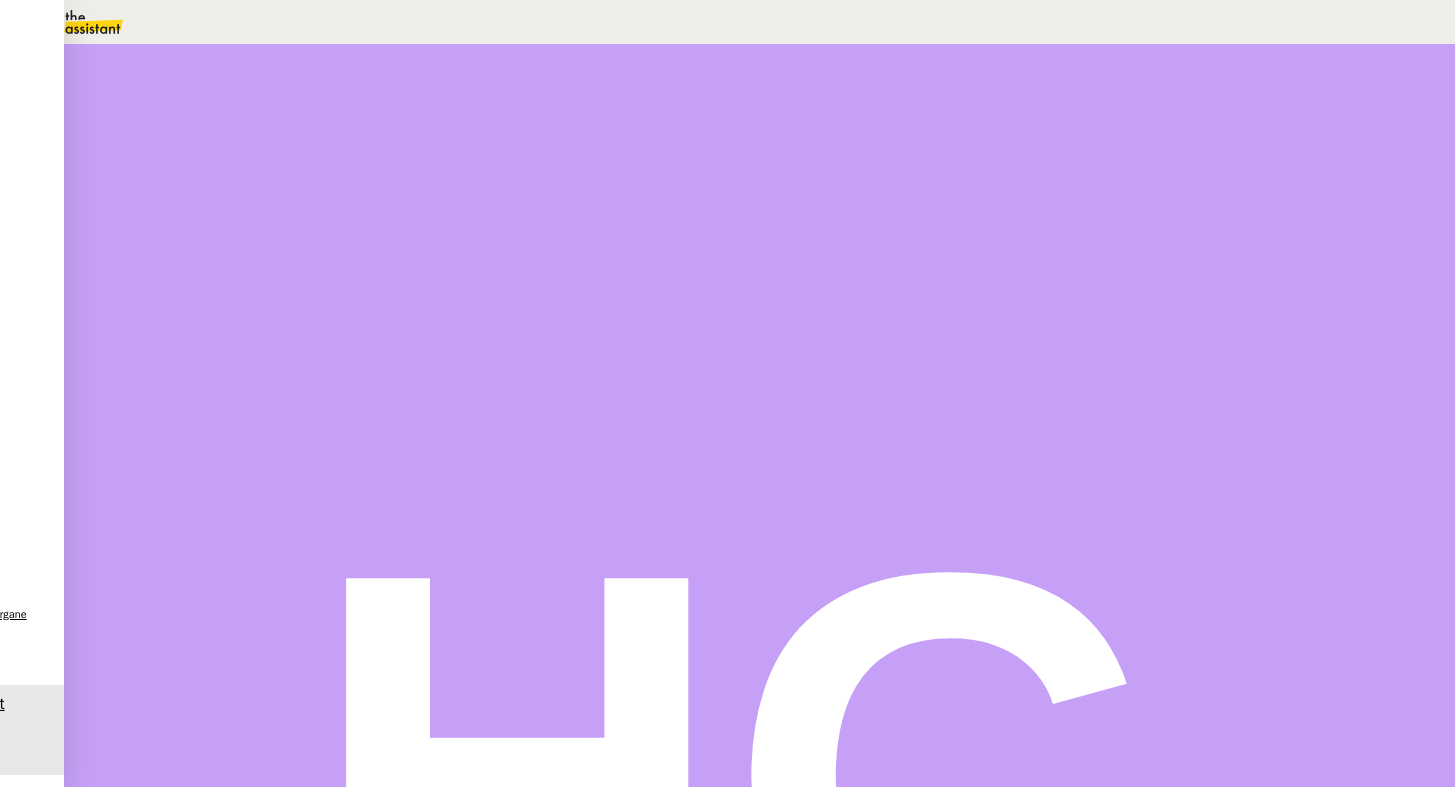 click at bounding box center (247, 448) 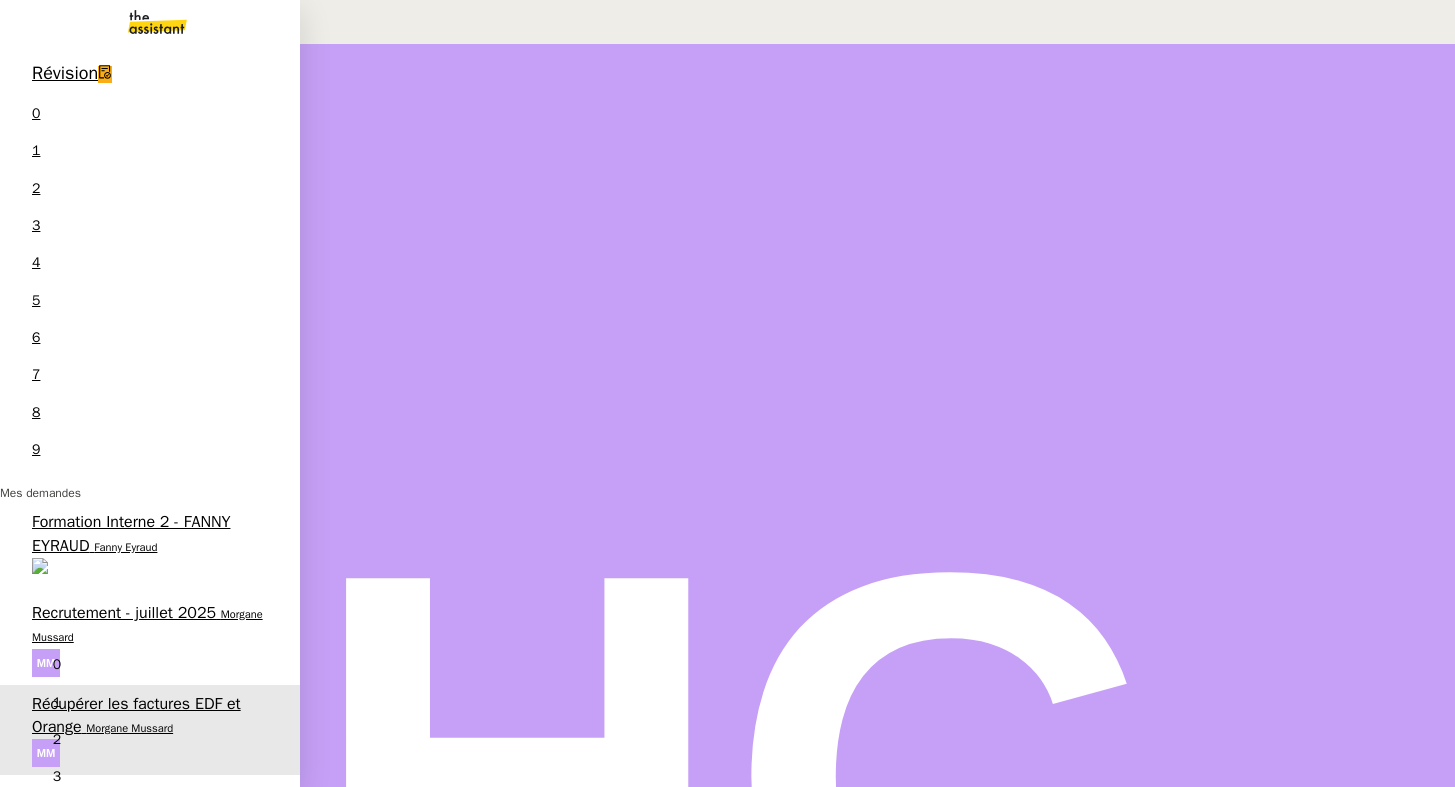 click on "Enregistrer et payer la compagnie" at bounding box center (149, 794) 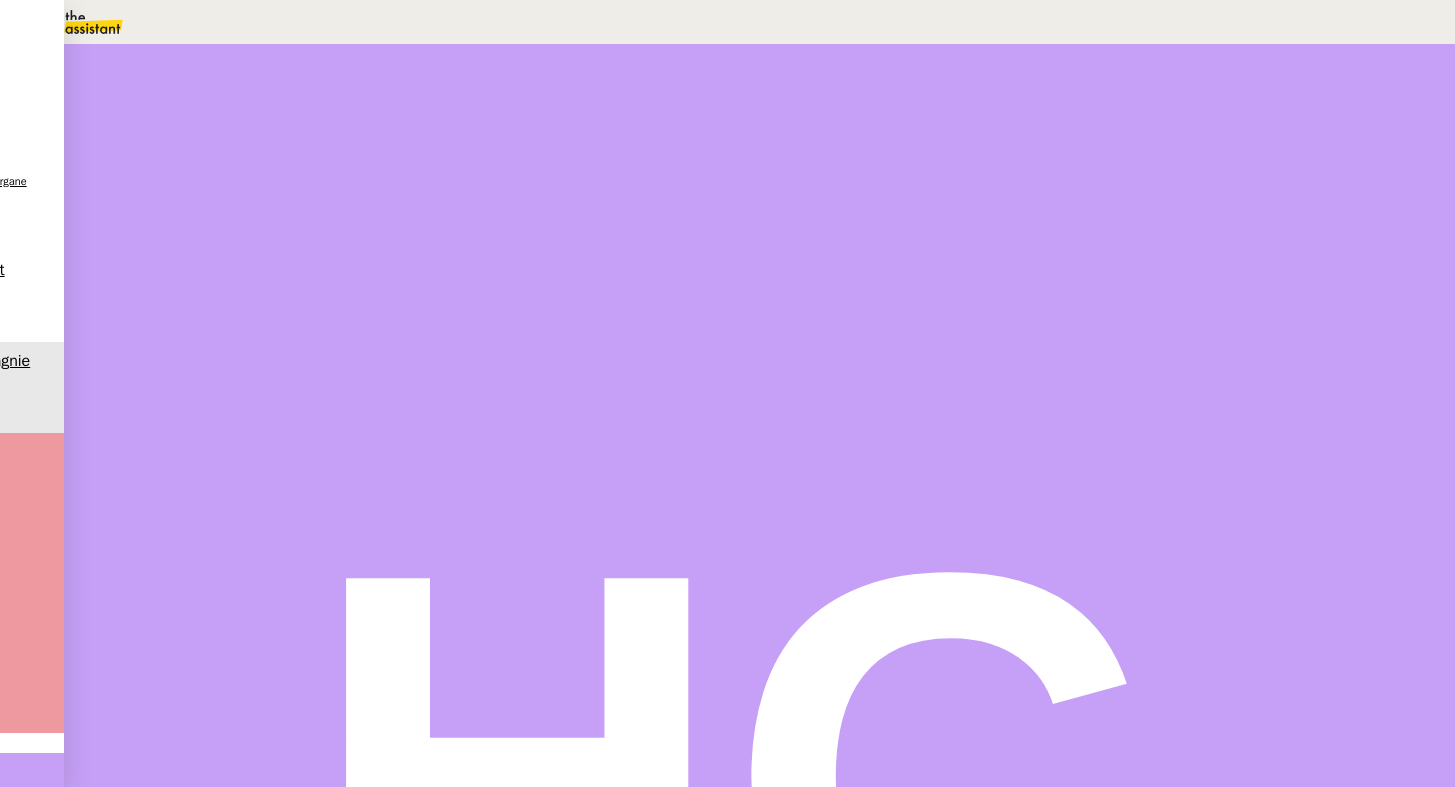 scroll, scrollTop: 560, scrollLeft: 0, axis: vertical 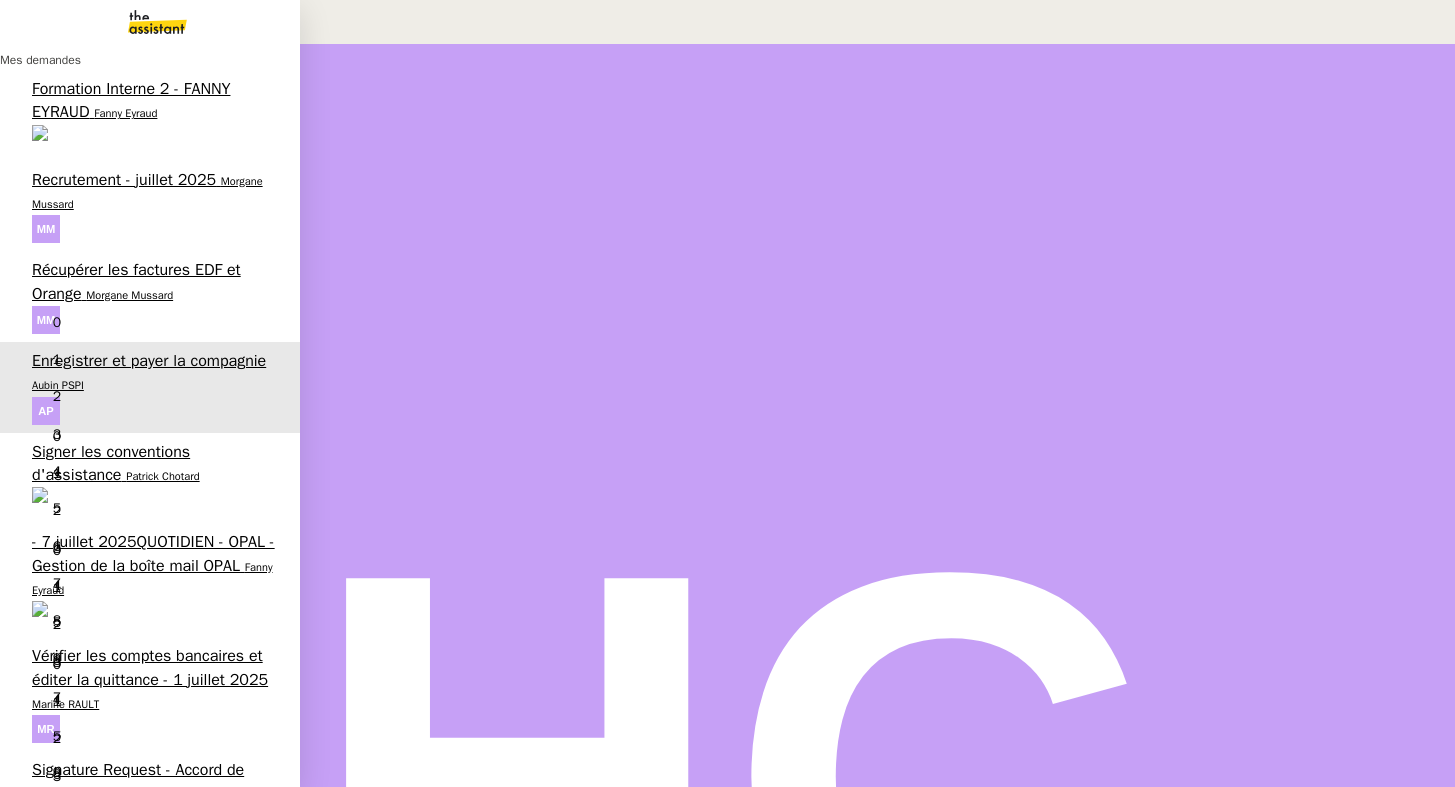 click on "Signature Request - Accord de Coopération Senja Partners" at bounding box center [138, 781] 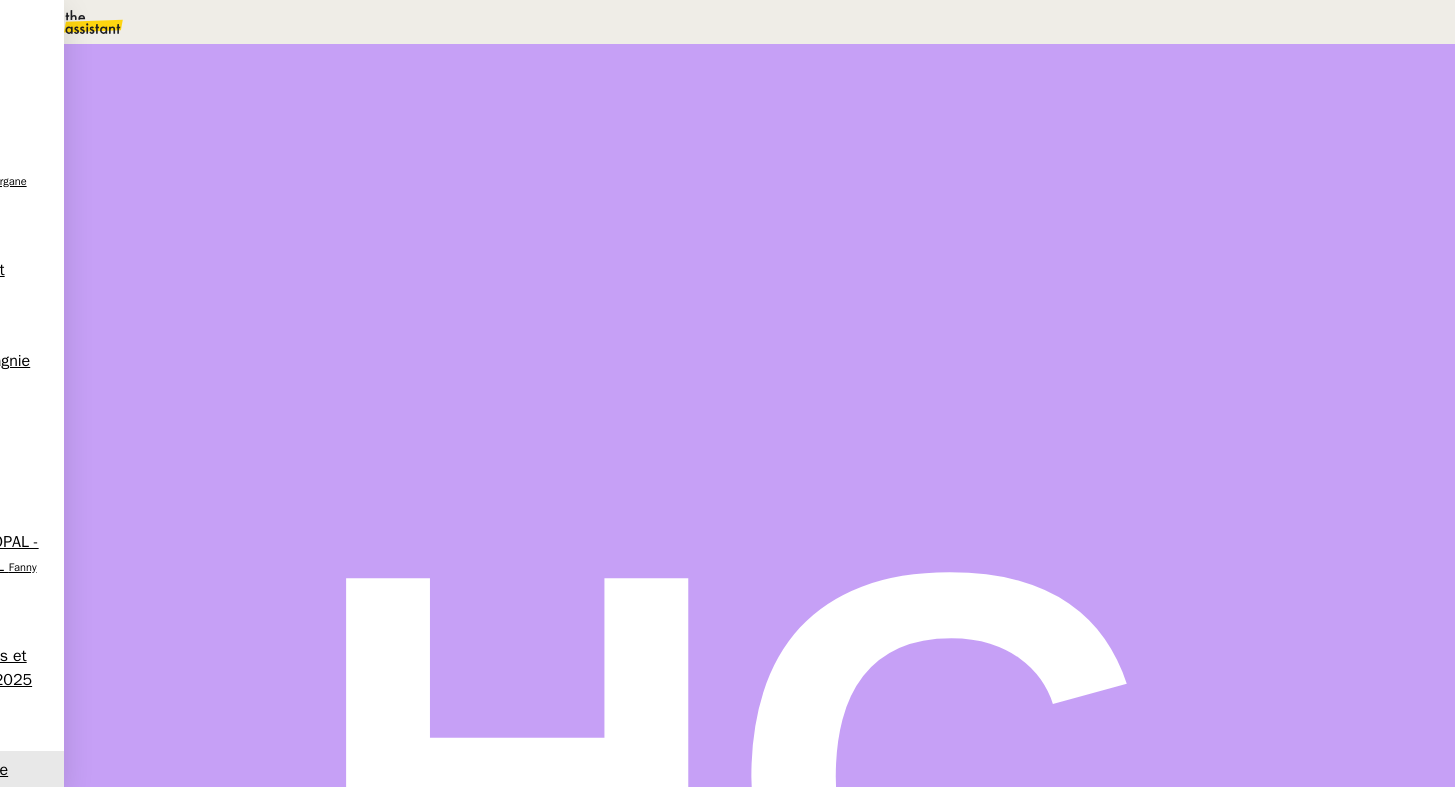 click at bounding box center [247, 676] 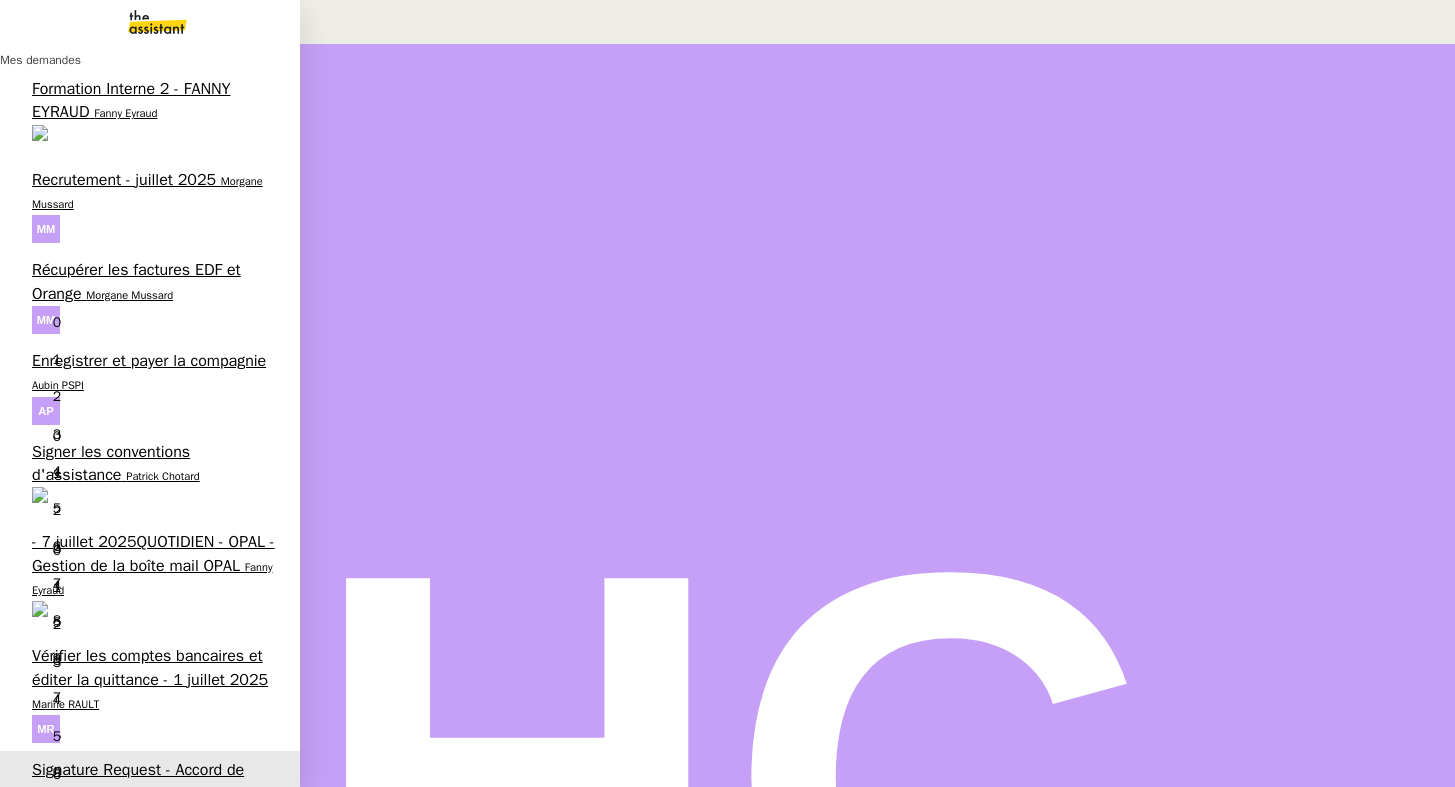 click on "Patrick Chotard" at bounding box center [162, 476] 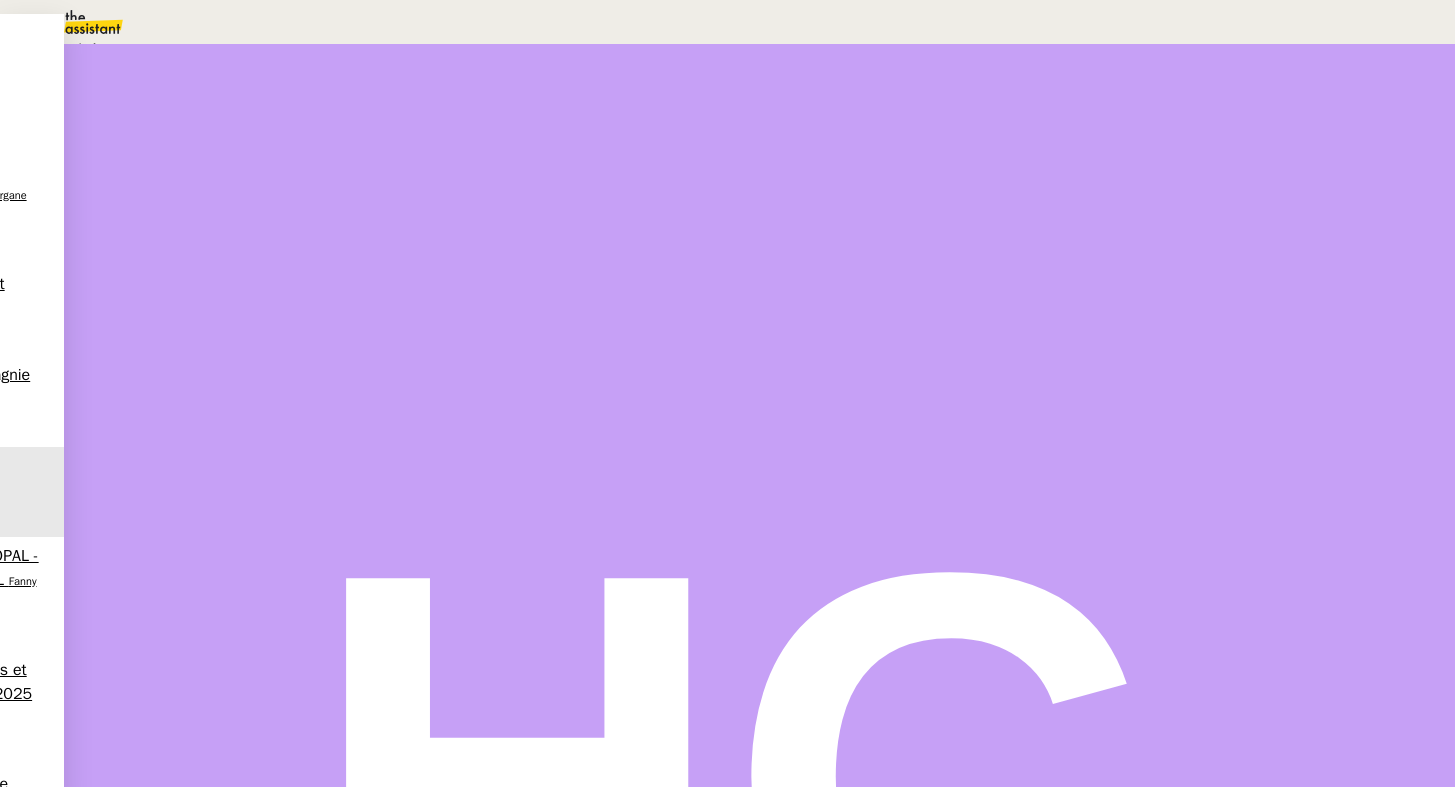 click on "Statut" at bounding box center [250, 112] 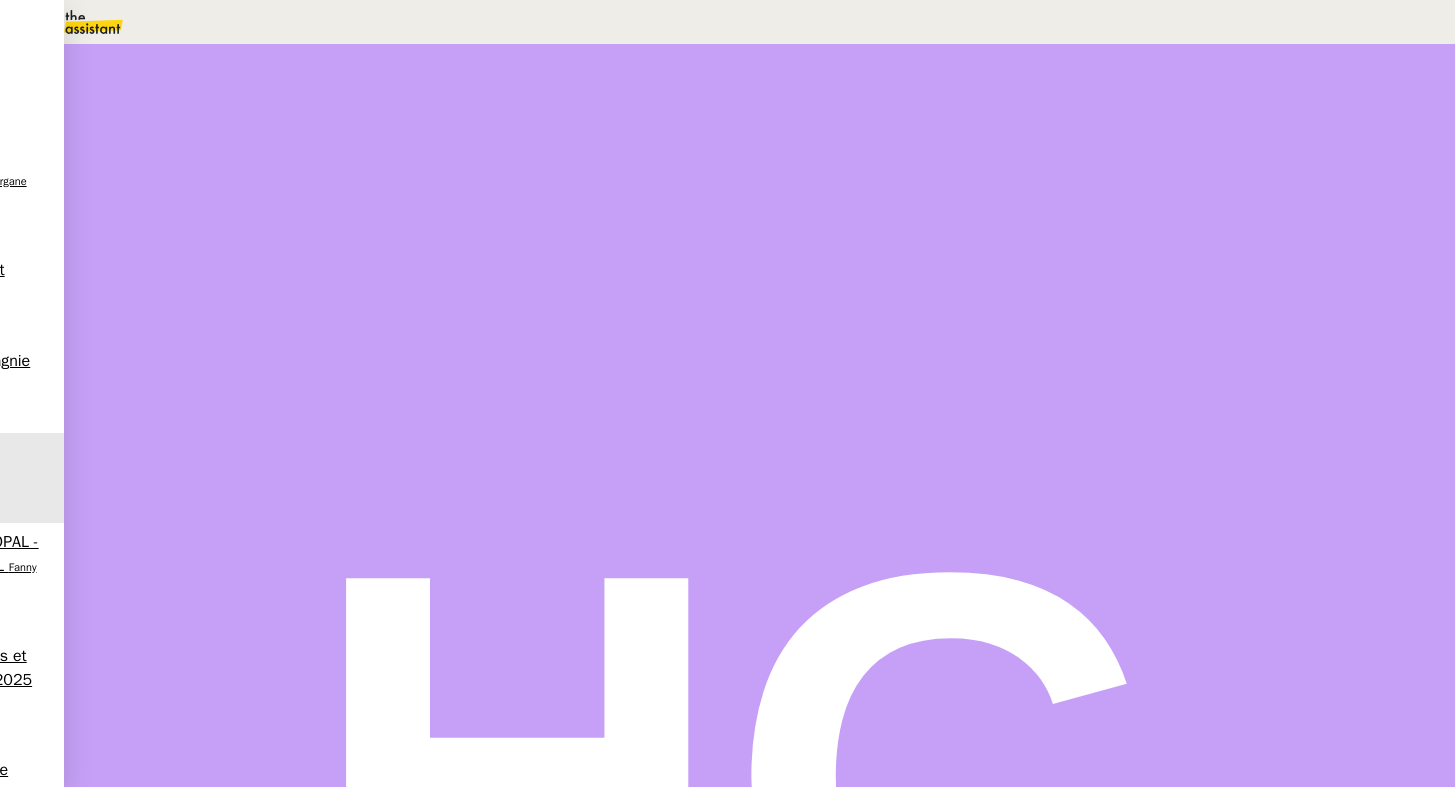 click on "9" at bounding box center [1081, 275] 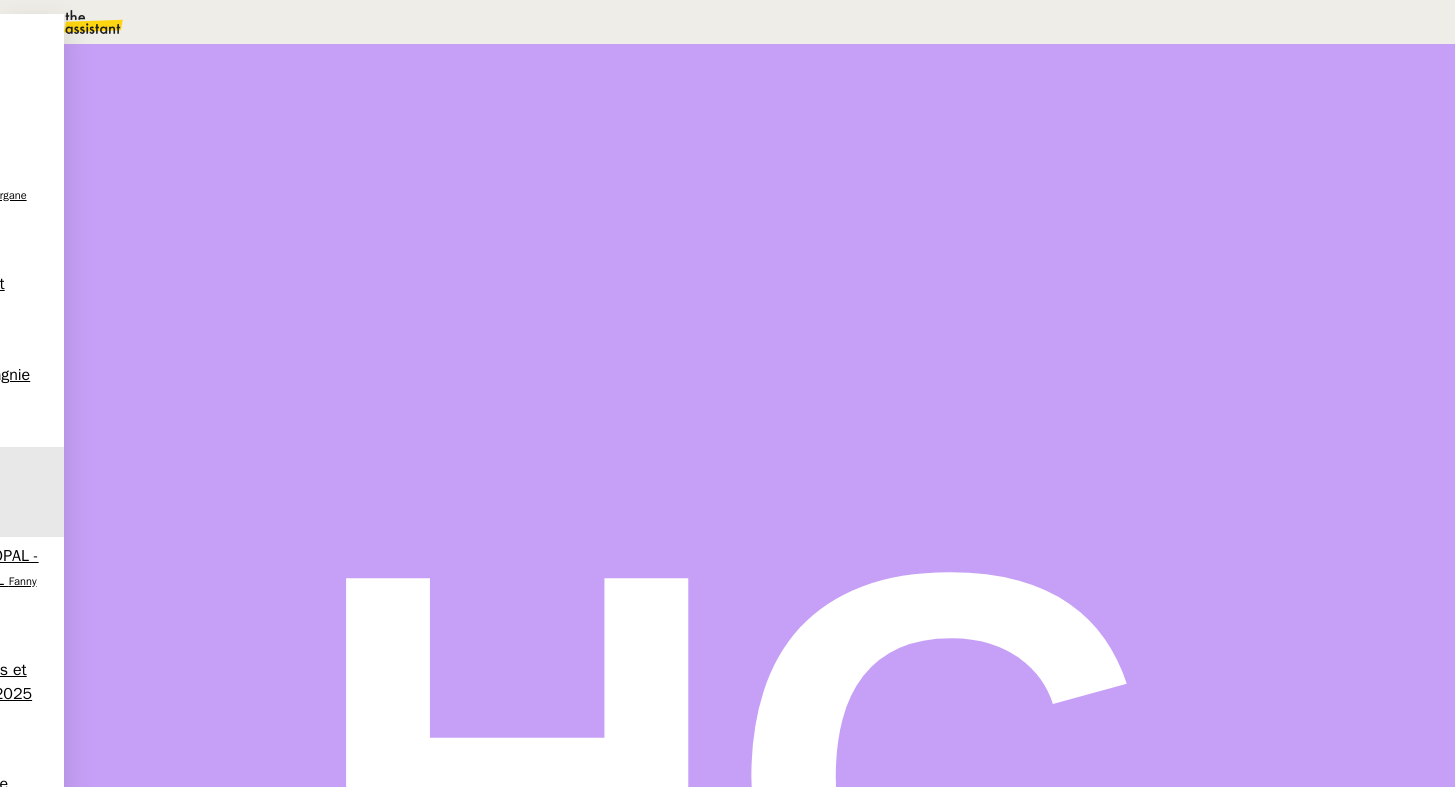 scroll, scrollTop: 207, scrollLeft: 0, axis: vertical 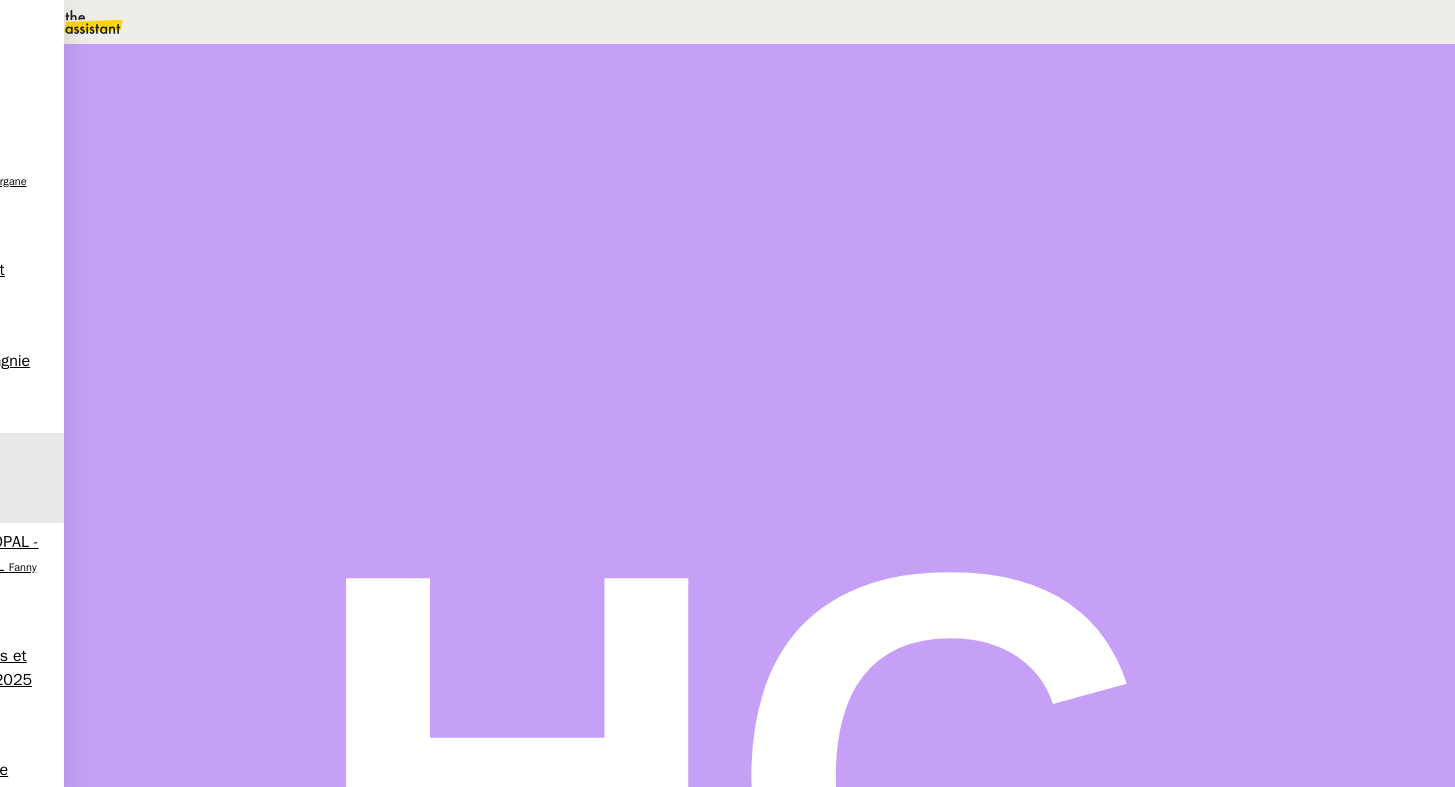 click on "Sauver" at bounding box center [1058, 482] 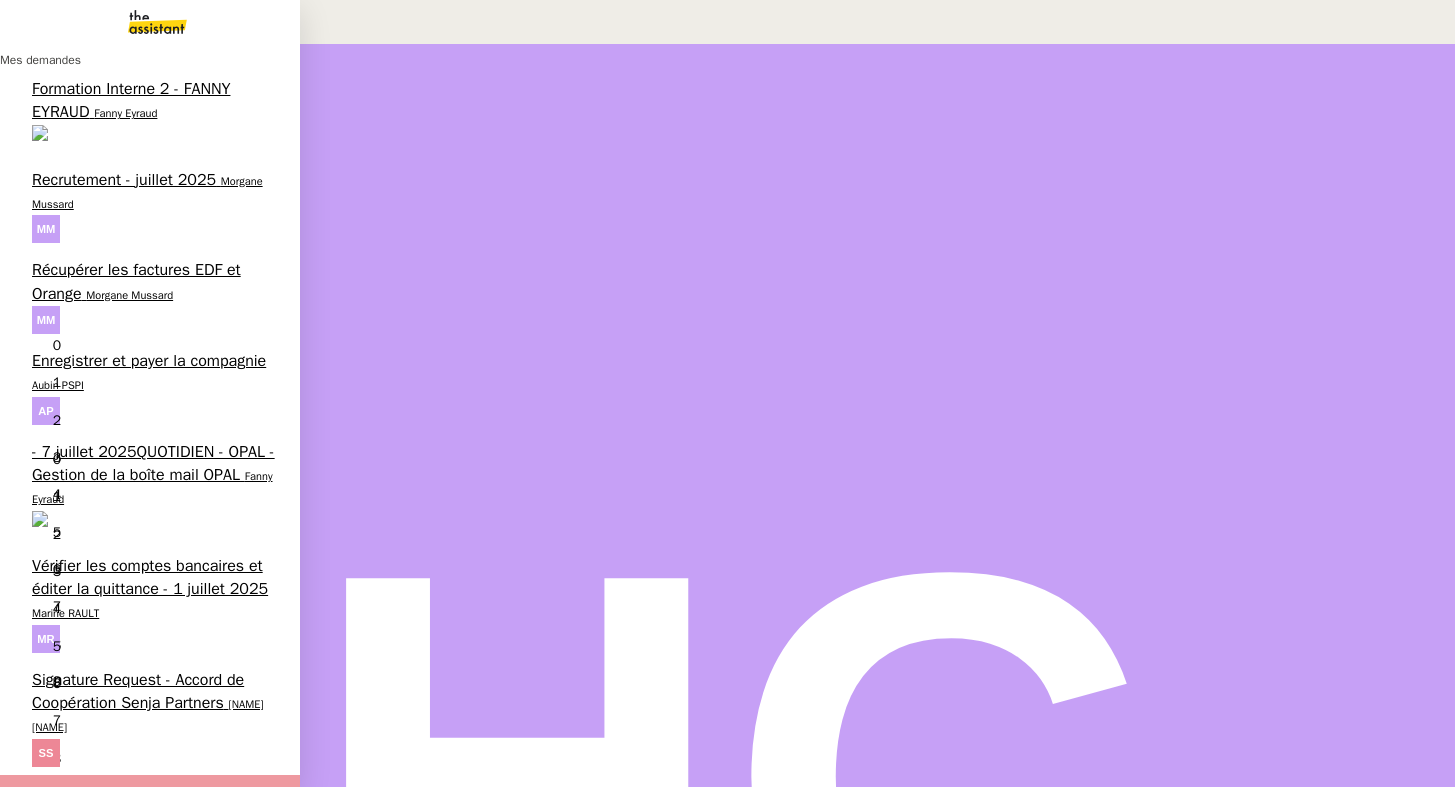 click on "Signature Request - Accord de Coopération Senja Partners" at bounding box center [138, 691] 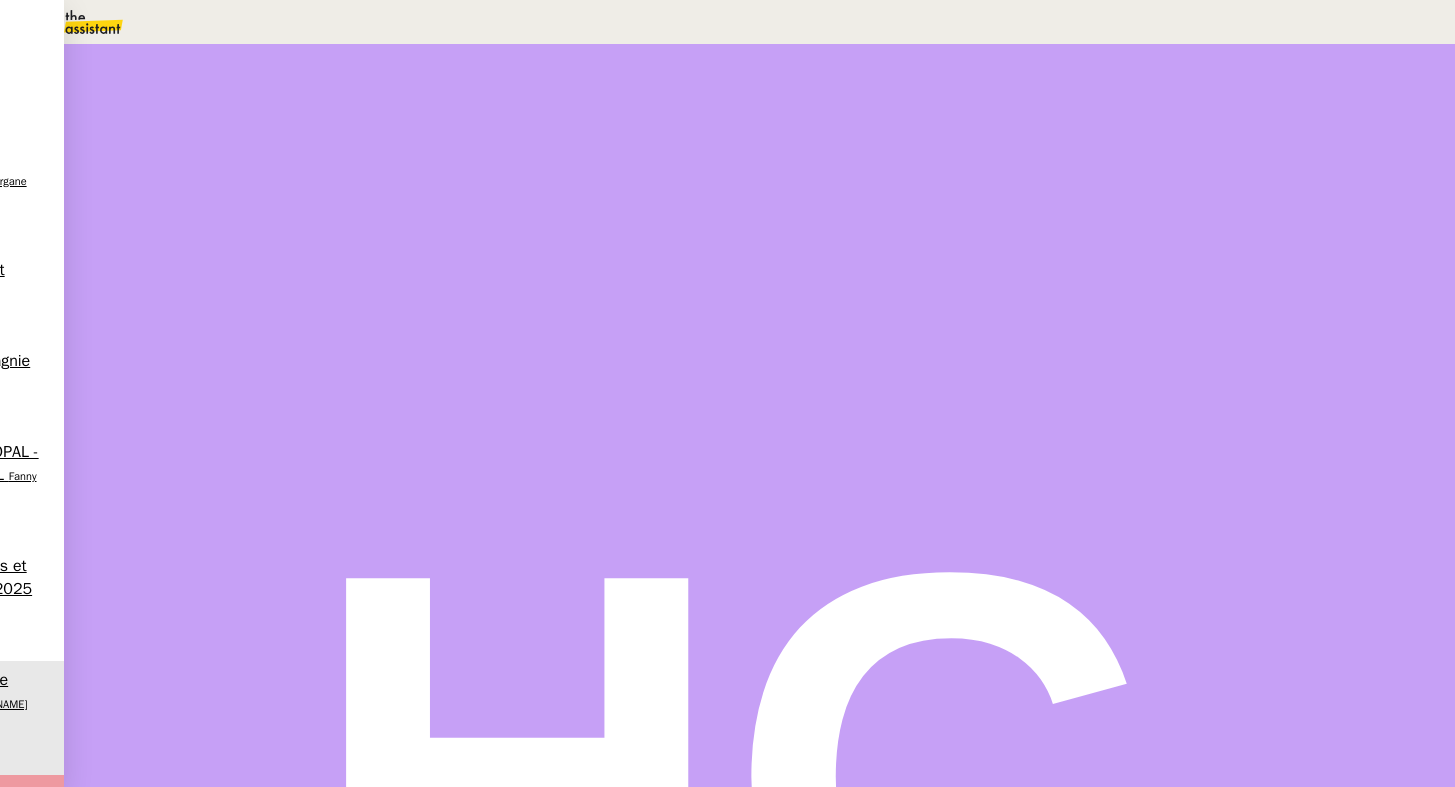 click at bounding box center (221, 128) 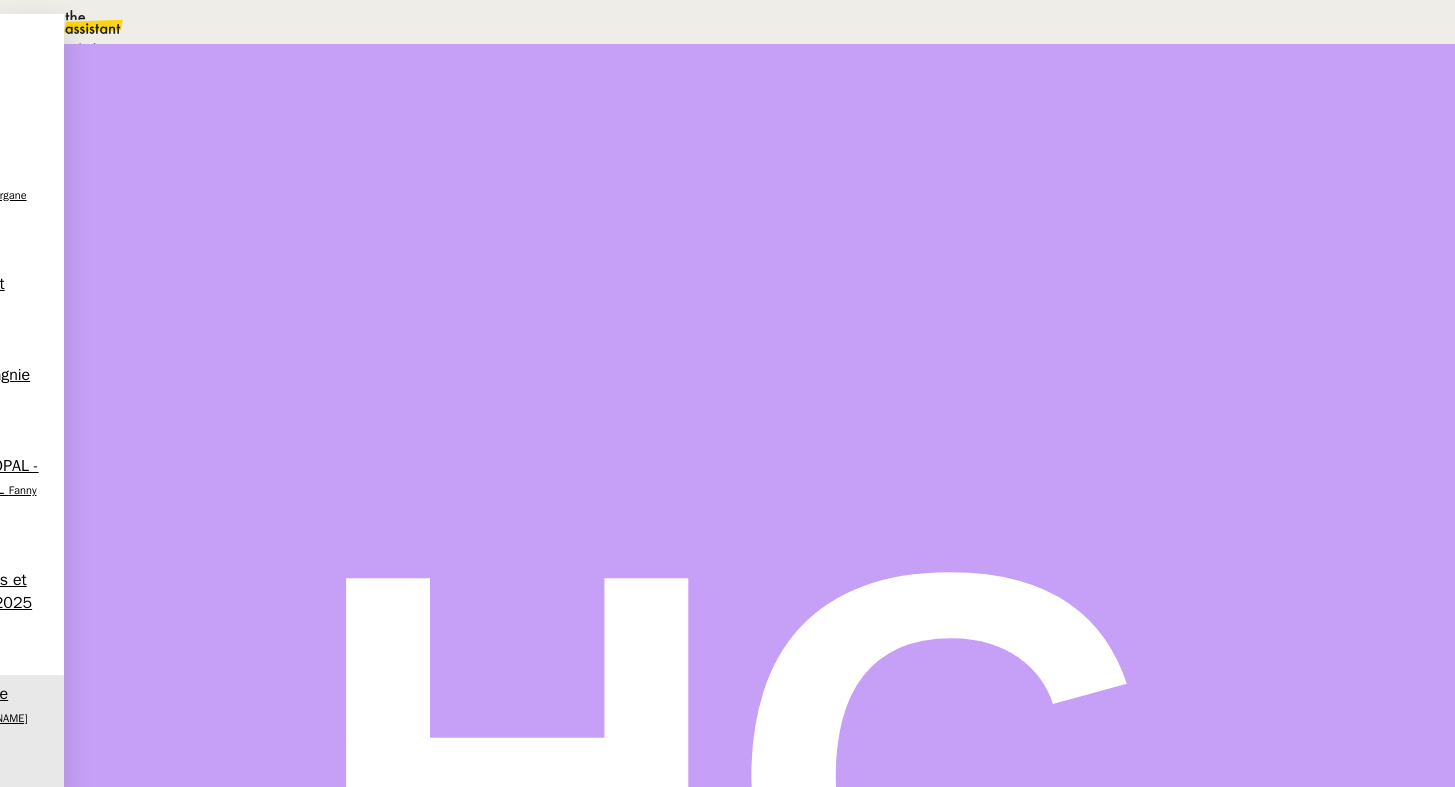 click on "Programmé Une action est programmée dans le futur." at bounding box center [334, 48] 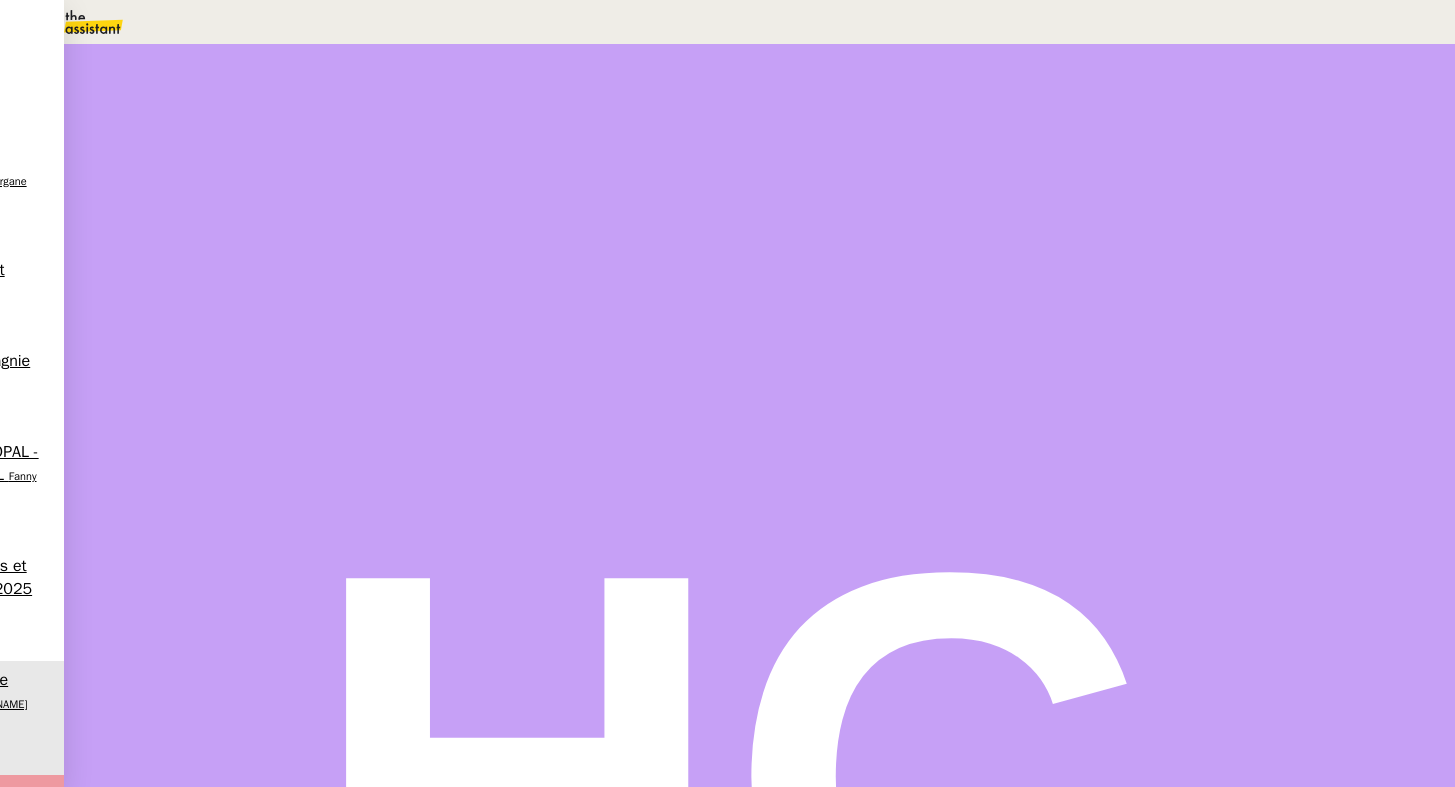 click on "9" at bounding box center (1081, 275) 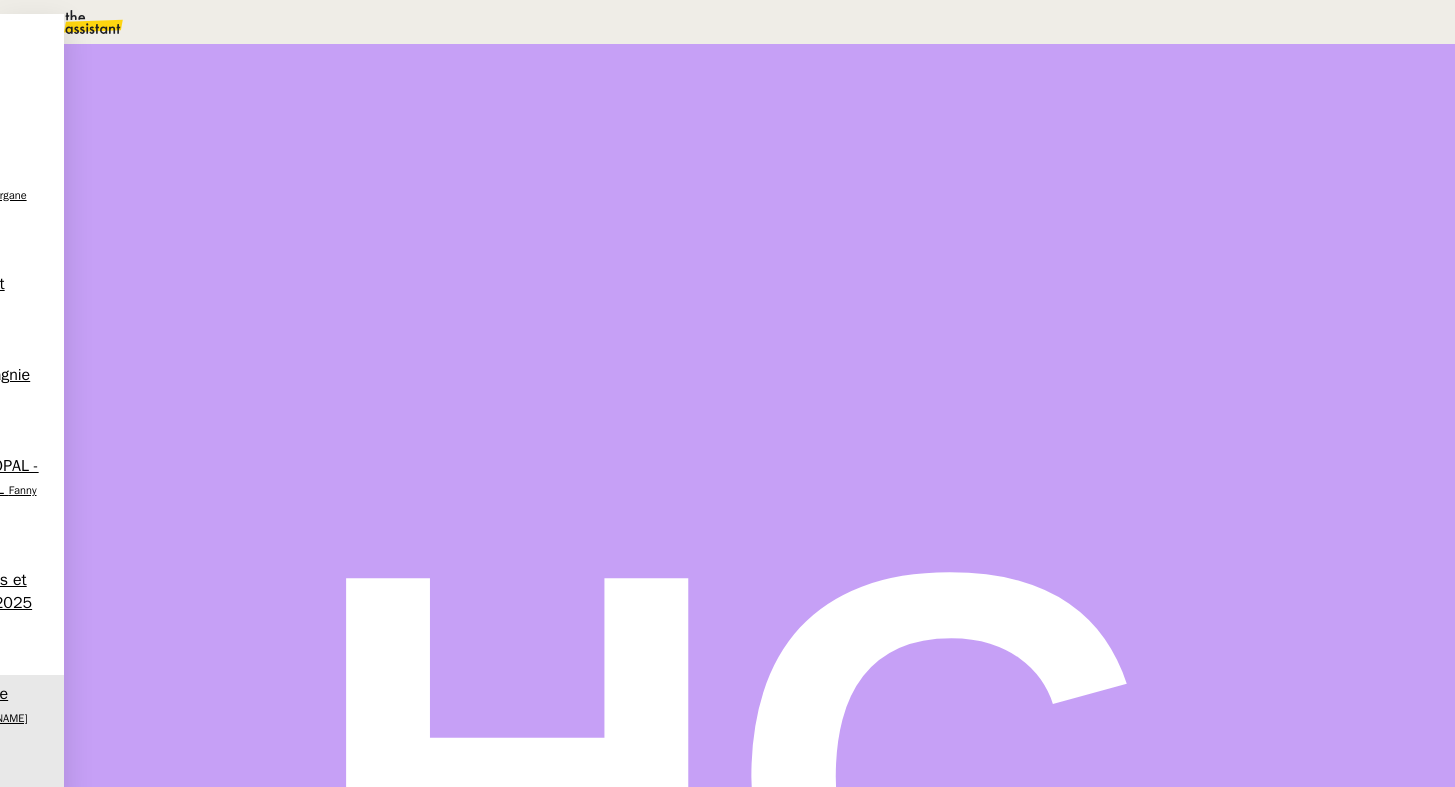 scroll, scrollTop: 172, scrollLeft: 0, axis: vertical 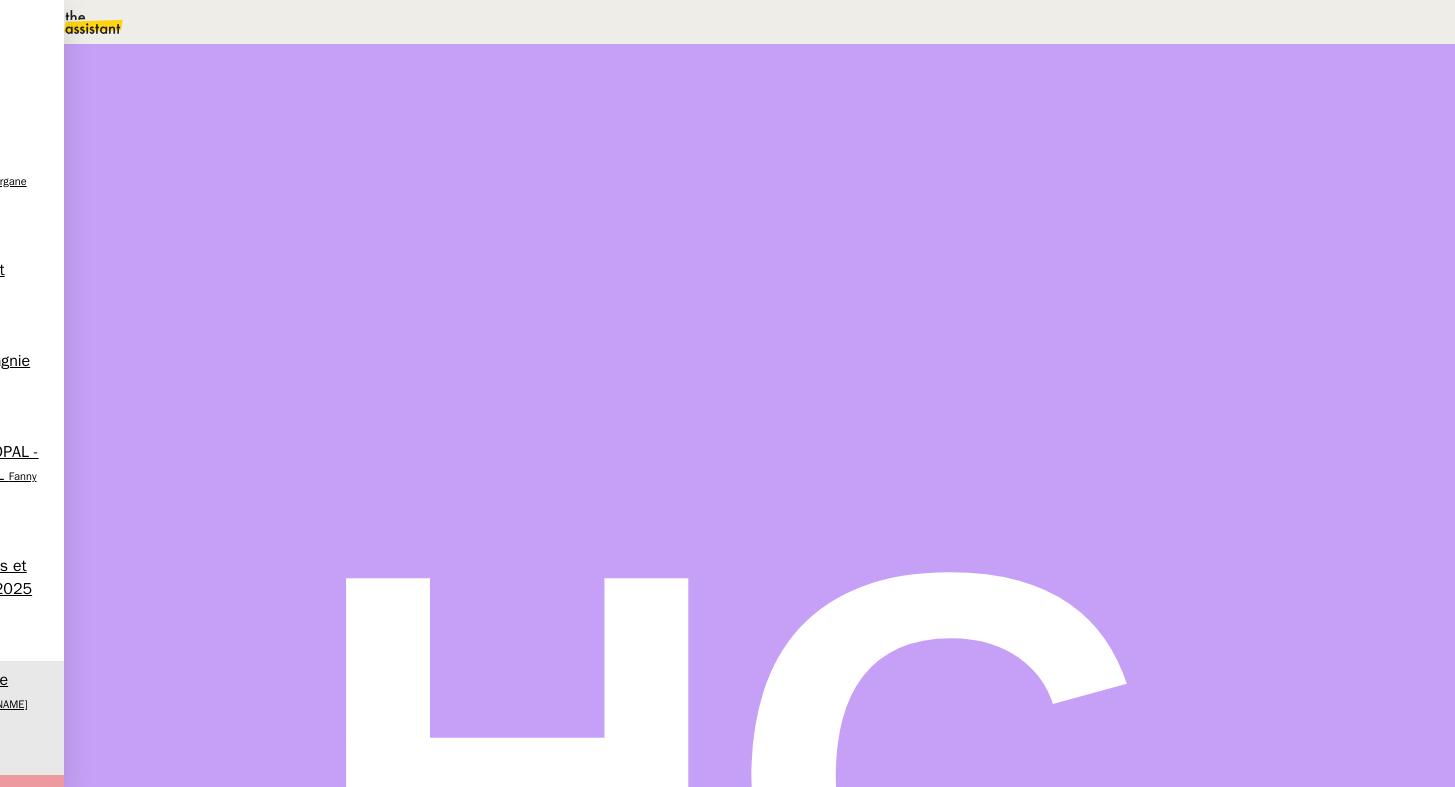 click on "Sauver" at bounding box center [1058, 482] 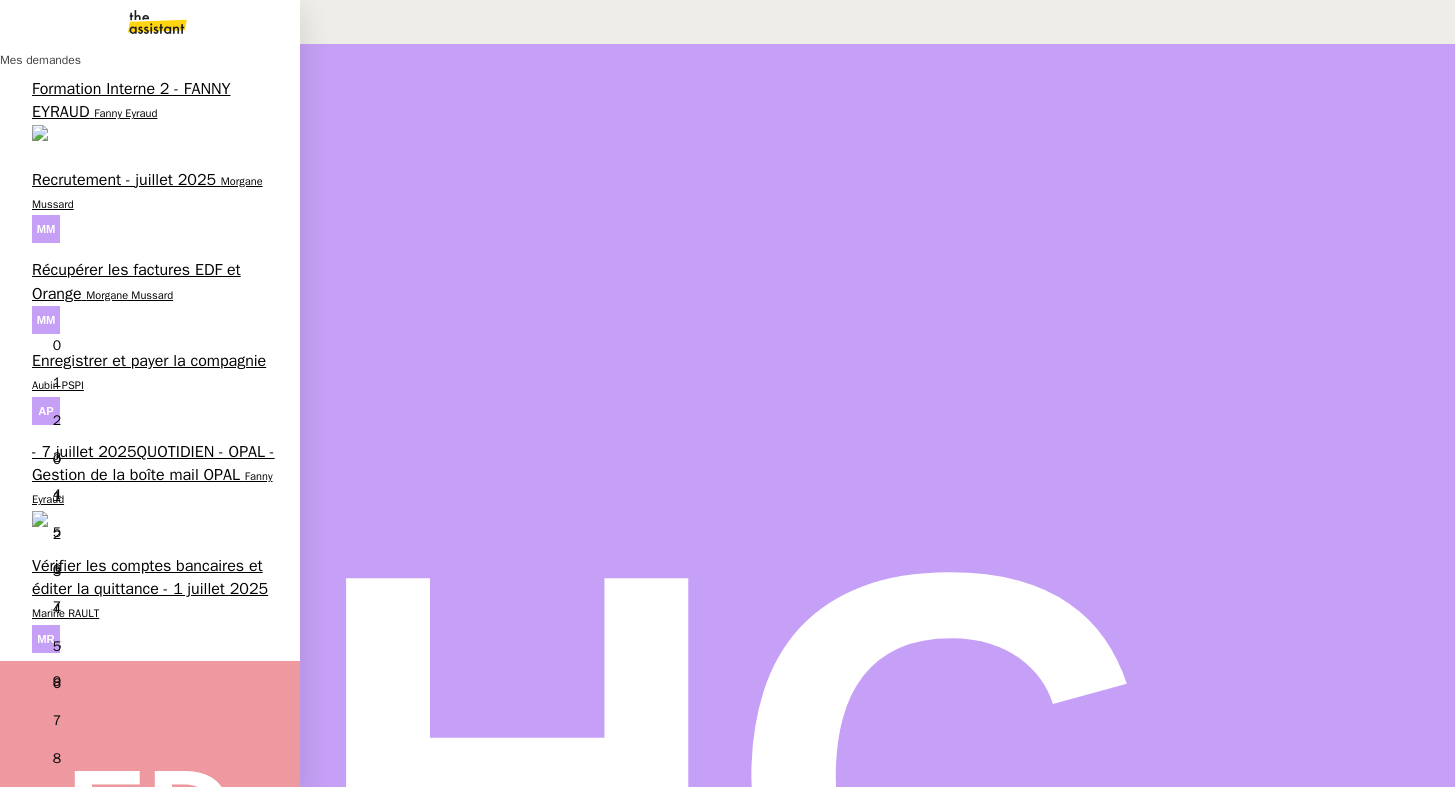 click on "Vérifier les comptes bancaires et éditer la quittance   - 1 juillet 2025" at bounding box center (150, 577) 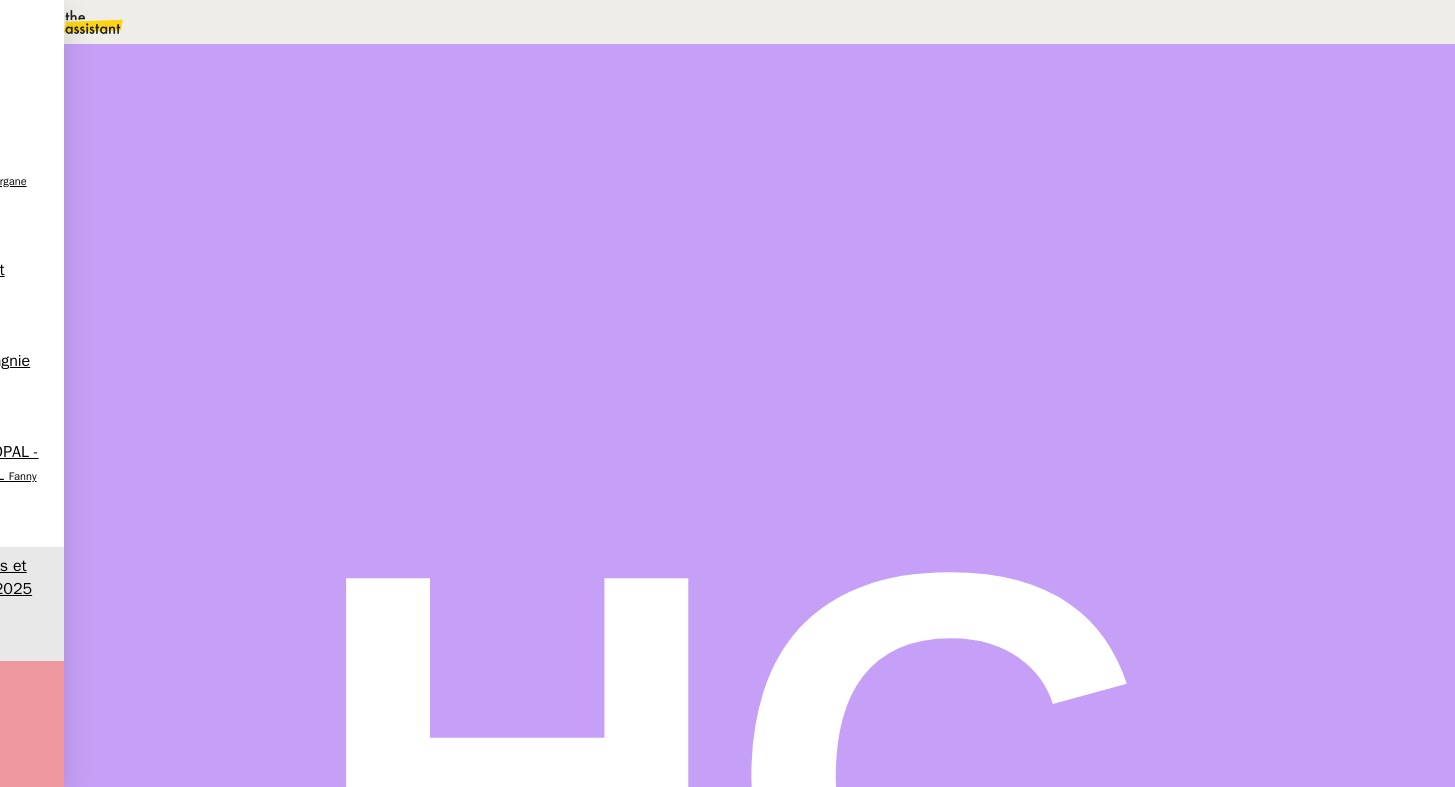 scroll, scrollTop: 0, scrollLeft: 0, axis: both 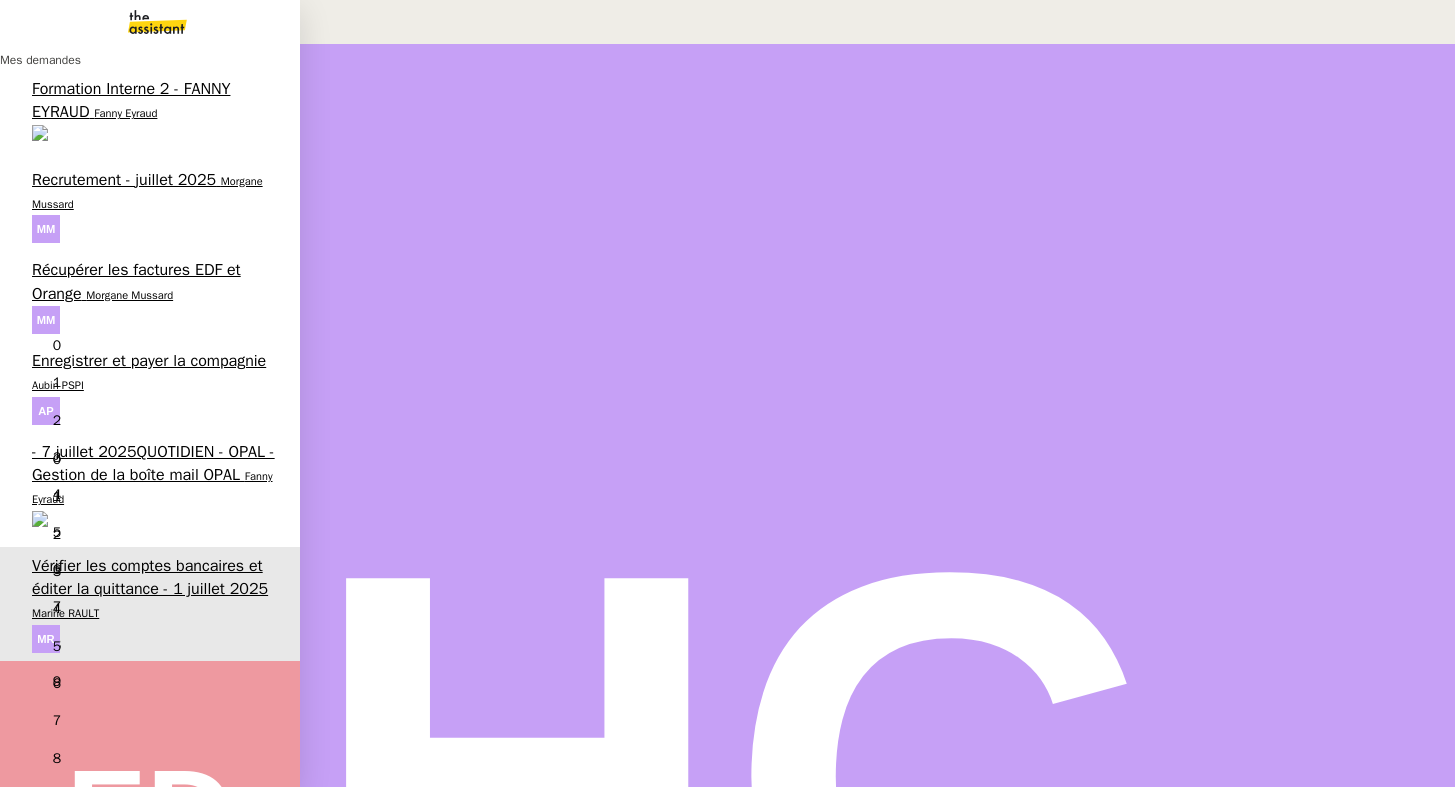 click on "- 7 juillet 2025QUOTIDIEN - OPAL - Gestion de la boîte mail OPAL" at bounding box center [153, 463] 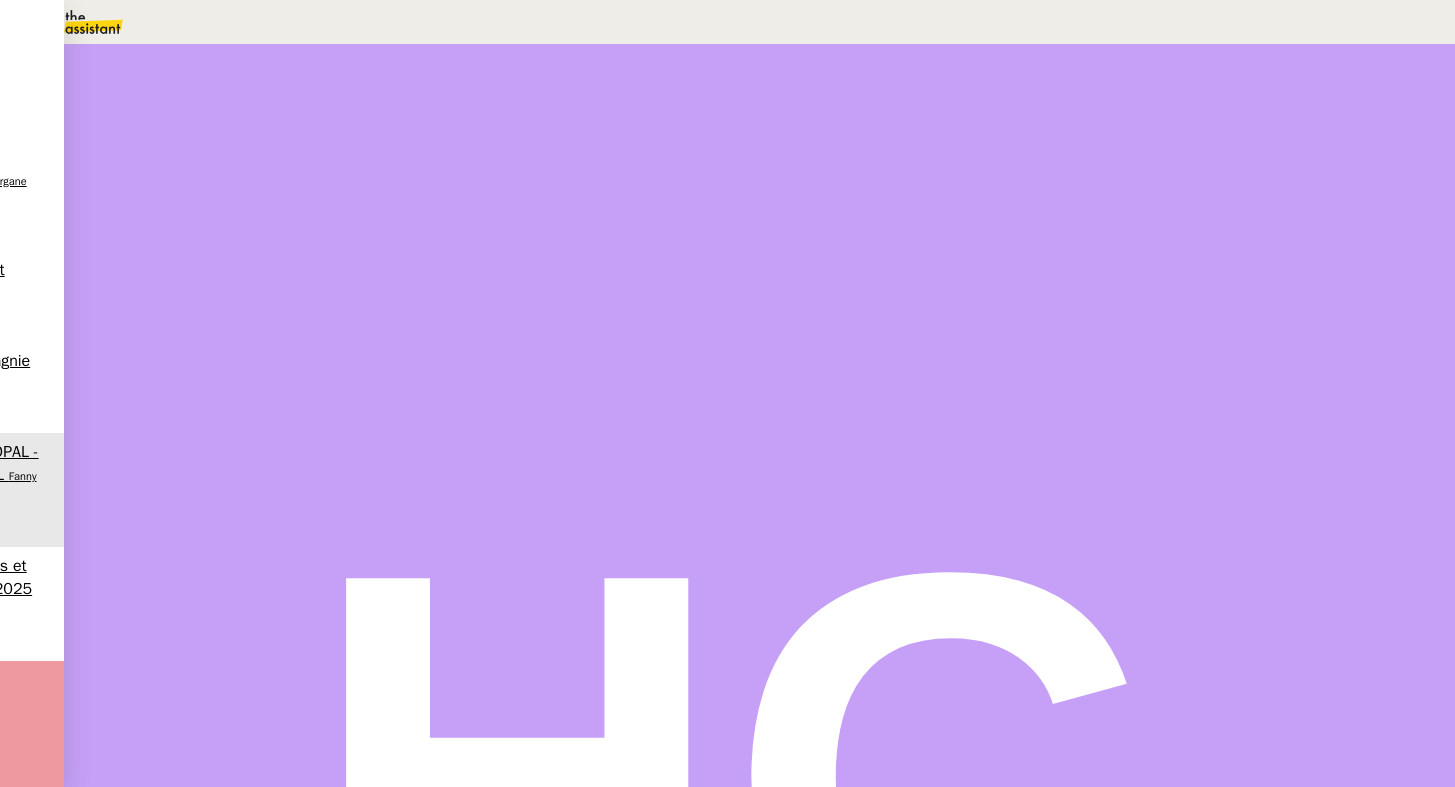 scroll, scrollTop: 754, scrollLeft: 0, axis: vertical 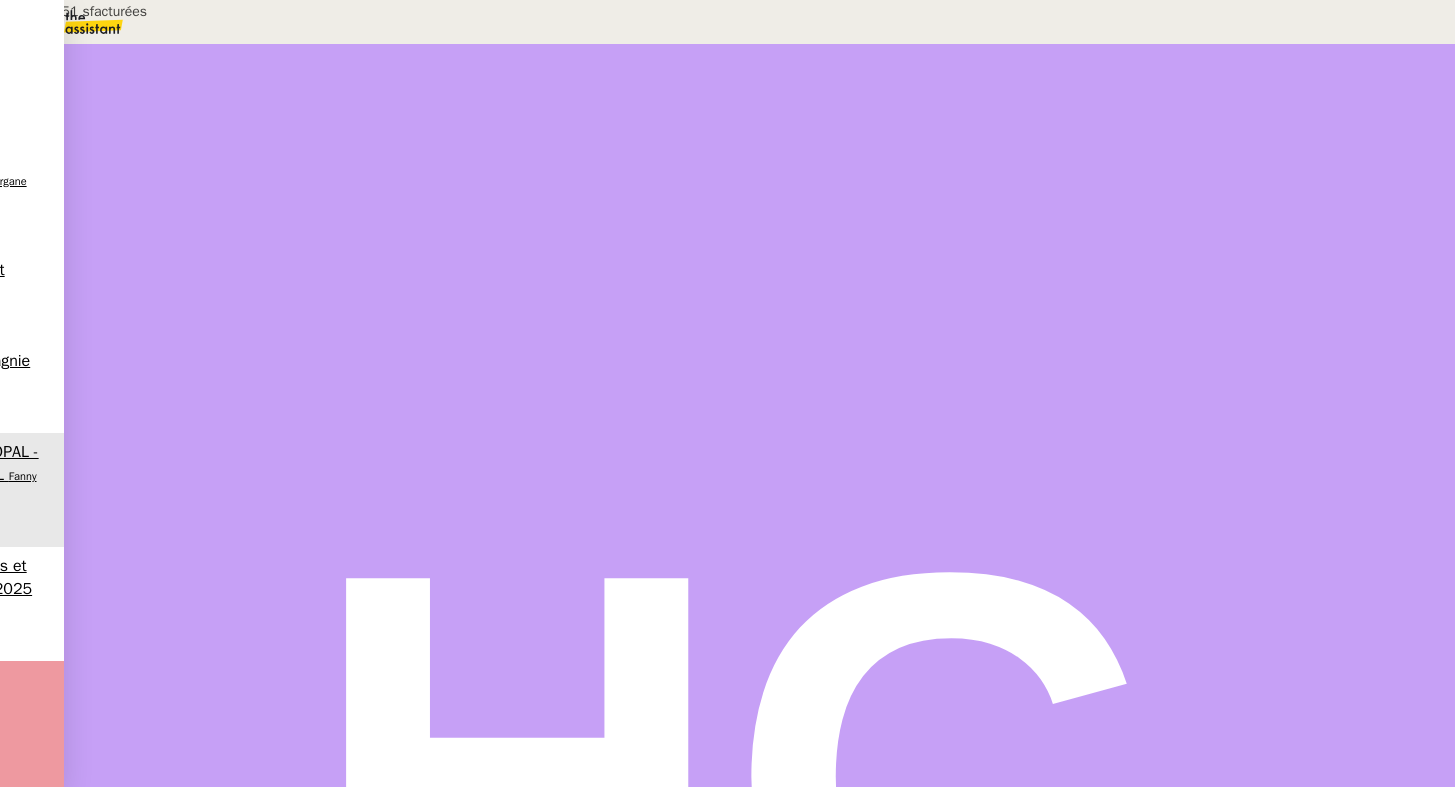 click at bounding box center [247, 621] 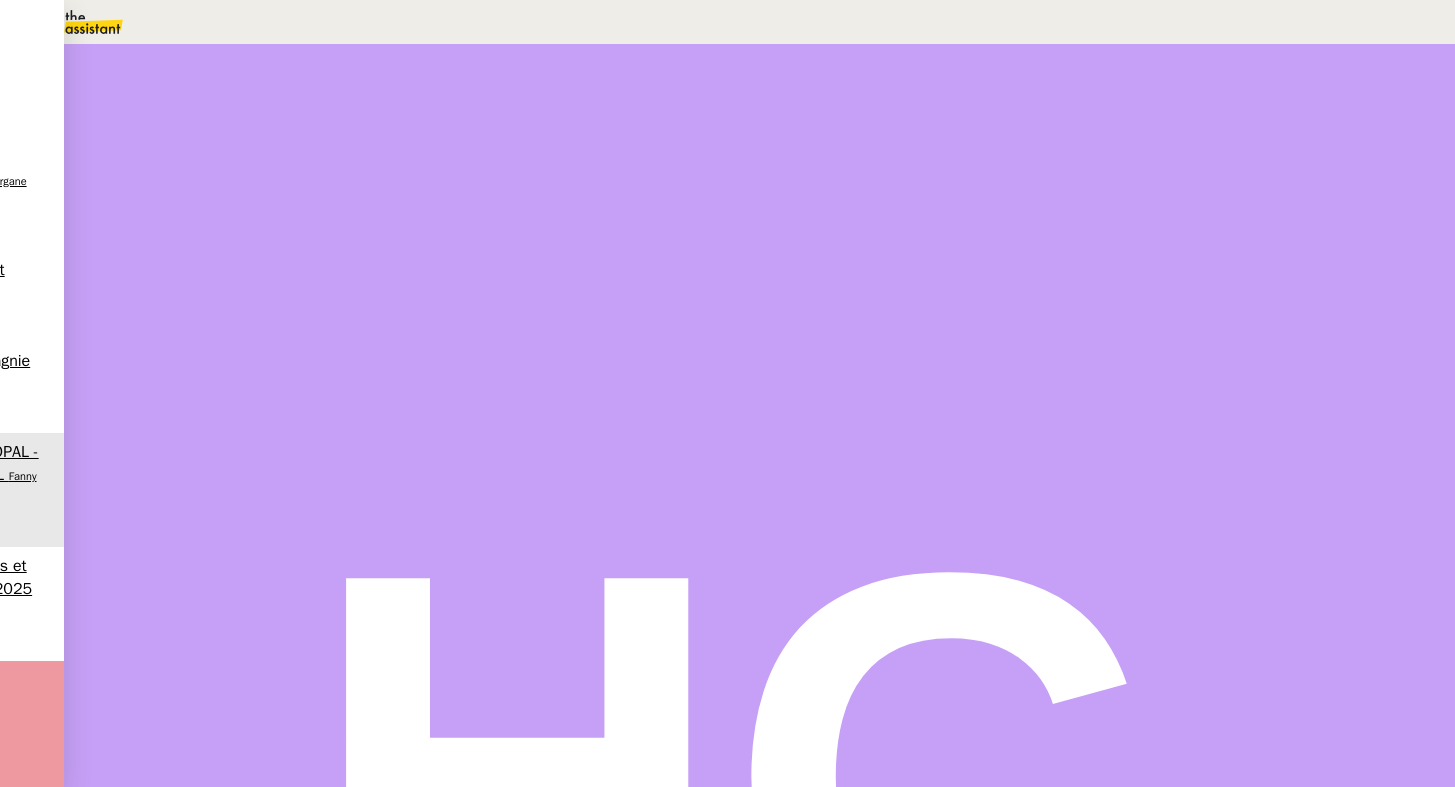 click at bounding box center [267, 621] 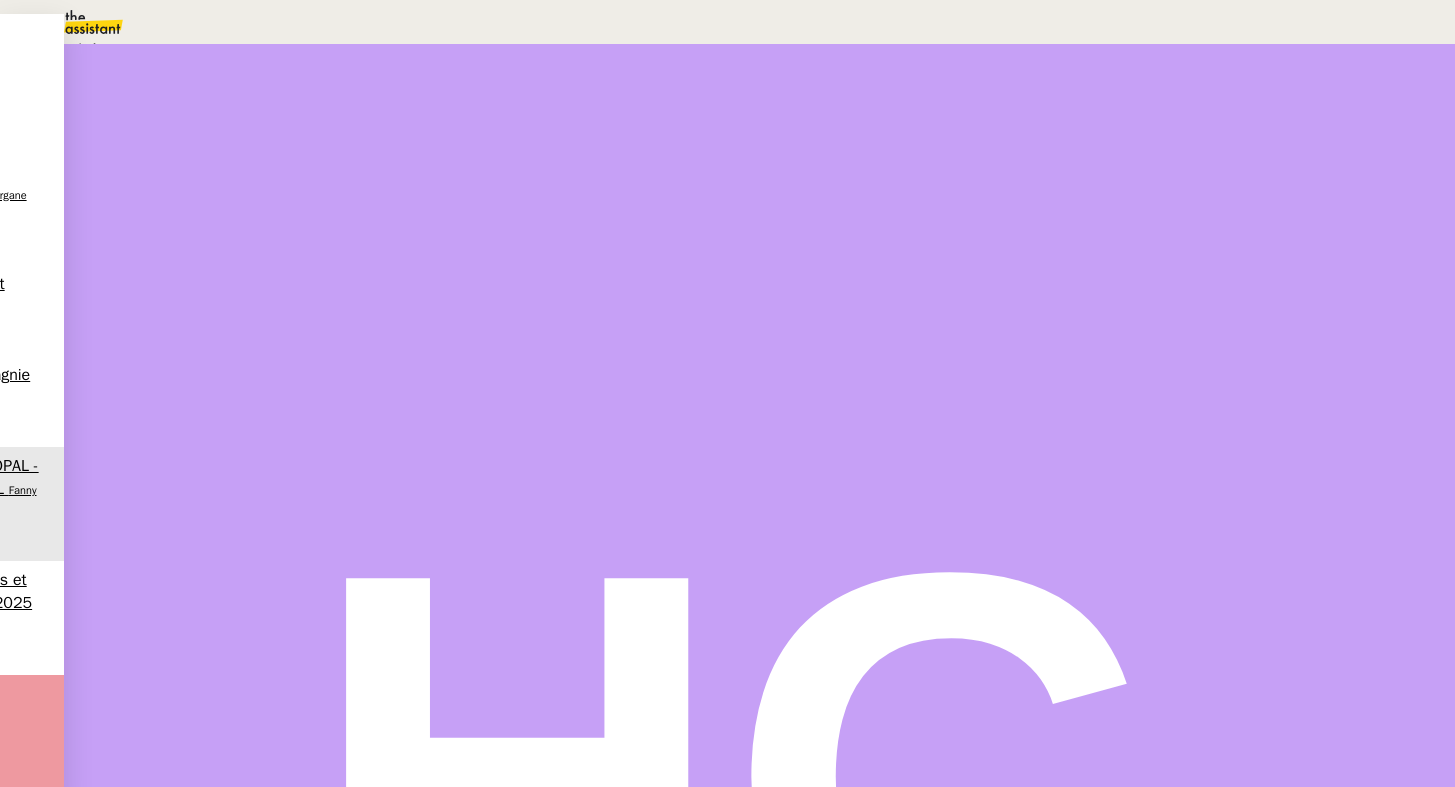 click on "En attente" at bounding box center (72, 48) 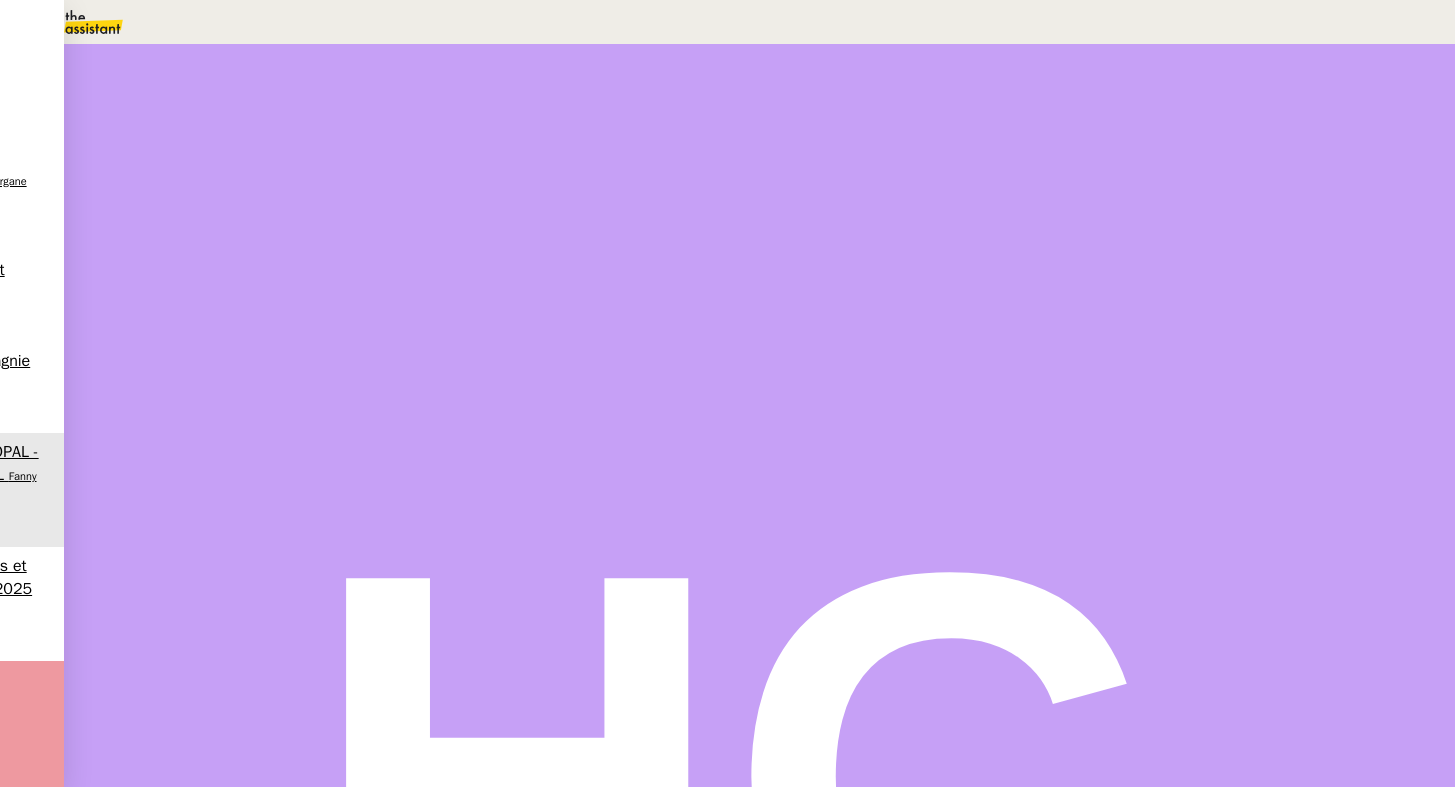click on "Dans 2 jours ouvrés" at bounding box center (1092, 177) 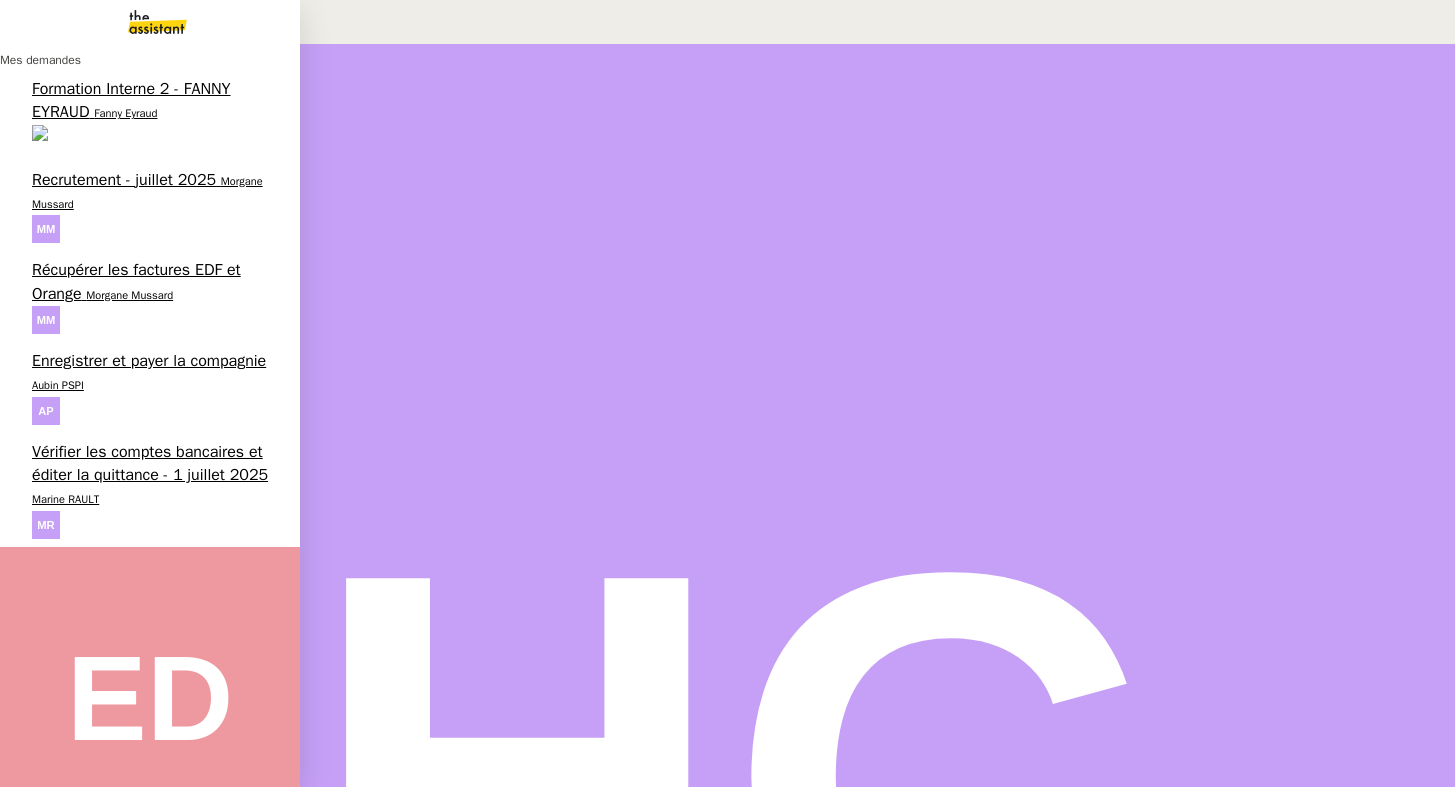 click on "Vérifier les comptes bancaires et éditer la quittance   - 1 juillet 2025" at bounding box center (150, 463) 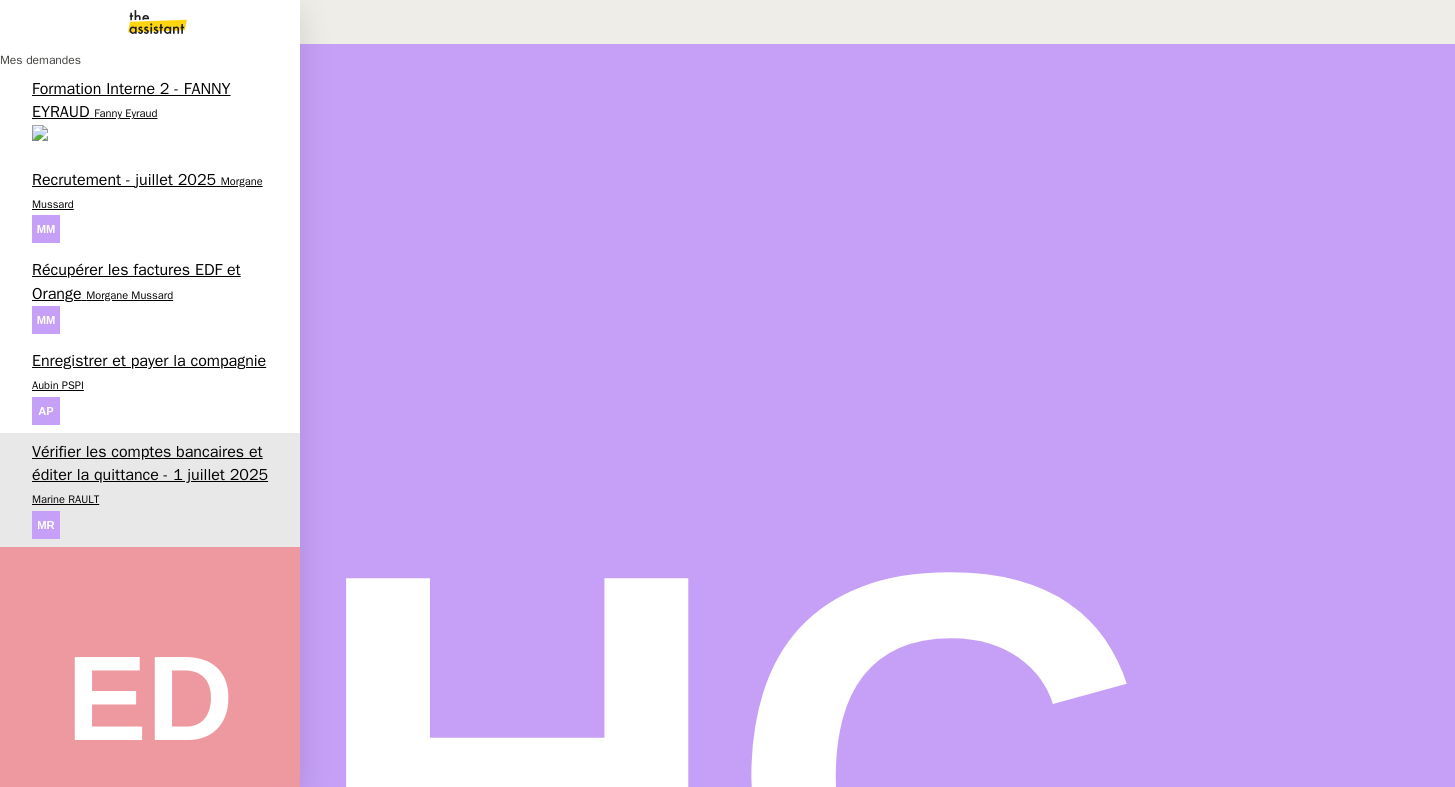 click on "Aubin PSPI" at bounding box center [58, 385] 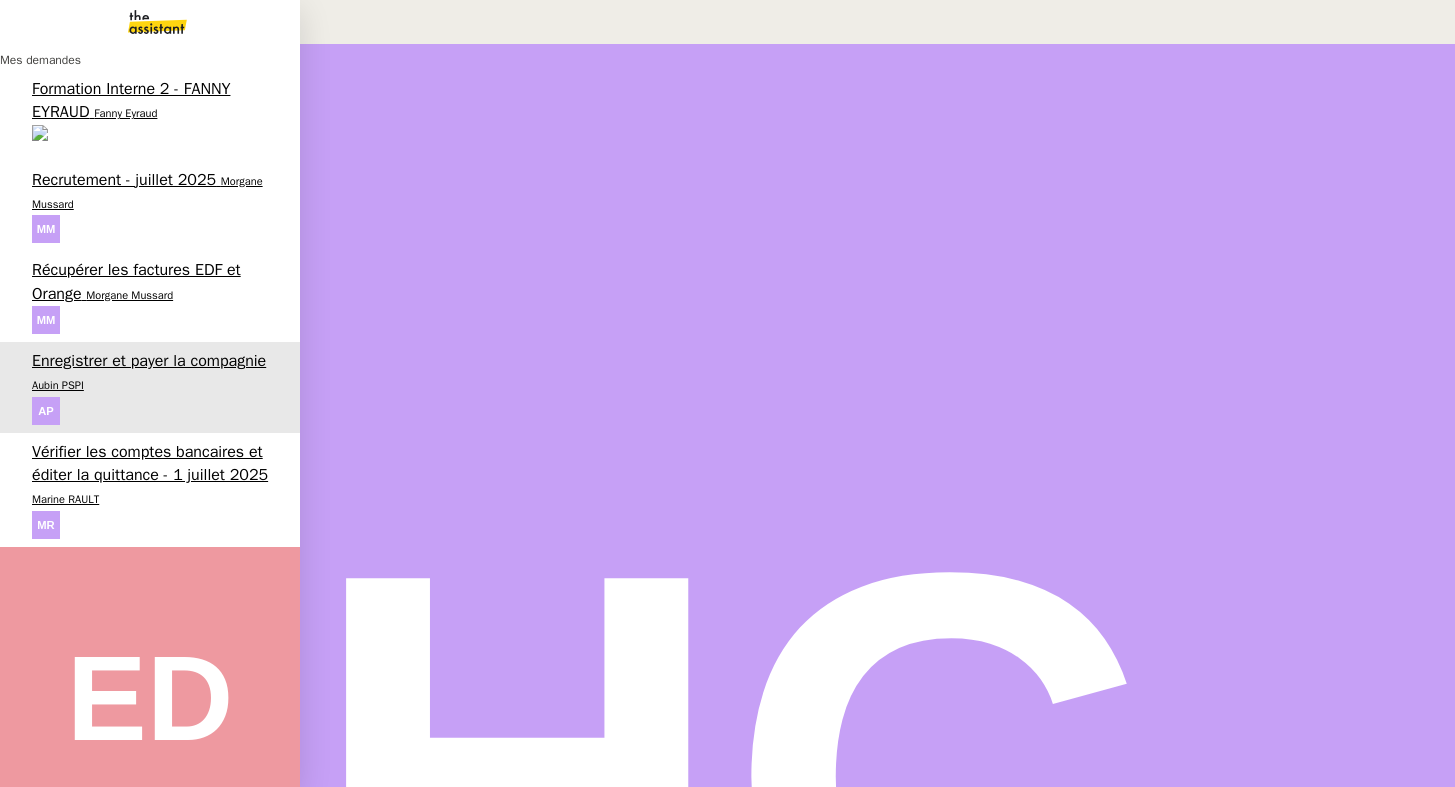 click on "Vérifier les comptes bancaires et éditer la quittance   - 1 juillet 2025" at bounding box center [150, 463] 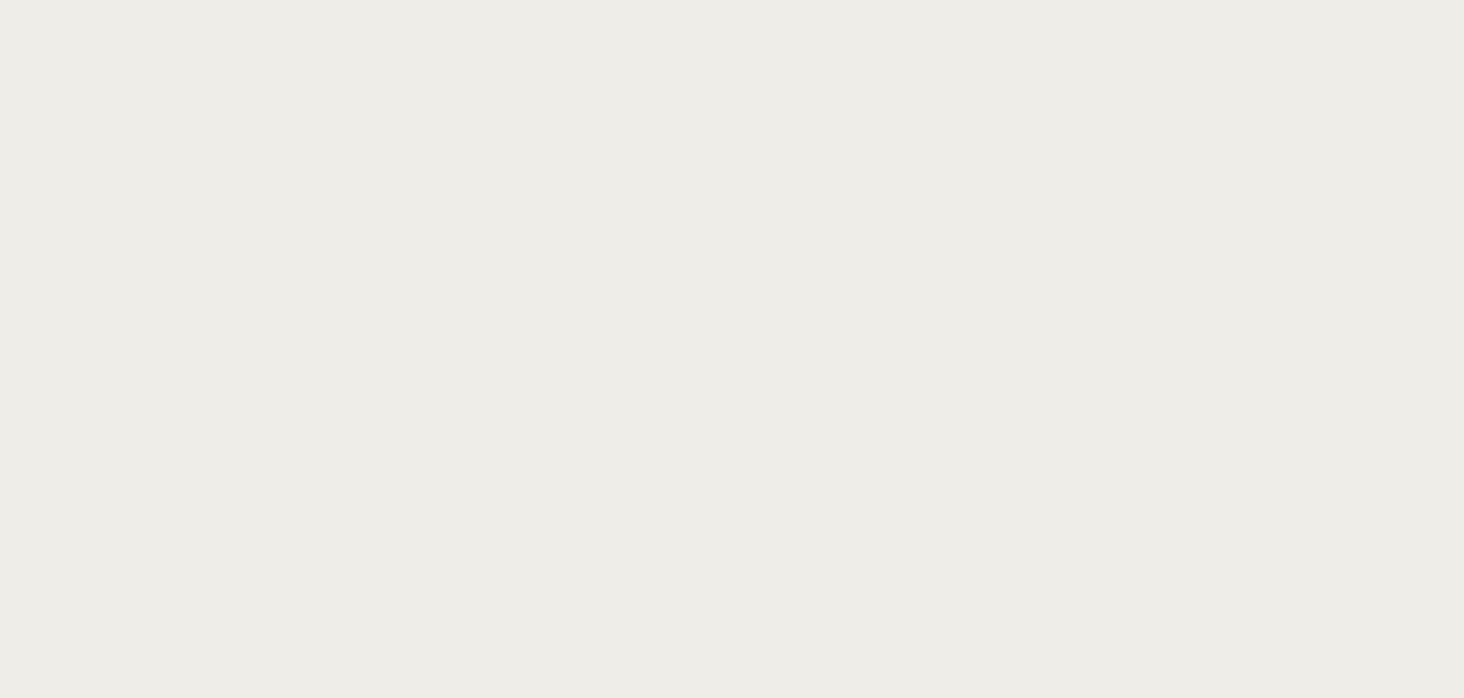 scroll, scrollTop: 0, scrollLeft: 0, axis: both 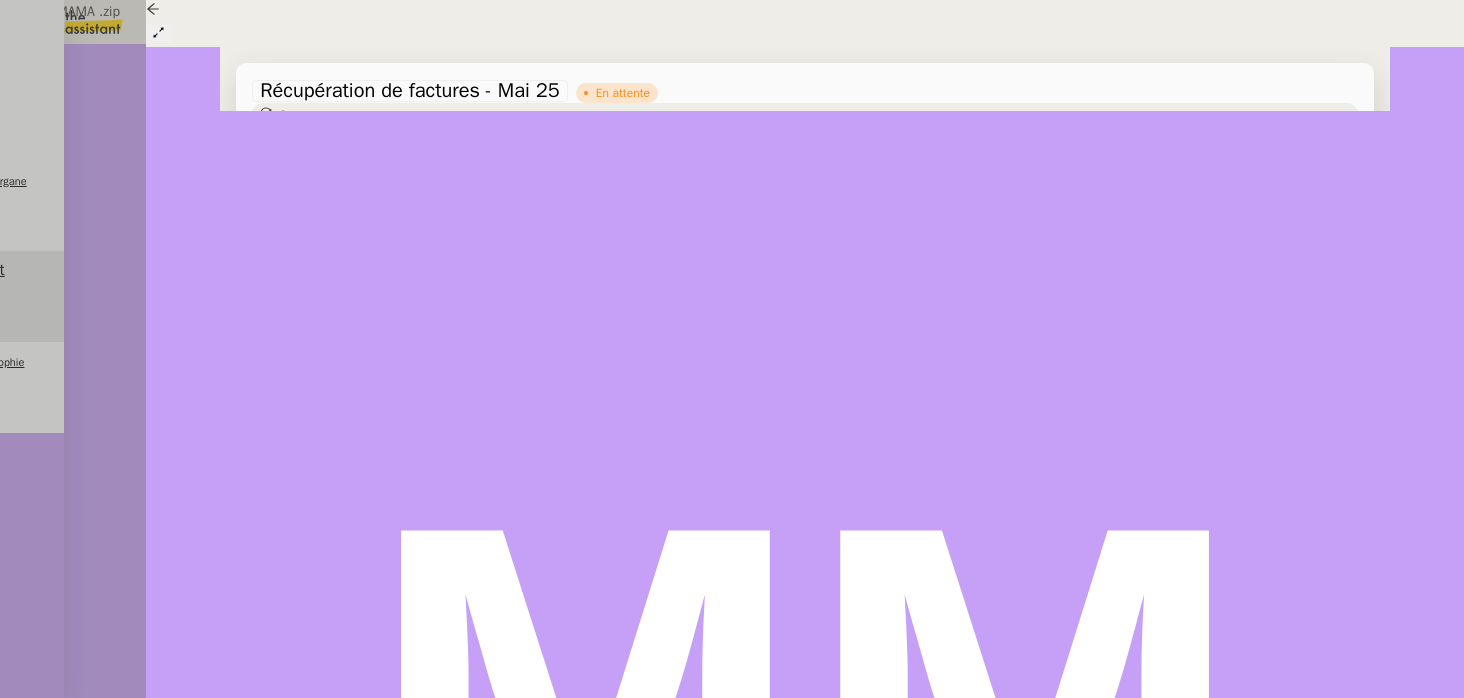 click on "ORANGE MAMA .zip" at bounding box center [694, 1455] 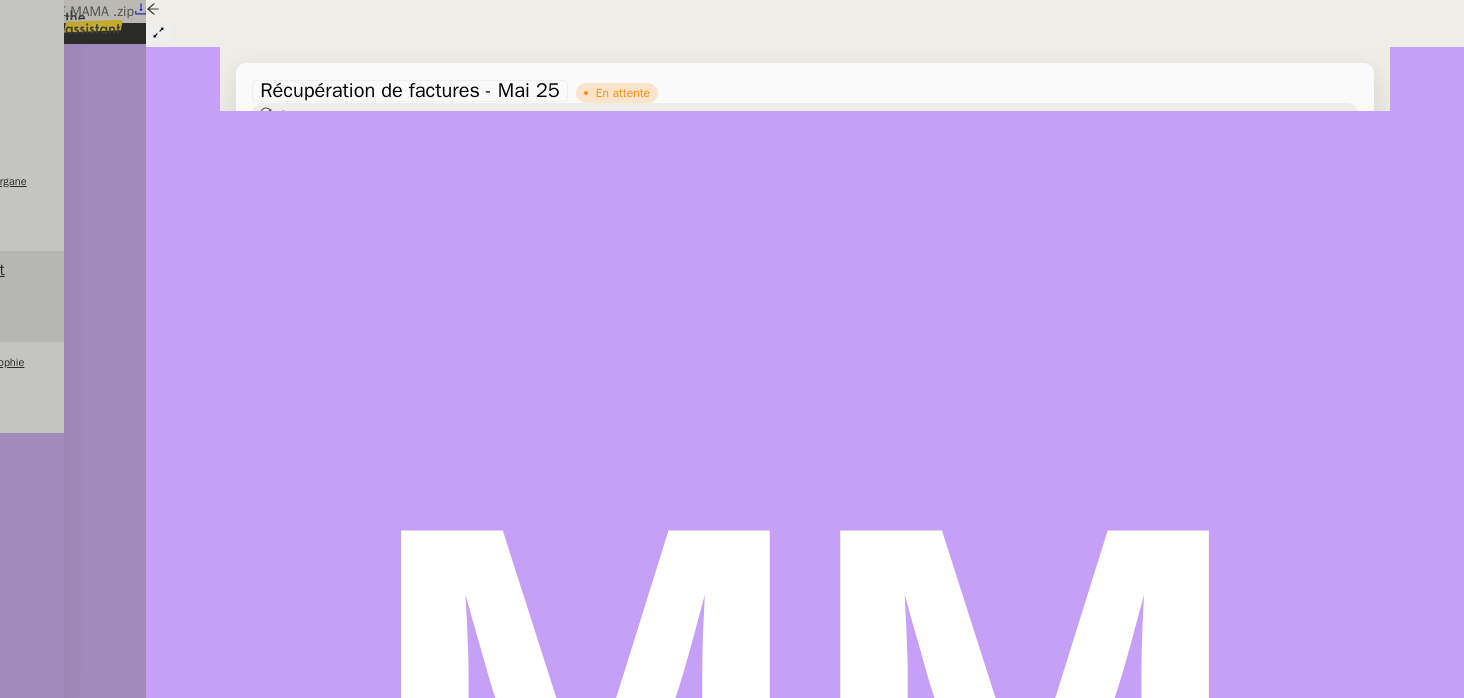 click at bounding box center (732, 0) 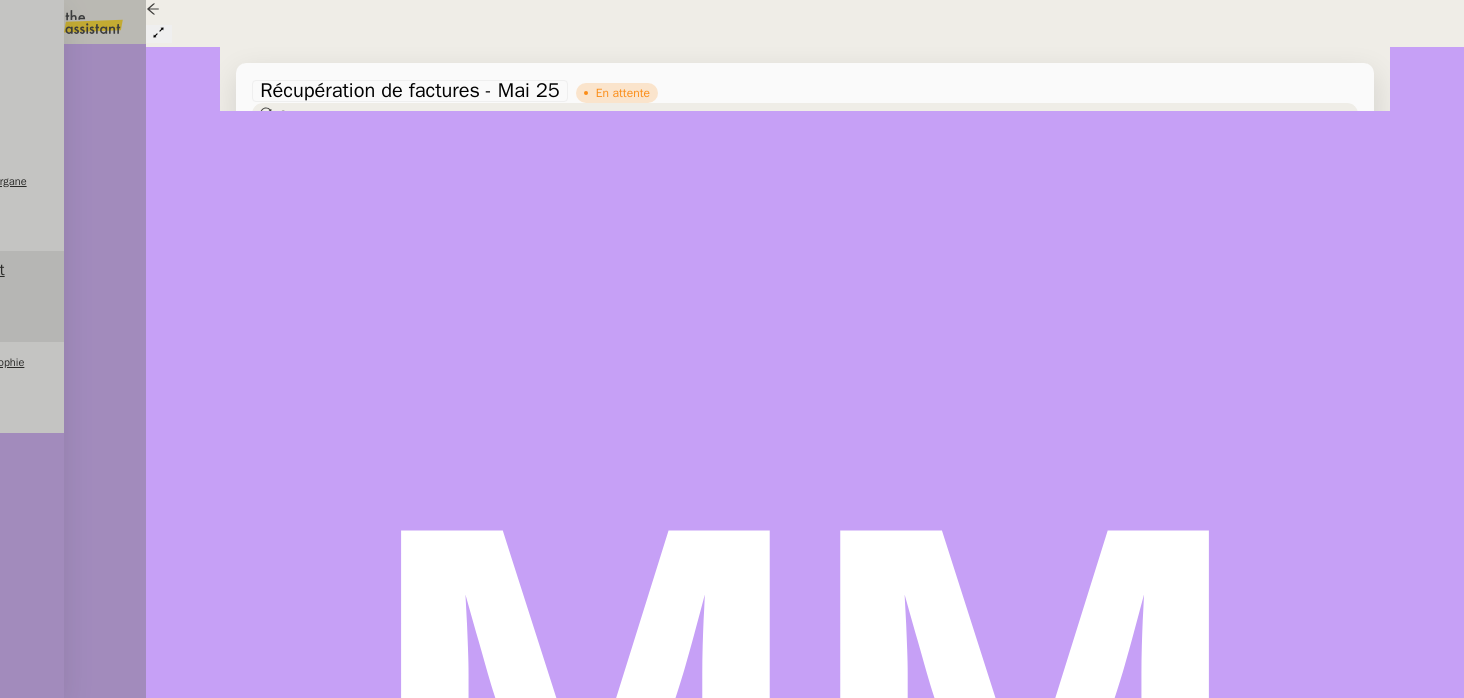 click at bounding box center [271, 1476] 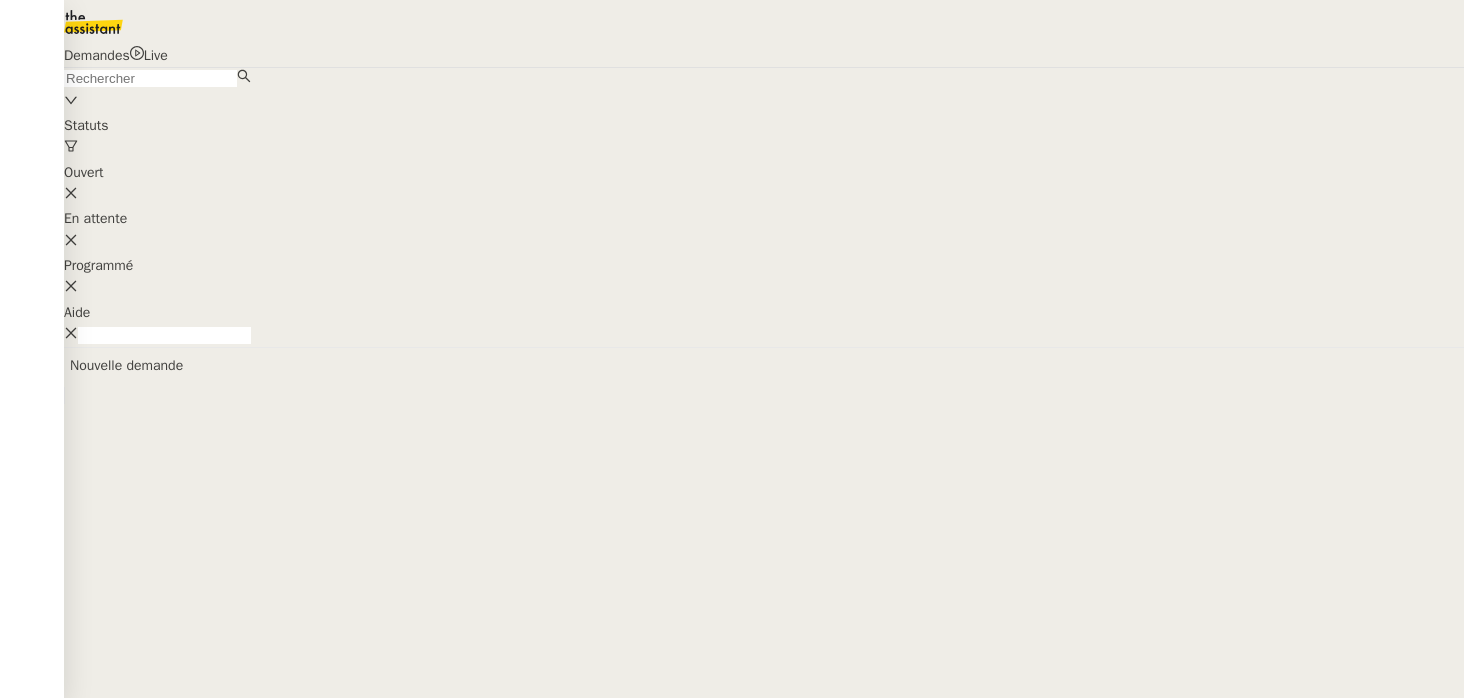 scroll, scrollTop: 0, scrollLeft: 0, axis: both 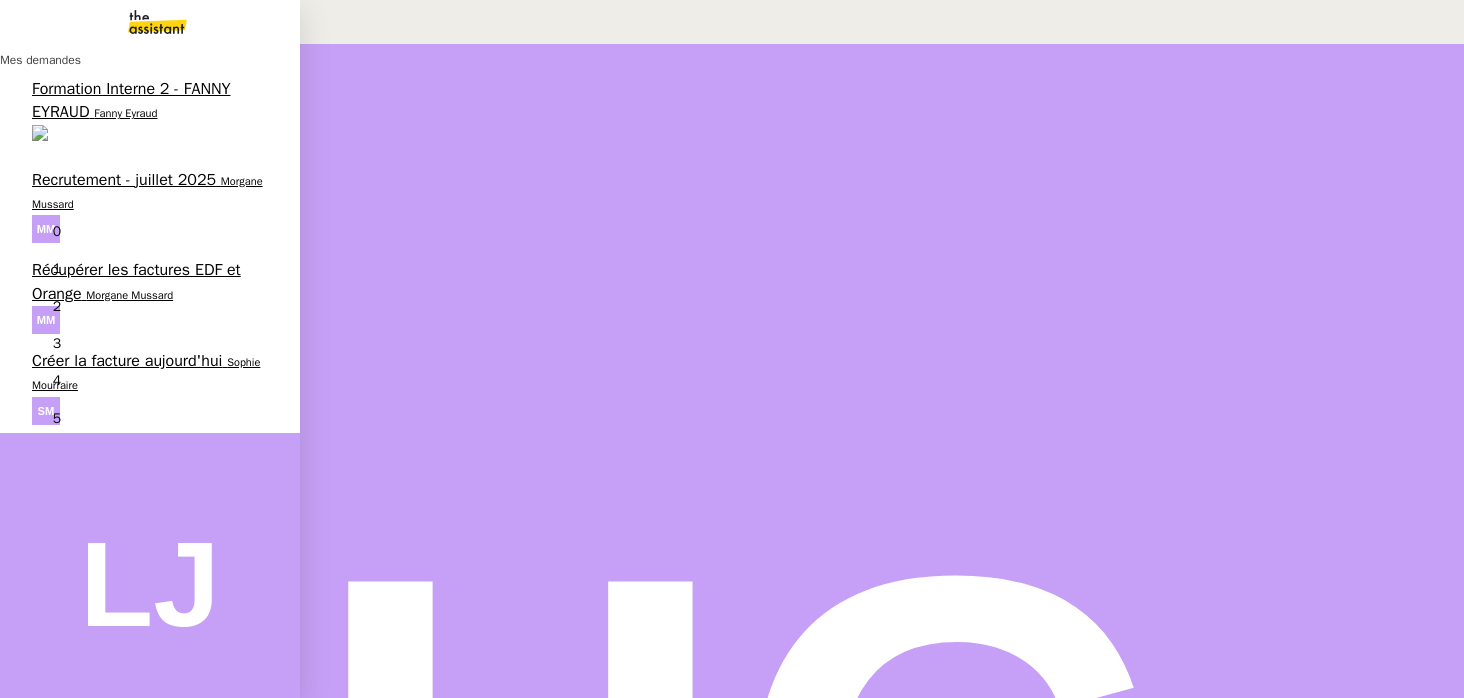 click on "Créer la facture aujourd'hui" at bounding box center (127, 361) 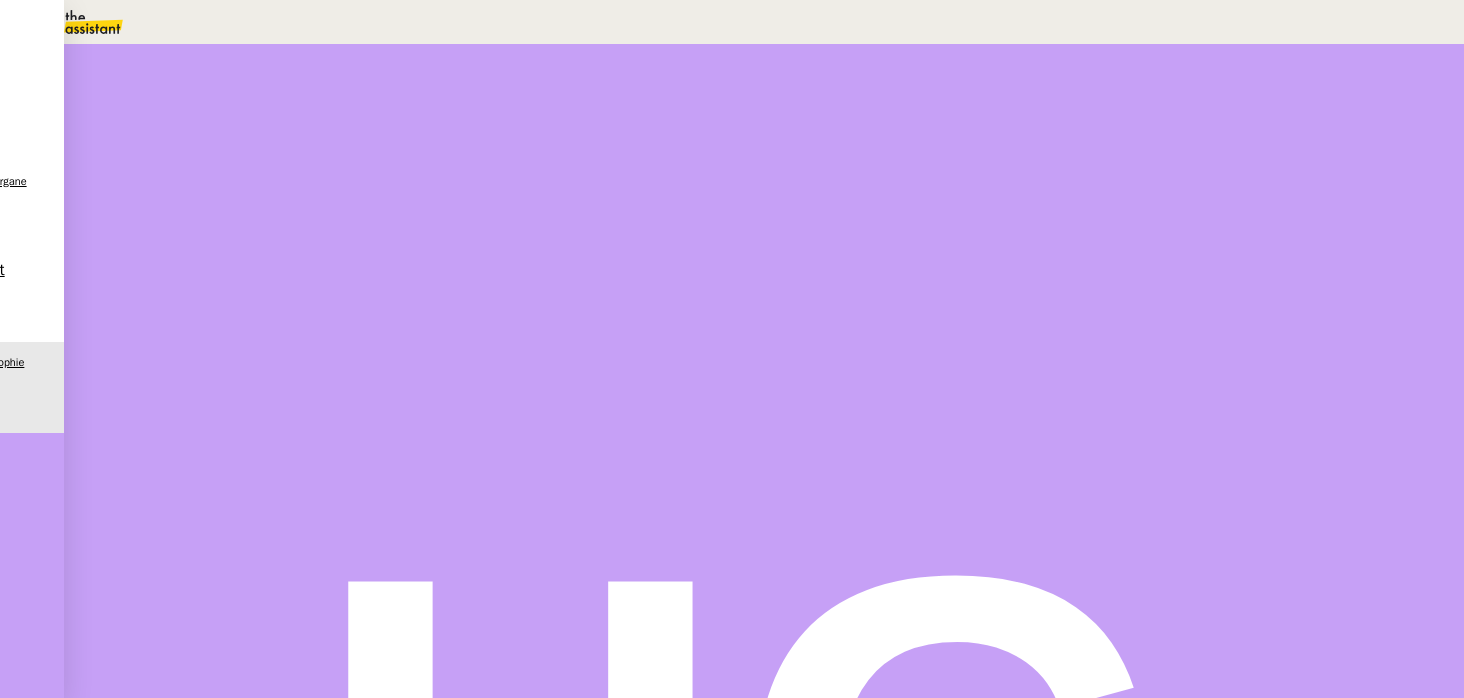 scroll, scrollTop: 216, scrollLeft: 0, axis: vertical 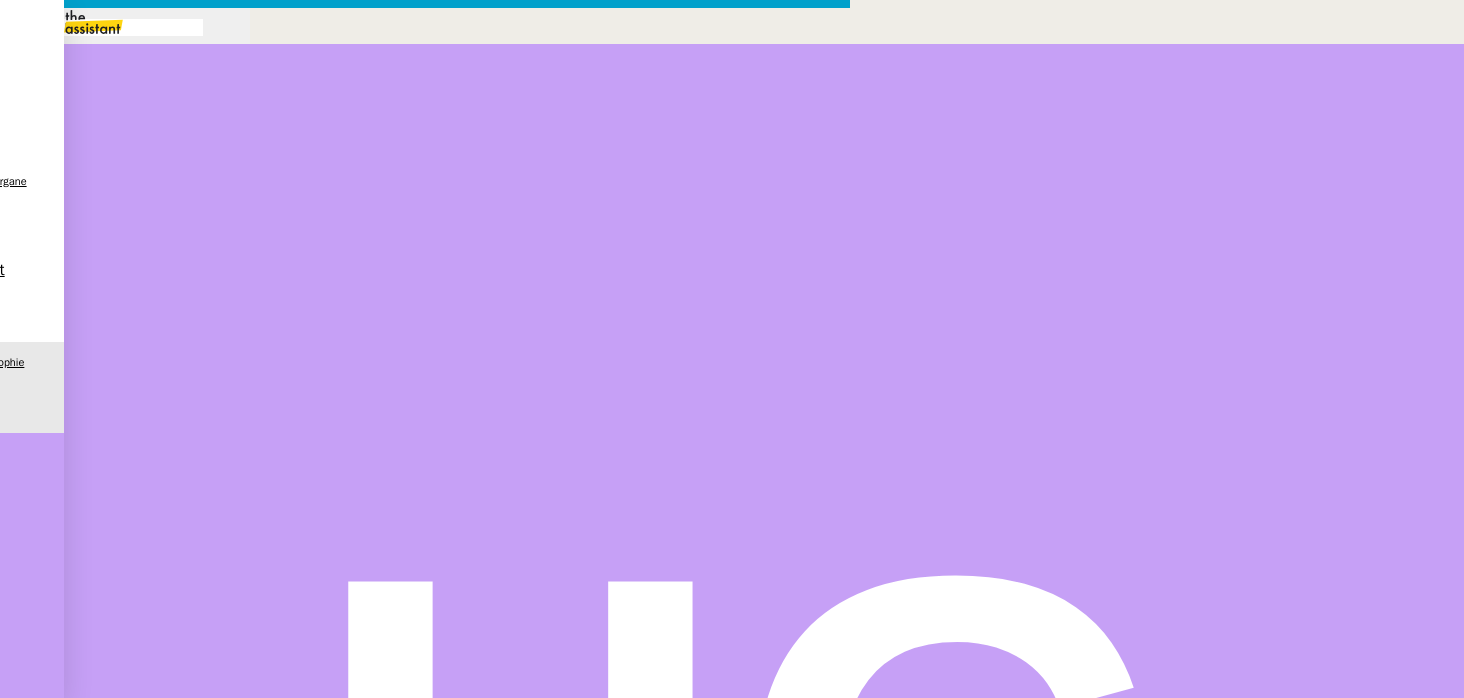click at bounding box center [425, 837] 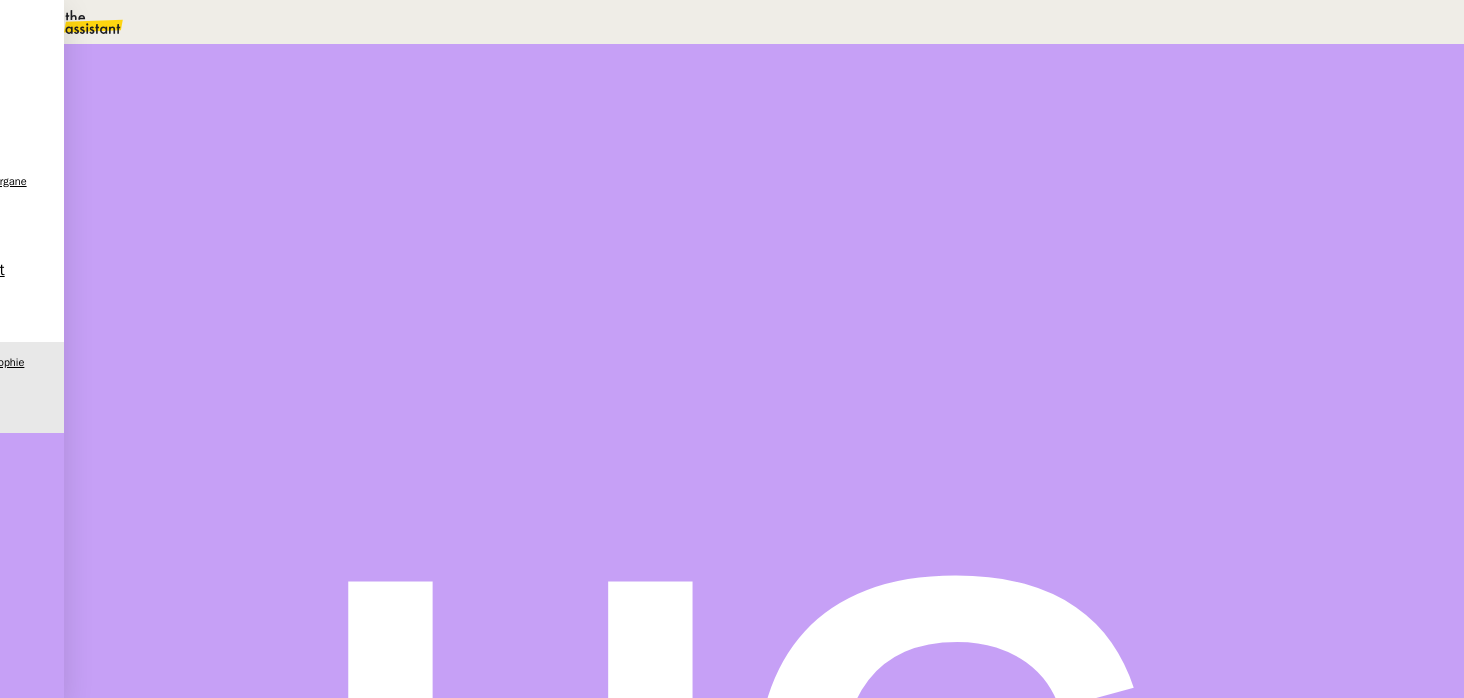 scroll, scrollTop: 356, scrollLeft: 0, axis: vertical 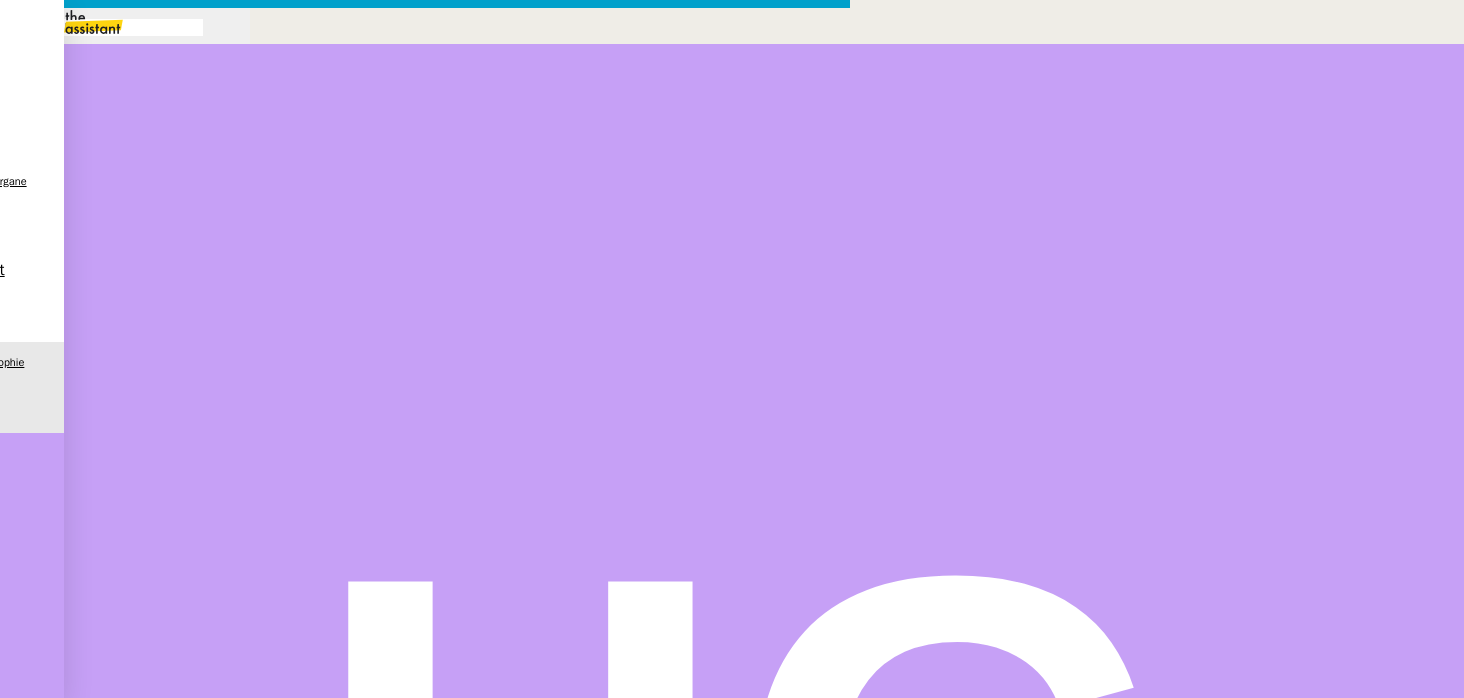 click at bounding box center [425, 860] 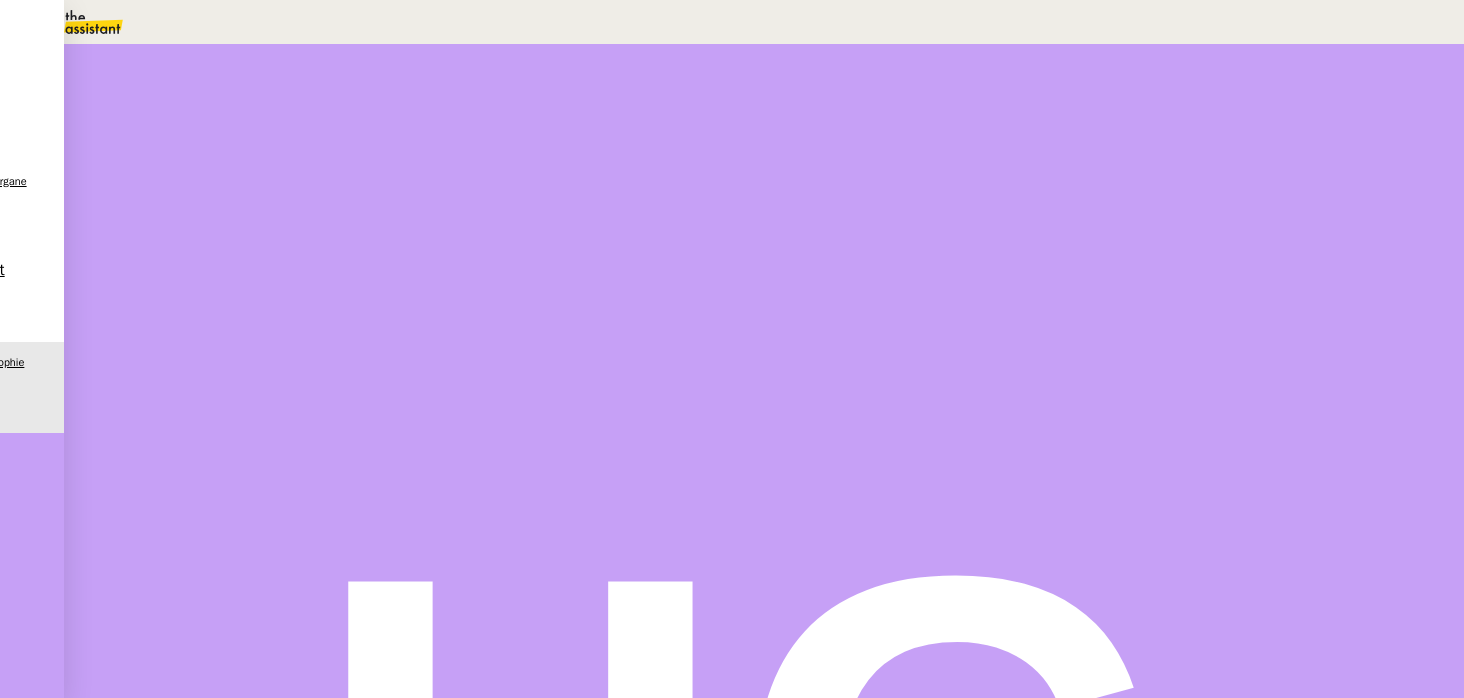scroll, scrollTop: 0, scrollLeft: 0, axis: both 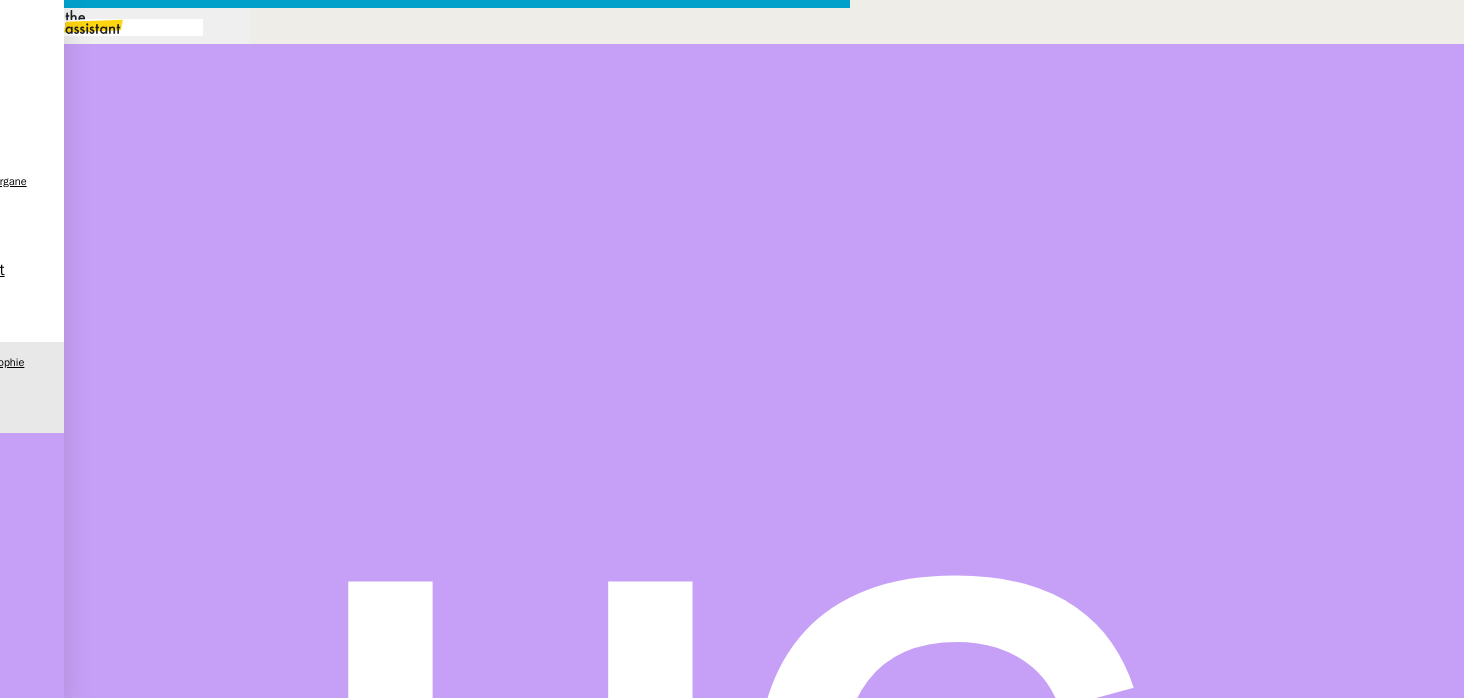 click on "L'achat prime est donc de  € [AMOUNT]  et non  € [AMOUNT].  Je comprends mieux." at bounding box center [425, 883] 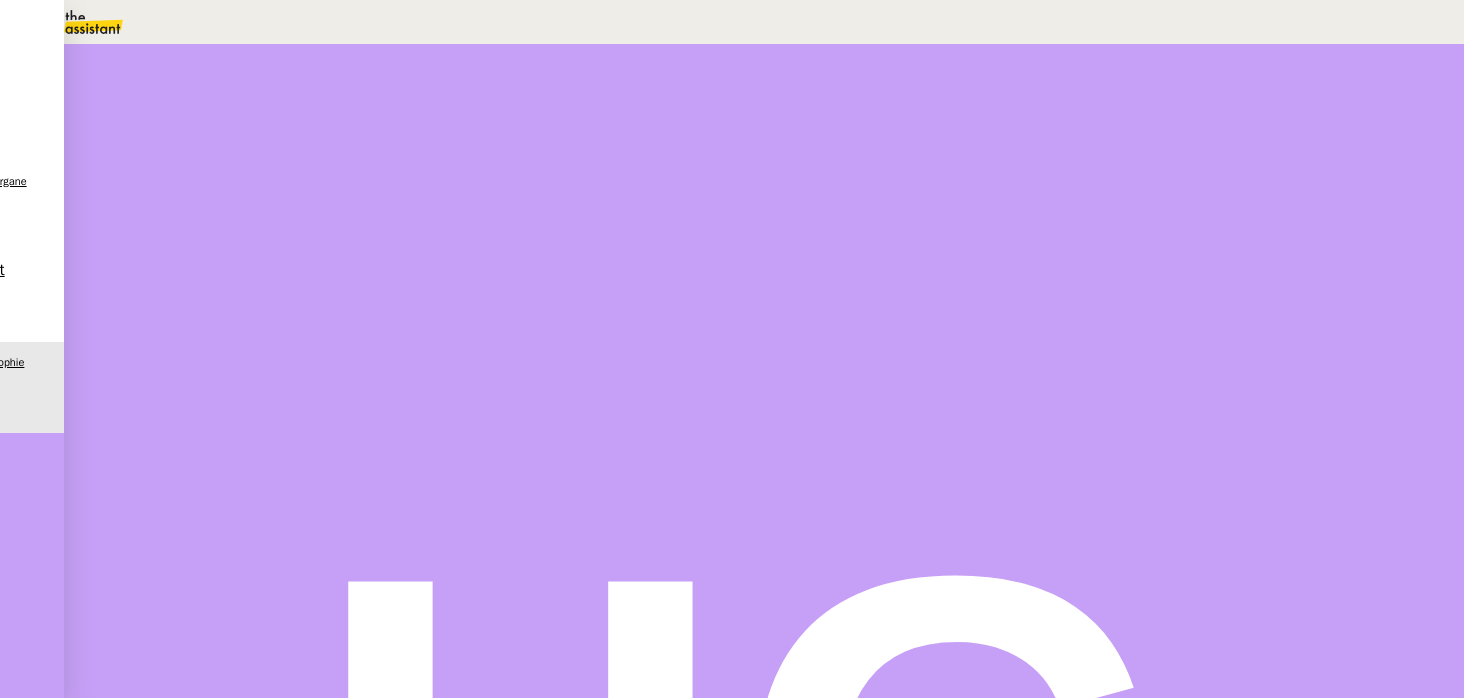 scroll, scrollTop: 0, scrollLeft: 0, axis: both 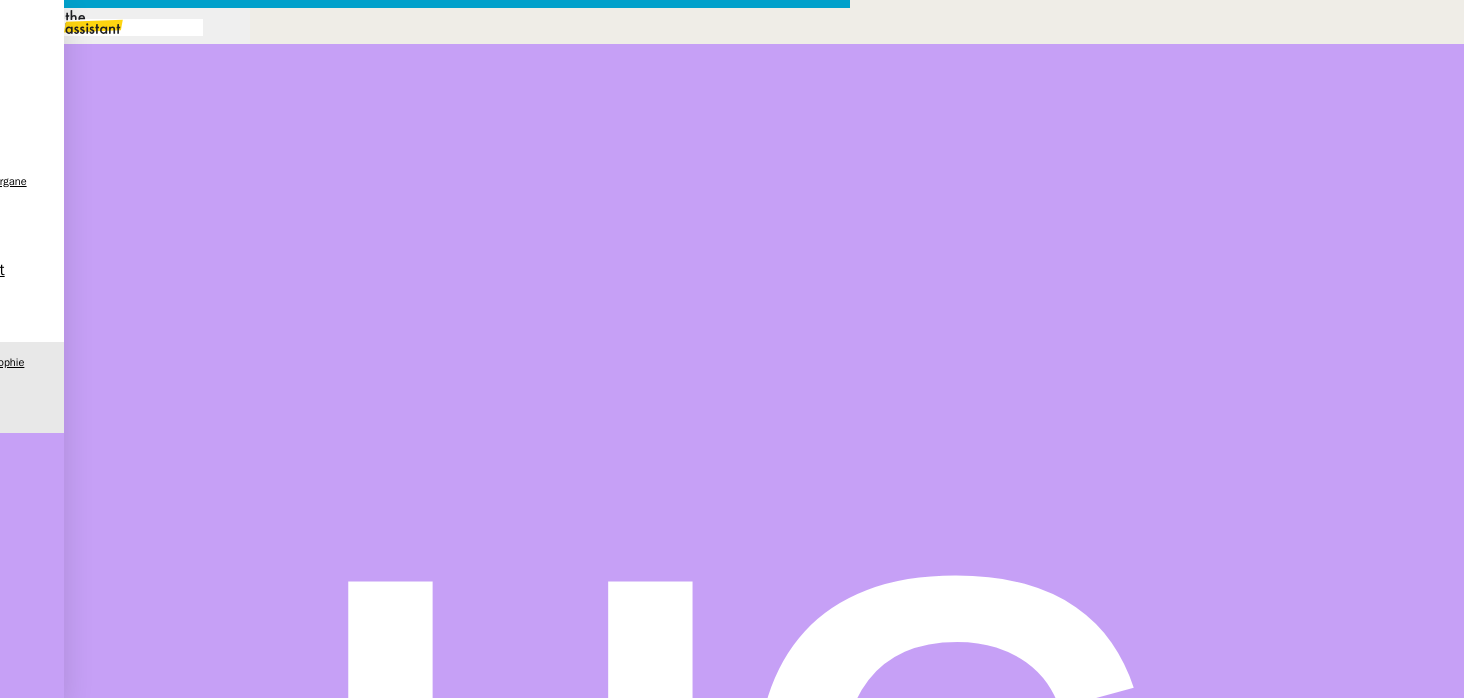 click on "€ [AMOUNT]." at bounding box center [327, 883] 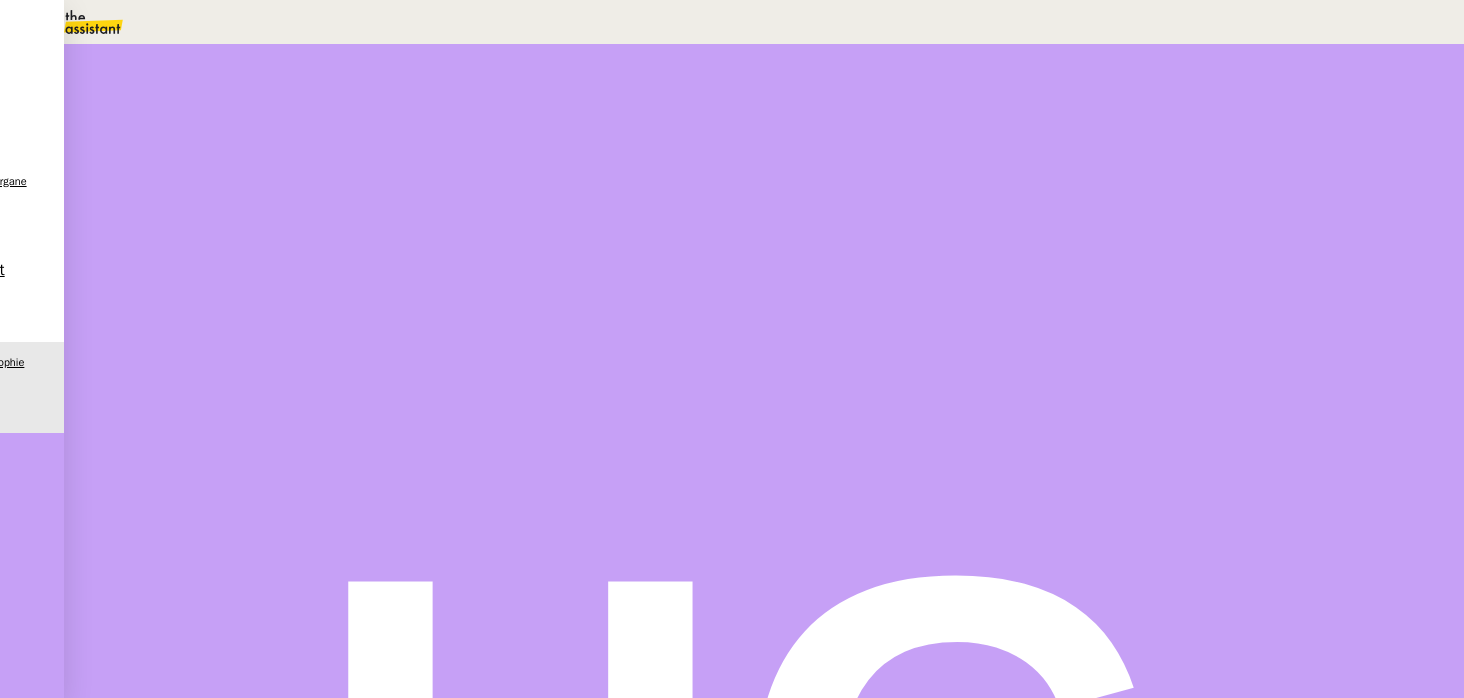 scroll, scrollTop: 65, scrollLeft: 0, axis: vertical 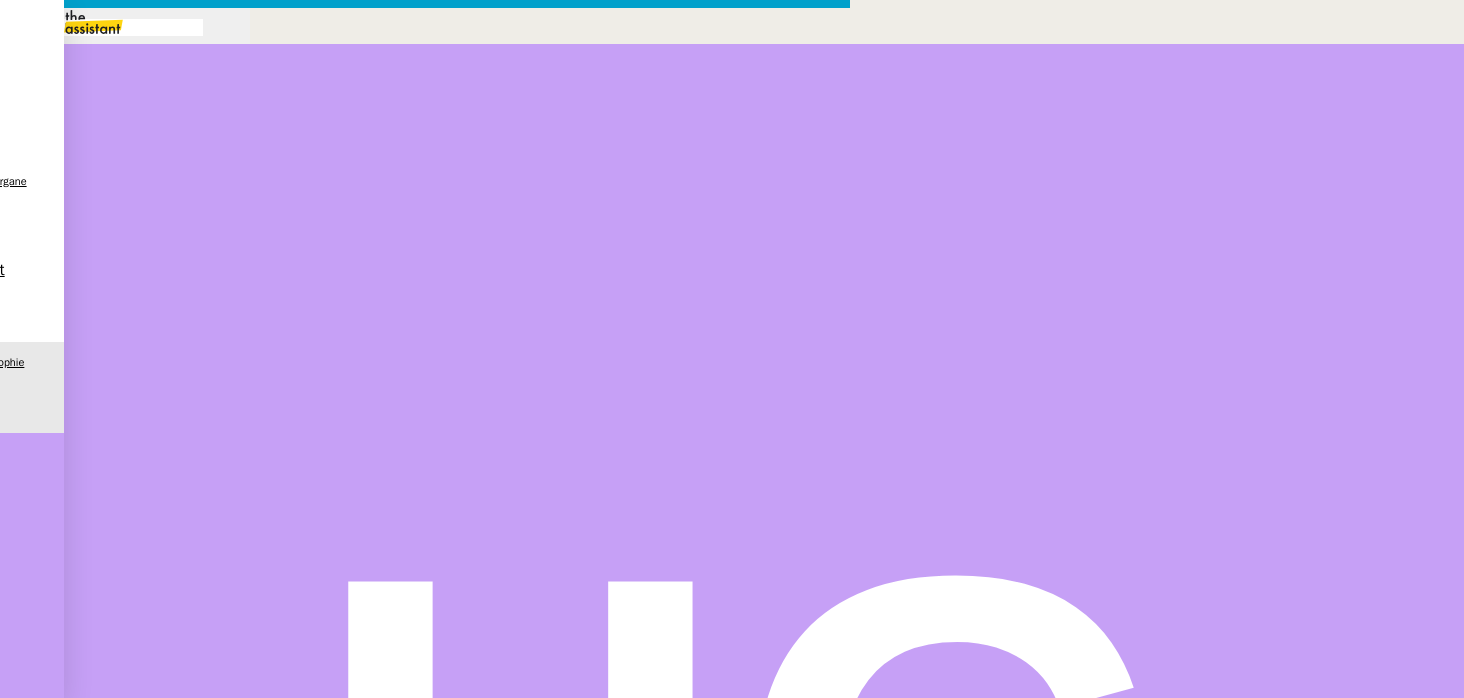 click on "Sophie, L'achat prime est donc de  € 41'671.59  et non  € 46'271.59 comme indiqué sur le bon de commission.  Je comprends mieux." at bounding box center [425, 861] 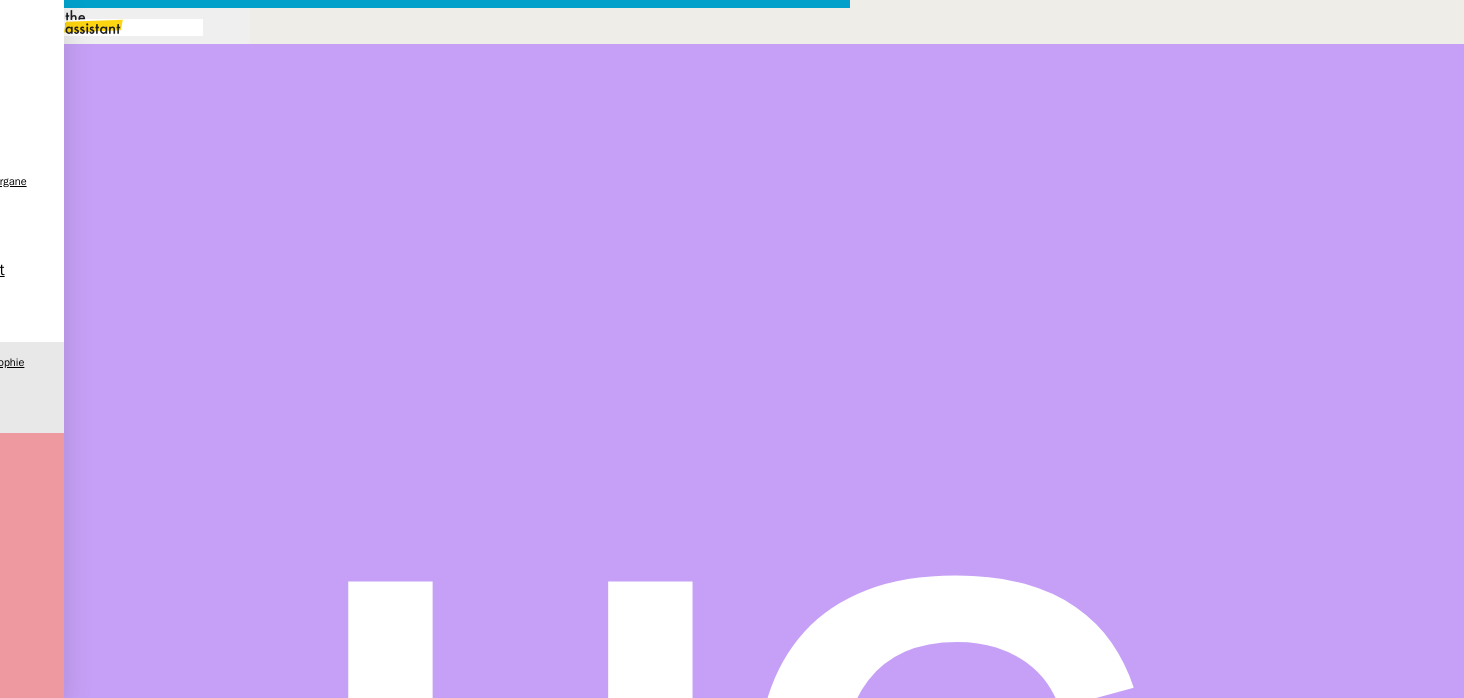 drag, startPoint x: 653, startPoint y: 205, endPoint x: 596, endPoint y: 207, distance: 57.035076 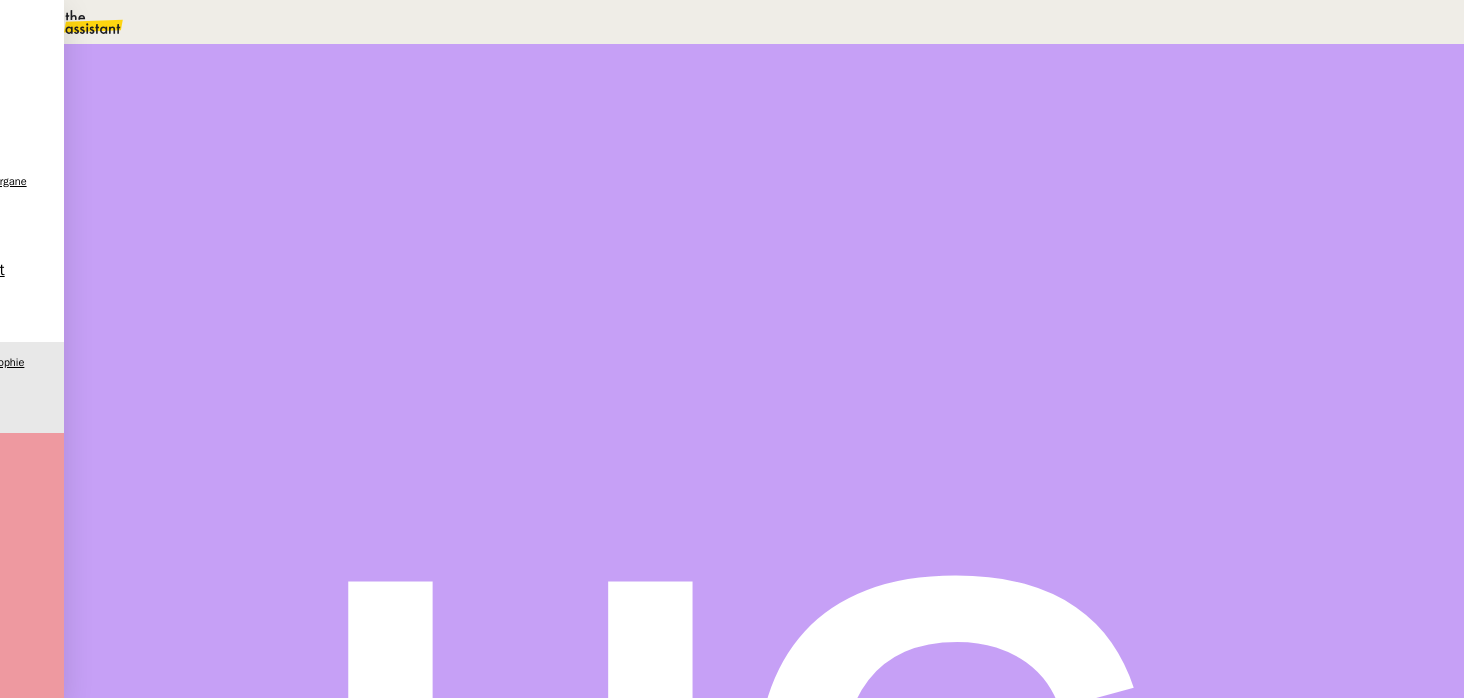 scroll, scrollTop: 6353, scrollLeft: 0, axis: vertical 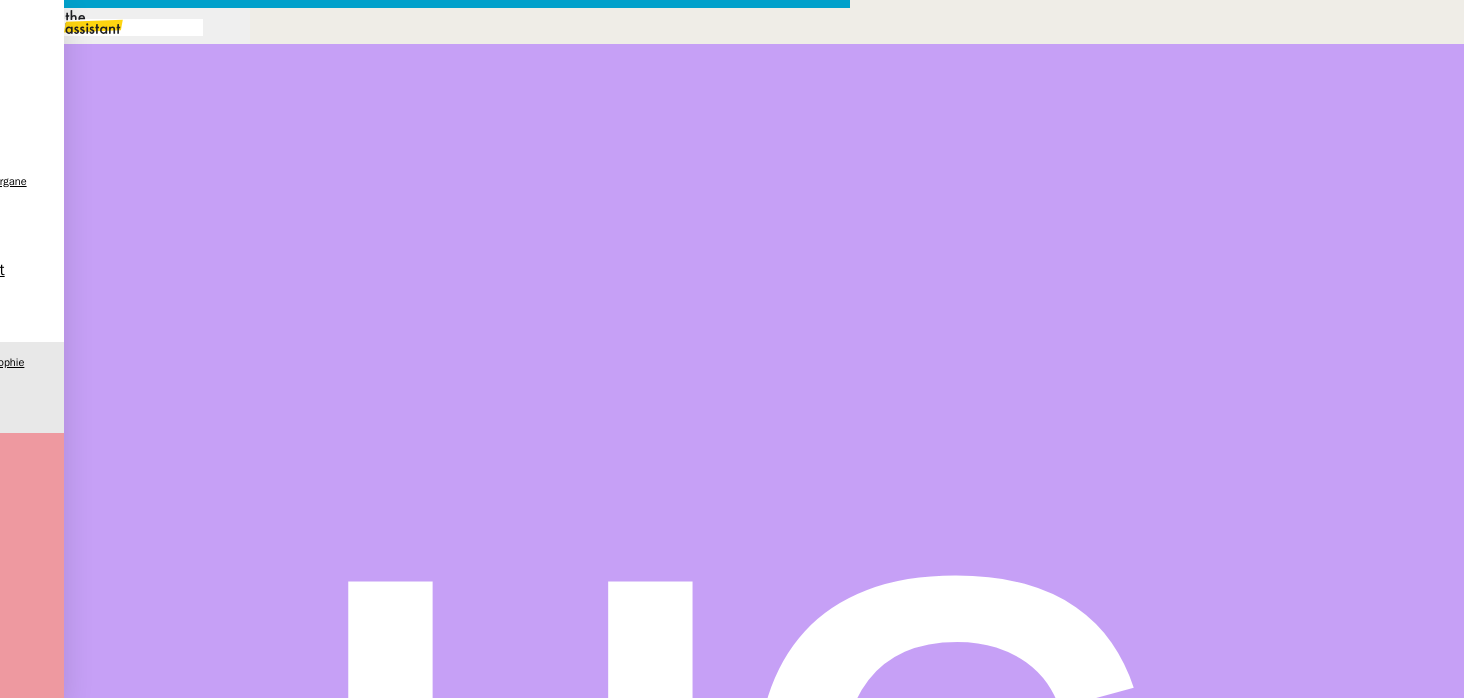 click on "L'achat prime est donc de  € 41'671.59  et non  € 46'271.59  comme indiqué sur le bon de commission.   Je comprends mieux." at bounding box center (425, 883) 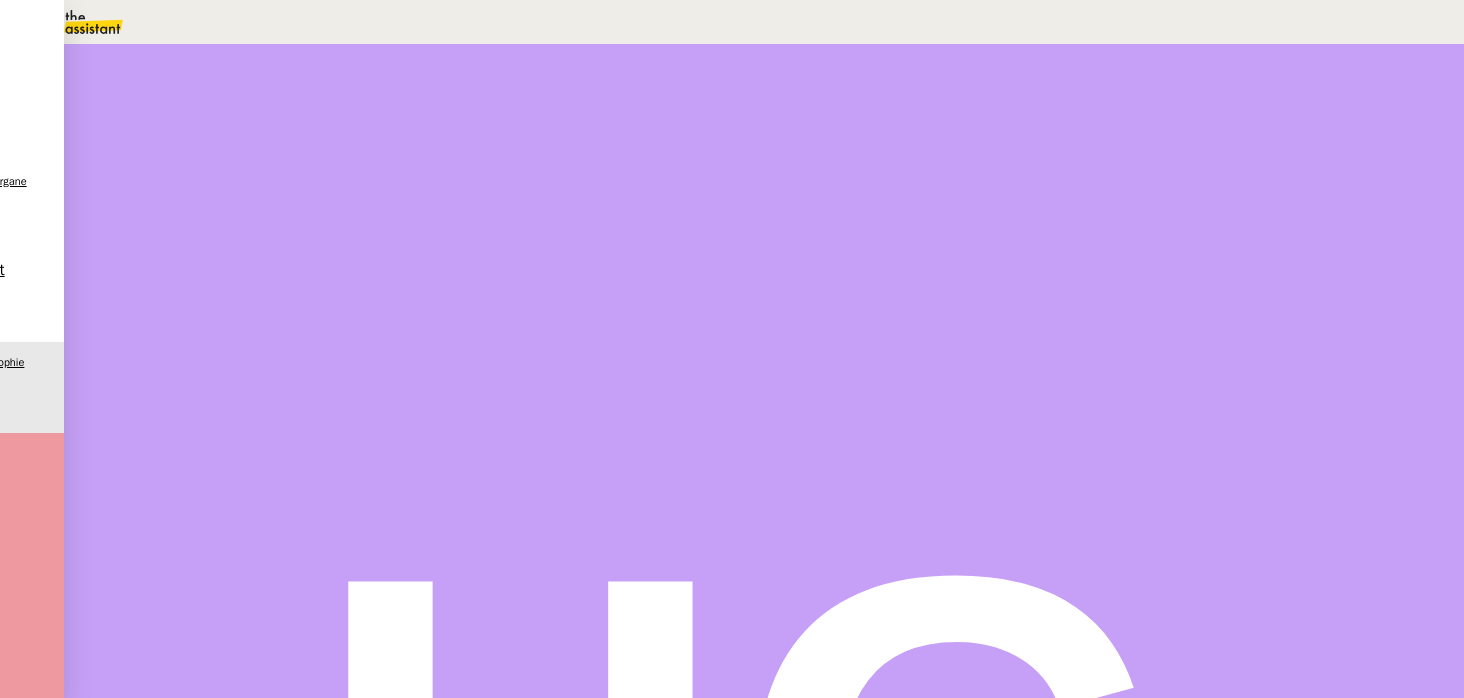click at bounding box center (231, 340) 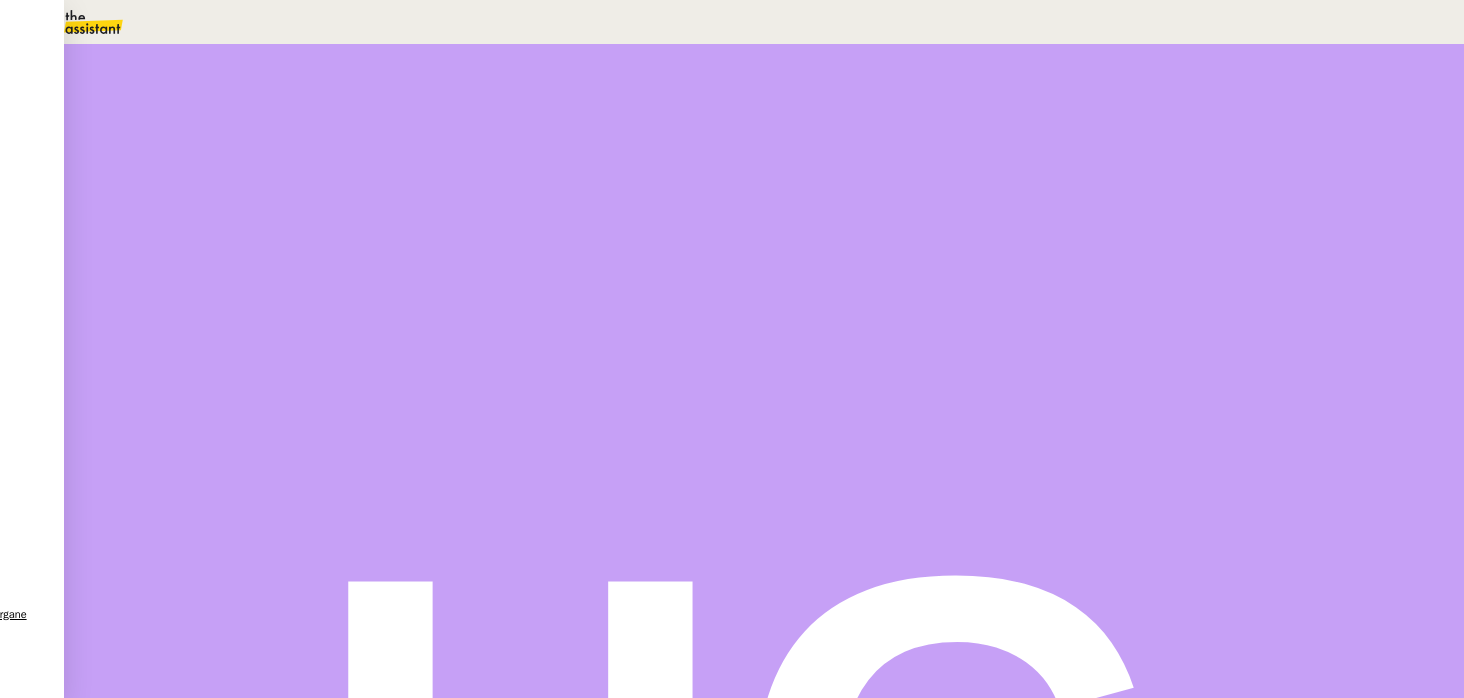 drag, startPoint x: 1111, startPoint y: 146, endPoint x: 1011, endPoint y: 144, distance: 100.02 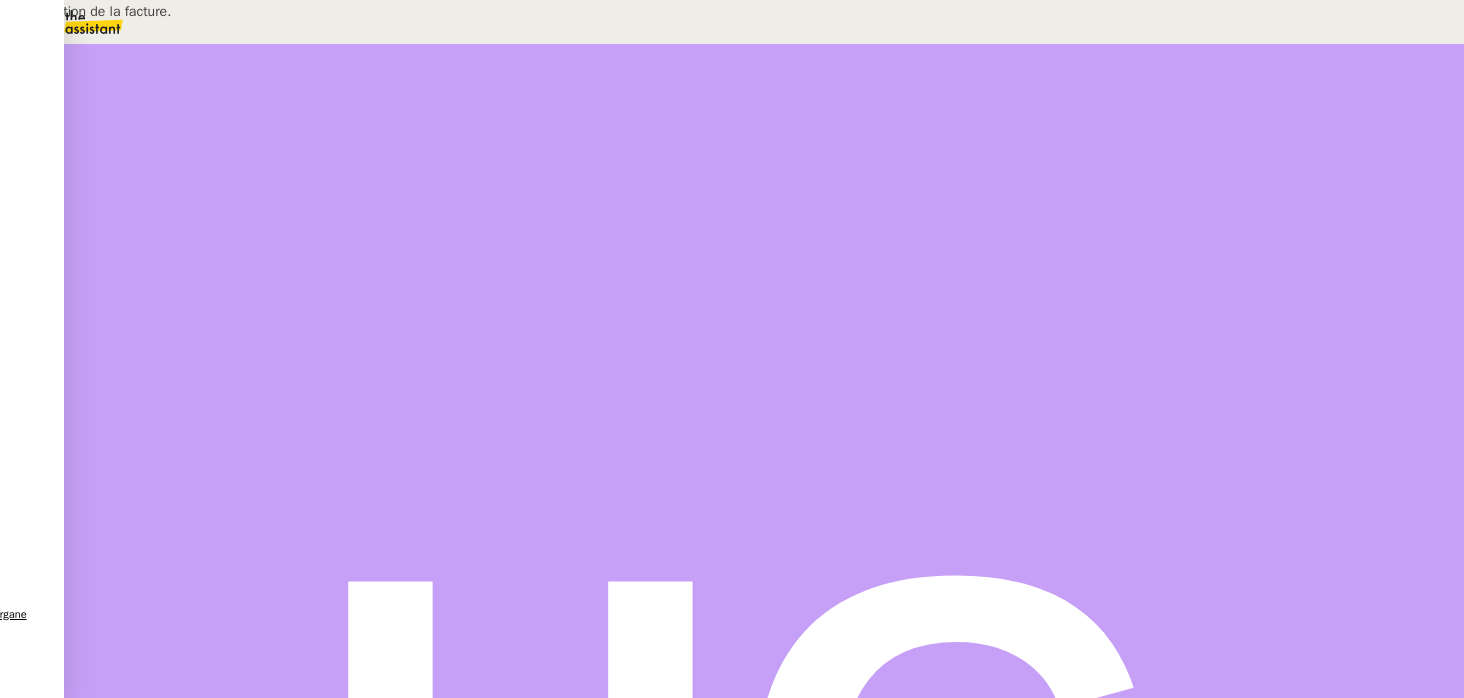 drag, startPoint x: 1086, startPoint y: 138, endPoint x: 998, endPoint y: 137, distance: 88.005684 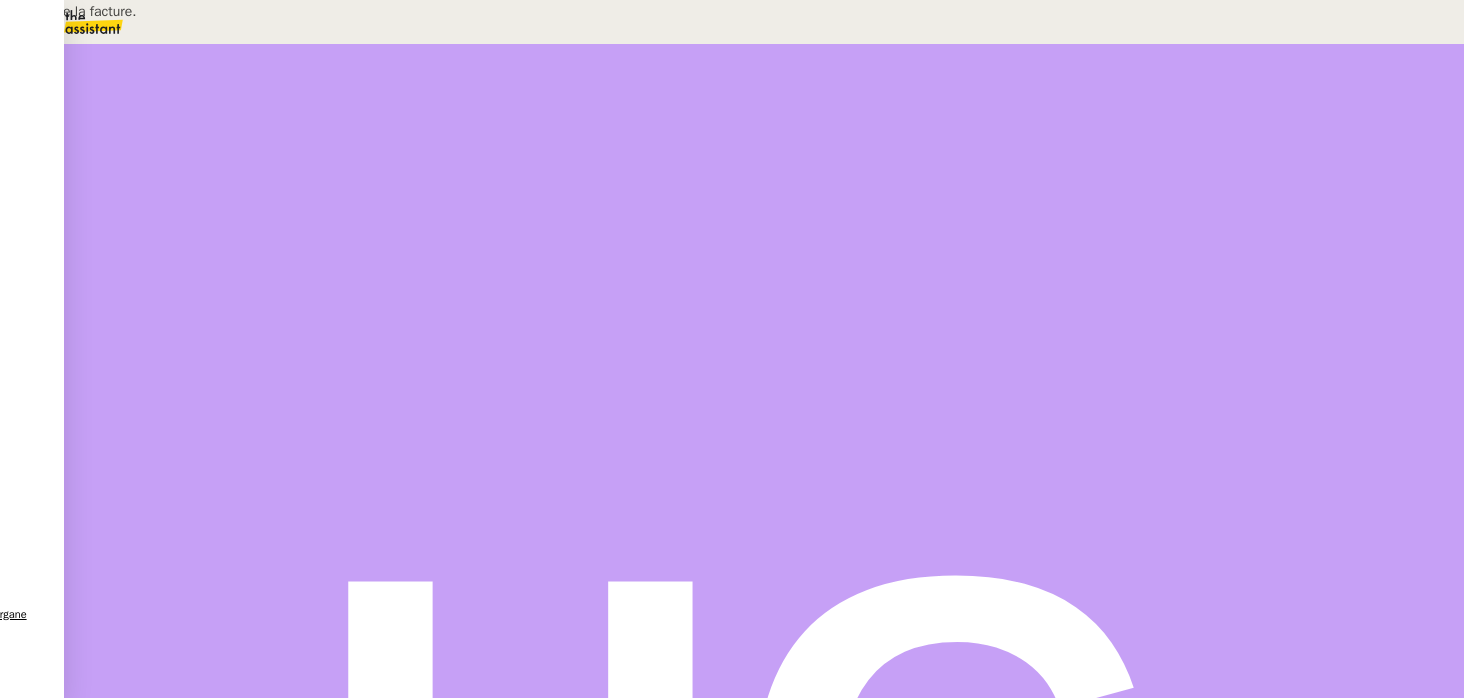 click on "Création de la facture." at bounding box center [204, 11] 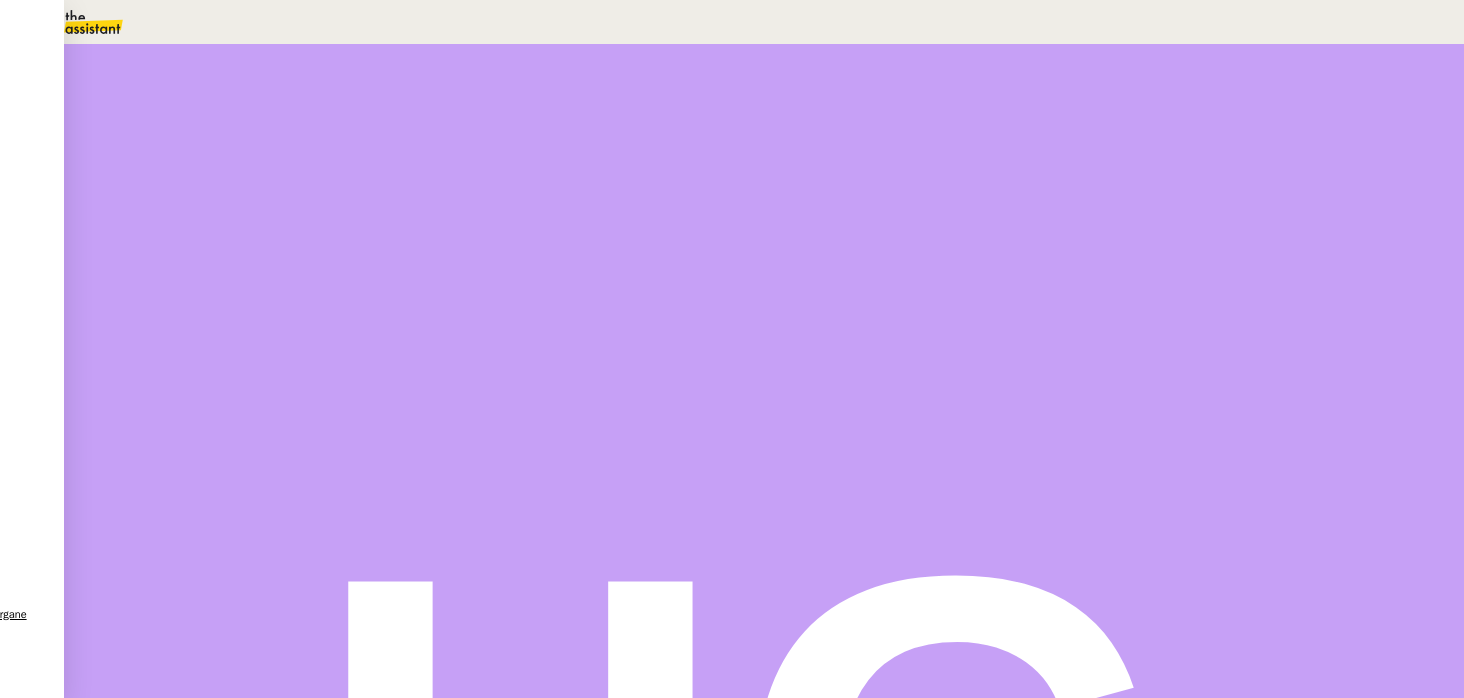 type on "Création de la facture." 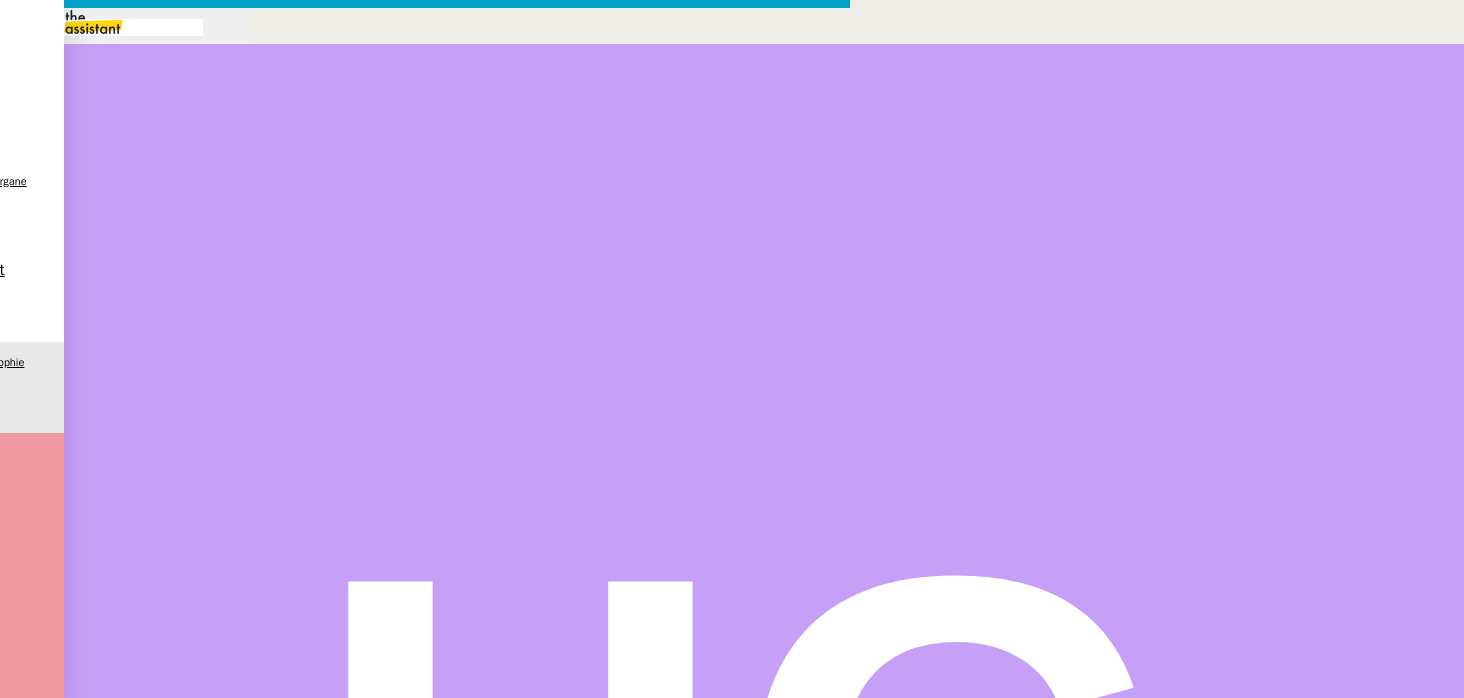 scroll, scrollTop: 0, scrollLeft: 42, axis: horizontal 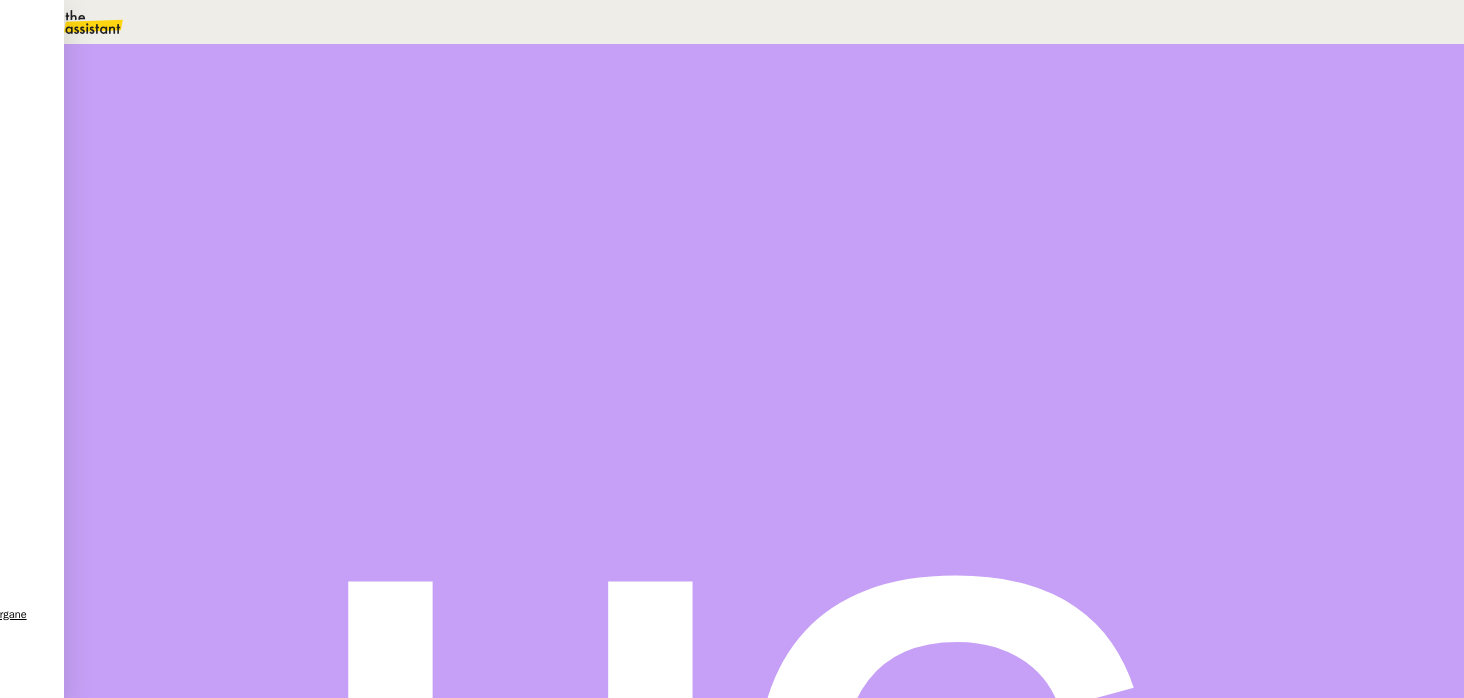 click at bounding box center [251, 151] 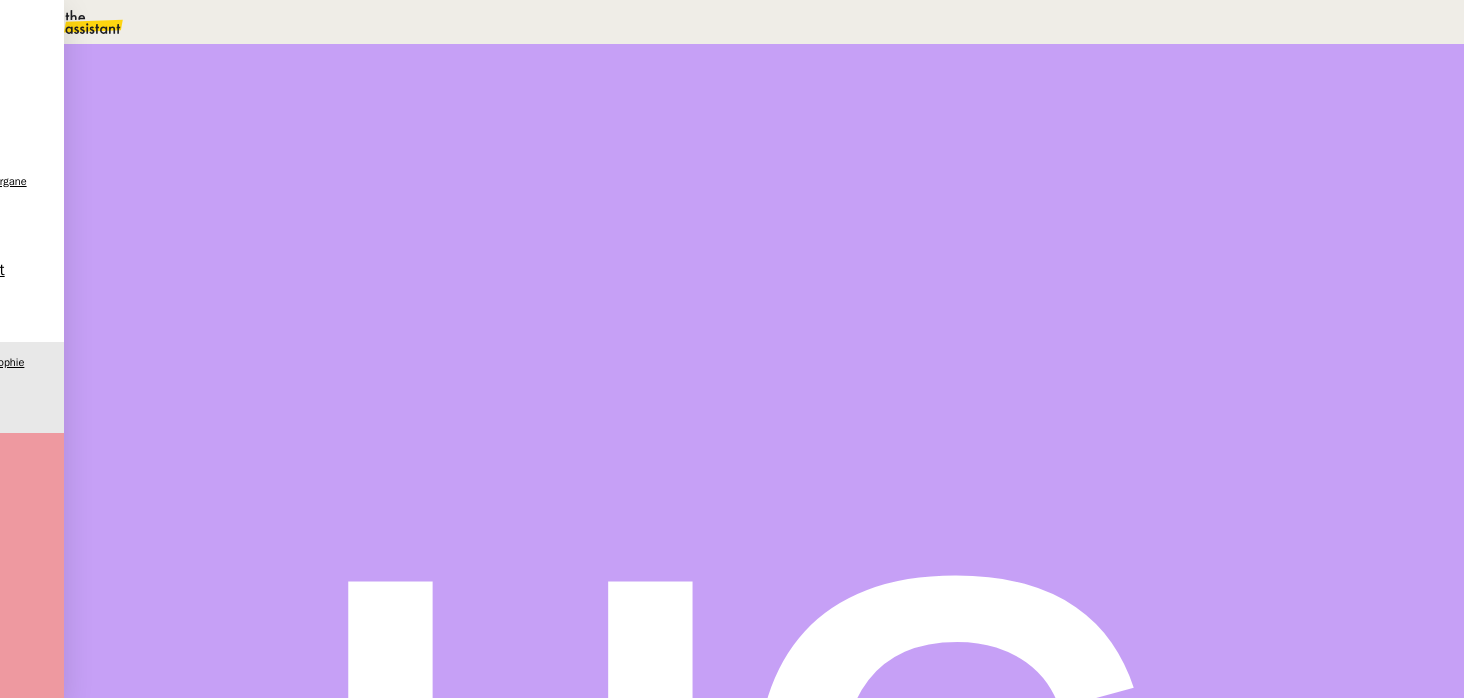 scroll, scrollTop: 156, scrollLeft: 0, axis: vertical 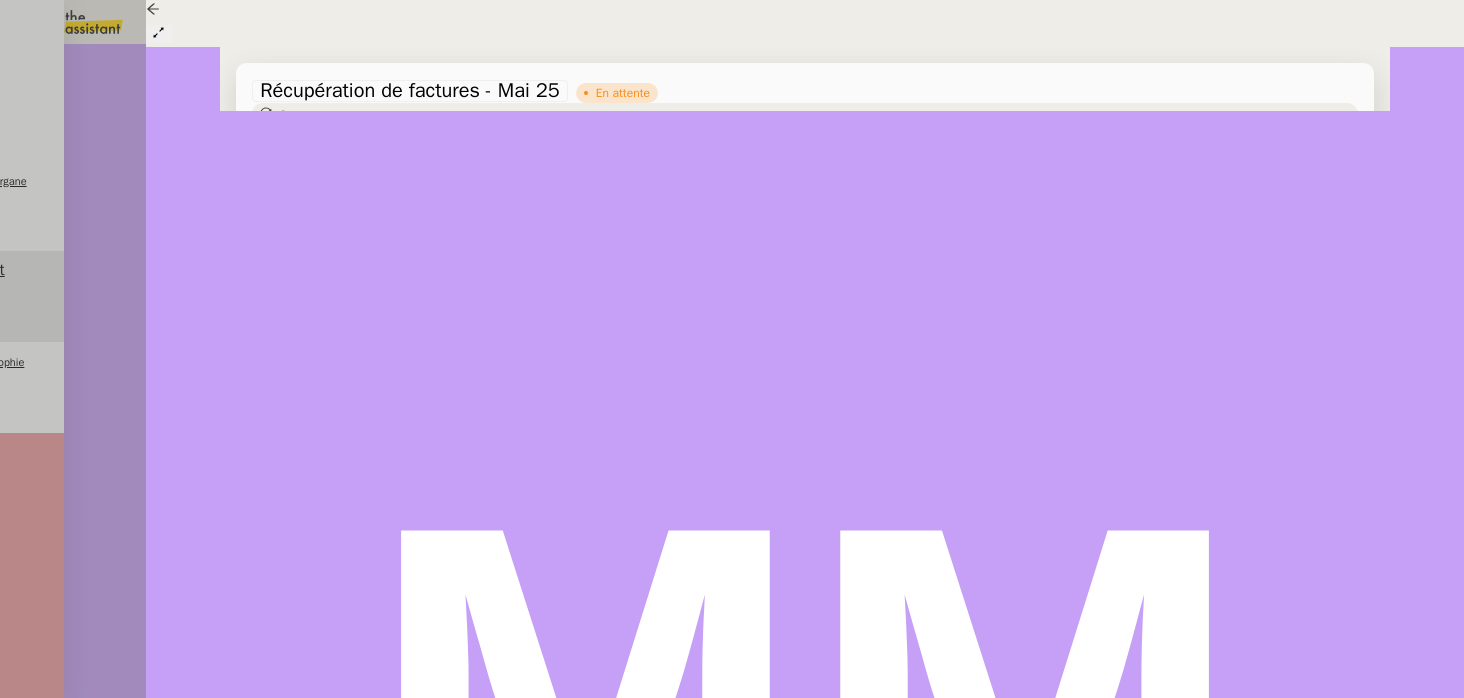 click at bounding box center [271, 1385] 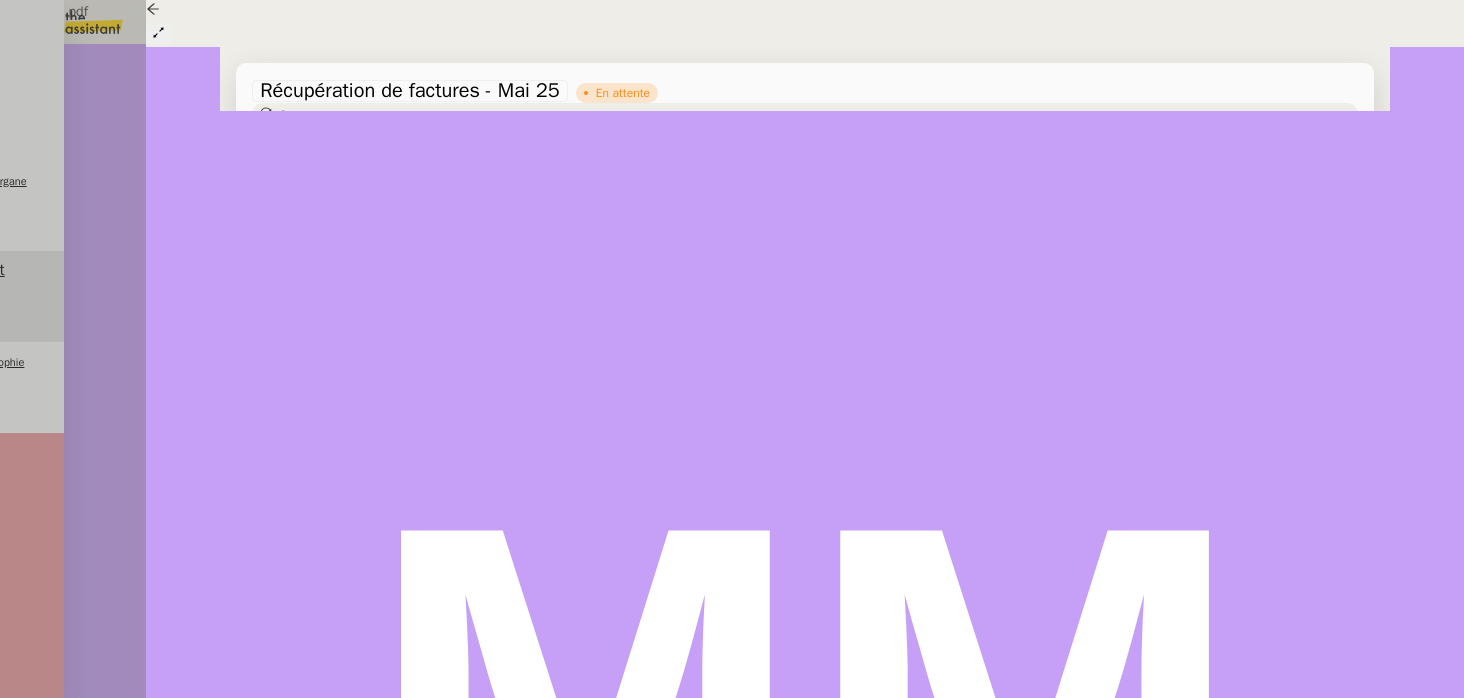 click on "238,70€.pdf" at bounding box center (694, 1363) 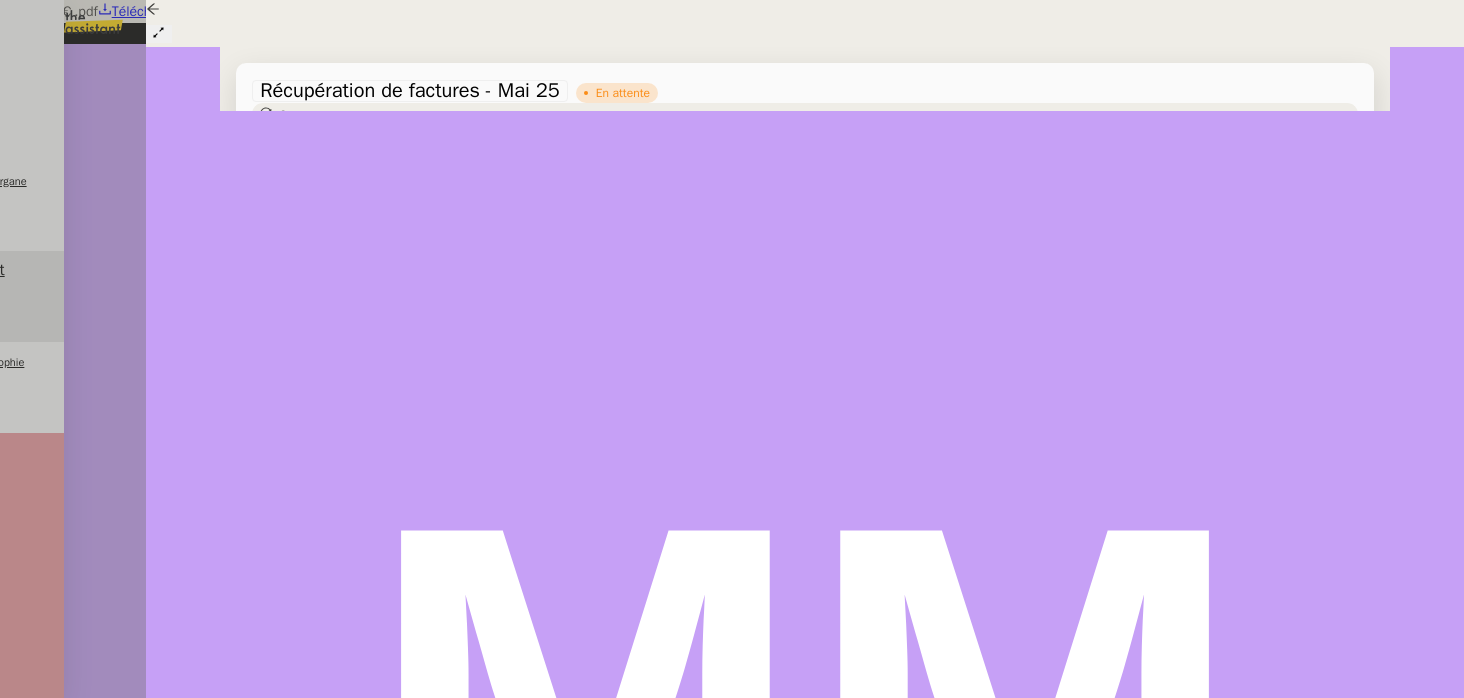 click at bounding box center (732, 0) 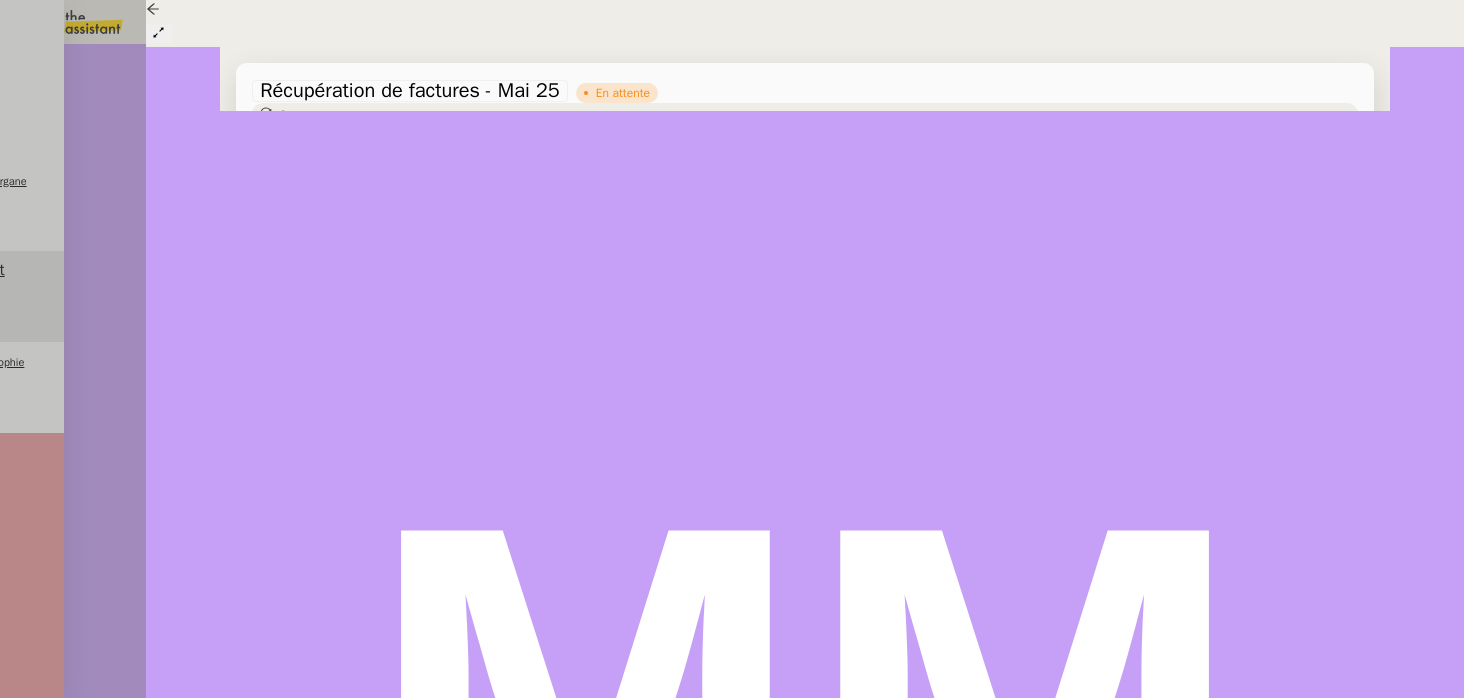 click at bounding box center [271, 1431] 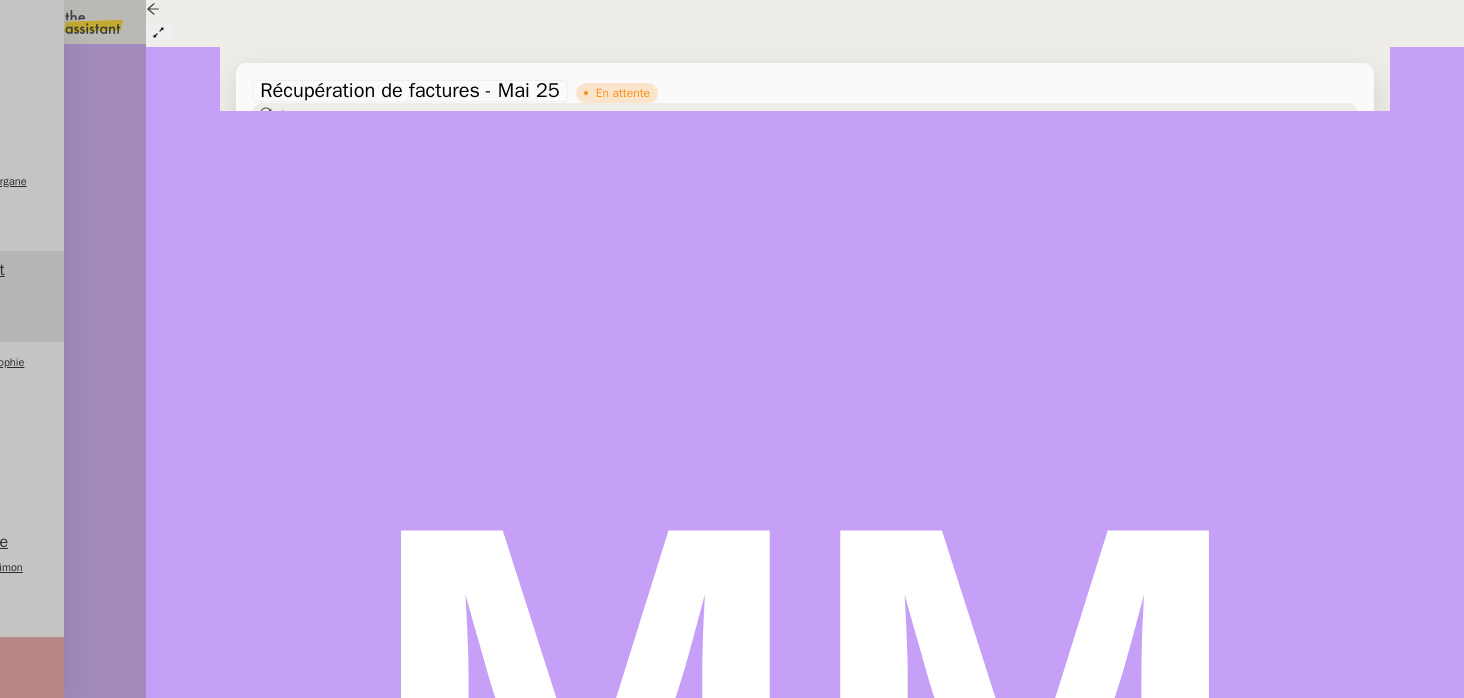 scroll, scrollTop: 5892, scrollLeft: 0, axis: vertical 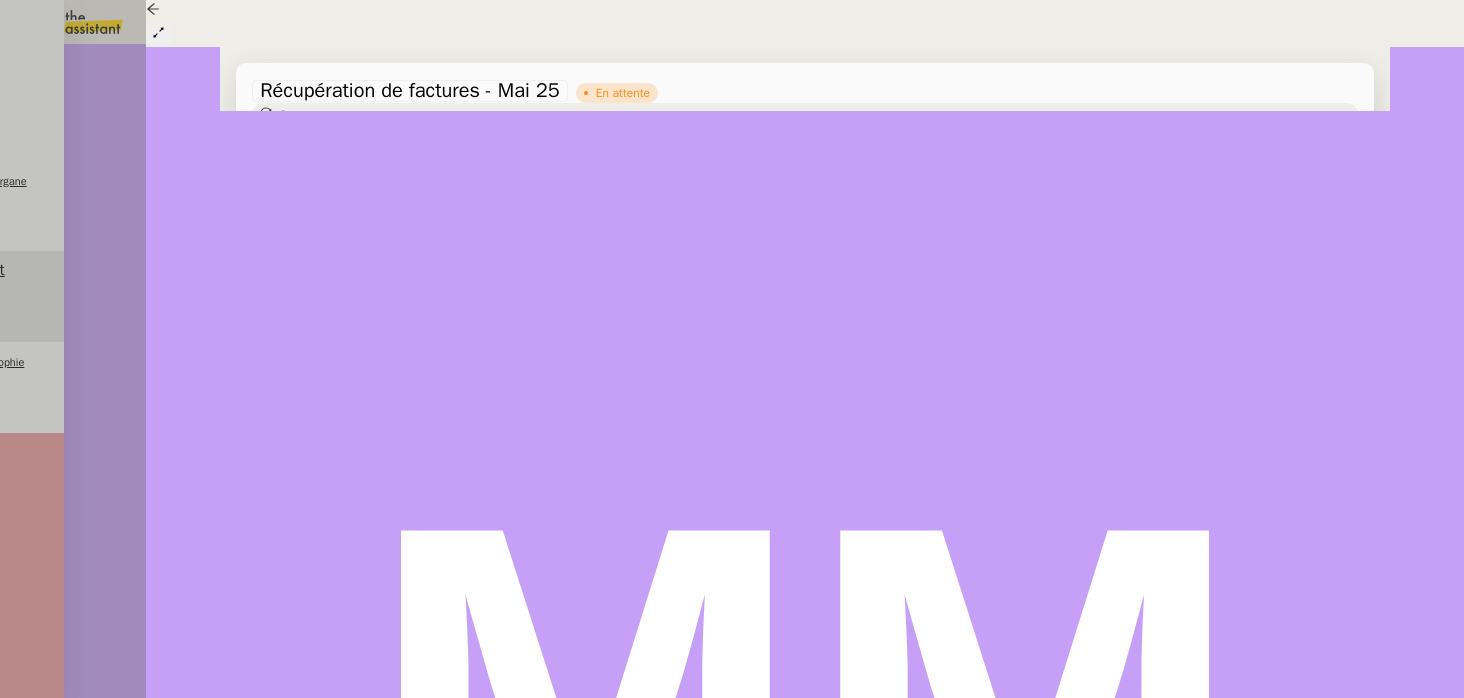 click at bounding box center (271, 1408) 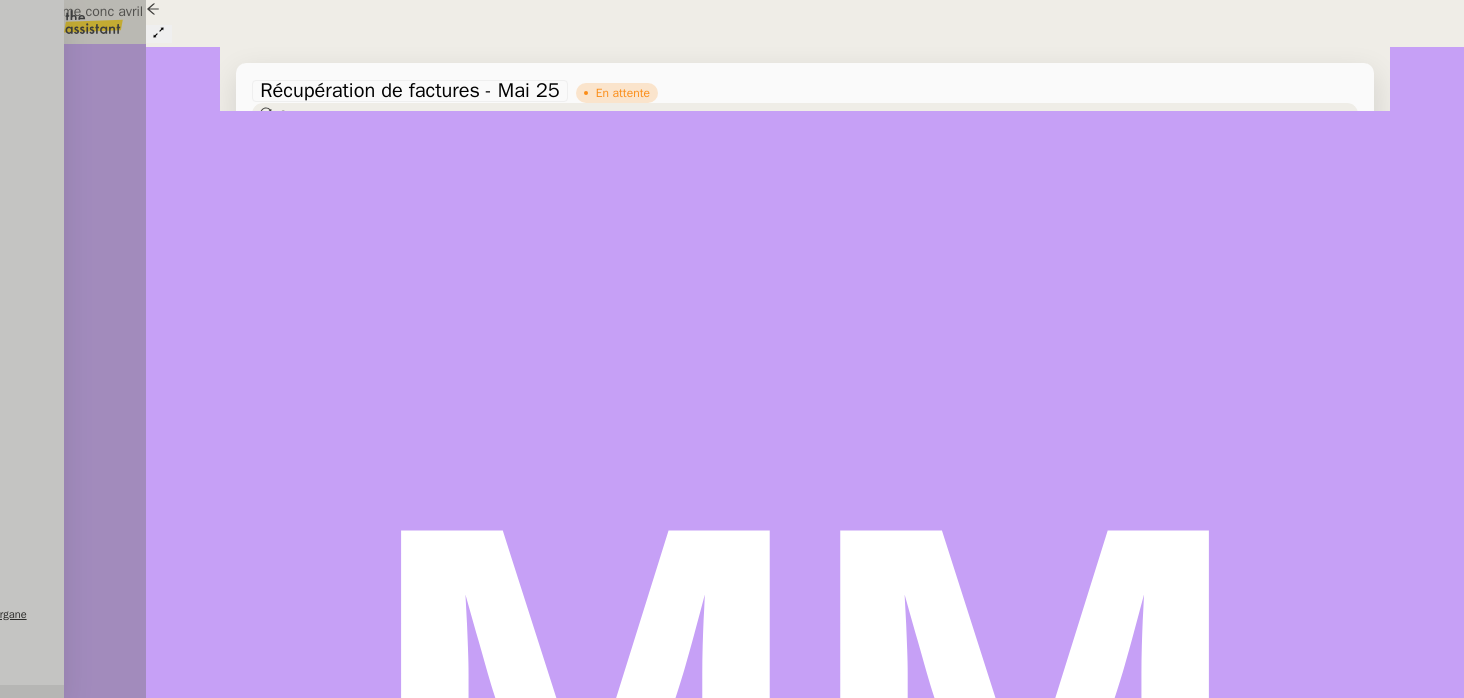click on "CITA Sesame conc avril 2025.pdf" at bounding box center [694, 1517] 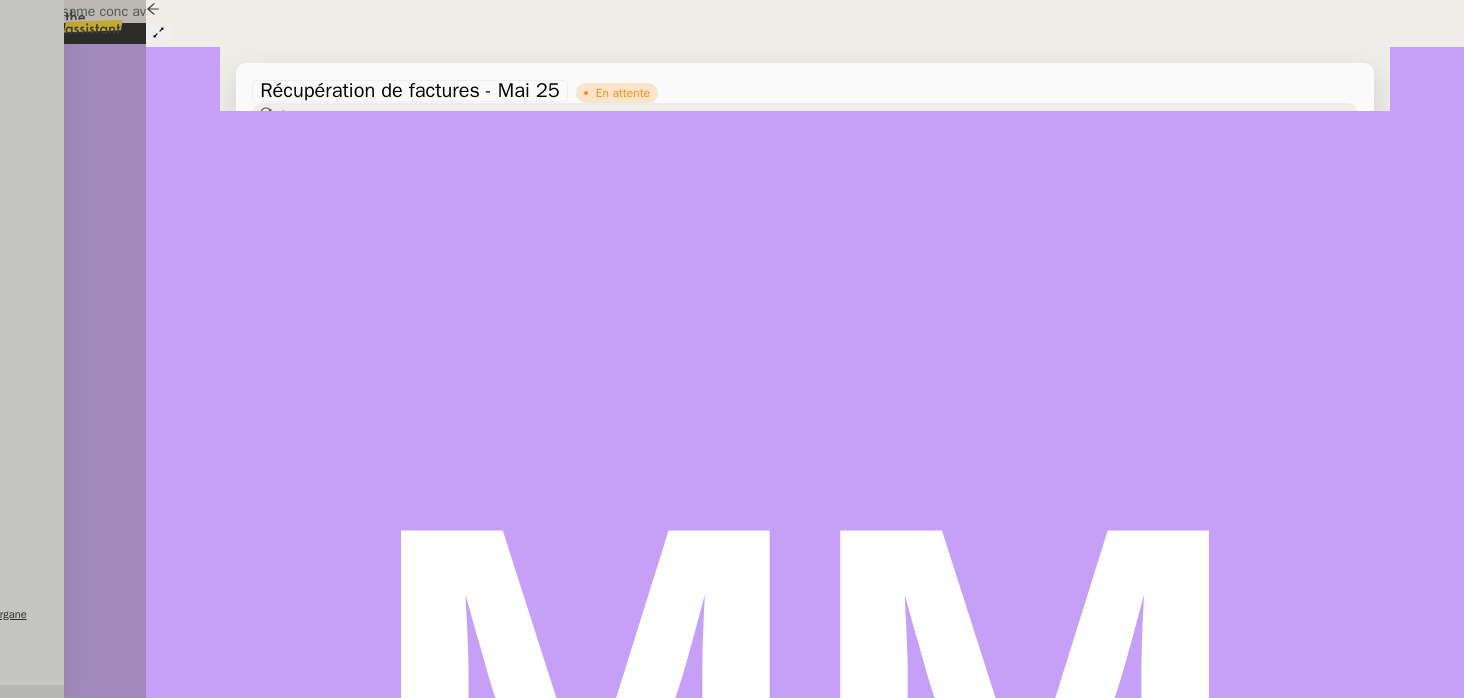 click at bounding box center [732, 0] 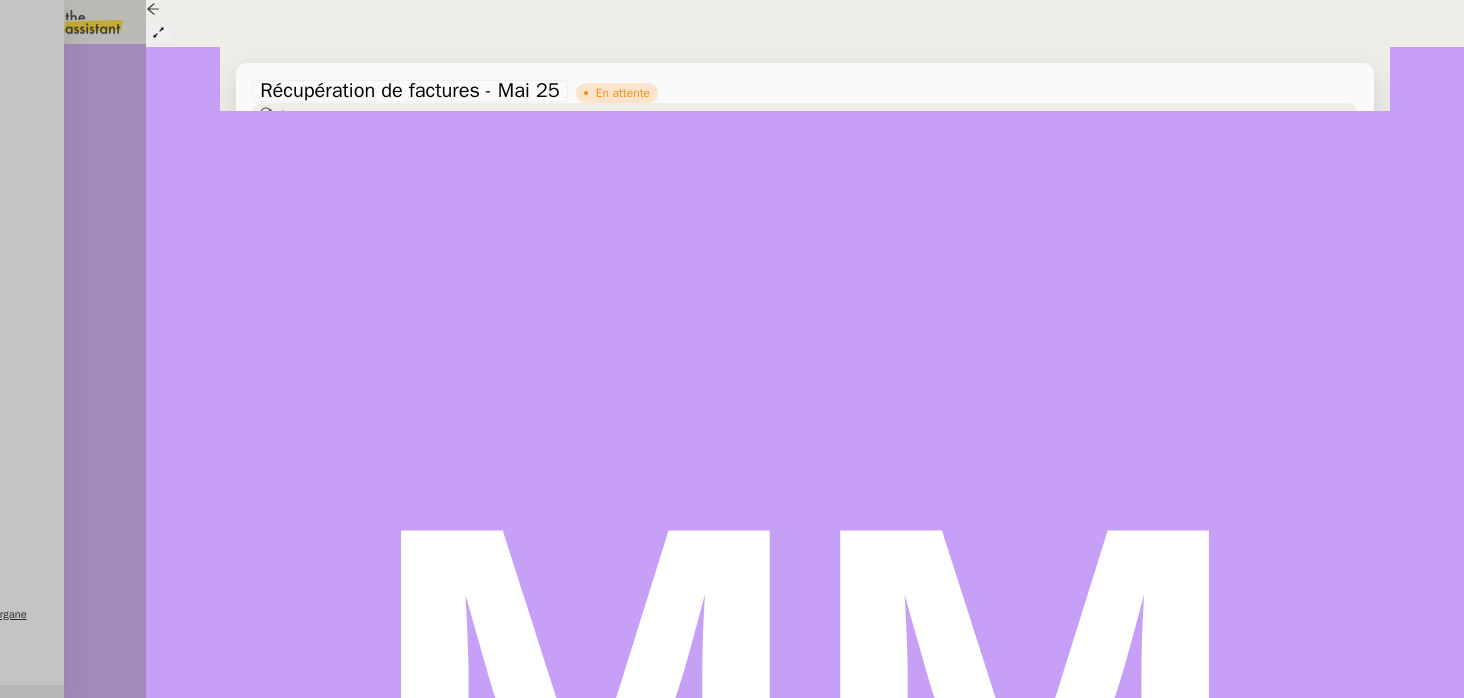 click on "CITA Sesame Conc [YEAR].pdf" at bounding box center [694, 1517] 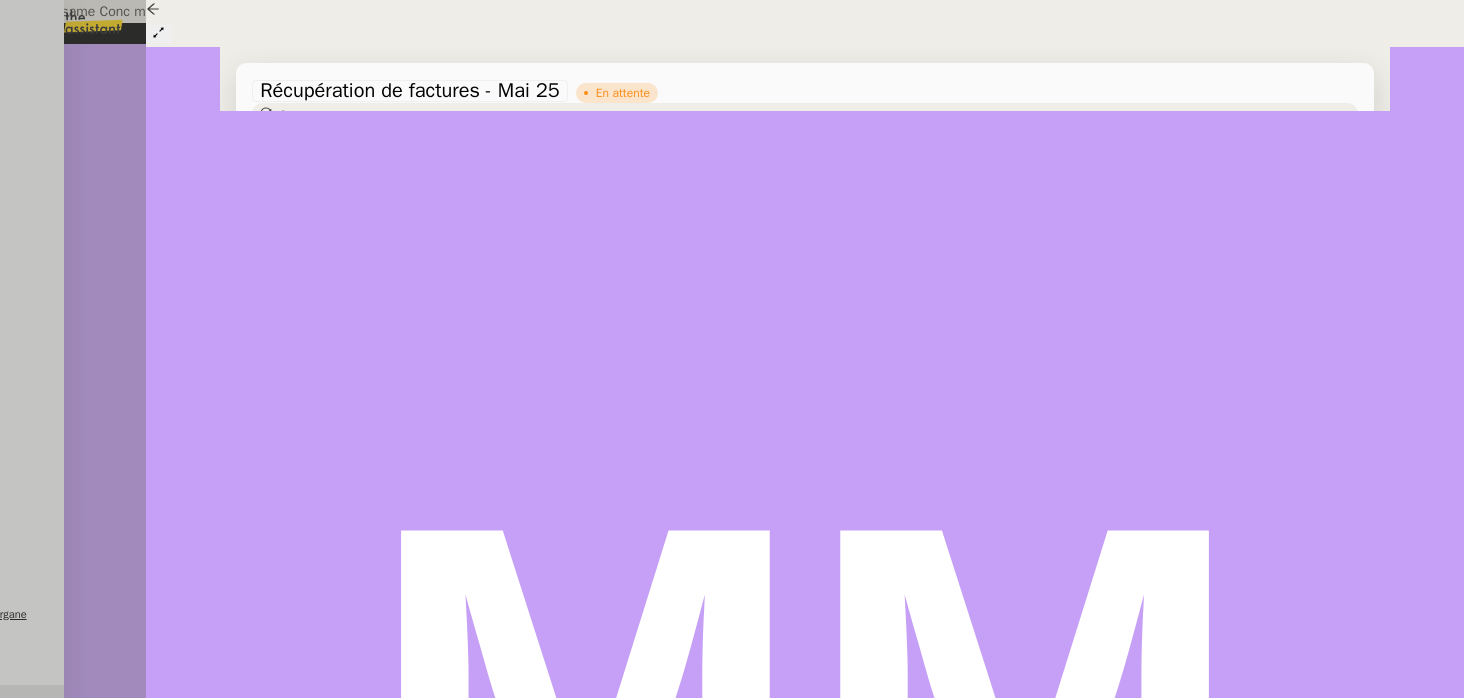click at bounding box center [52, 661] 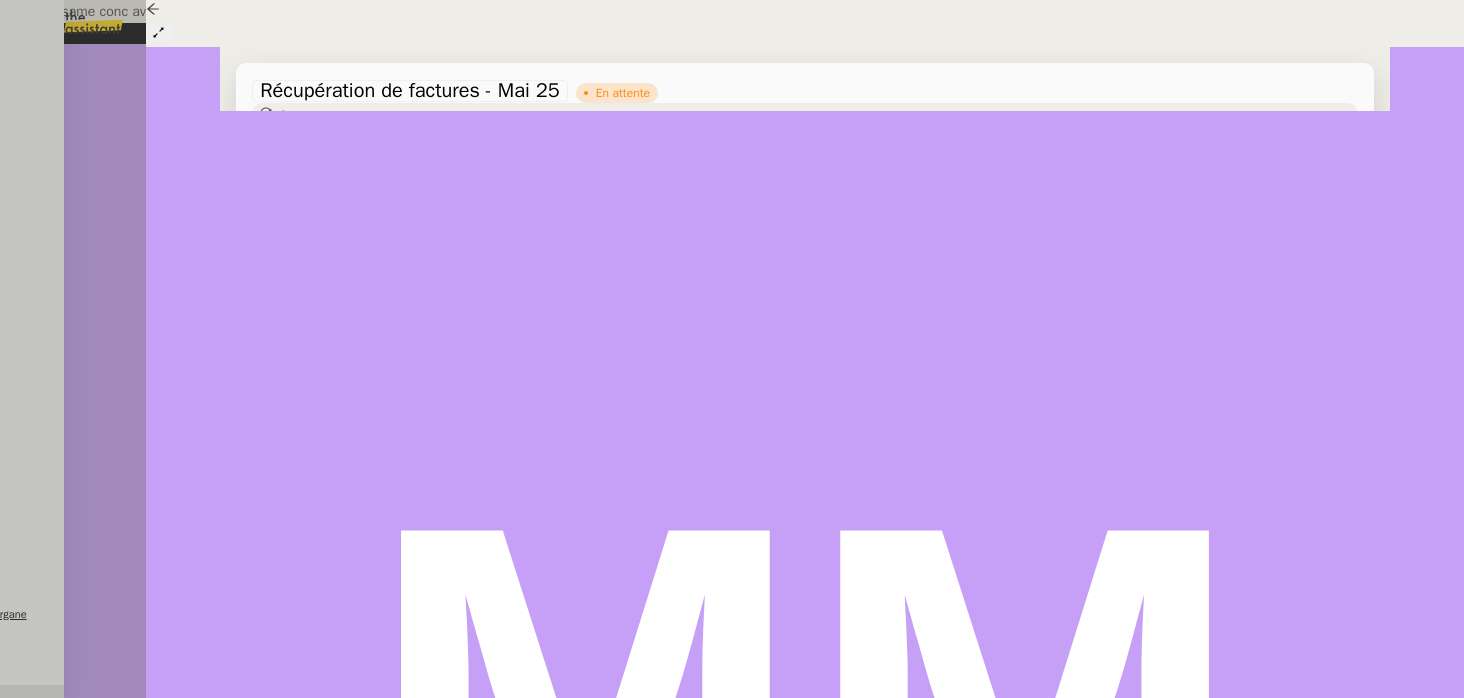 click at bounding box center (52, 729) 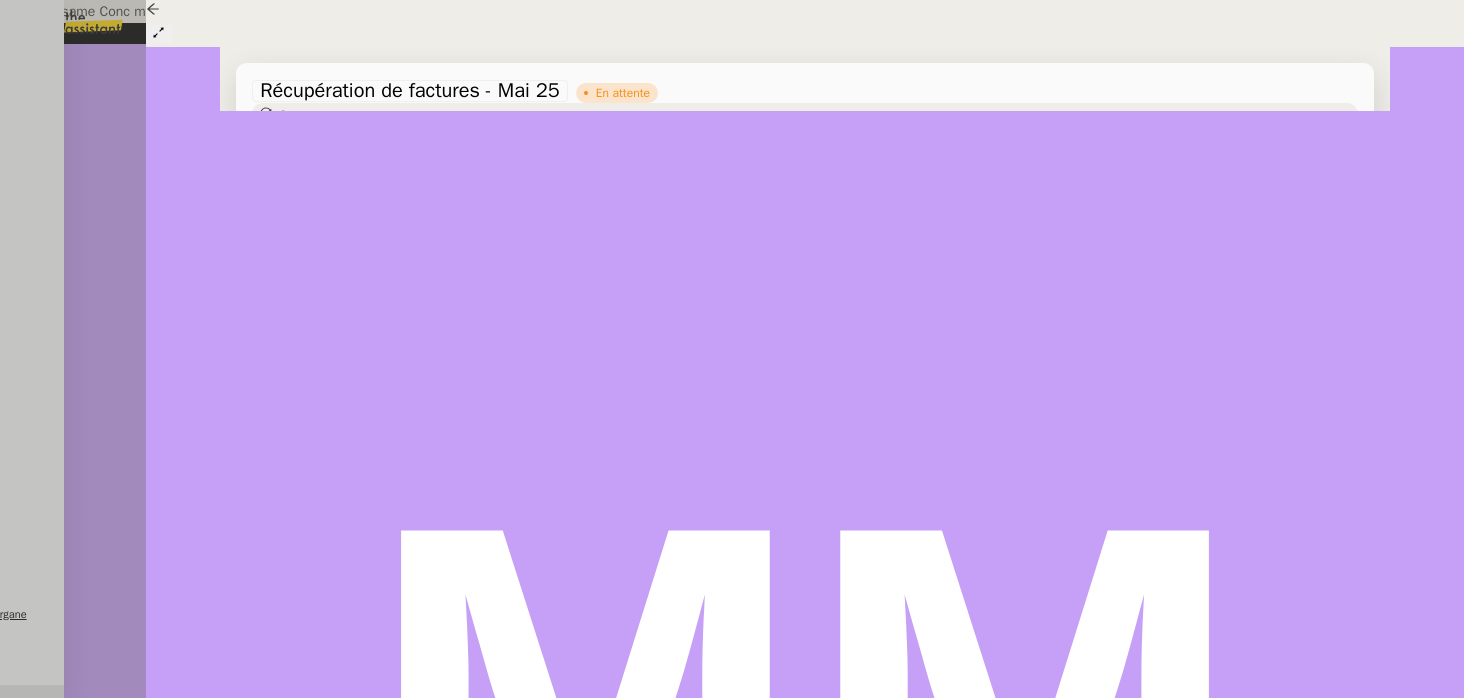 click at bounding box center (732, 0) 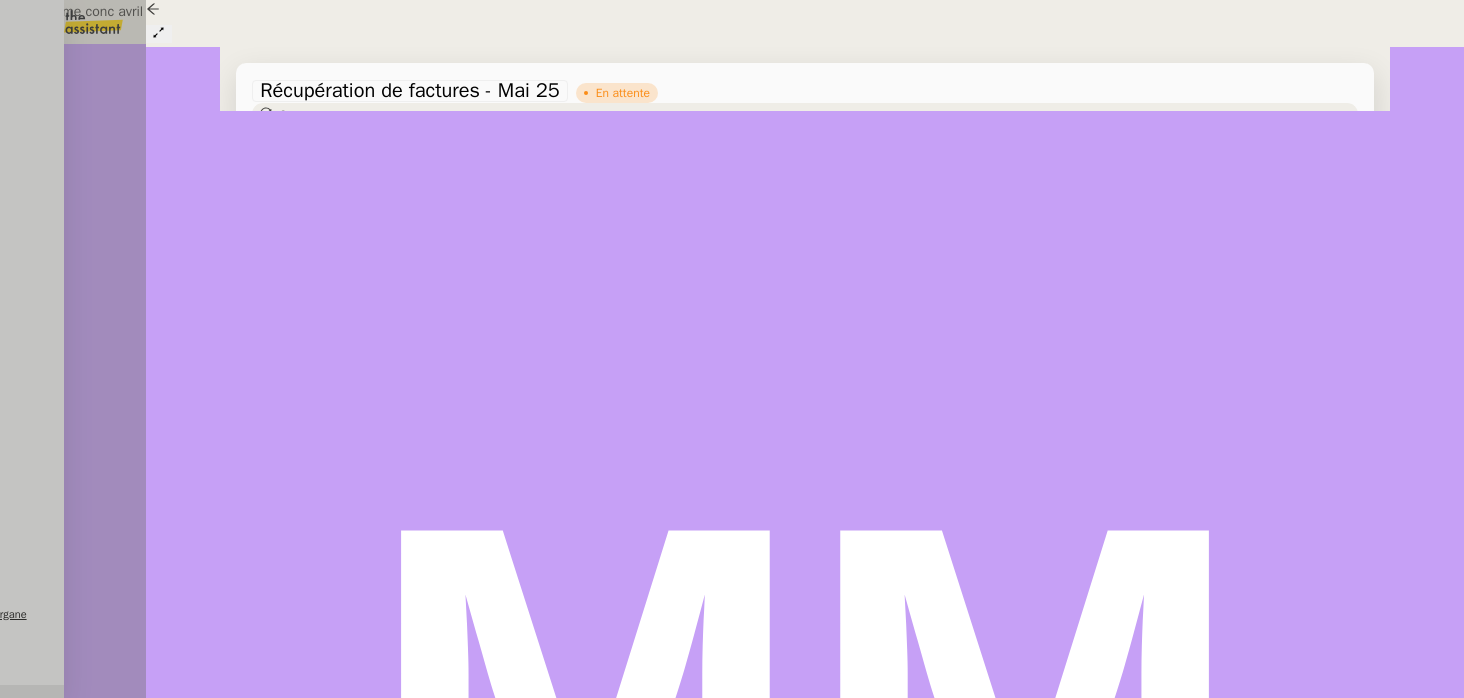 click on "CITA Sesame conc avril 2025.pdf" at bounding box center (694, 1517) 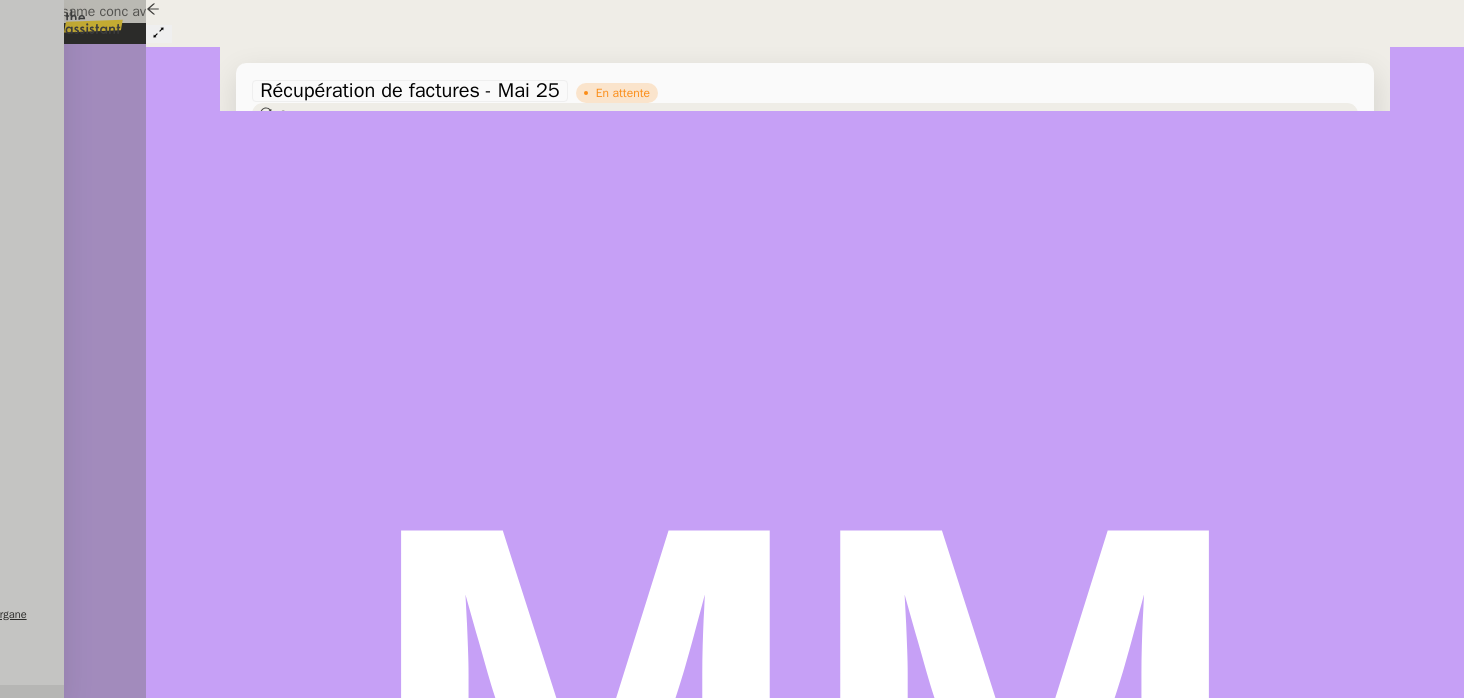 click at bounding box center [732, 0] 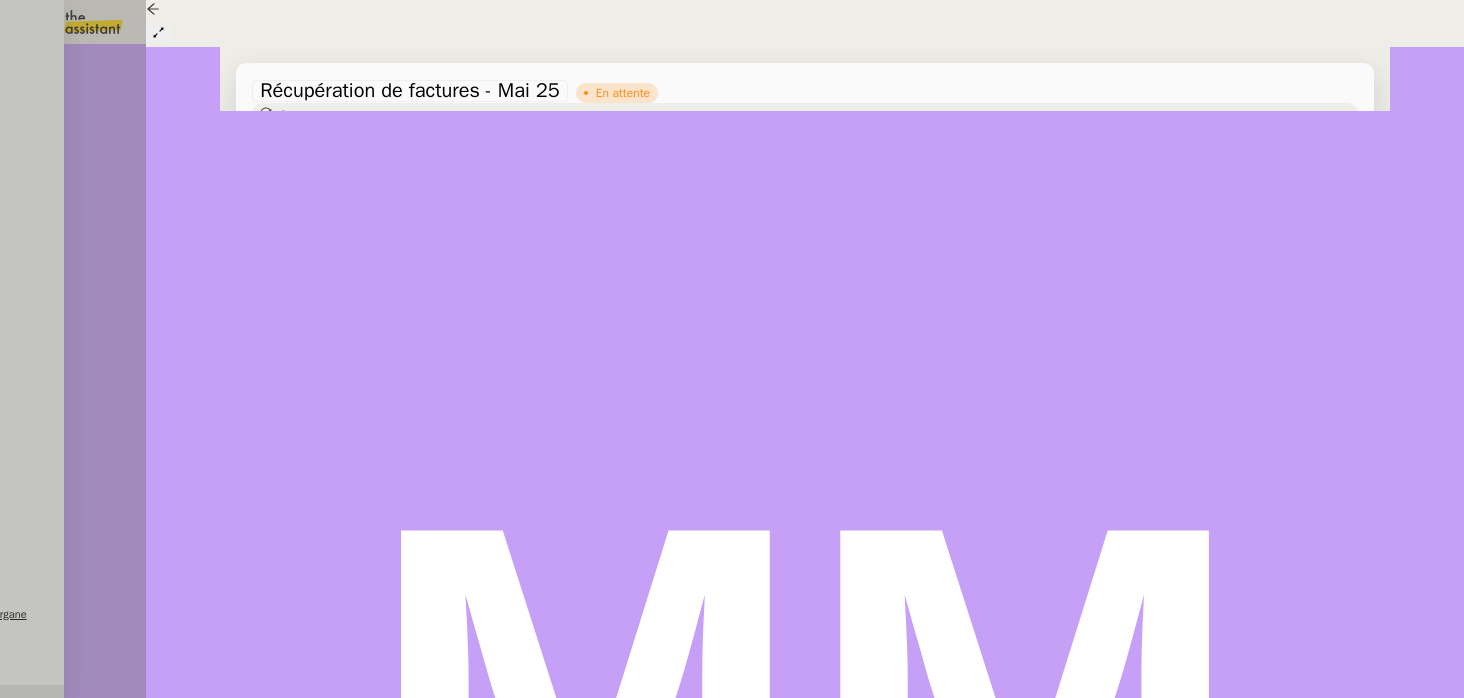 click at bounding box center [271, 1585] 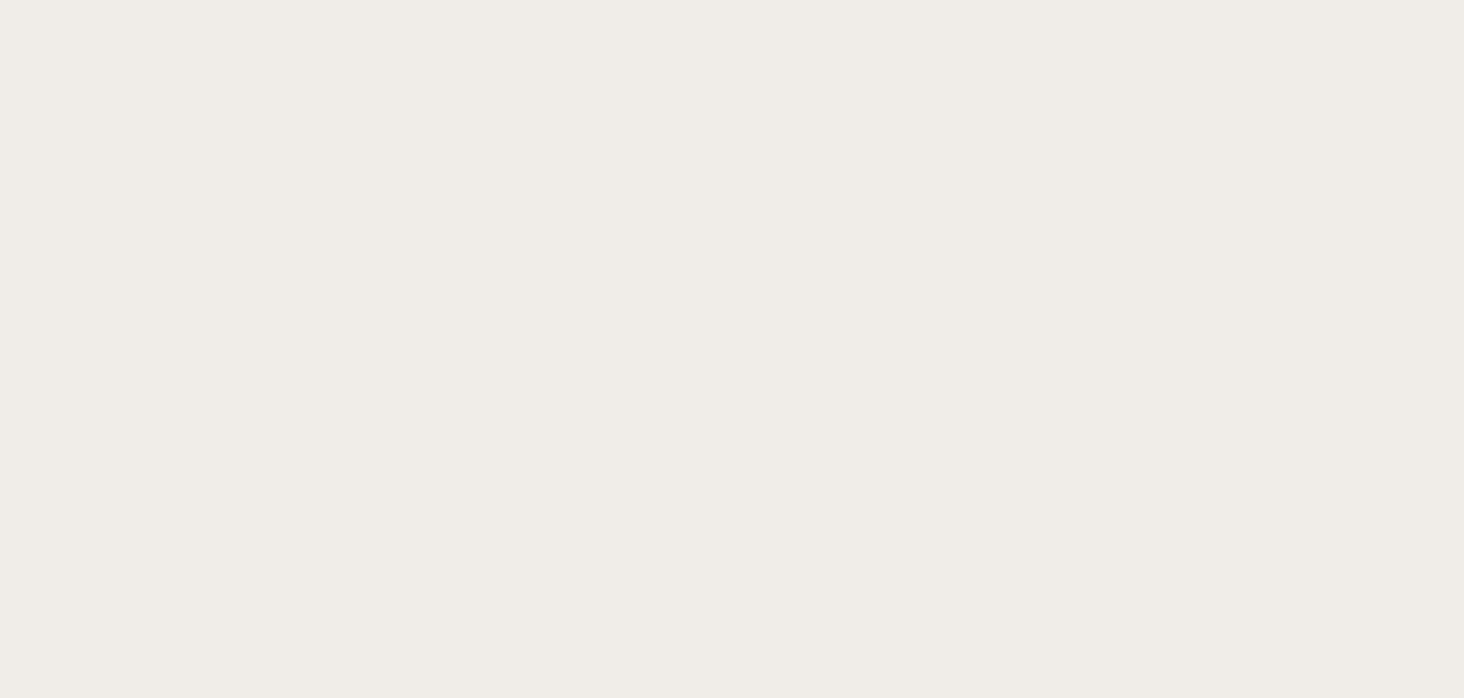 scroll, scrollTop: 0, scrollLeft: 0, axis: both 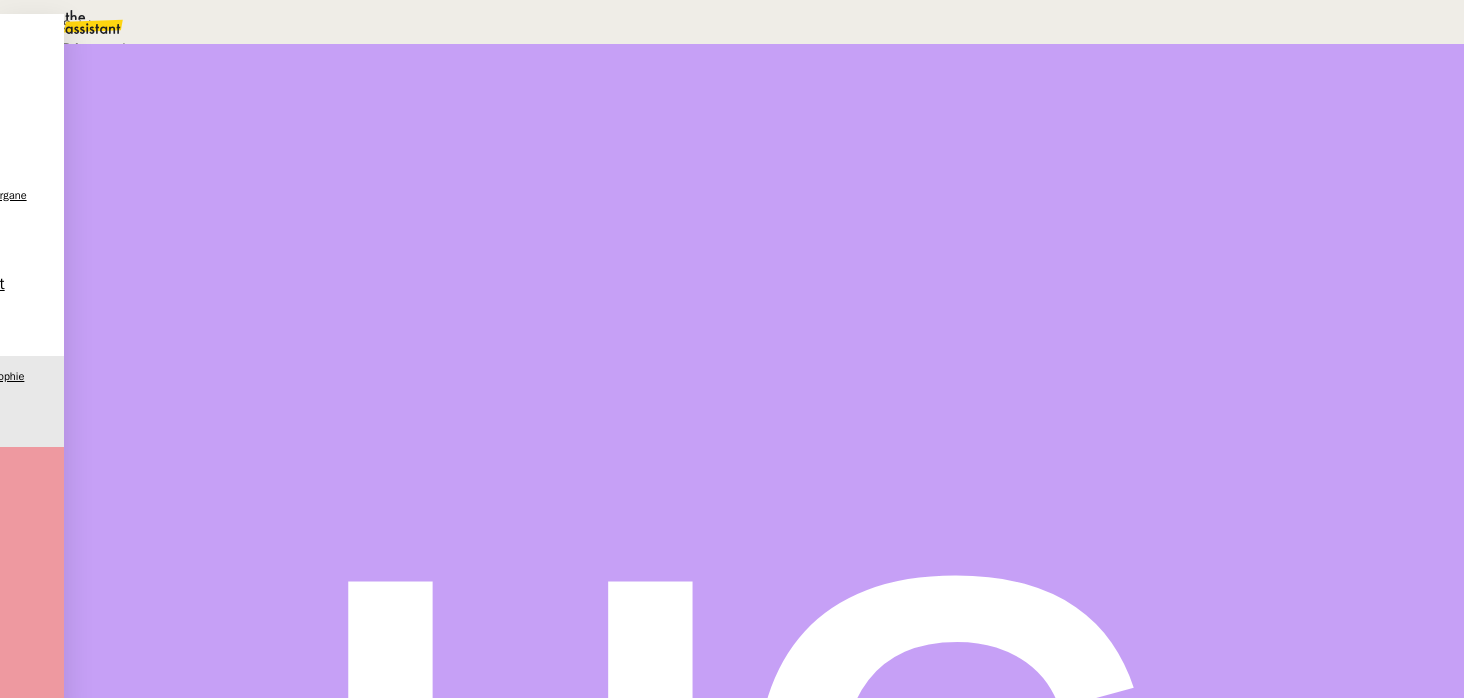 click at bounding box center [732, 776] 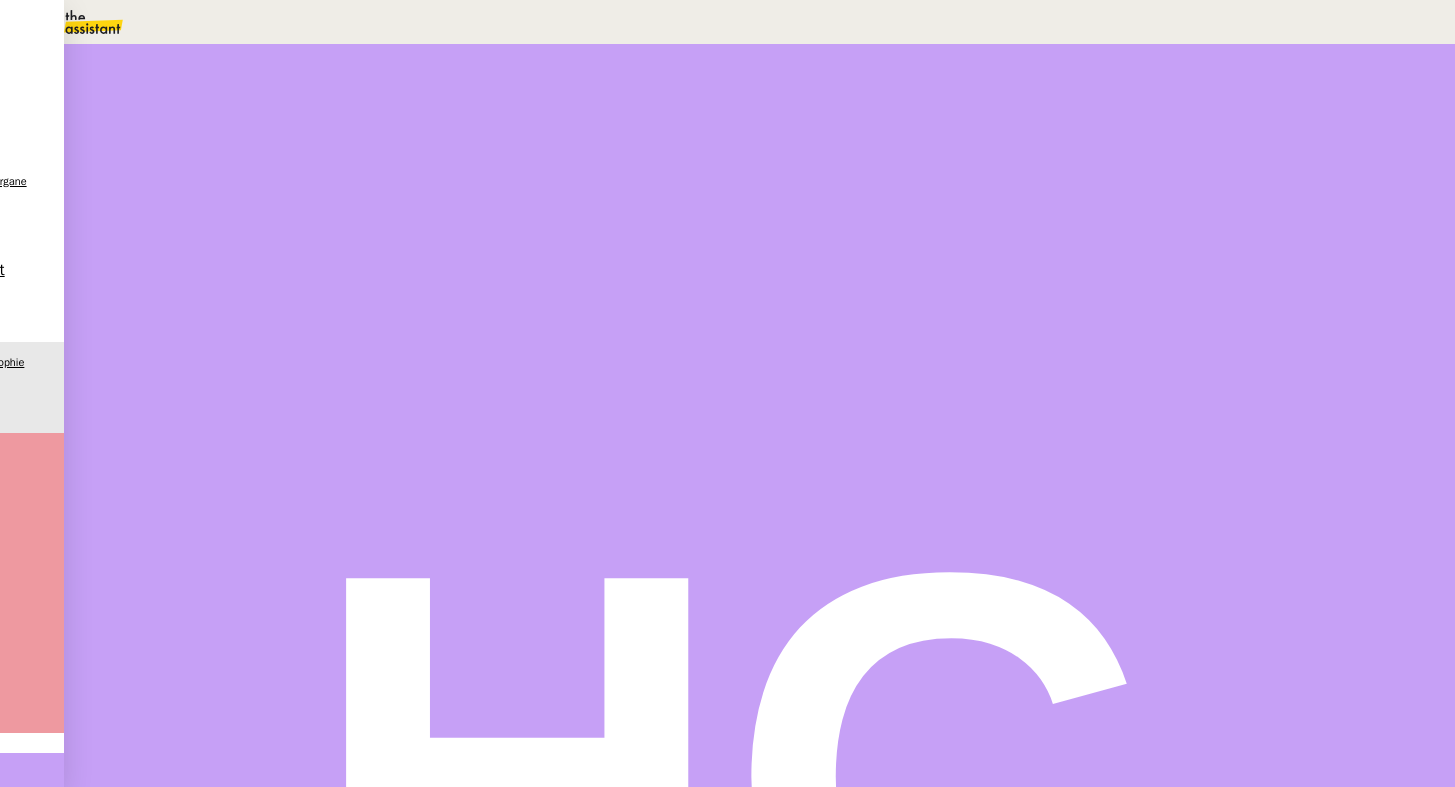 click at bounding box center (649, 568) 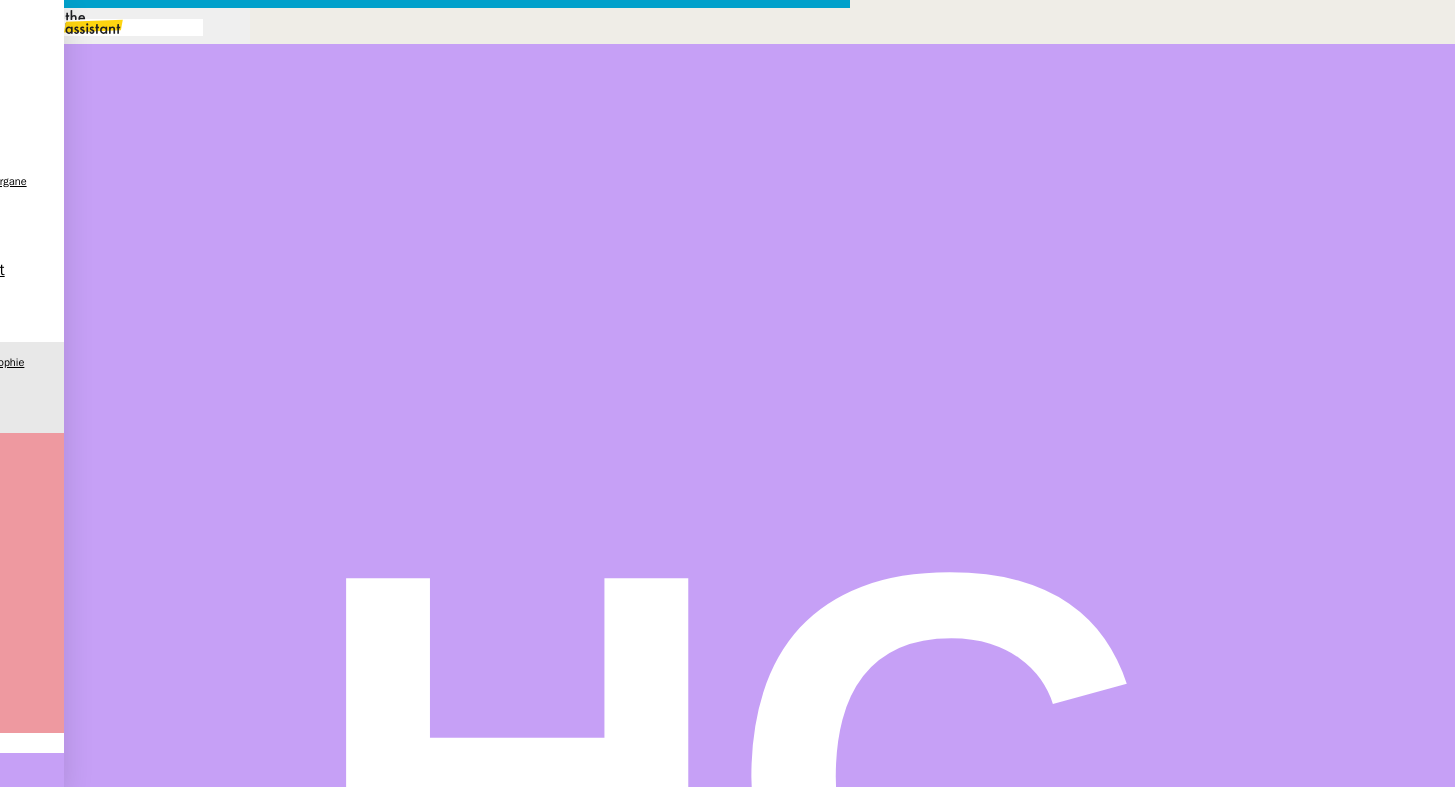 scroll, scrollTop: 0, scrollLeft: 42, axis: horizontal 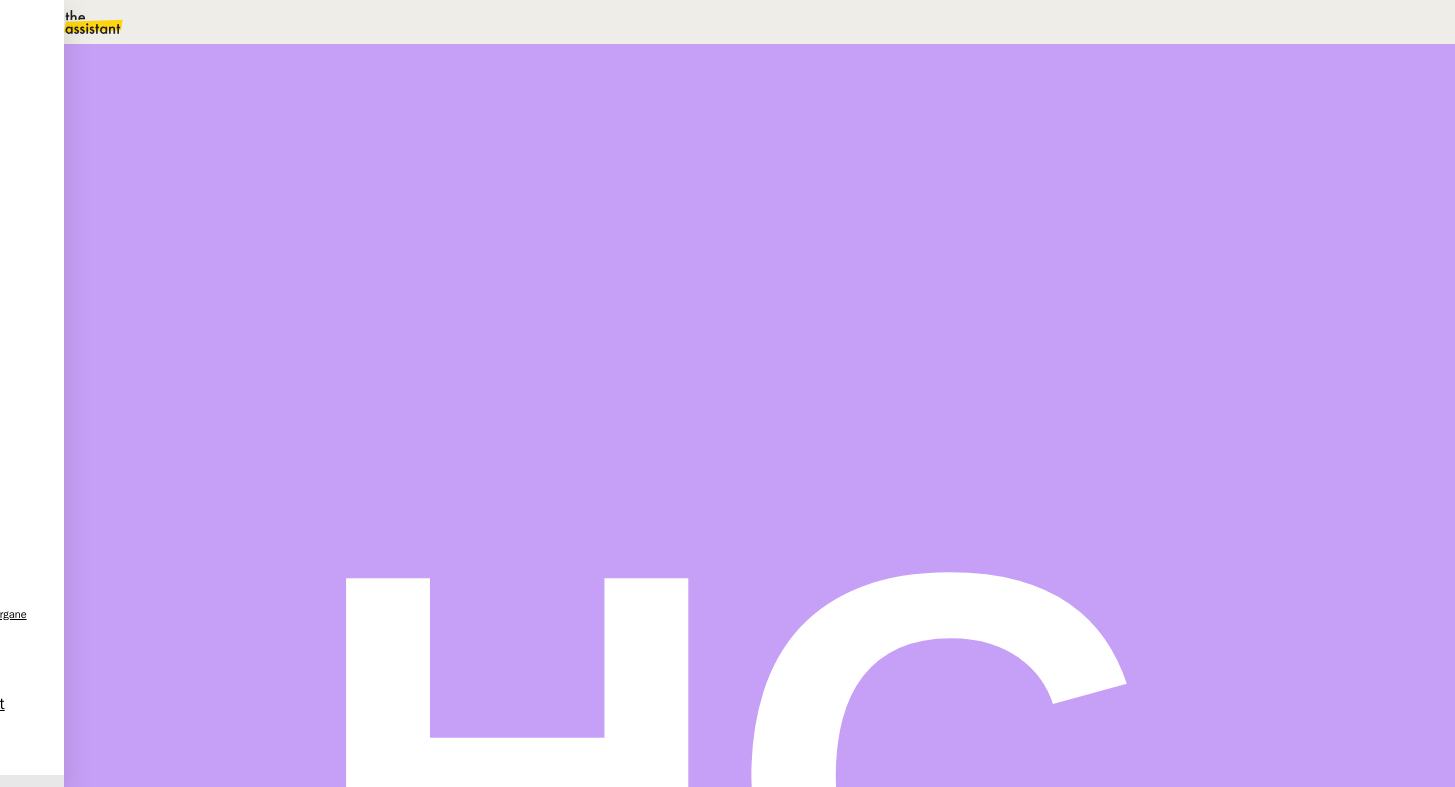 click at bounding box center [247, 712] 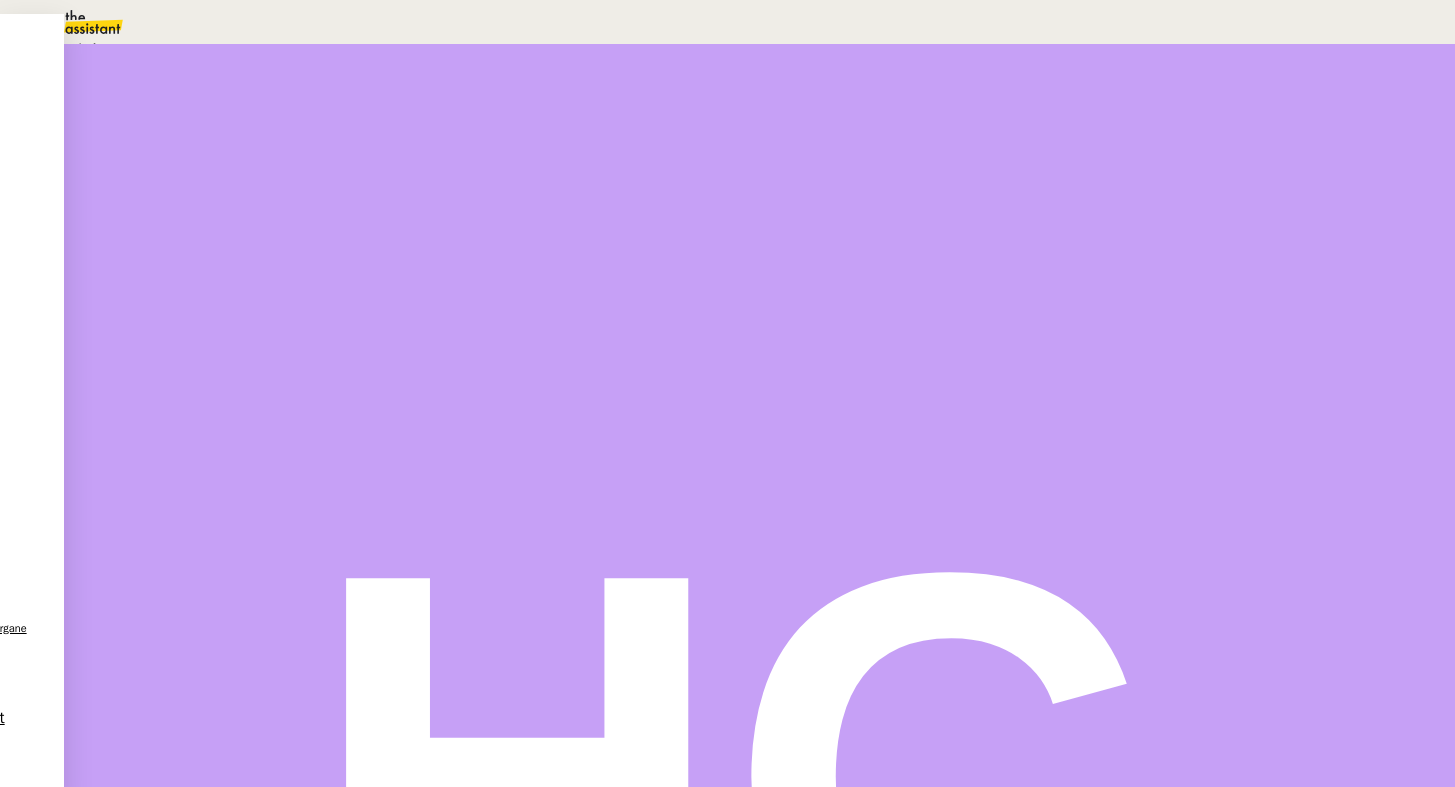 click on "Statut" at bounding box center [250, 112] 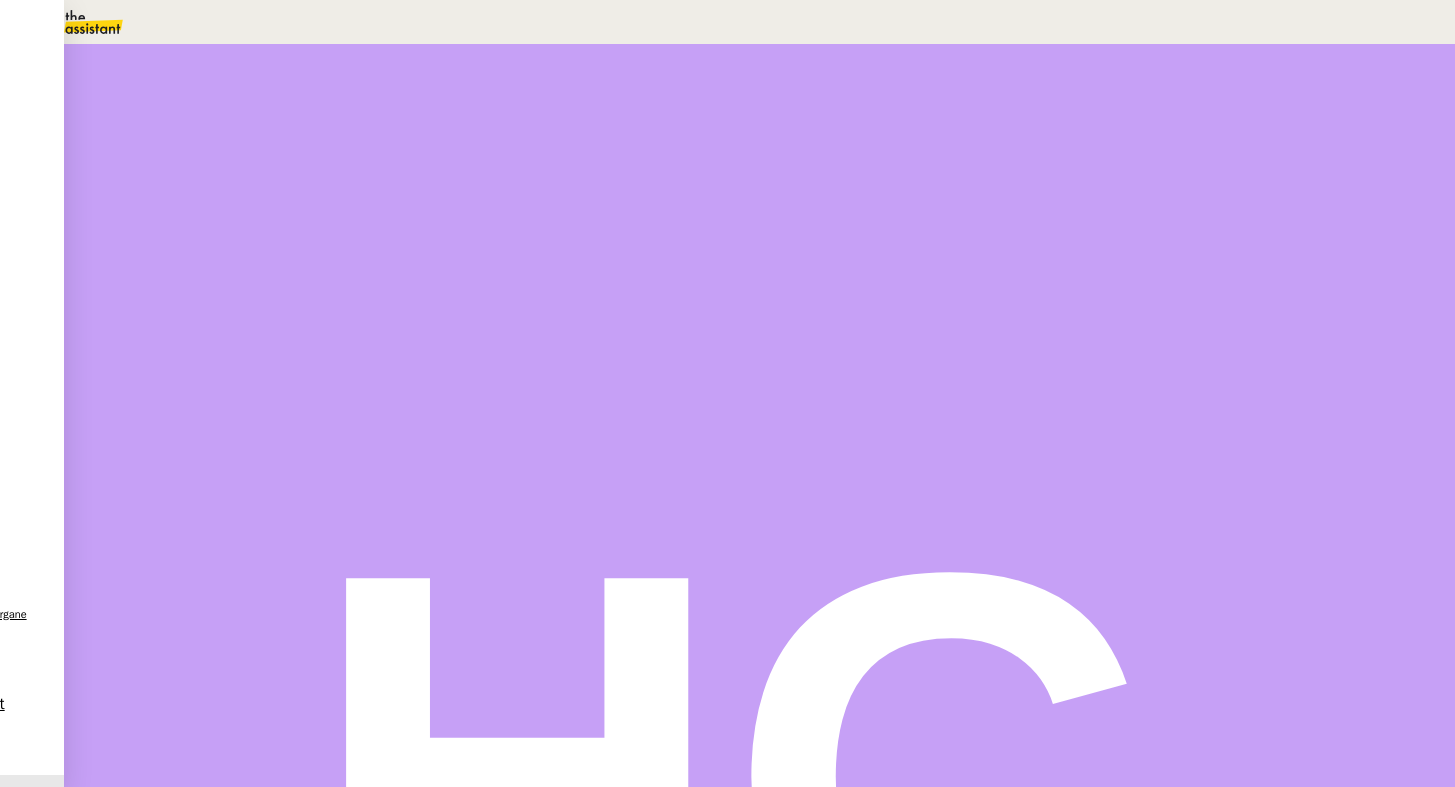 click on "Dans 2 jours ouvrés" at bounding box center (1092, 177) 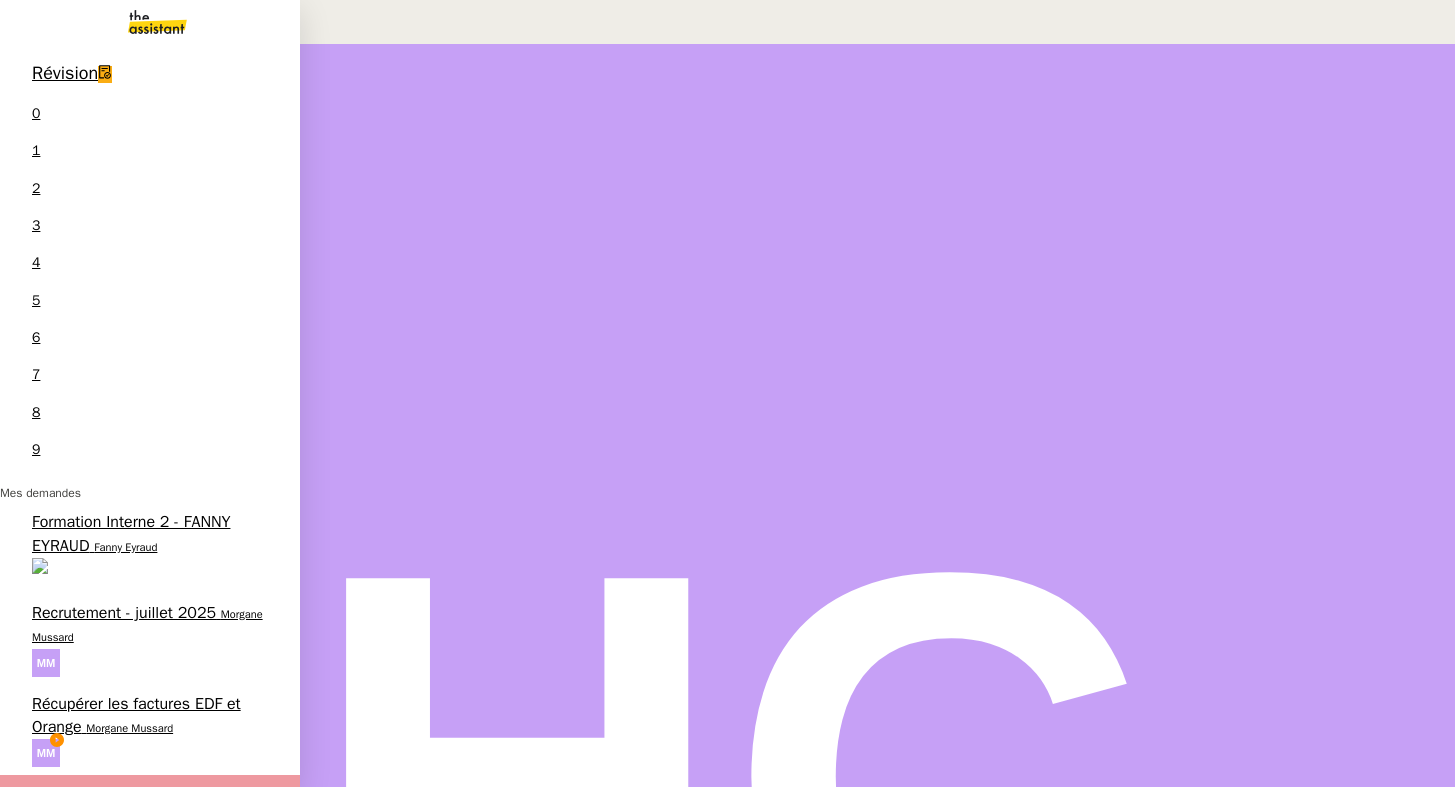 click on "Récupérer les factures EDF et Orange" at bounding box center [136, 715] 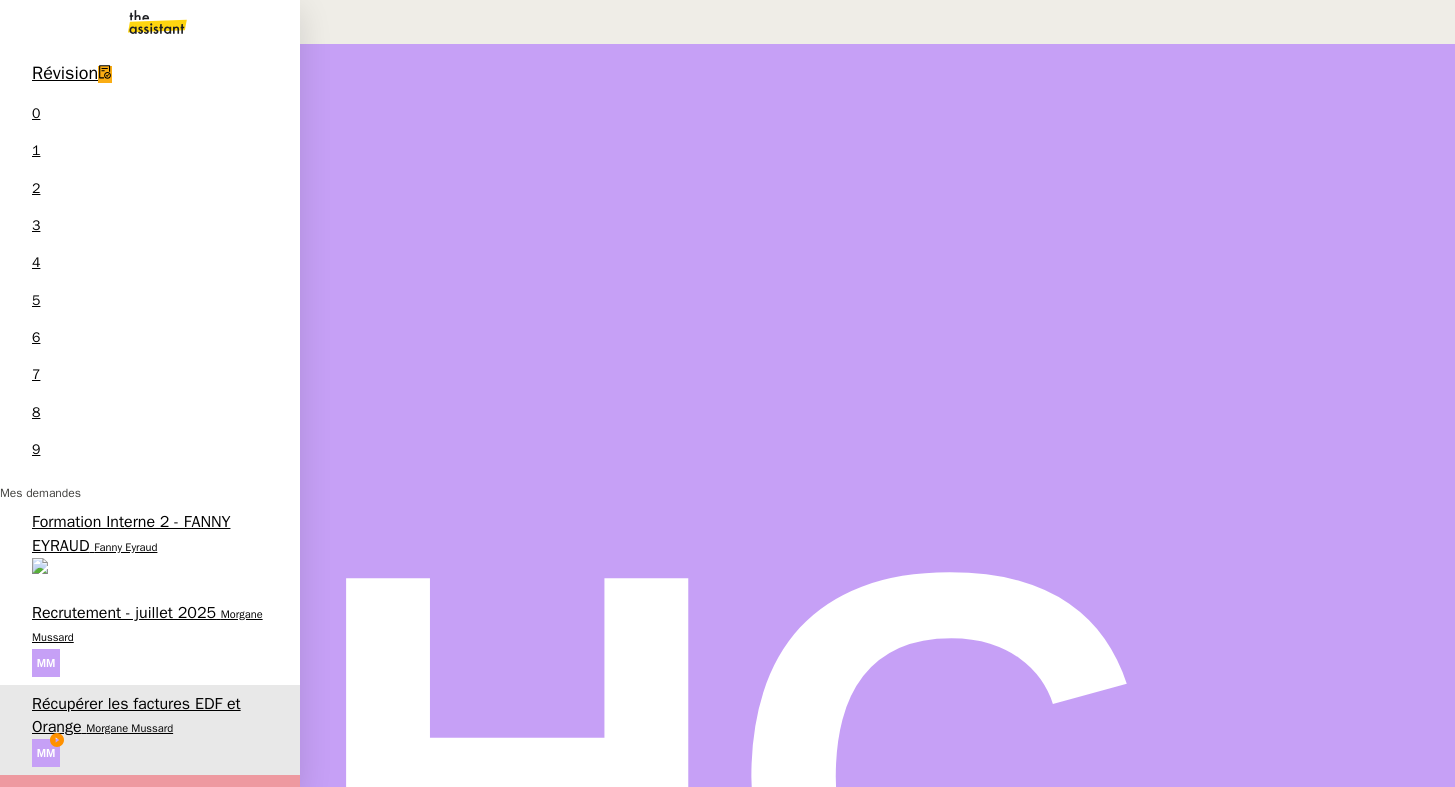 scroll, scrollTop: 254, scrollLeft: 0, axis: vertical 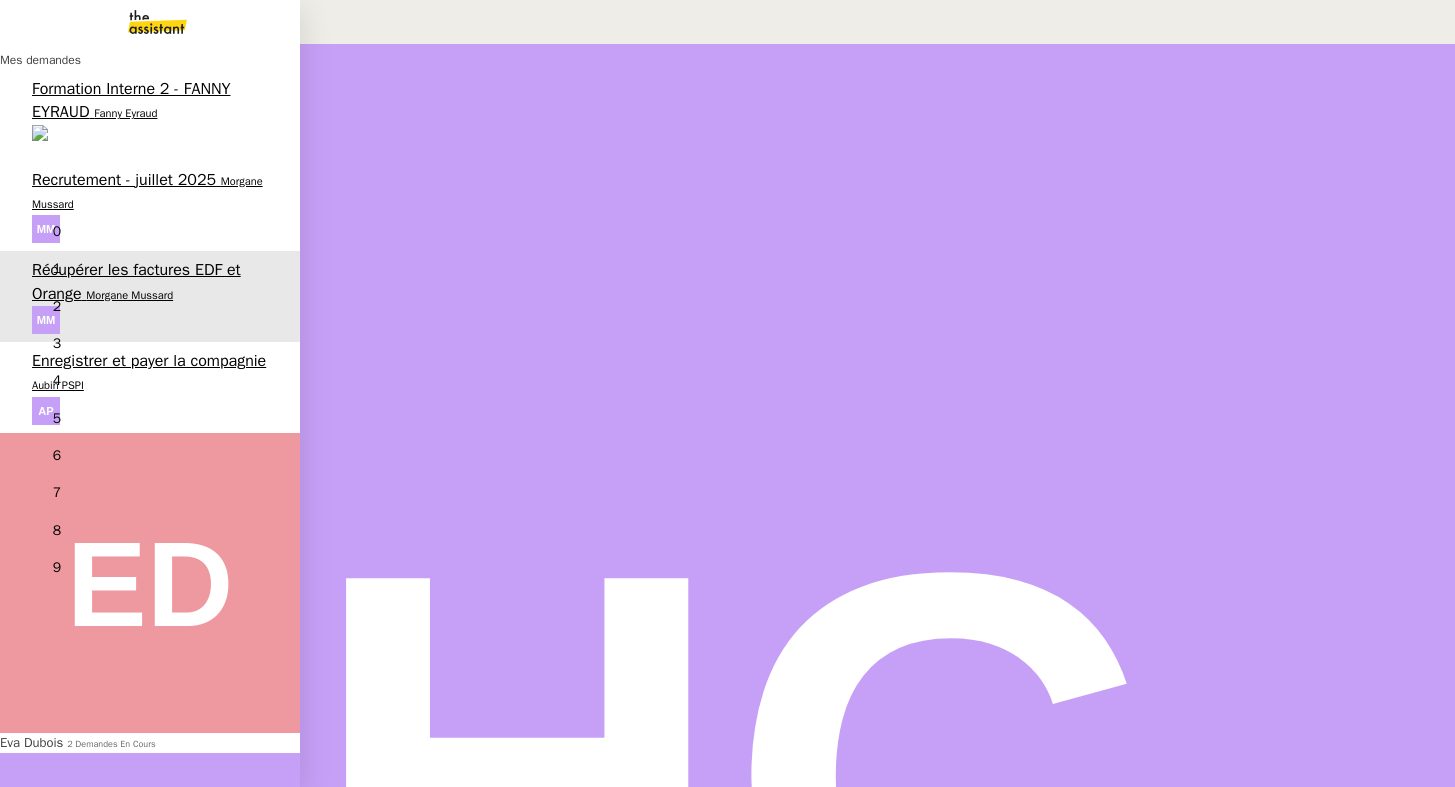 click on "Aubin PSPI" at bounding box center (58, 385) 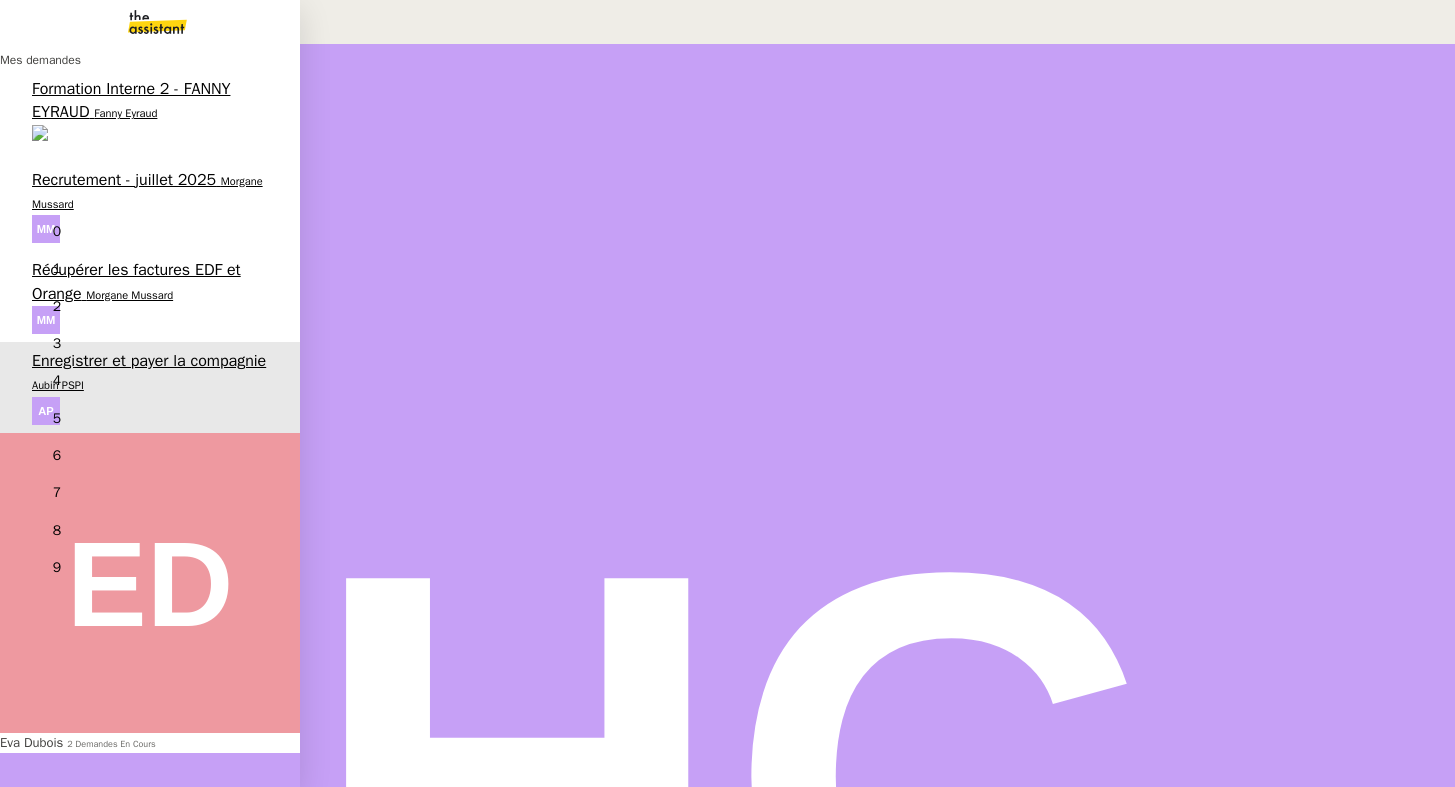 scroll, scrollTop: 254, scrollLeft: 0, axis: vertical 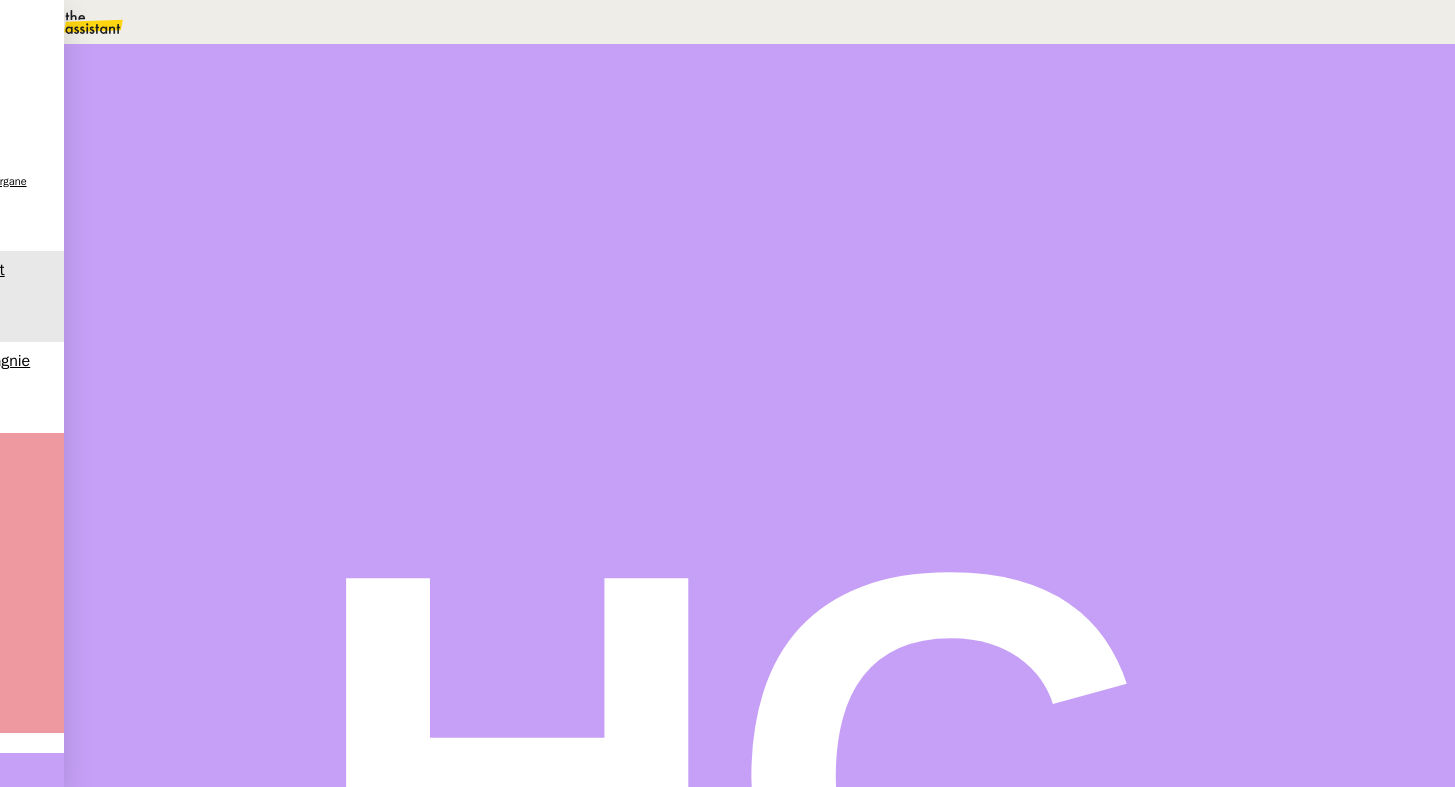 click at bounding box center (727, 771) 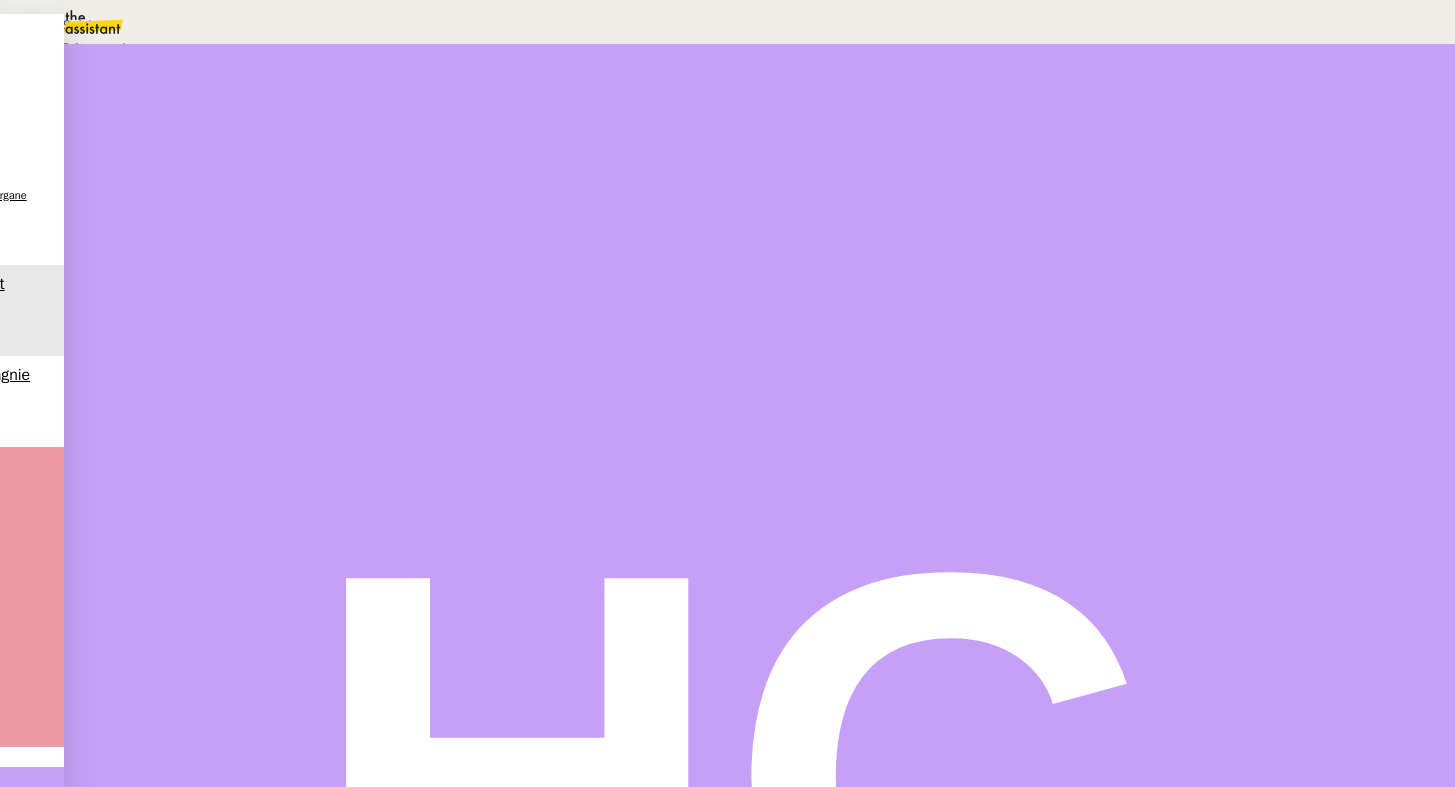 click on "Suivi" at bounding box center [722, 25] 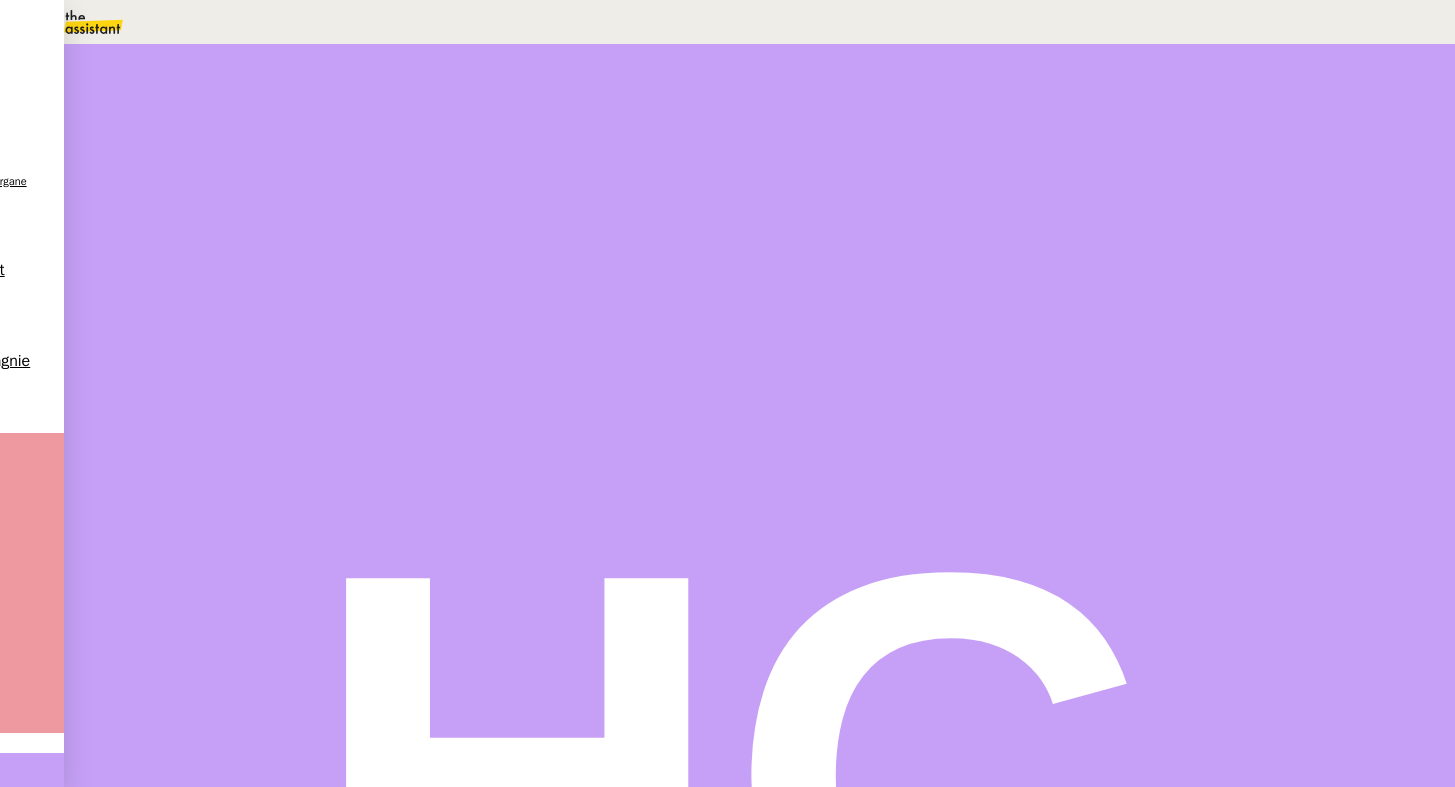 scroll, scrollTop: 0, scrollLeft: 0, axis: both 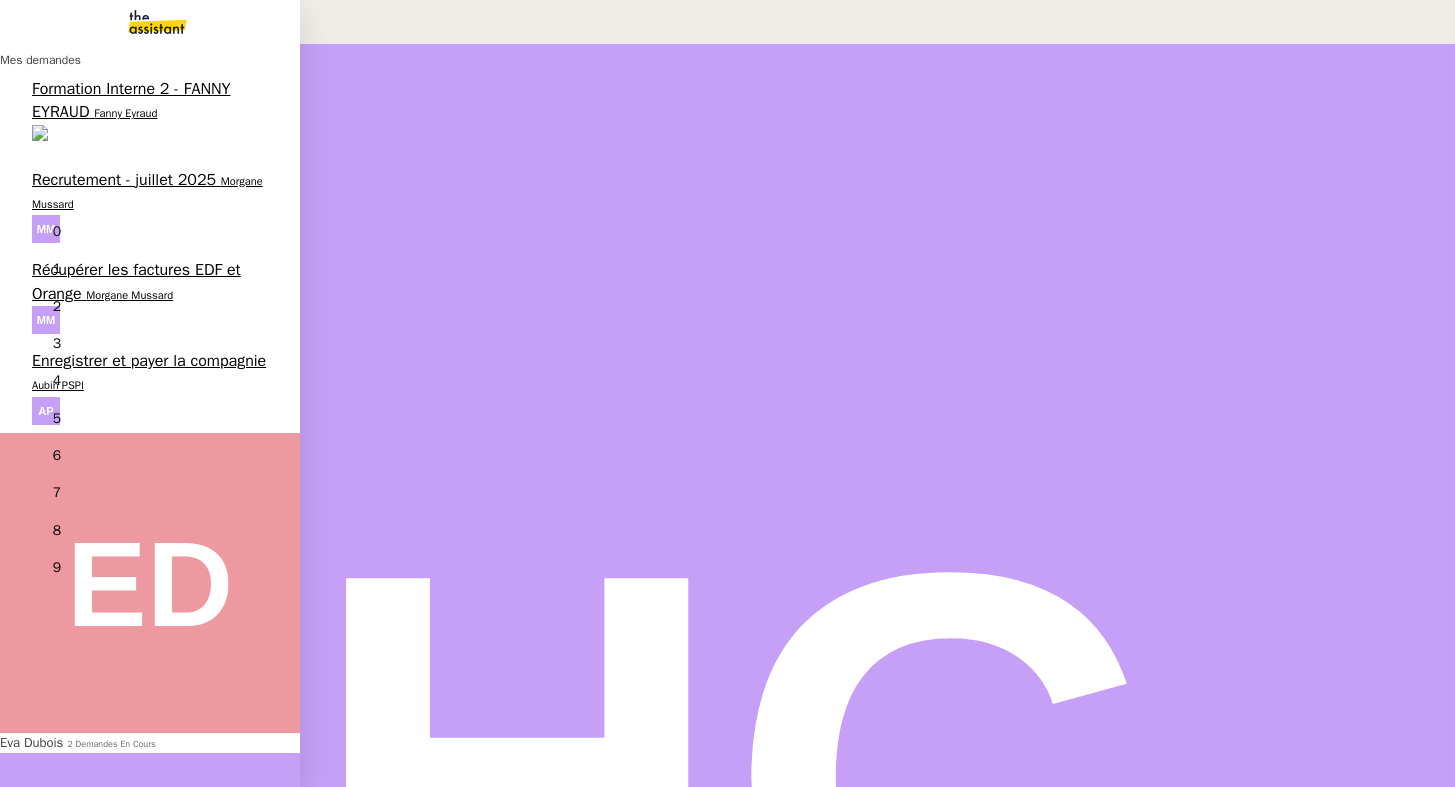 click on "Enregistrer et payer la compagnie" at bounding box center (149, 361) 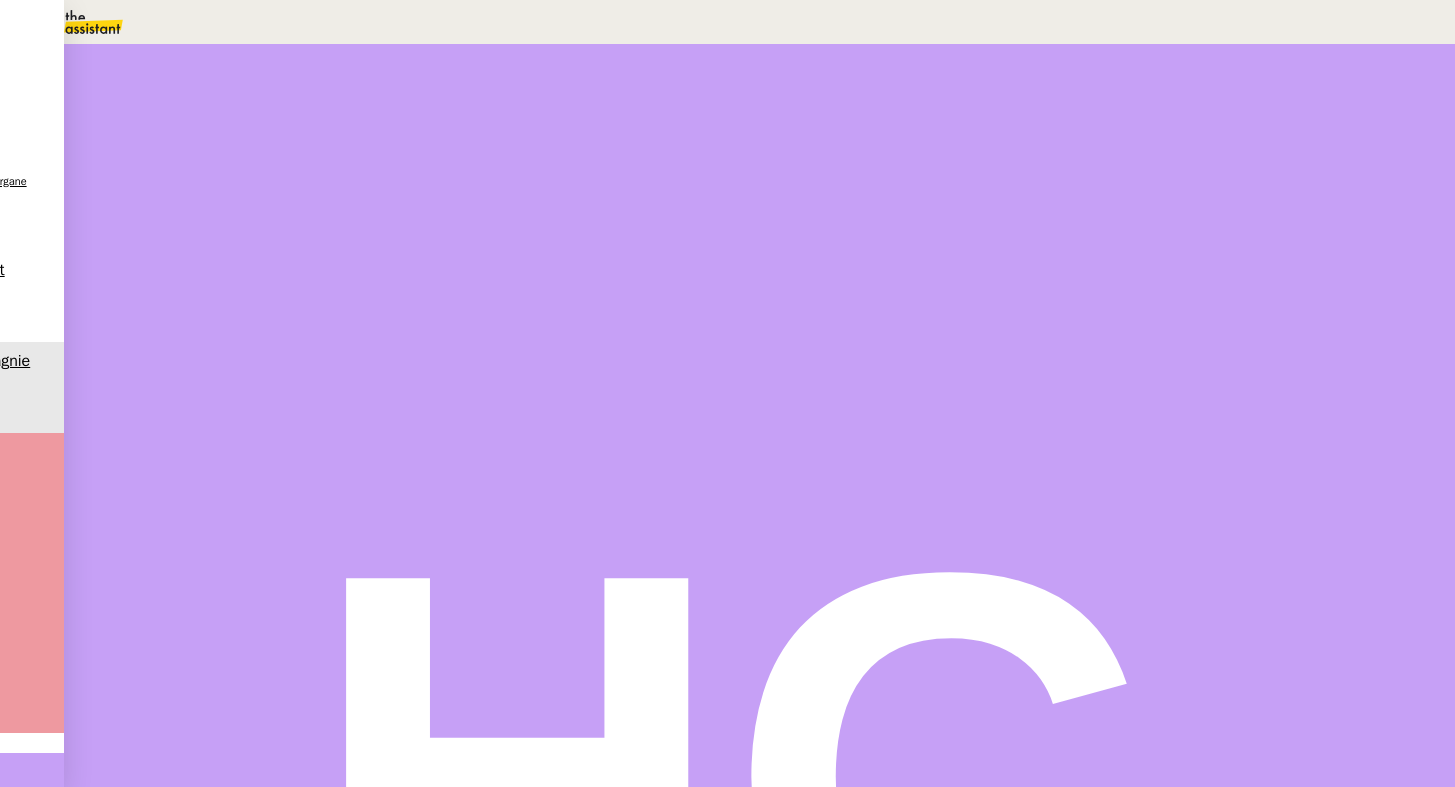 scroll, scrollTop: 252, scrollLeft: 0, axis: vertical 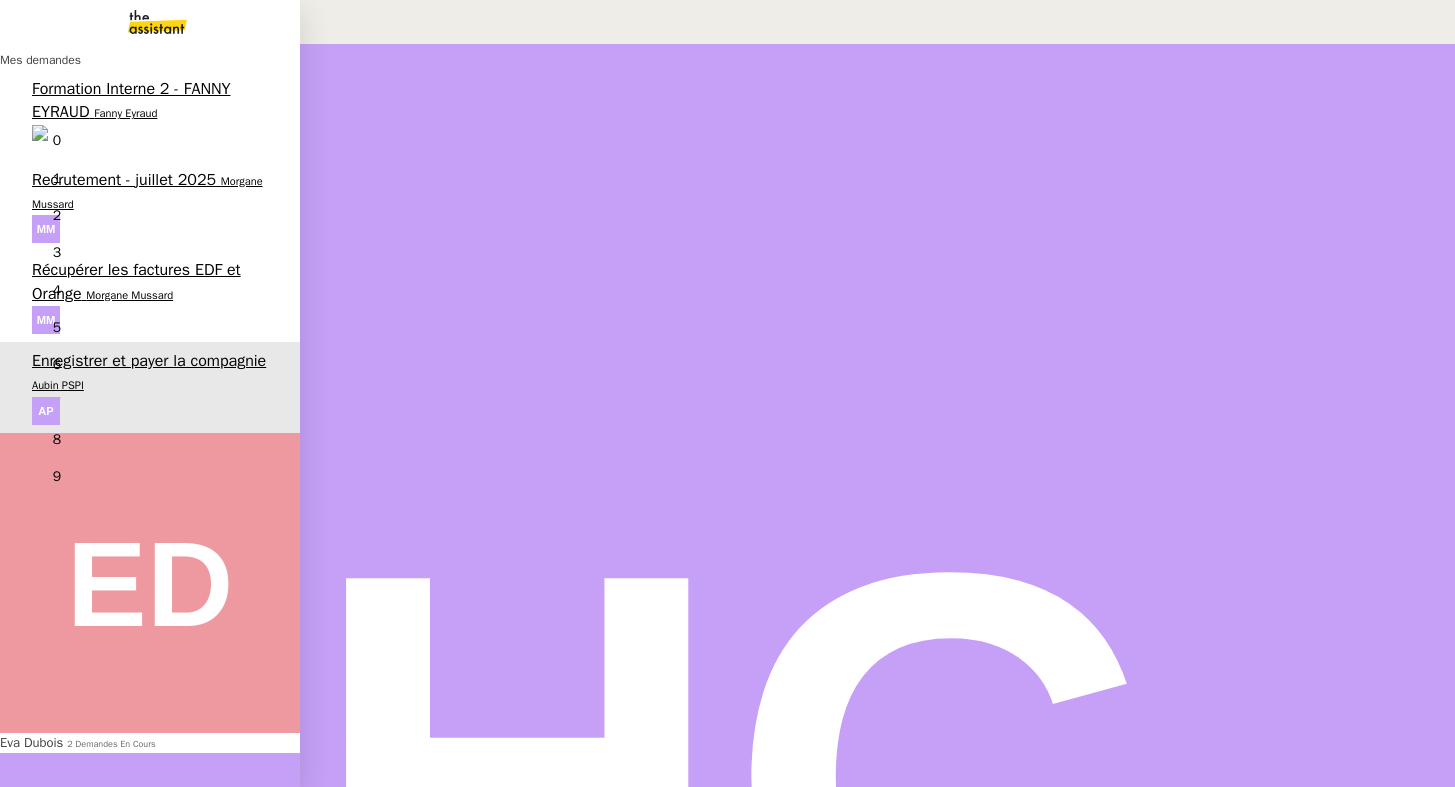 click on "Récupérer les factures EDF et Orange" at bounding box center (136, 281) 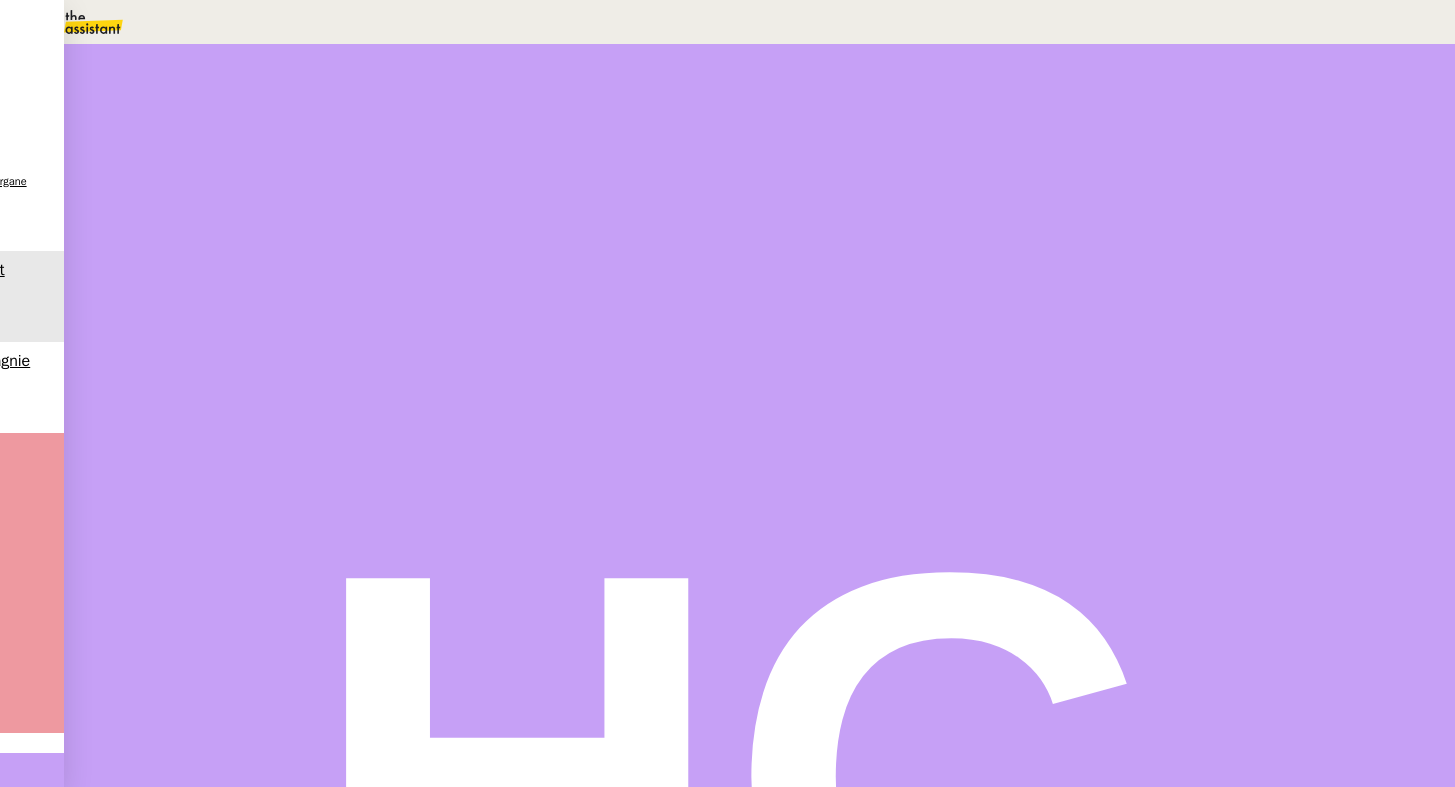 click on "Ce probleme se pose uniquement pour TRADE WINDS CARAIBES ?
Pour l’instant je préfère vous envoyer des copies d’écran des transactions demandées
Je ne sais pas si vous pourrez trouver toutes les factures correspondantes. N’hésitez pas a me faire une retour
Voici les factures demandées par les experts comptables. Toutefois s’il y a des factures postérieures à ces dates, vous pouvez les rajouter également" at bounding box center [649, 791] 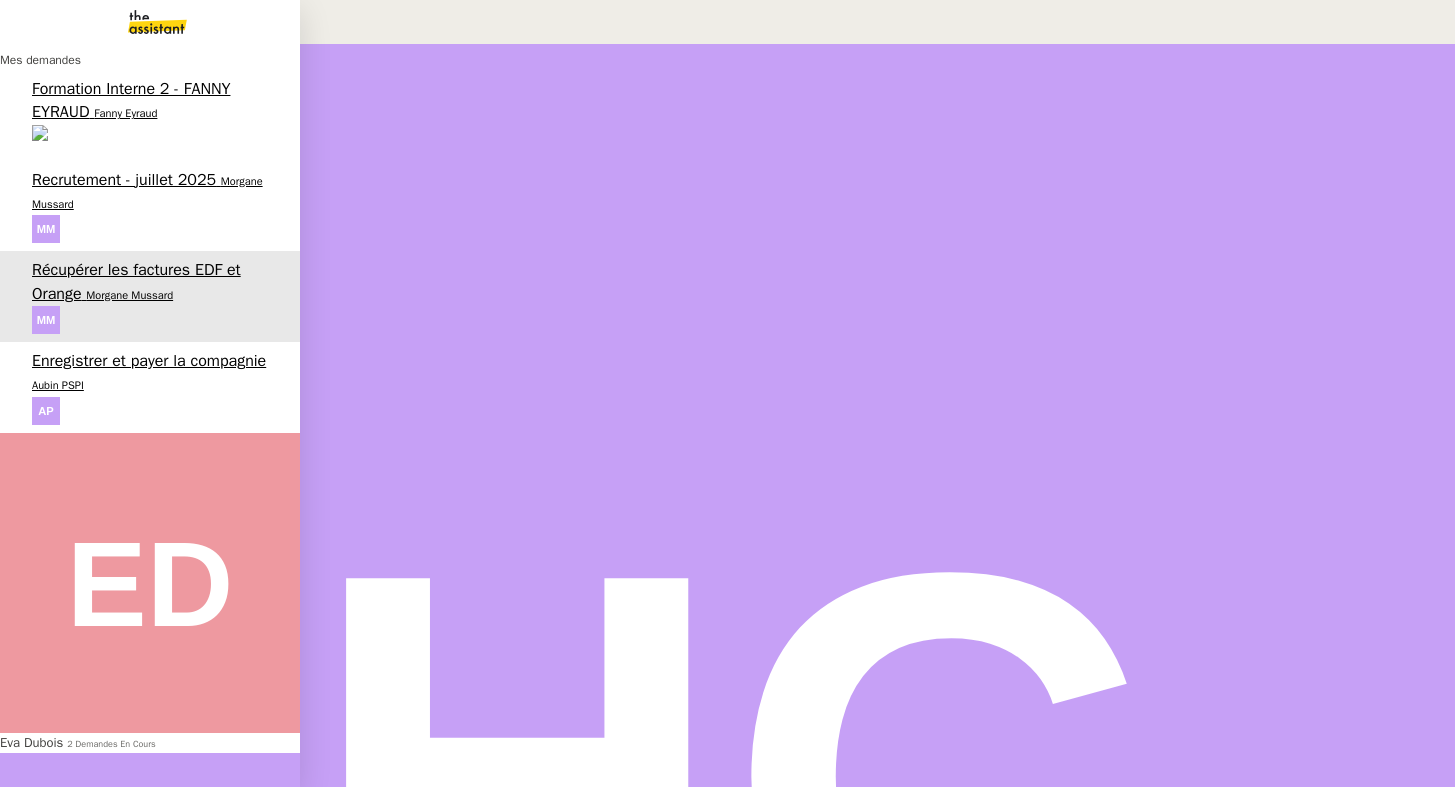 click on "Recrutement - juillet 2025" at bounding box center (124, 180) 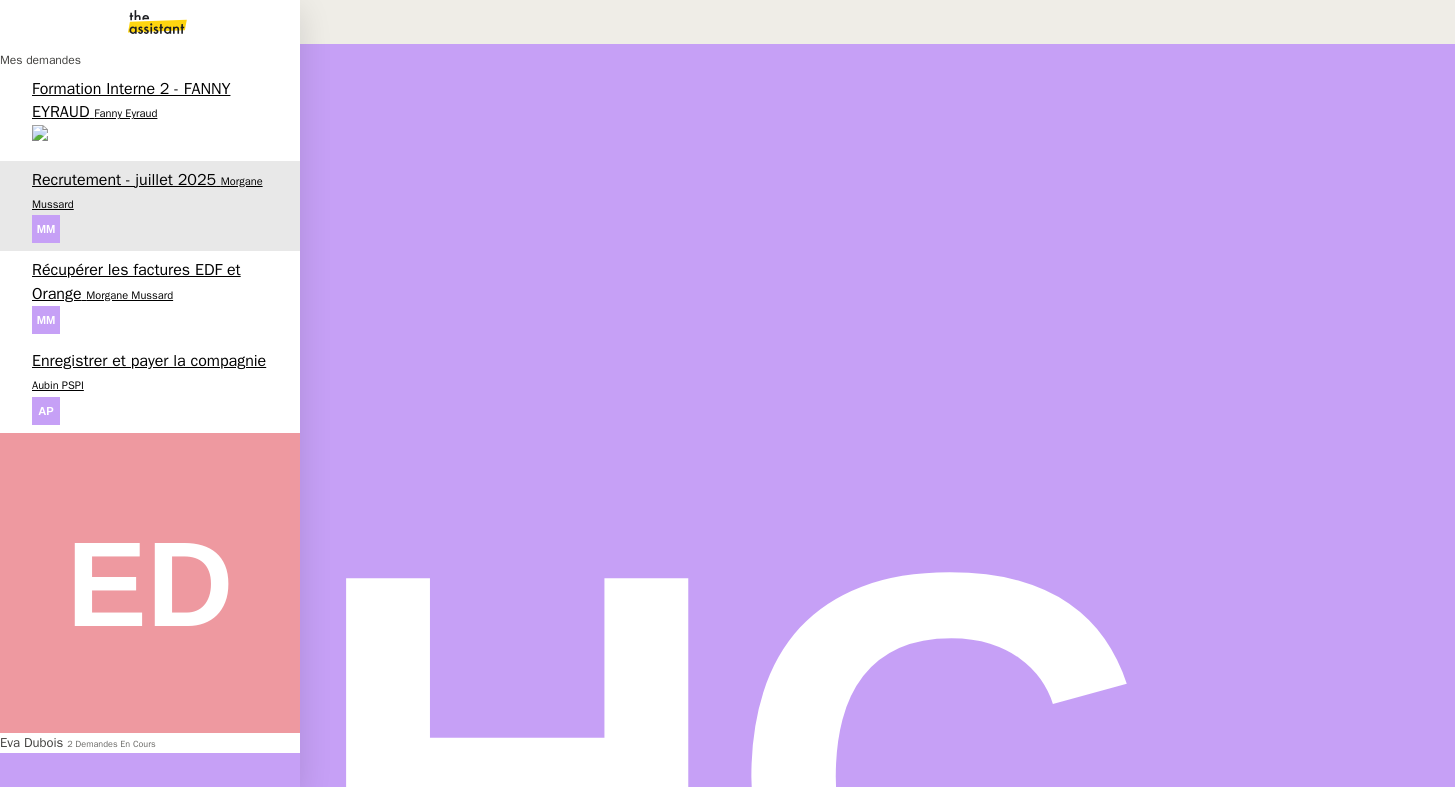 click on "Récupérer les factures EDF et Orange" at bounding box center [136, 281] 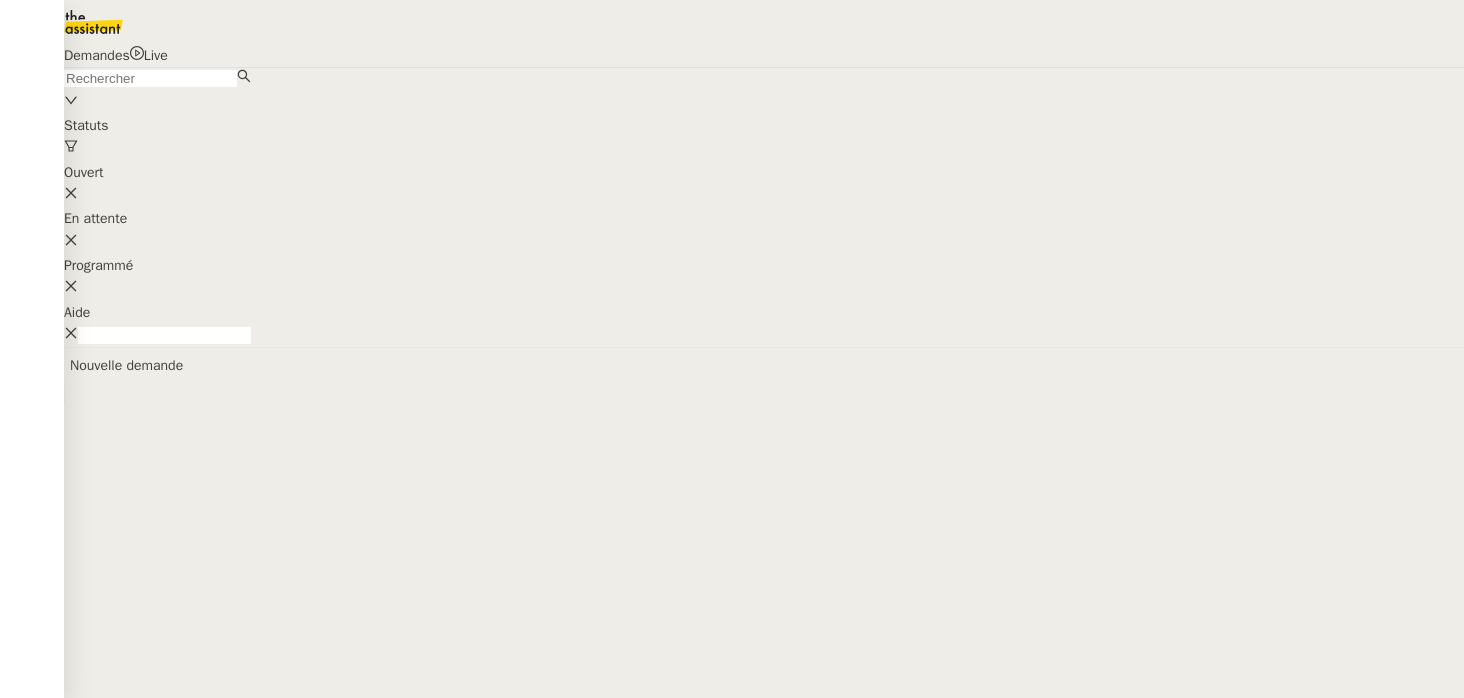 scroll, scrollTop: 0, scrollLeft: 0, axis: both 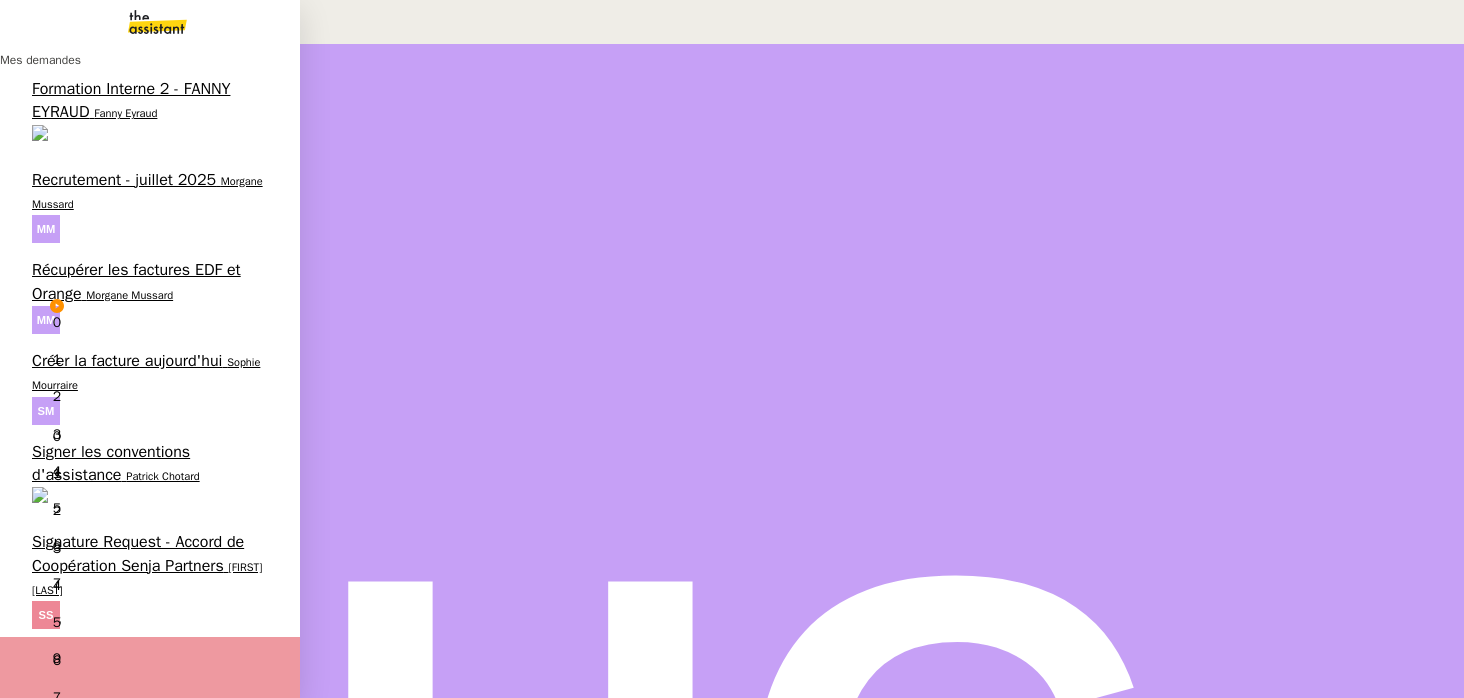 click on "Signature Request - Accord de Coopération Senja Partners" at bounding box center [138, 553] 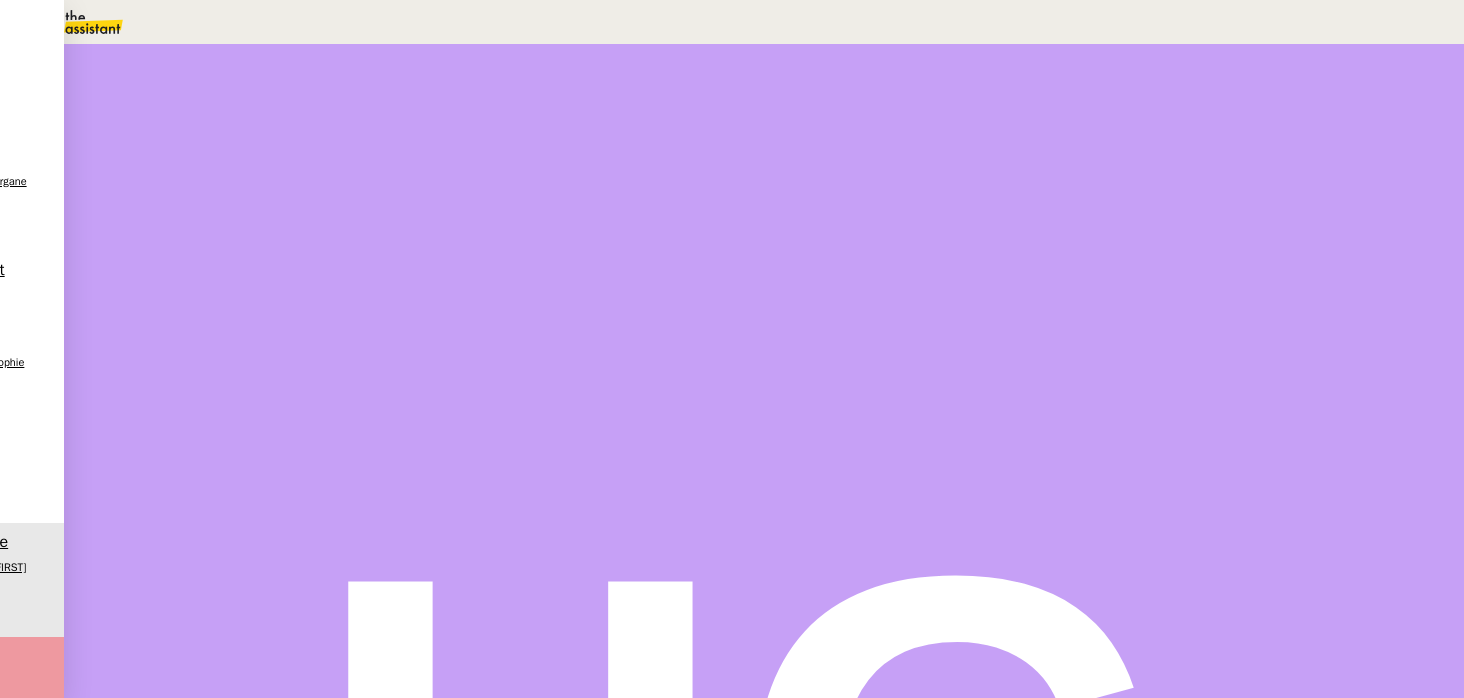 scroll, scrollTop: 127, scrollLeft: 0, axis: vertical 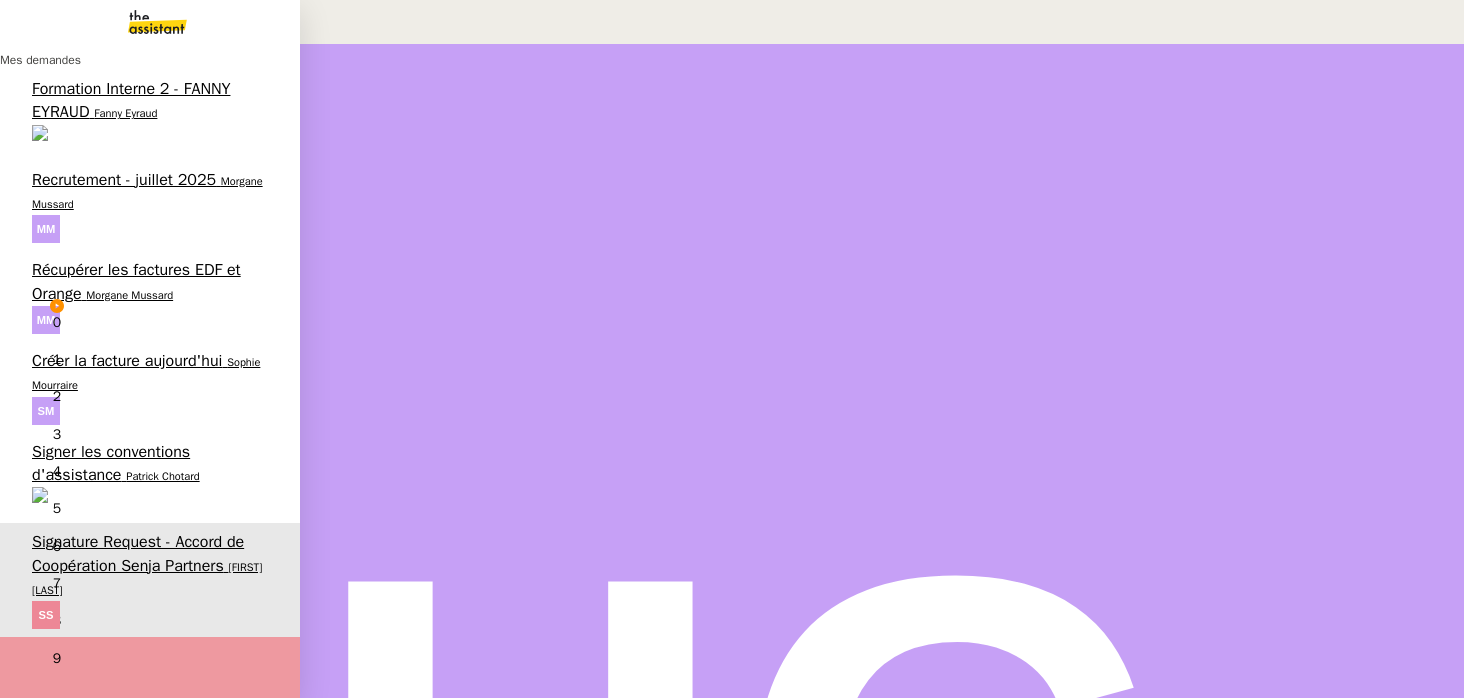 click on "Signer les conventions d'assistance" at bounding box center [111, 463] 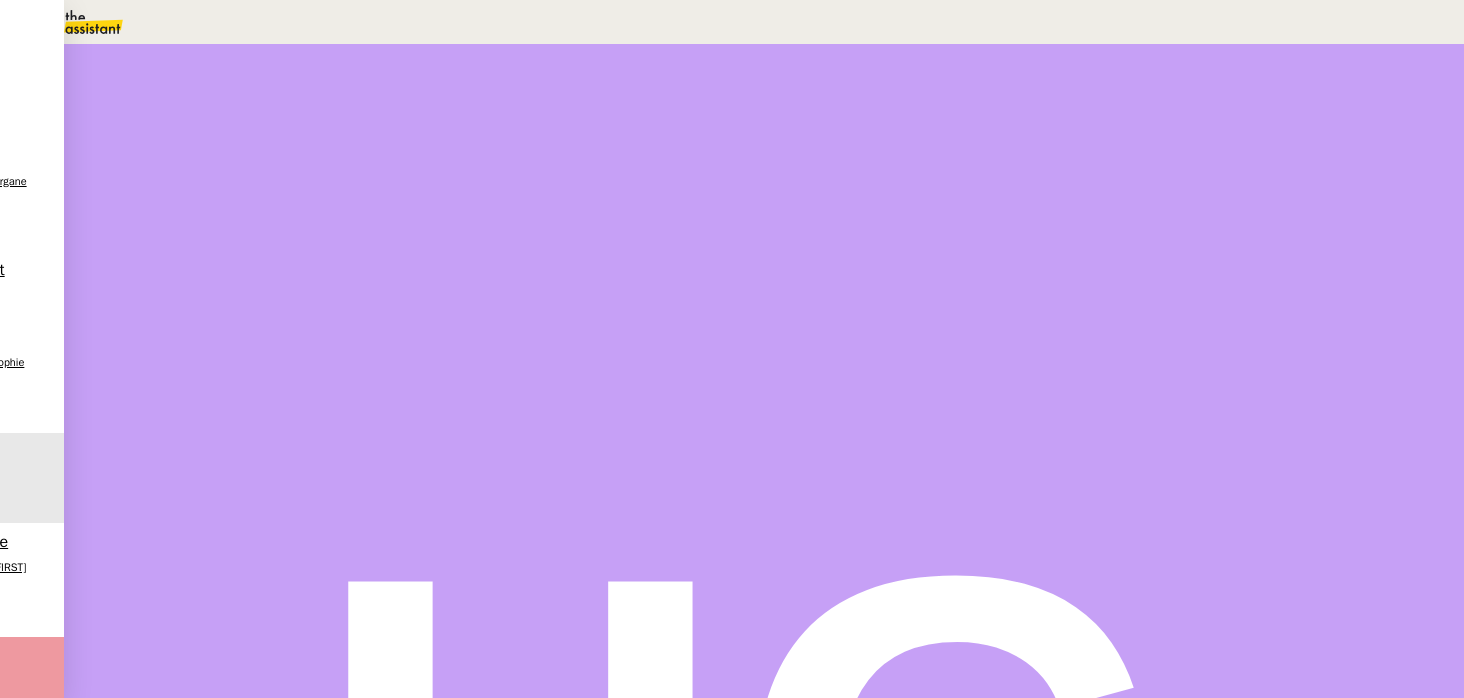 scroll, scrollTop: 0, scrollLeft: 0, axis: both 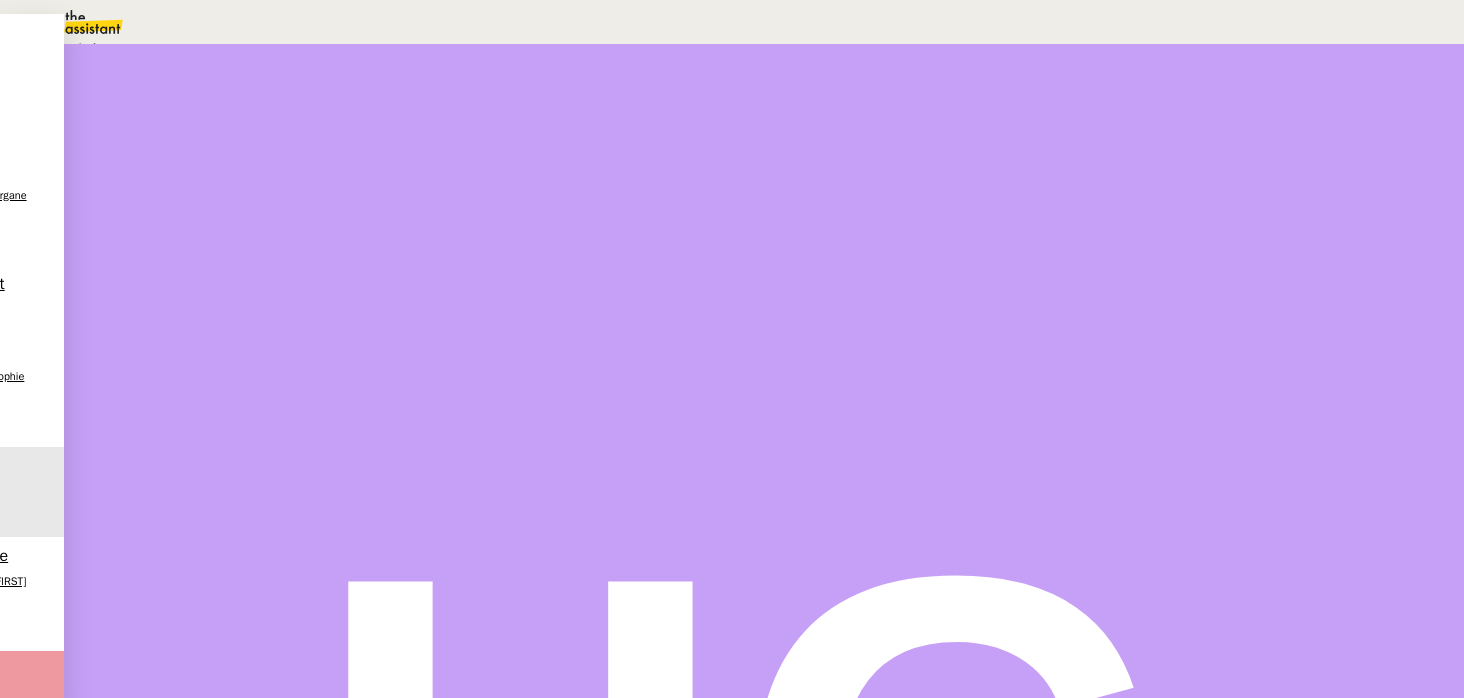 click on "Statut" at bounding box center (254, 112) 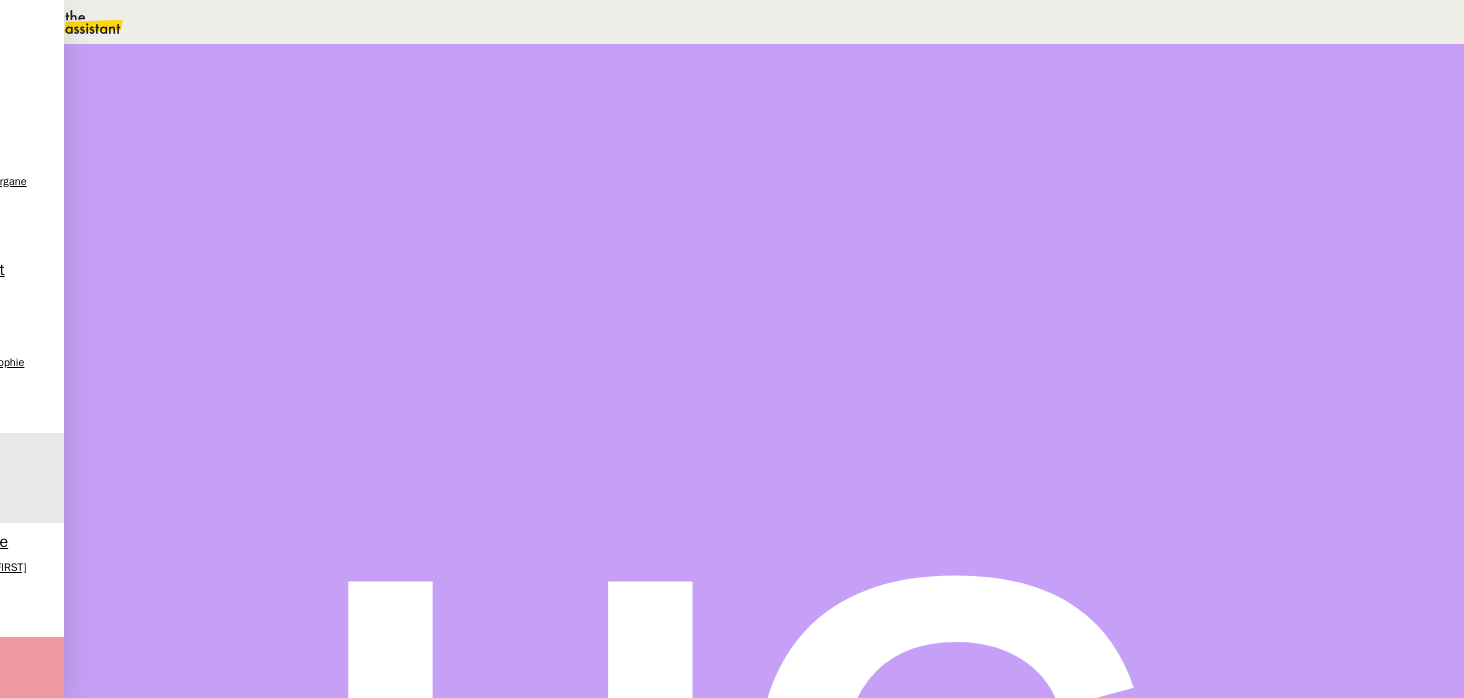 click on "9" at bounding box center (1090, 275) 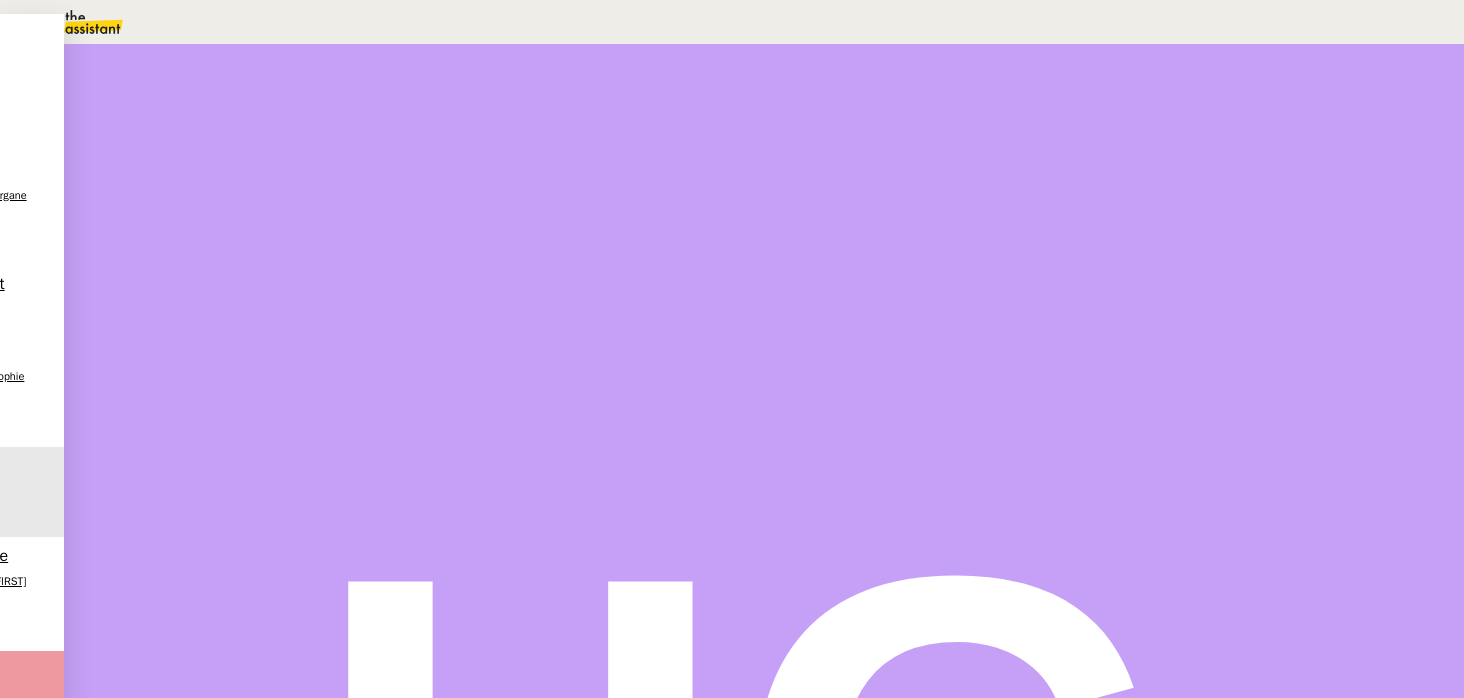scroll, scrollTop: 232, scrollLeft: 0, axis: vertical 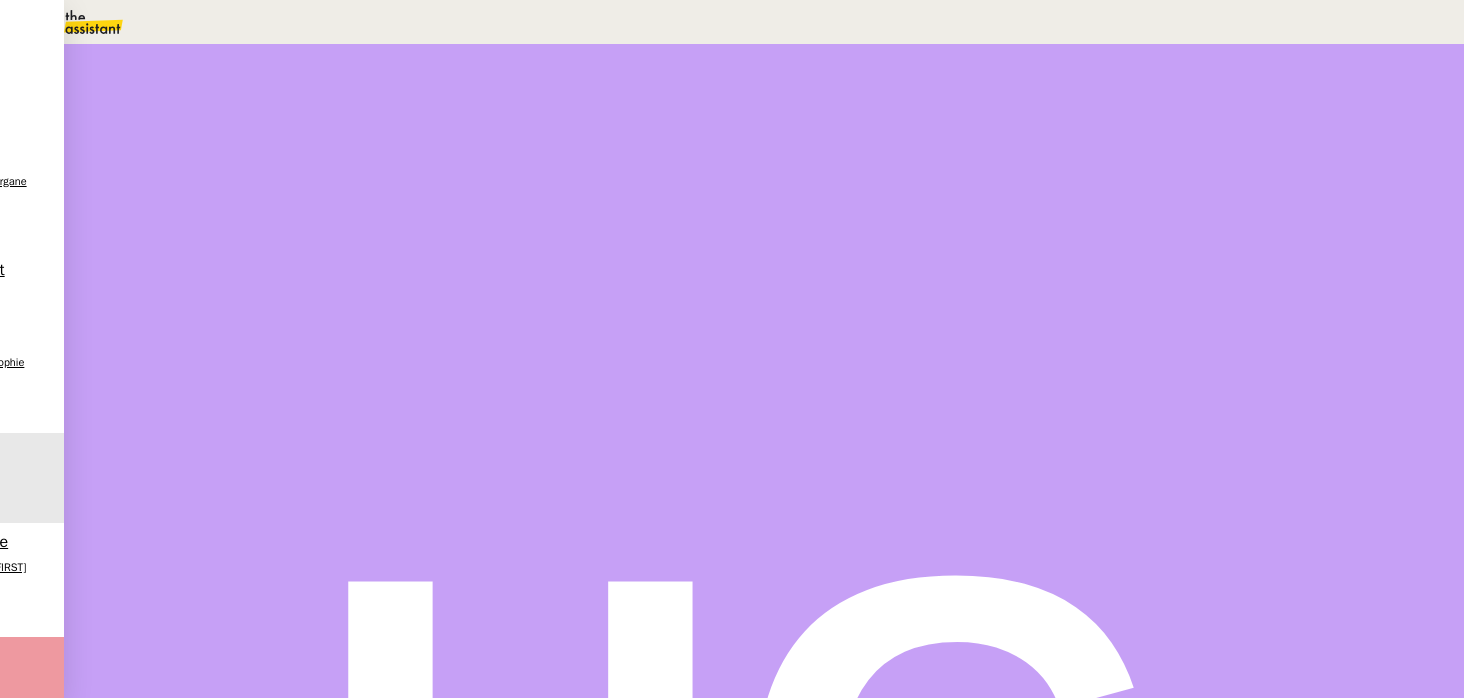 click on "Sauver" at bounding box center (1067, 482) 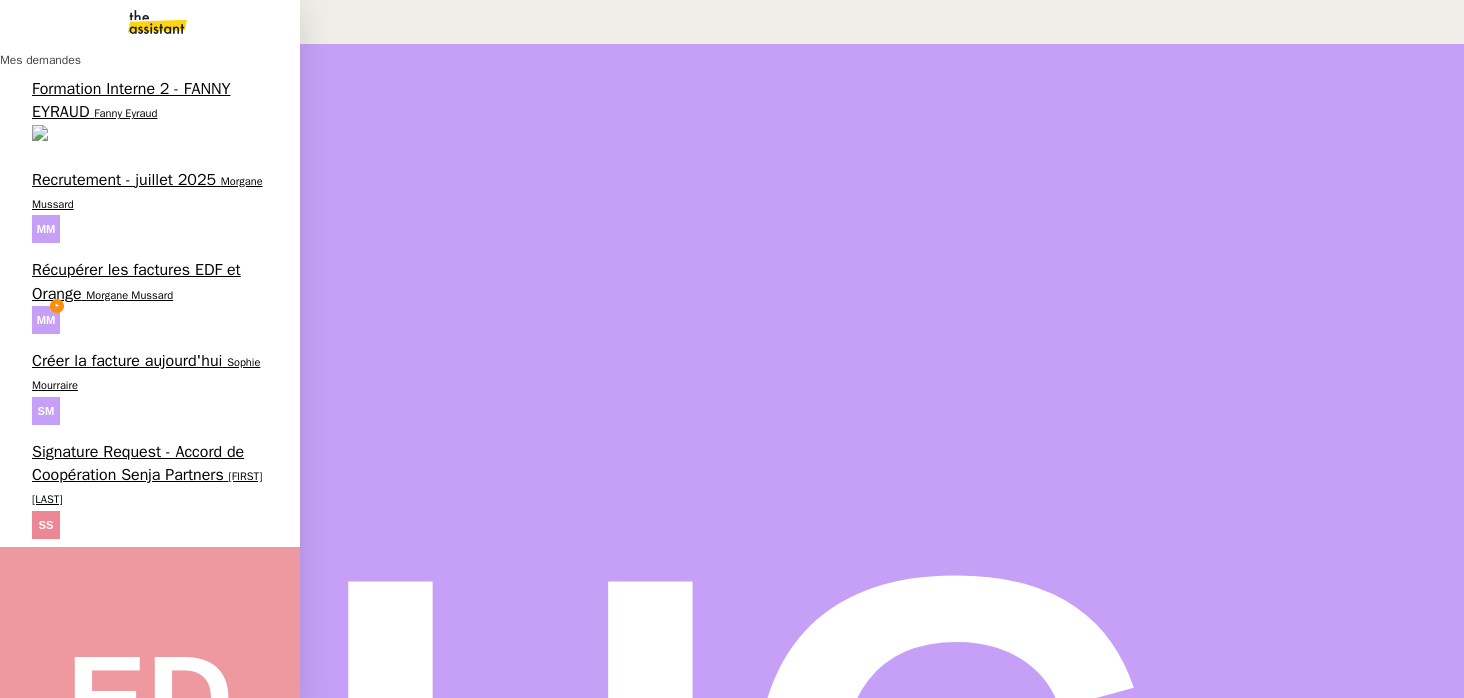 click on "Signature Request - Accord de Coopération Senja Partners" at bounding box center (138, 463) 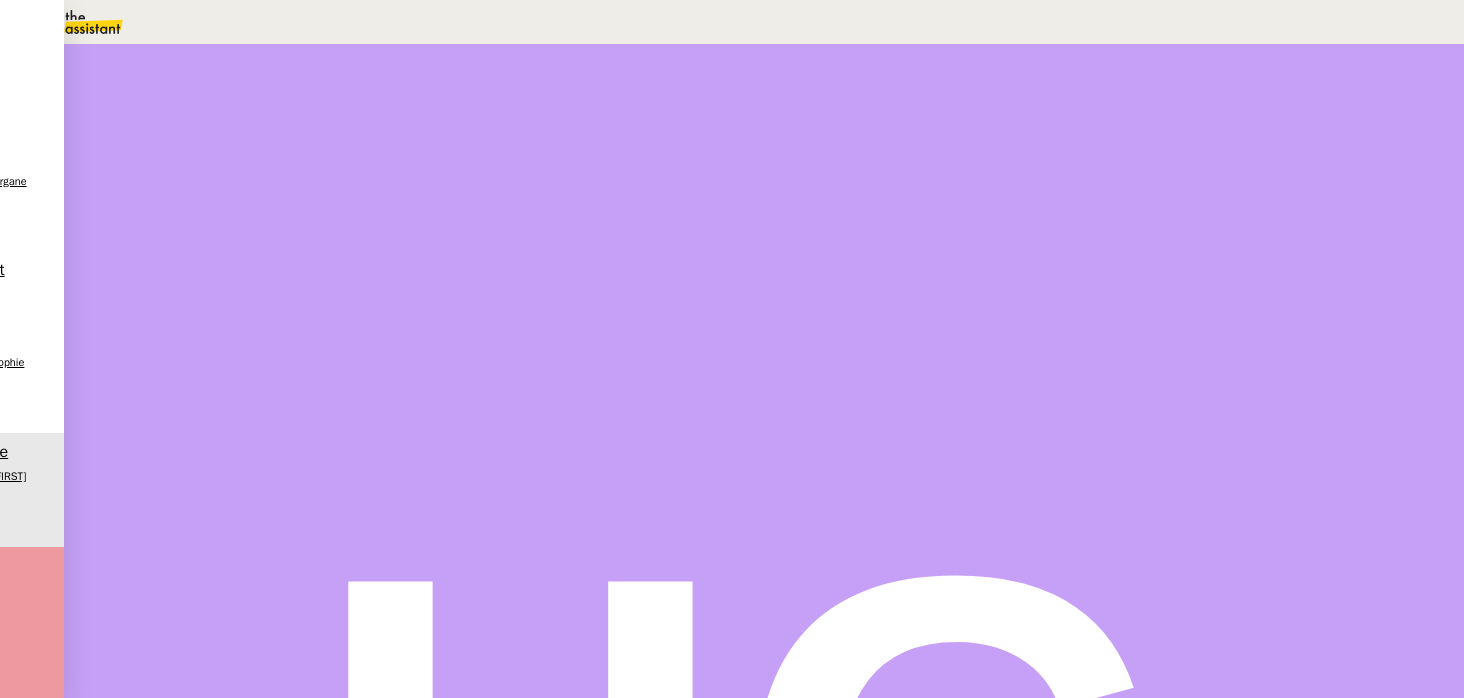 click on "Statut" at bounding box center (254, 130) 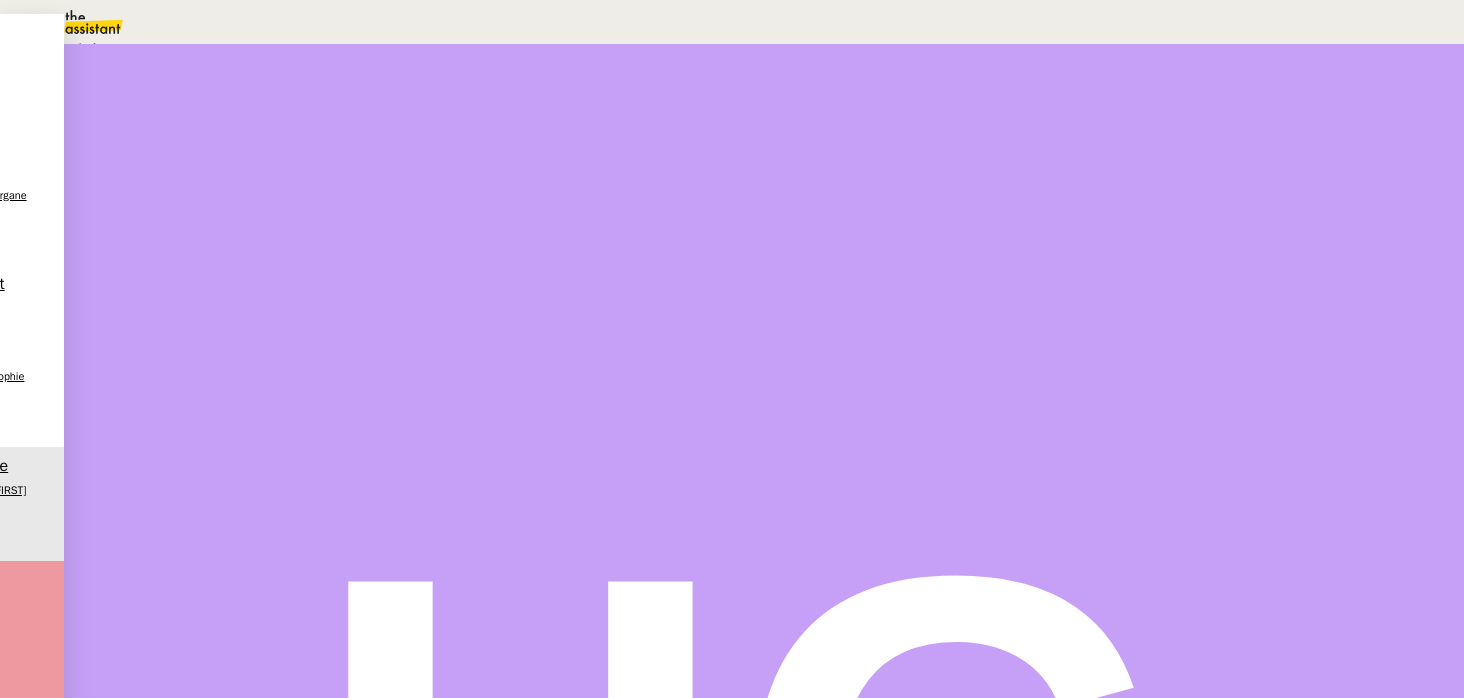 click on "Programmé" at bounding box center (72, 48) 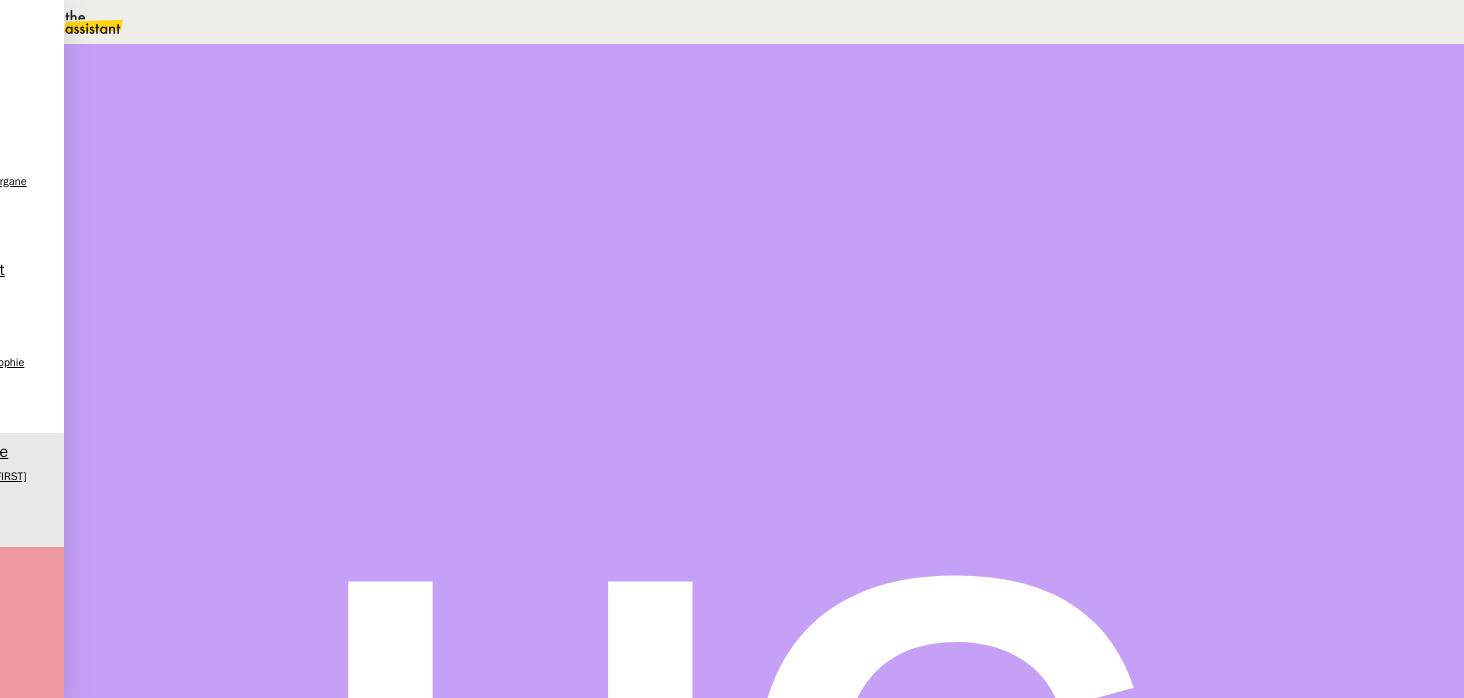 click on "9" at bounding box center (1090, 275) 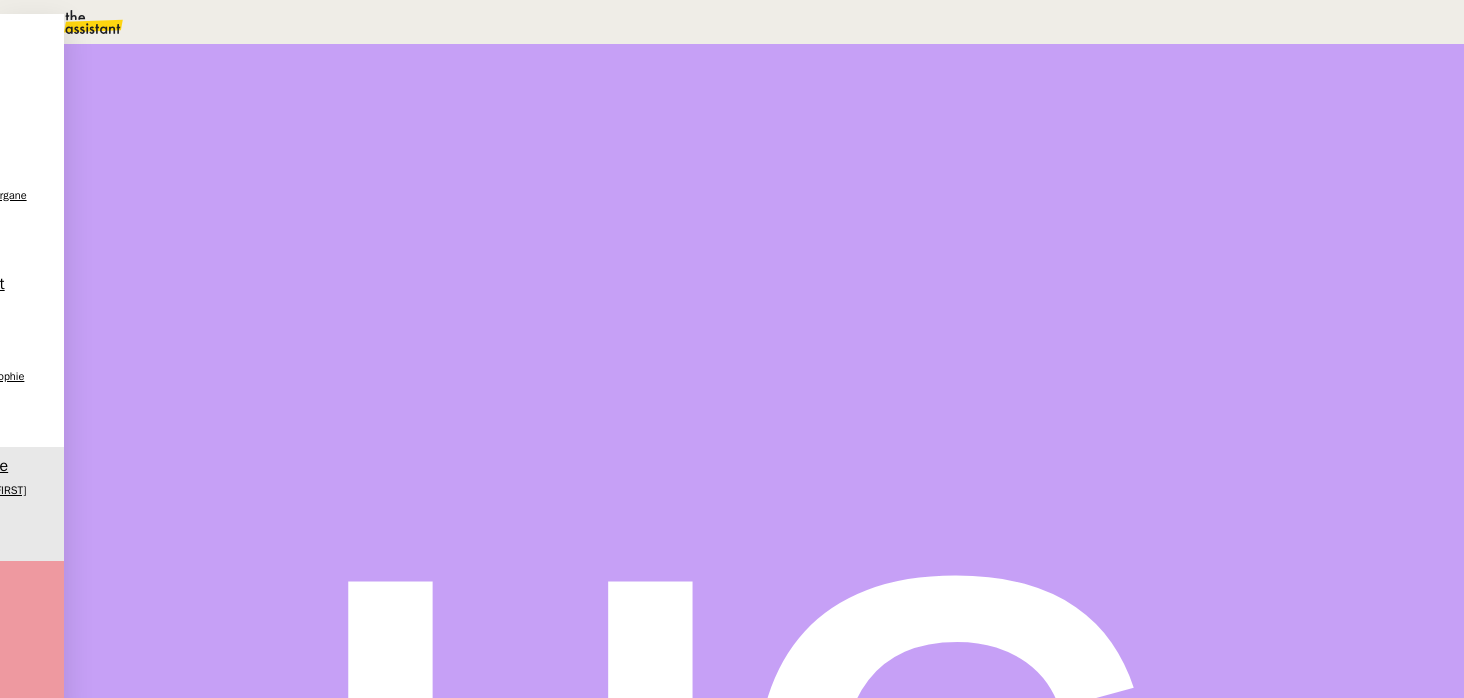 scroll, scrollTop: 363, scrollLeft: 0, axis: vertical 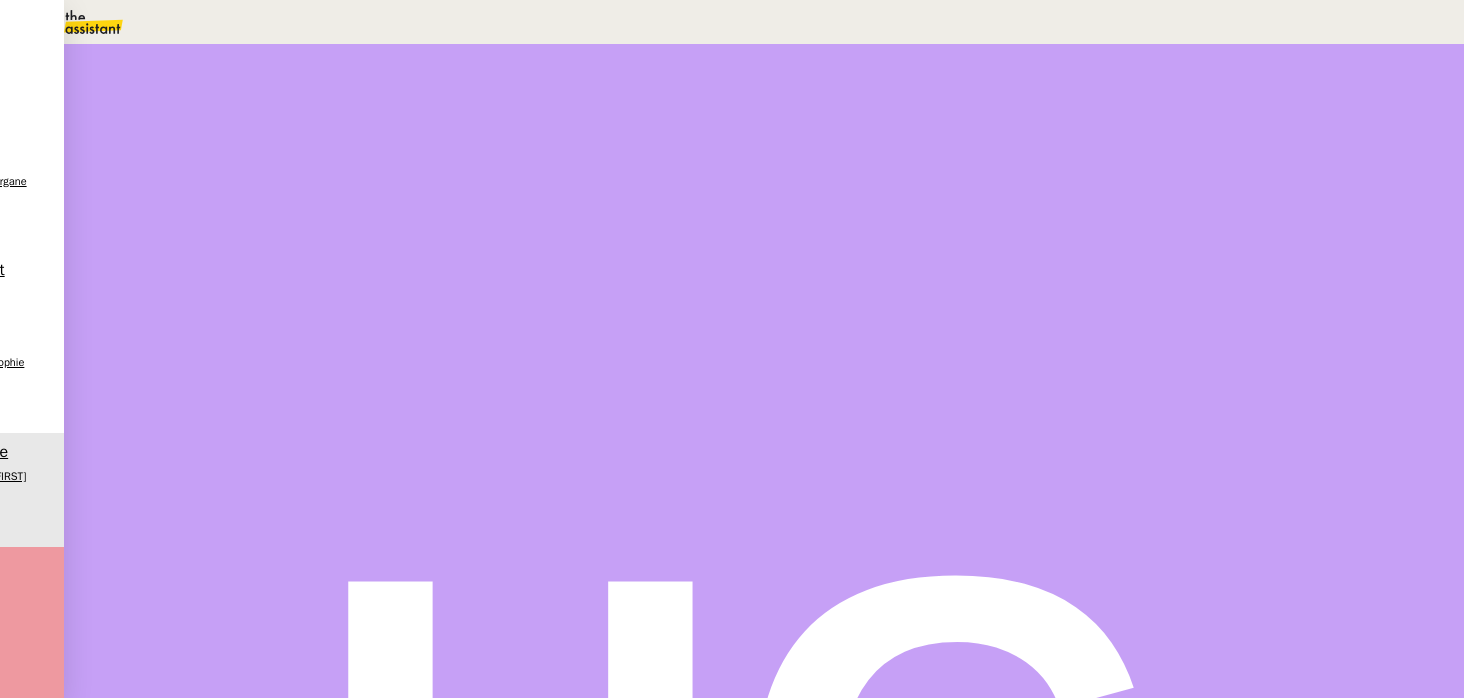 click on "Sauver" at bounding box center [1067, 482] 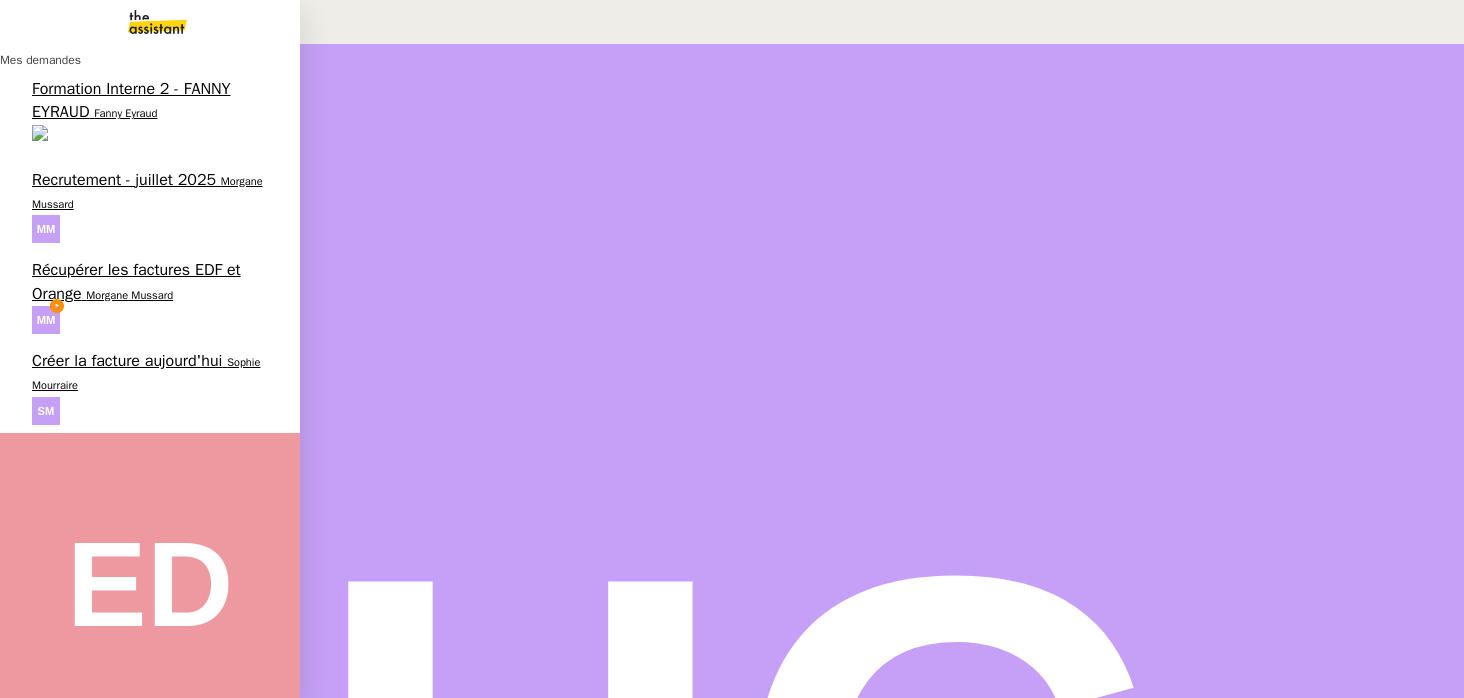 click on "Créer la facture aujourd'hui" at bounding box center (127, 361) 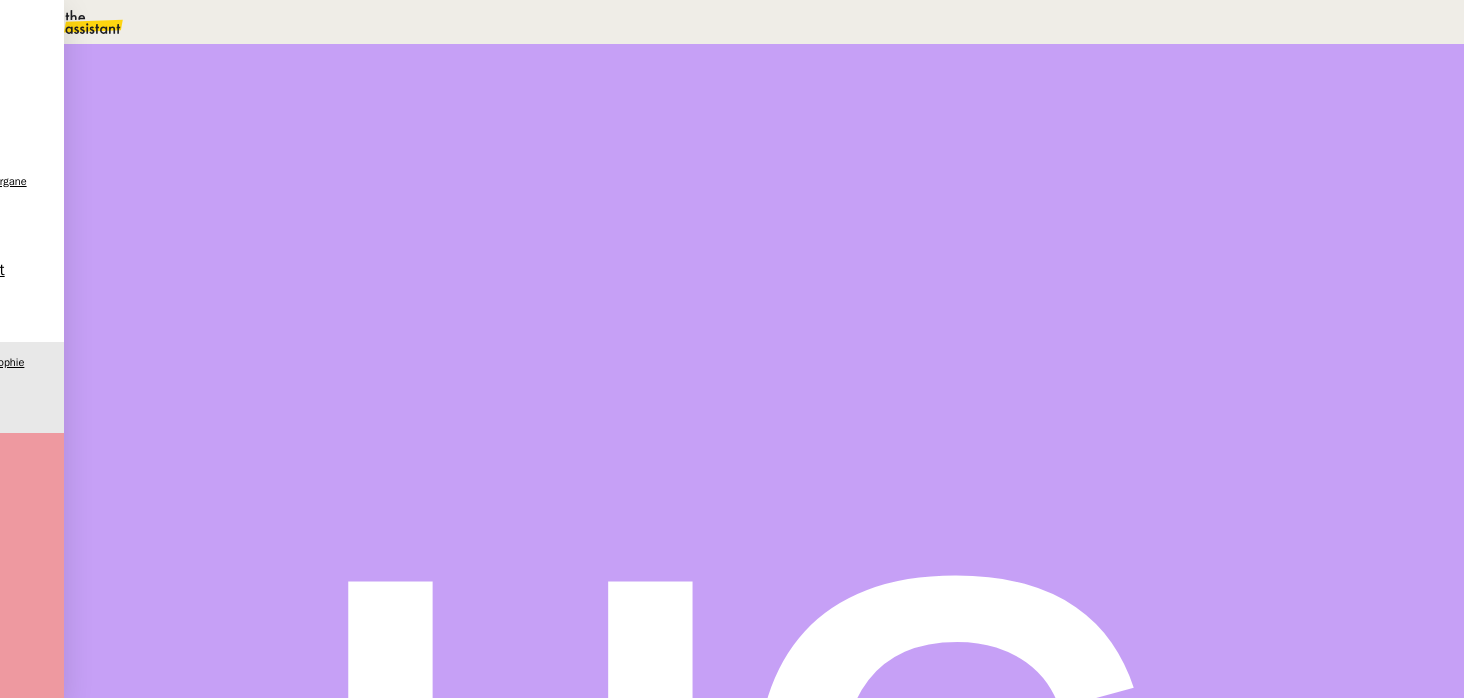 scroll, scrollTop: 147, scrollLeft: 0, axis: vertical 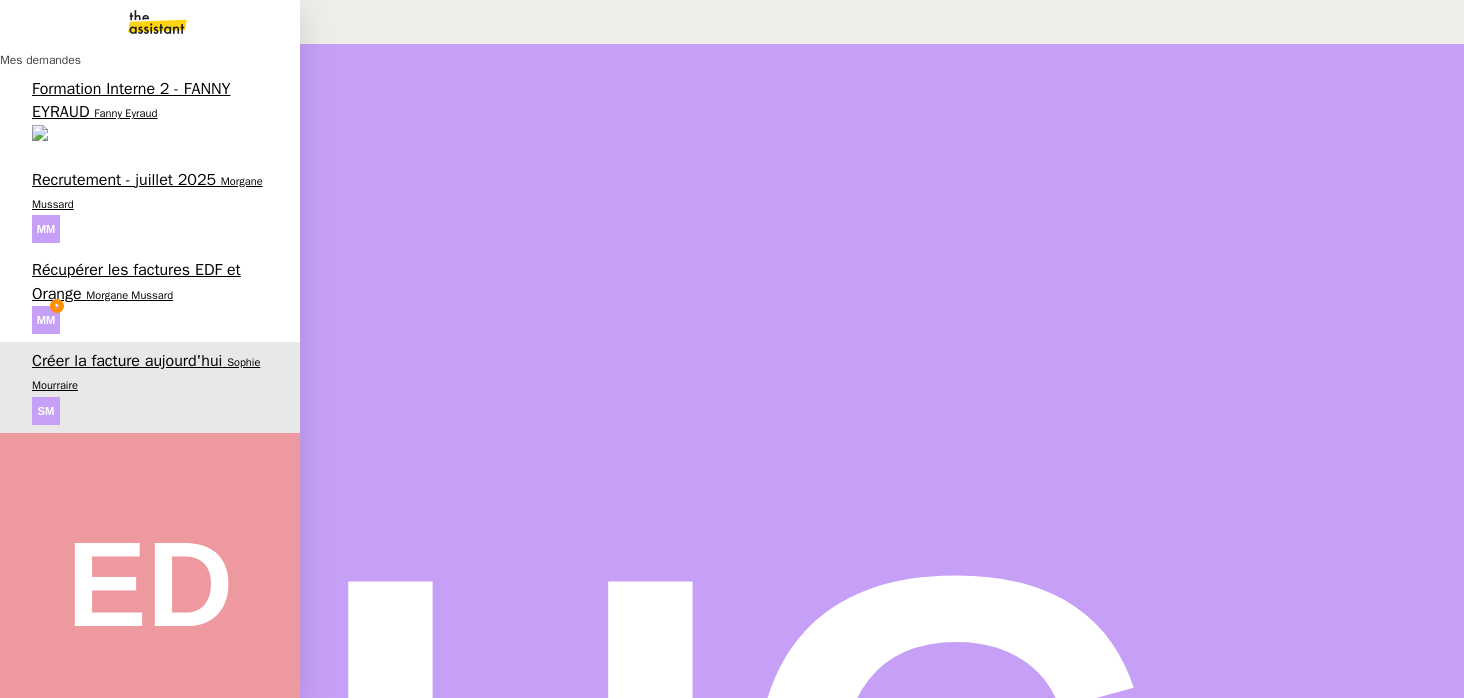 click on "Récupérer les factures EDF et Orange" at bounding box center [136, 281] 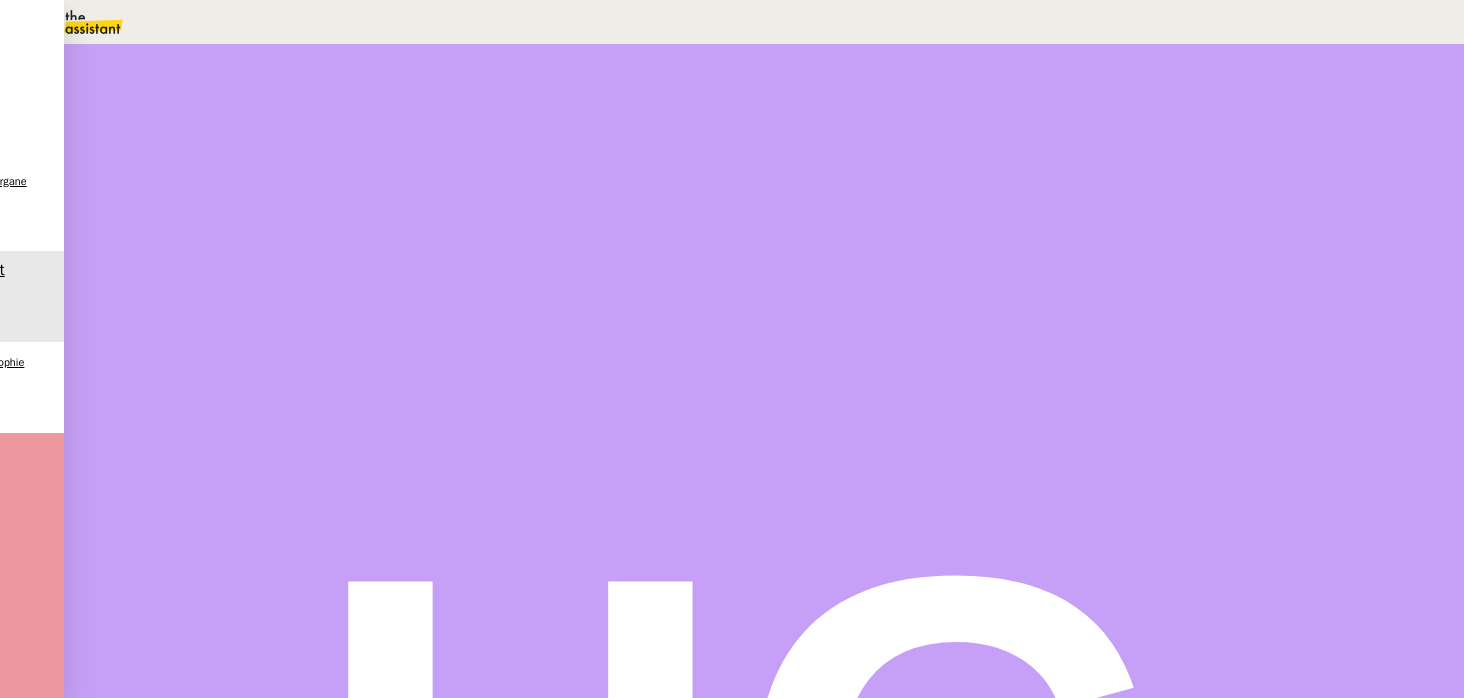 scroll, scrollTop: 2114, scrollLeft: 0, axis: vertical 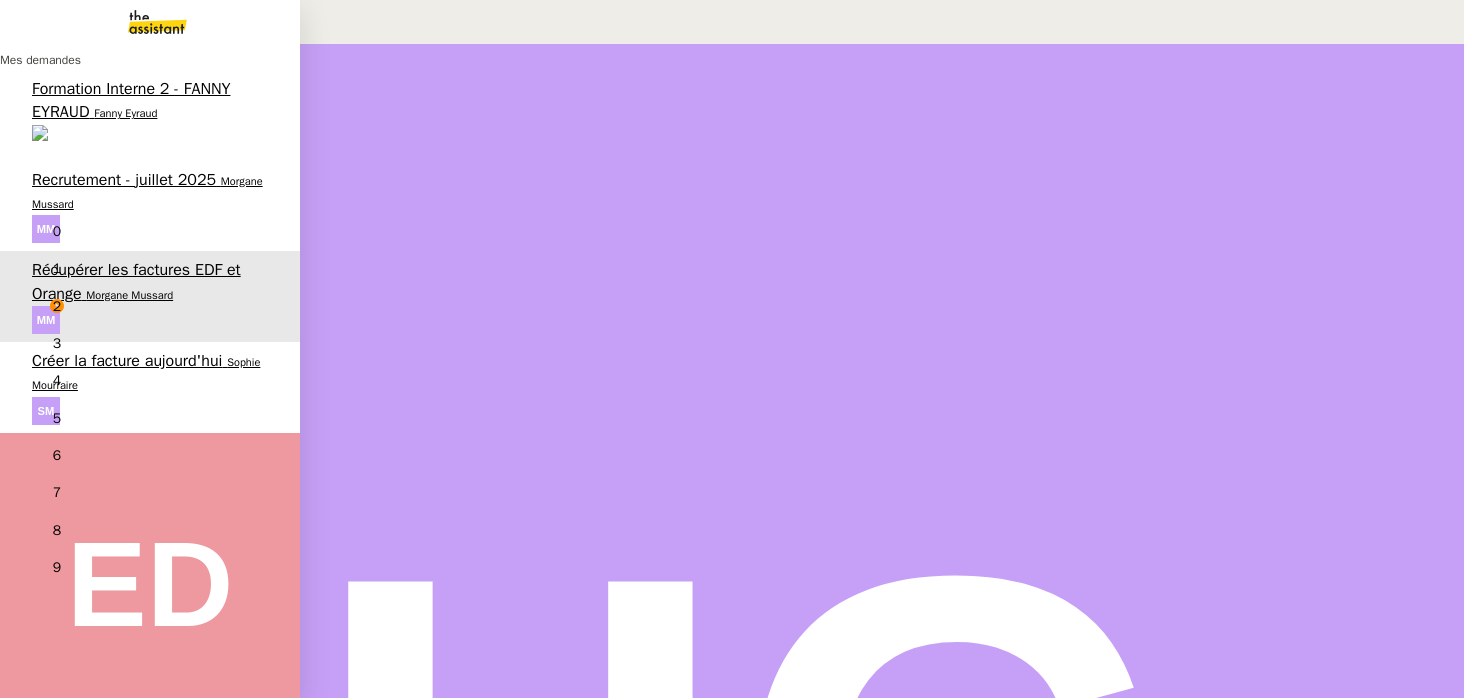 click on "Créer la facture aujourd'hui" at bounding box center [127, 361] 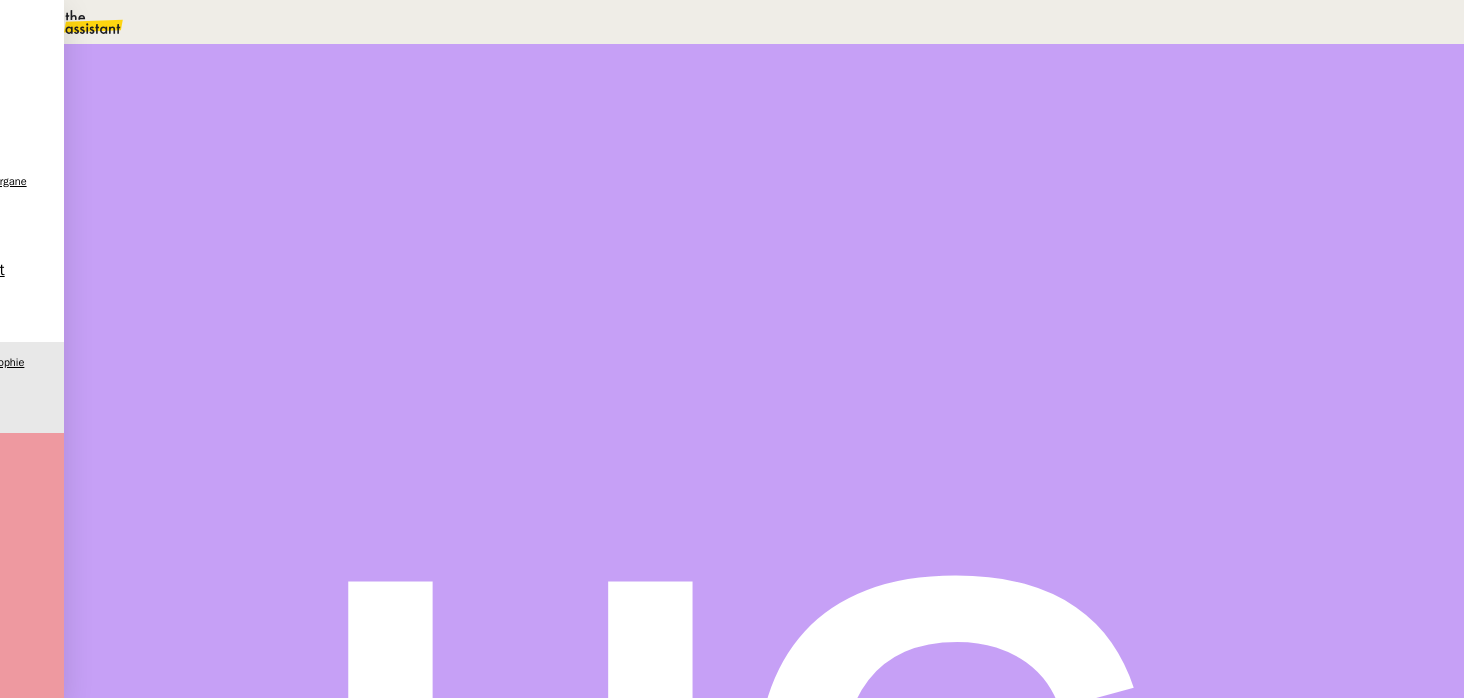 scroll, scrollTop: 226, scrollLeft: 0, axis: vertical 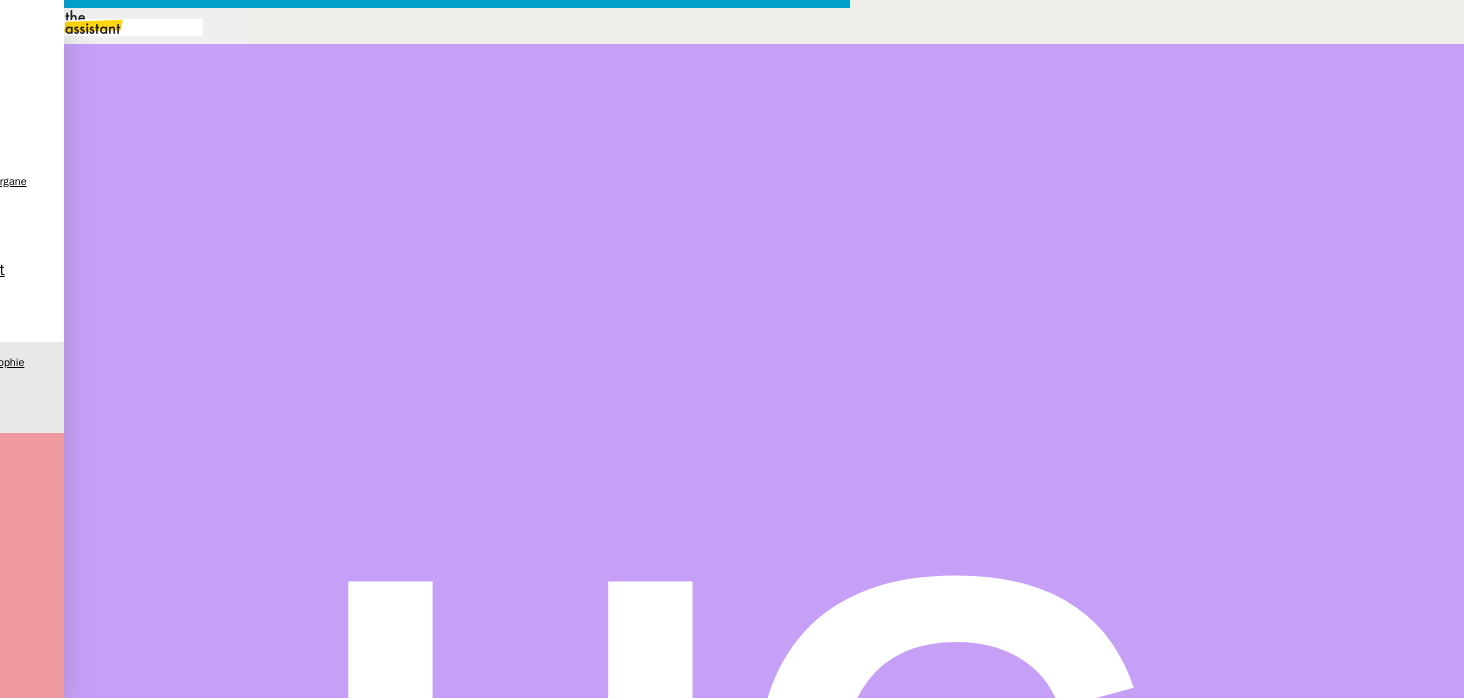 click at bounding box center [425, 837] 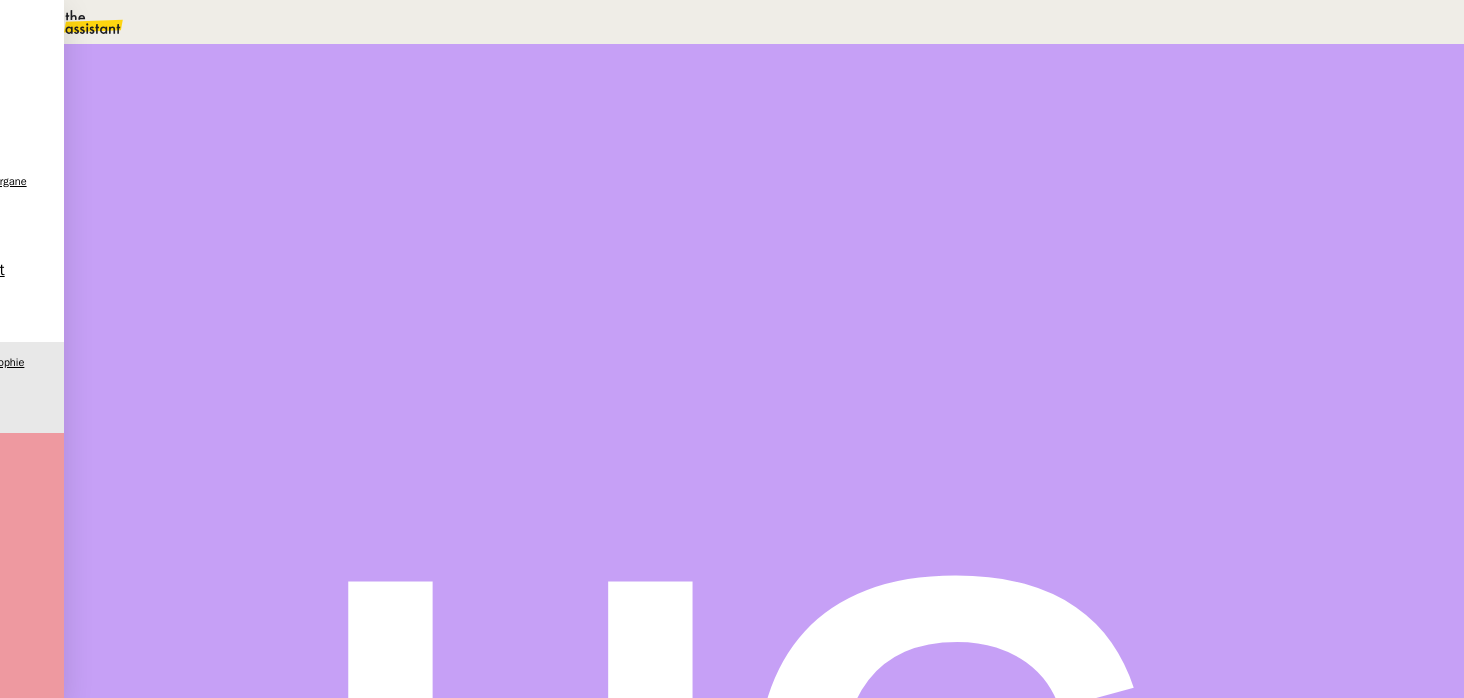 scroll, scrollTop: 0, scrollLeft: 0, axis: both 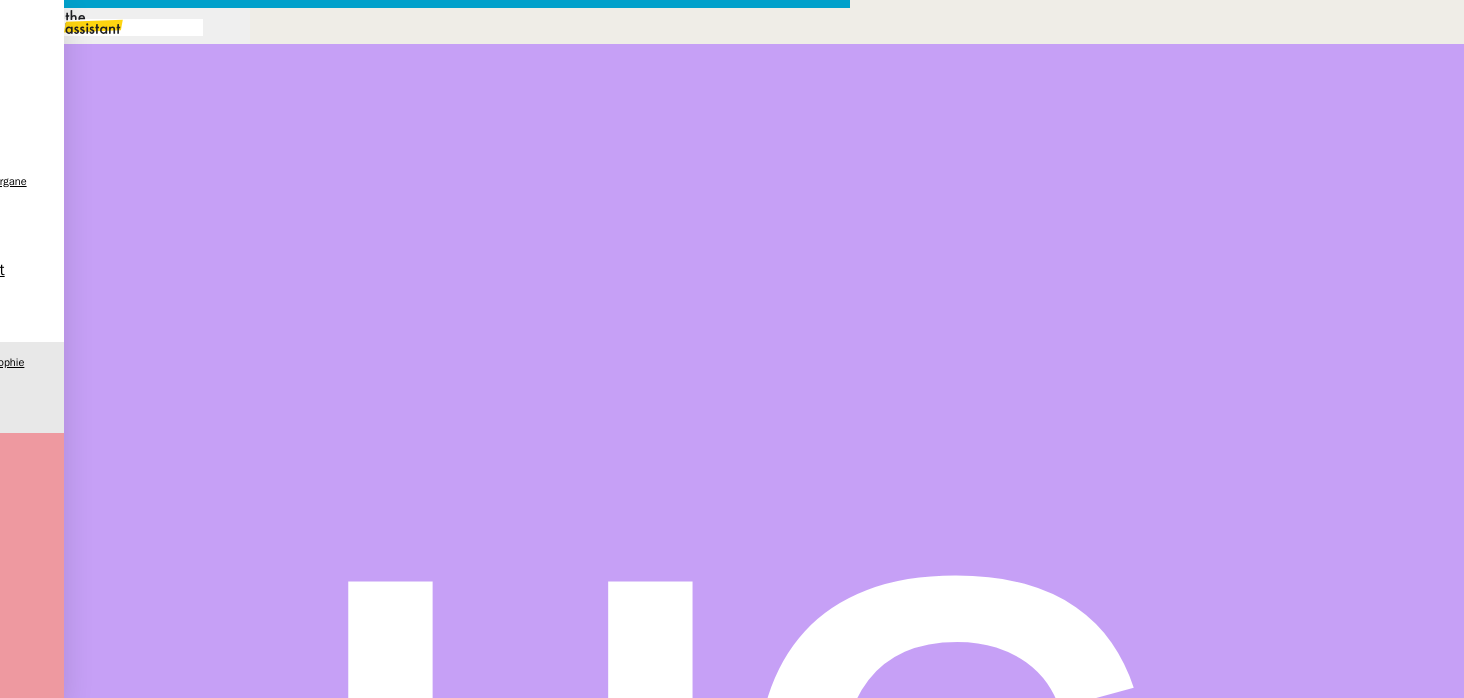 click on "Sophie," at bounding box center [425, 837] 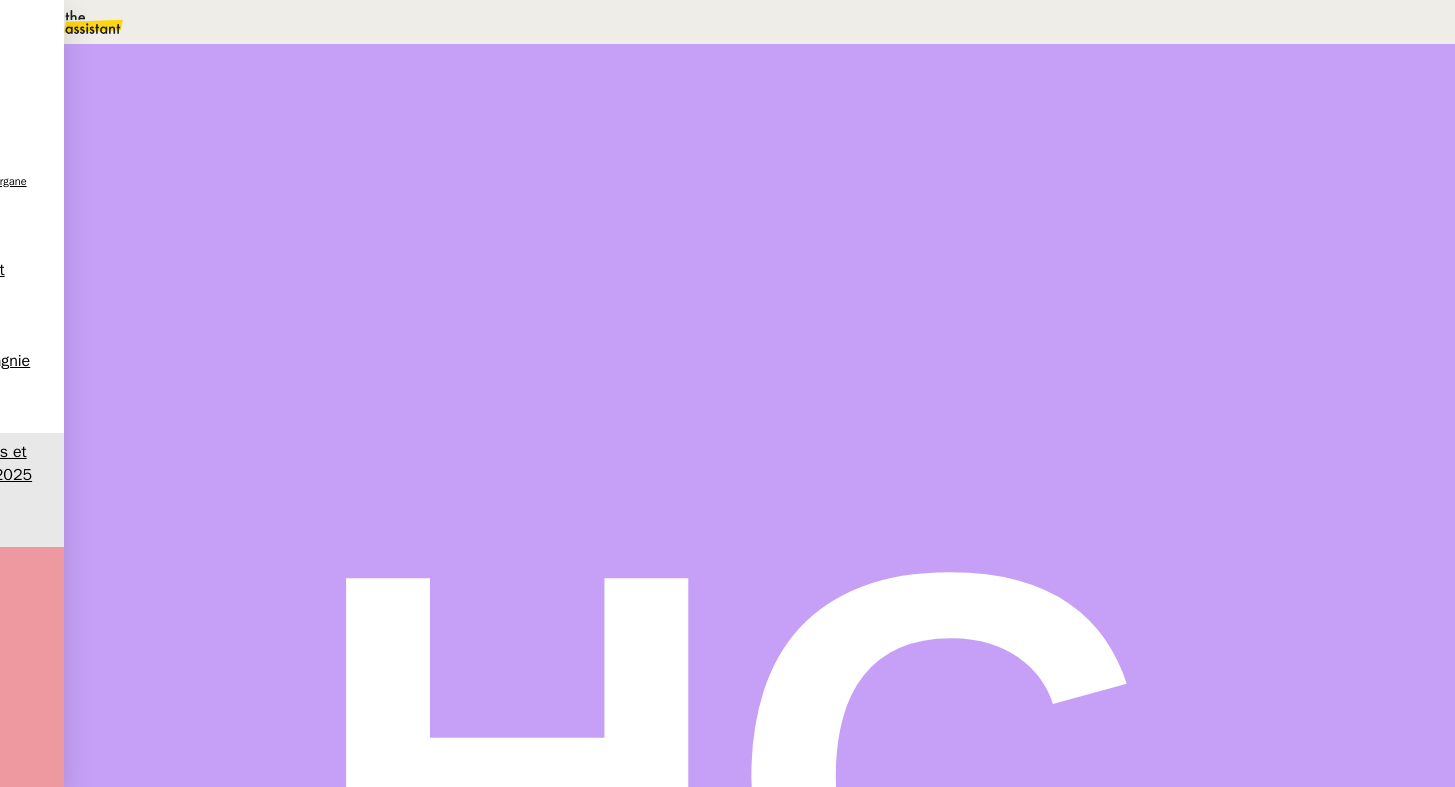 scroll, scrollTop: 0, scrollLeft: 0, axis: both 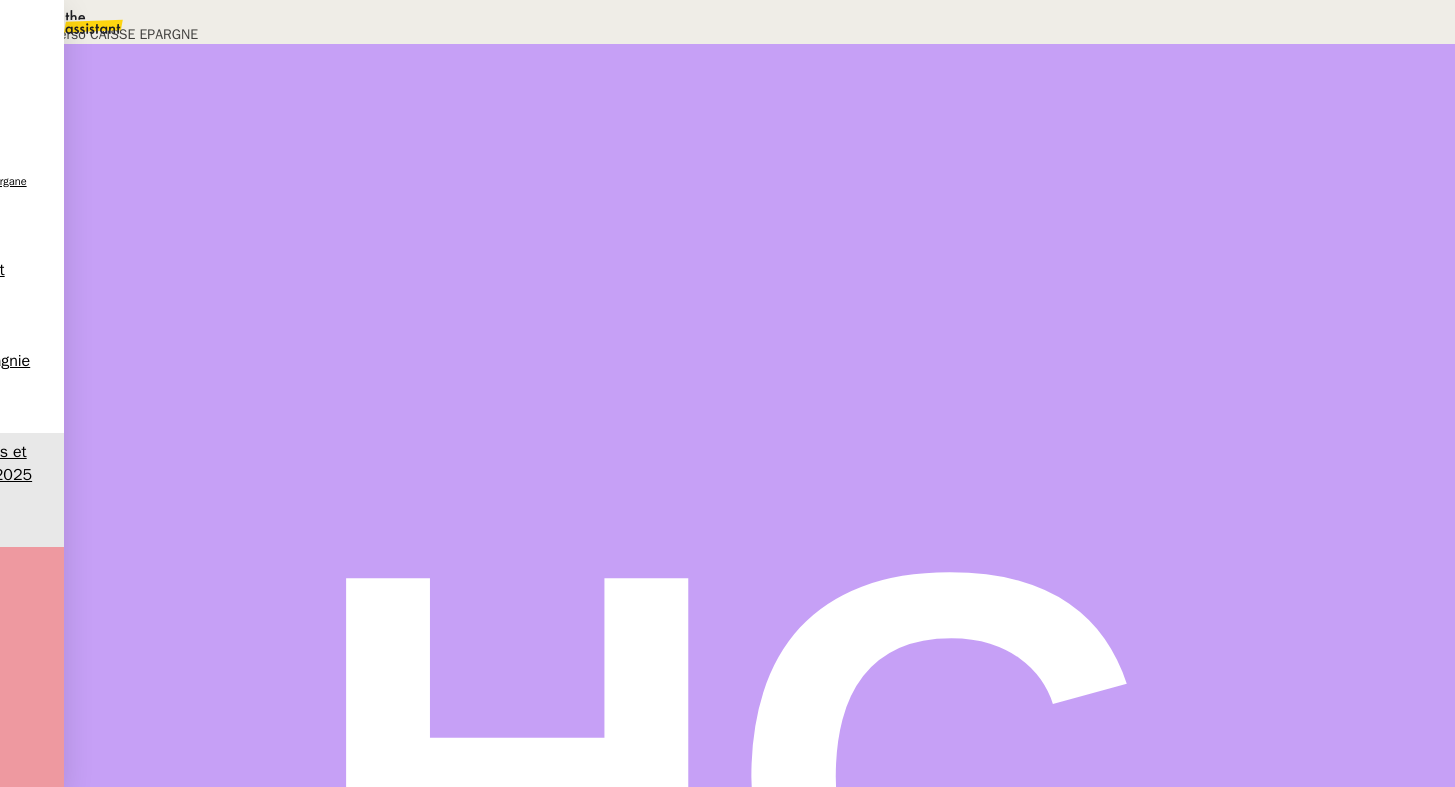 click on "Déverrouiller" at bounding box center (57, 98) 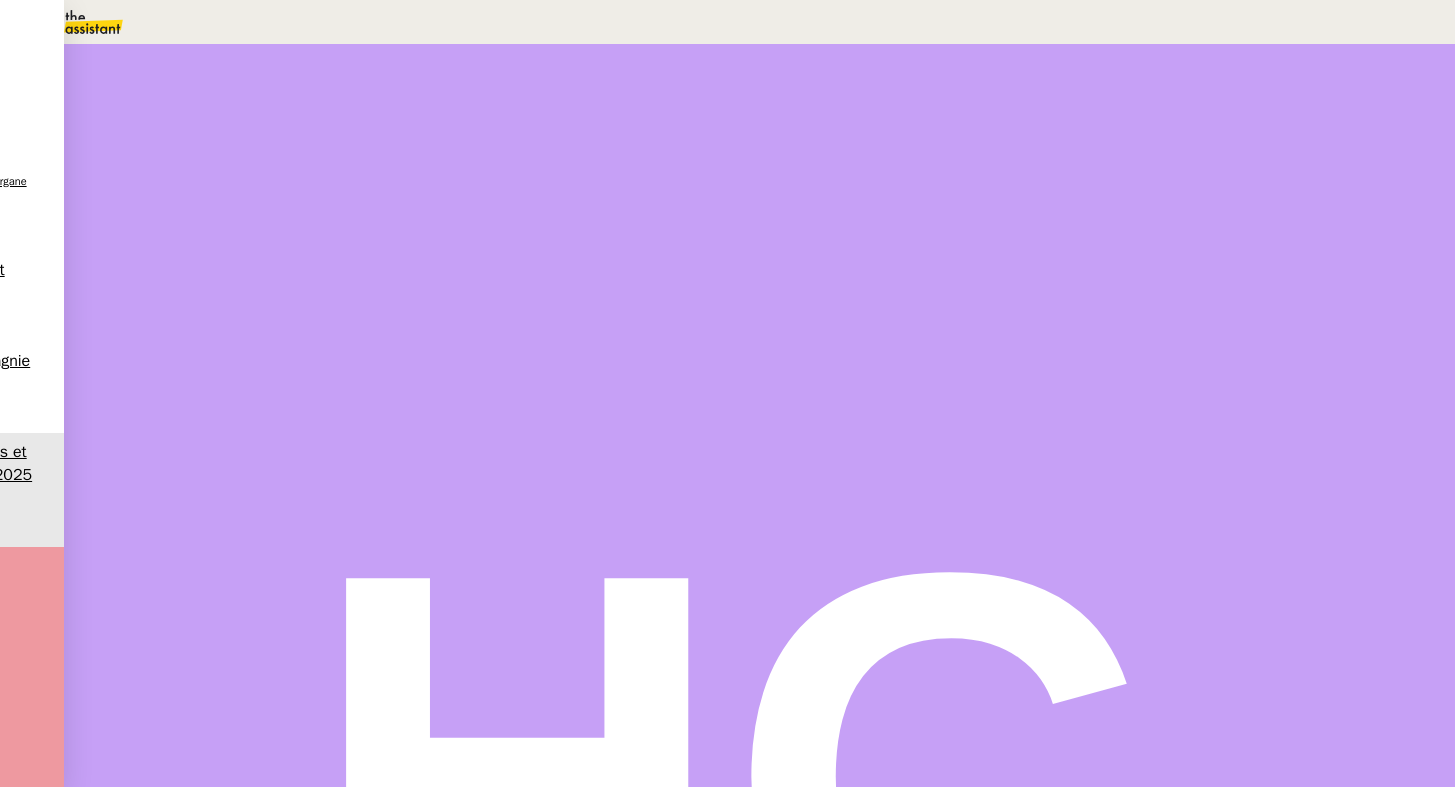 click on "Vérifier les comptes bancaires et éditer la quittance" at bounding box center (213, 2602) 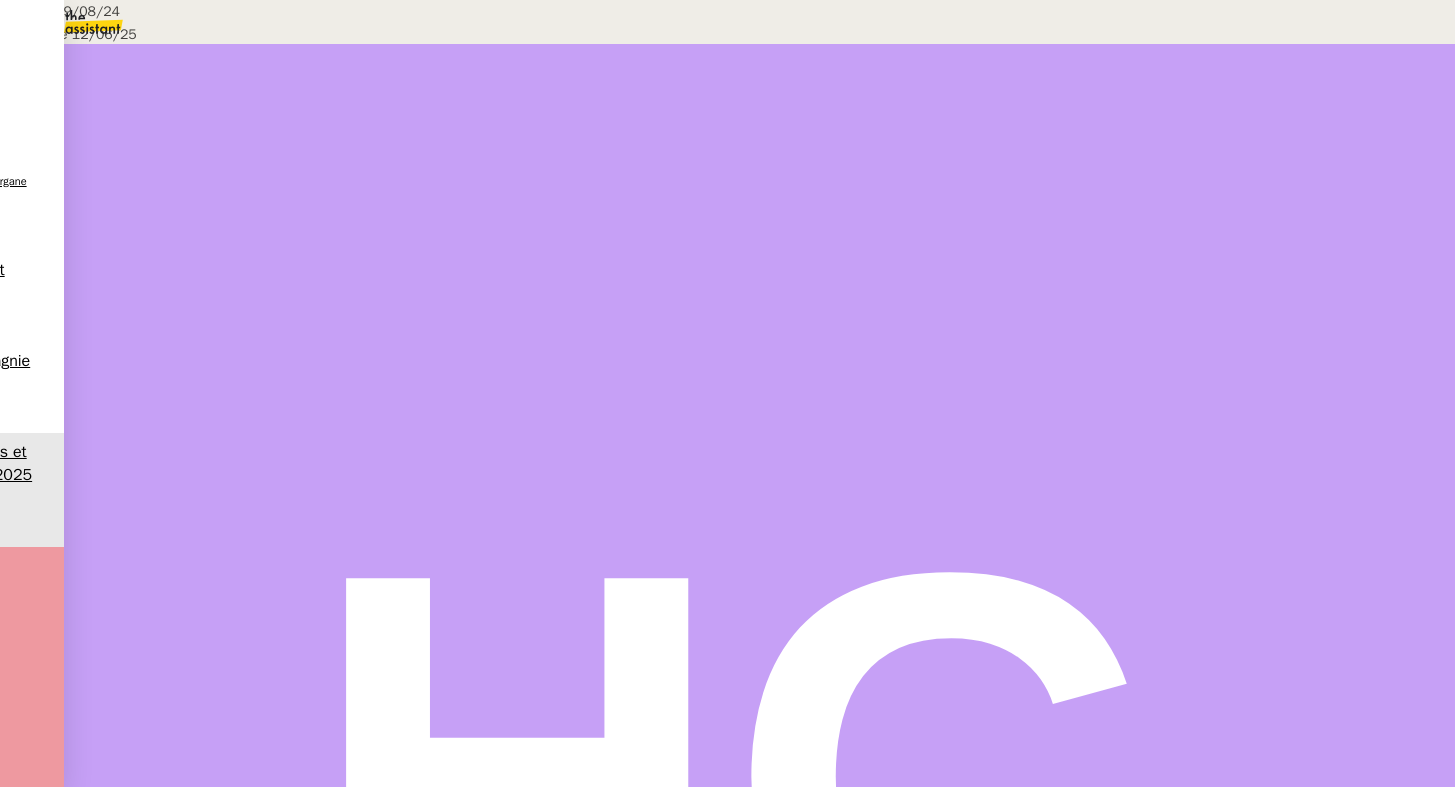 scroll, scrollTop: 0, scrollLeft: 0, axis: both 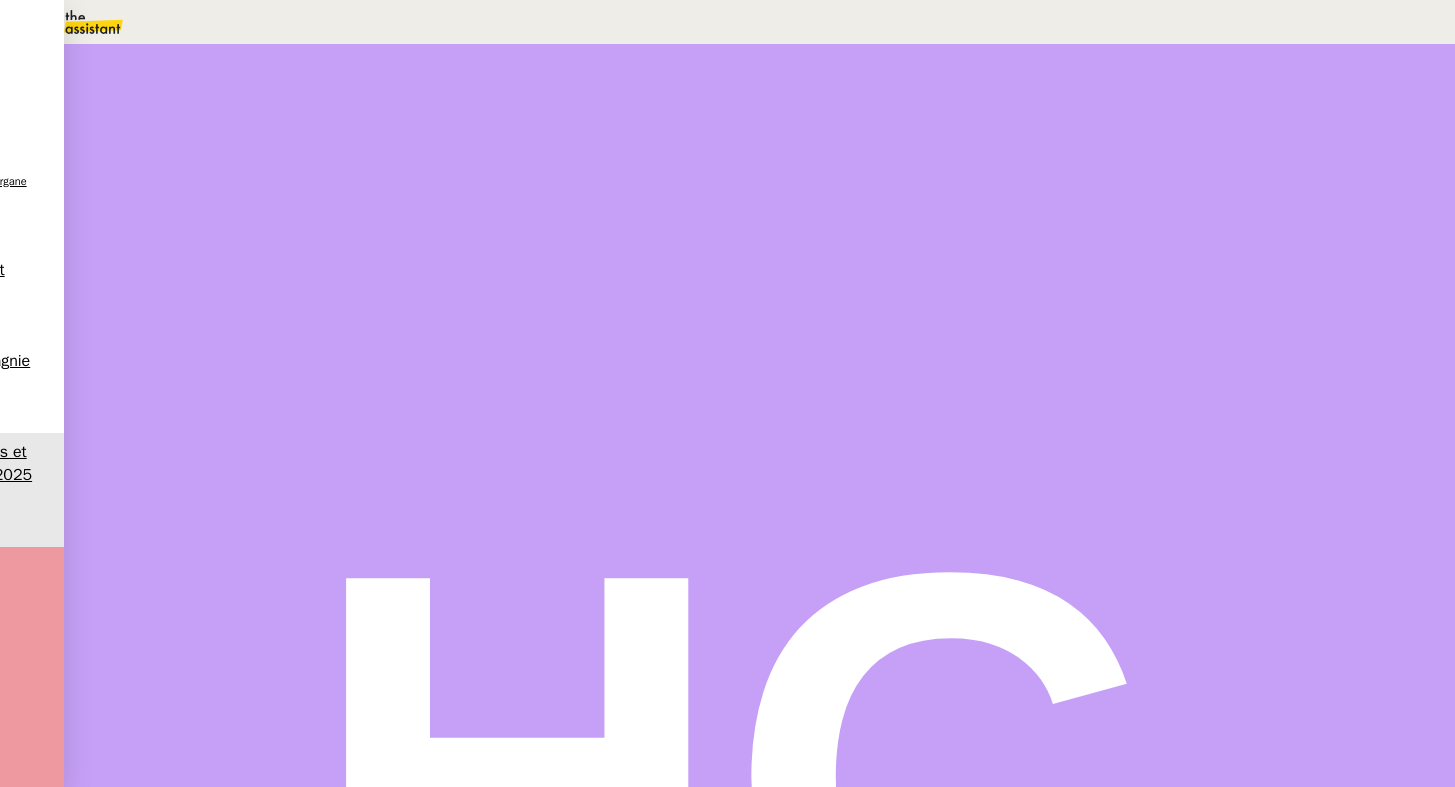 click at bounding box center (247, 820) 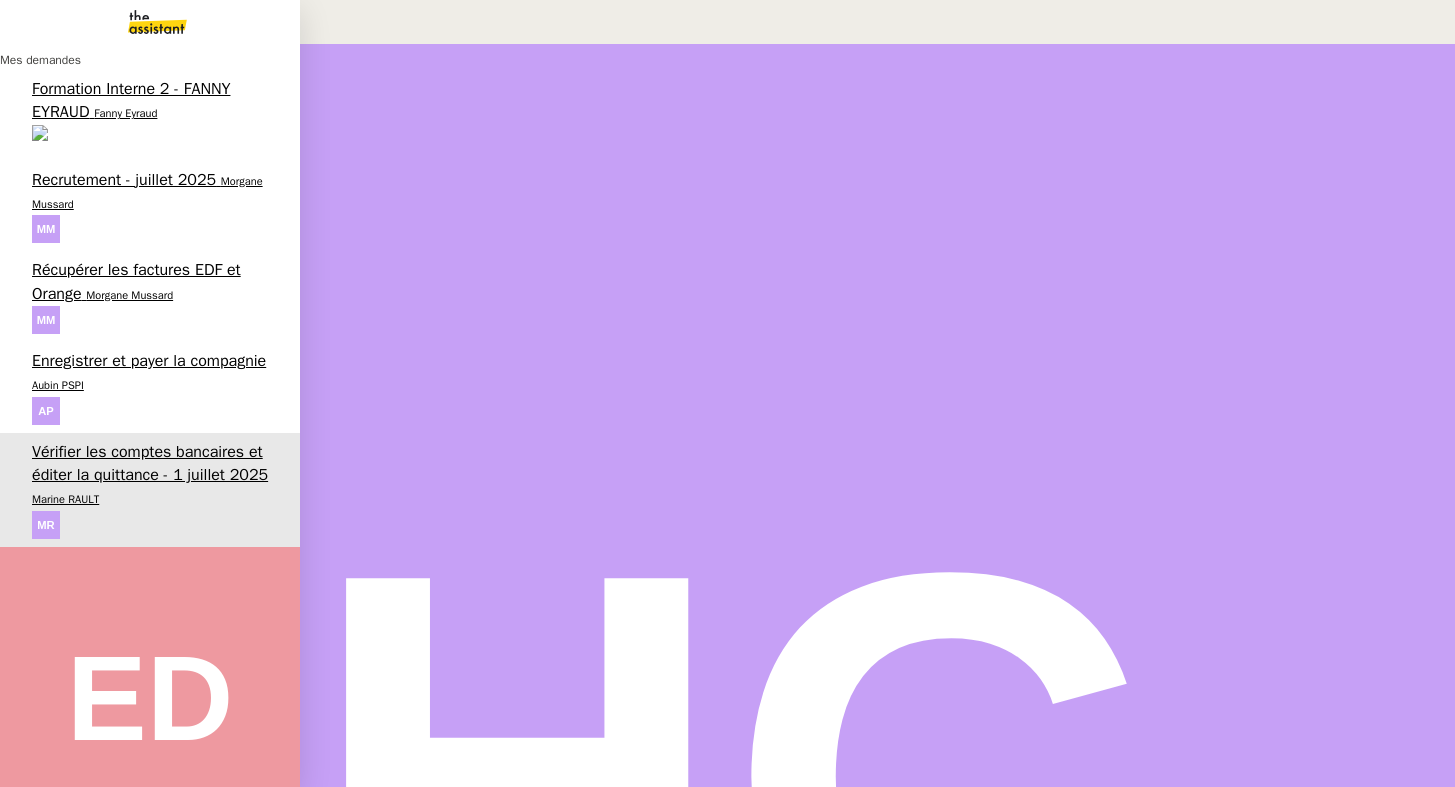click on "Enregistrer et payer la compagnie" at bounding box center (149, 361) 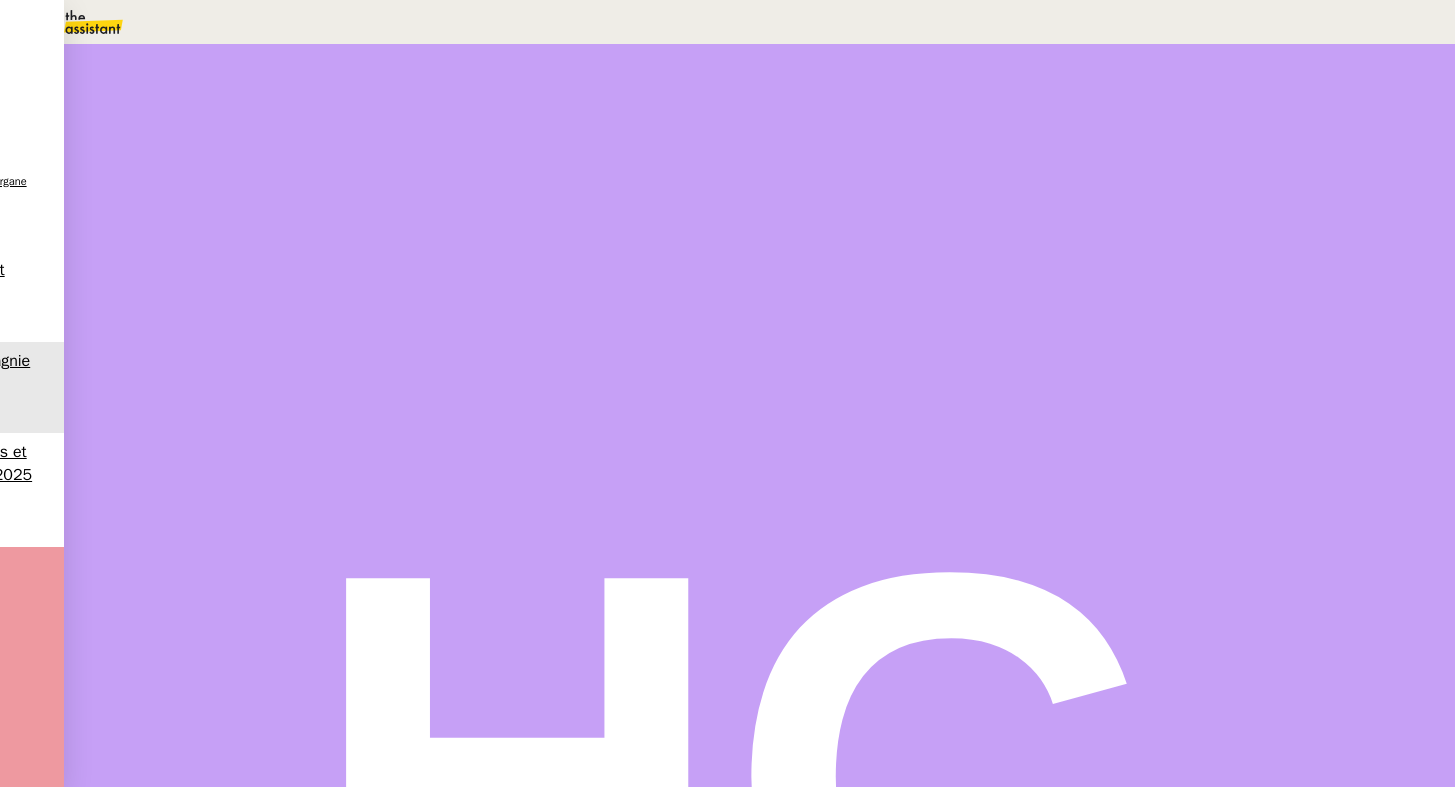 scroll, scrollTop: 1169, scrollLeft: 0, axis: vertical 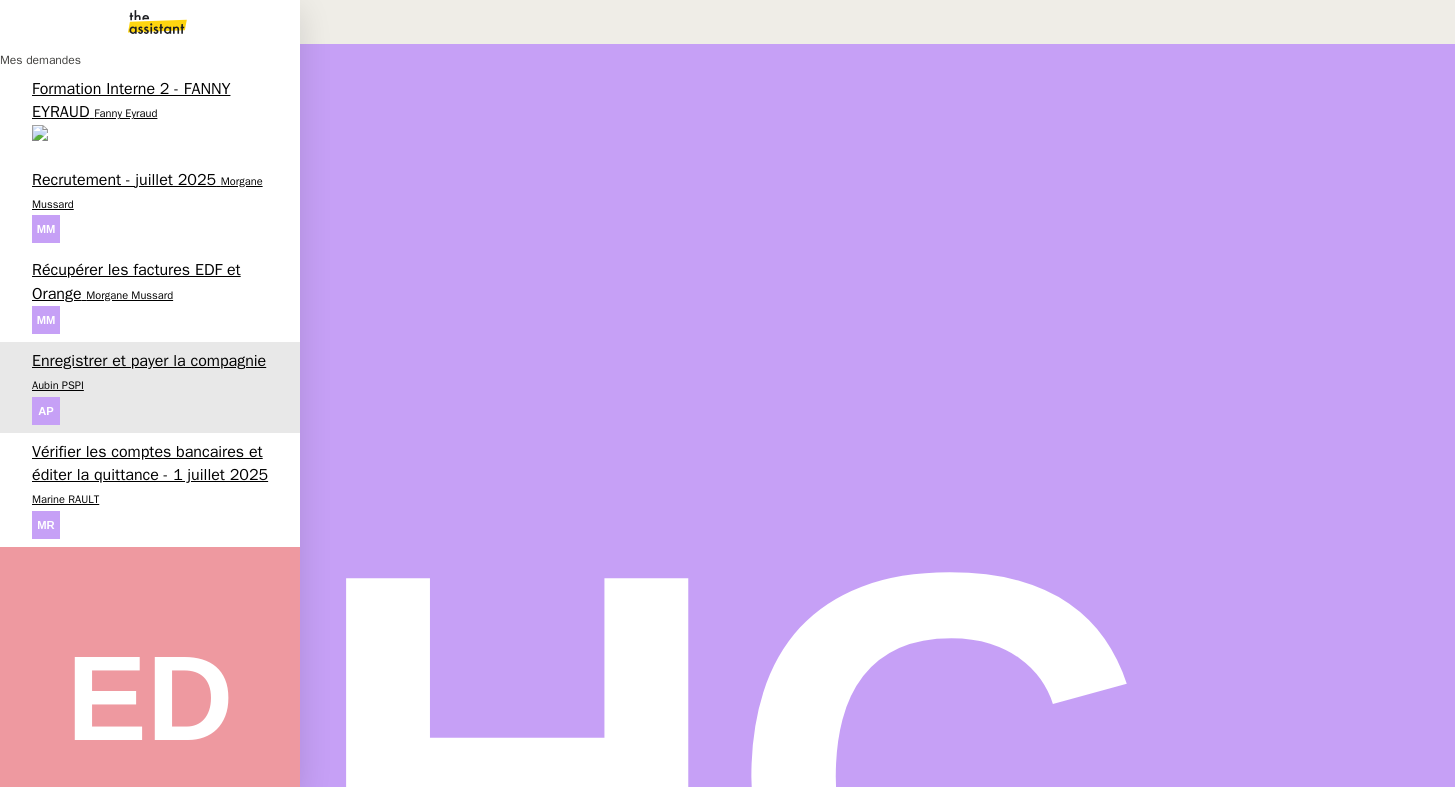 click on "Marine RAULT" at bounding box center [65, 499] 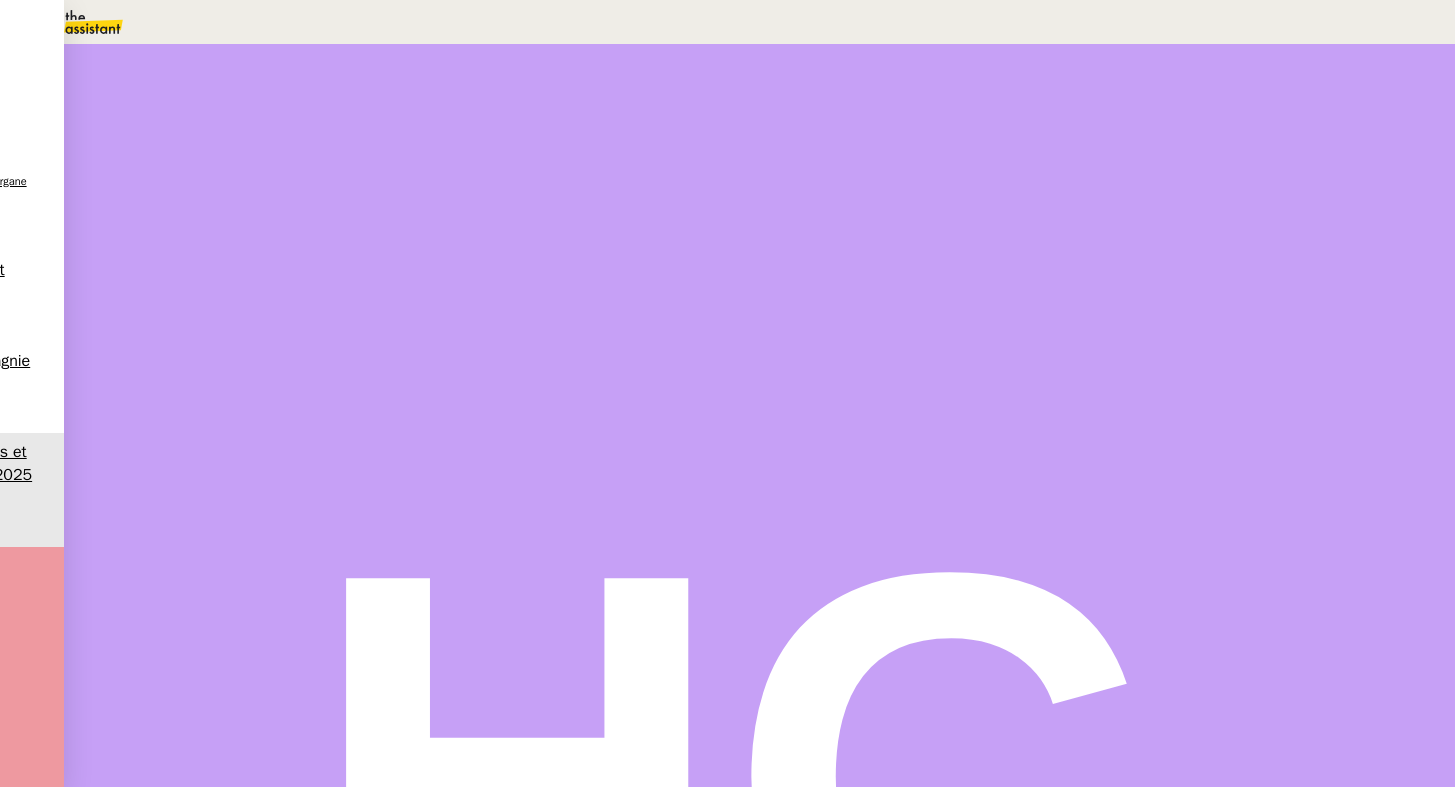 scroll, scrollTop: 0, scrollLeft: 0, axis: both 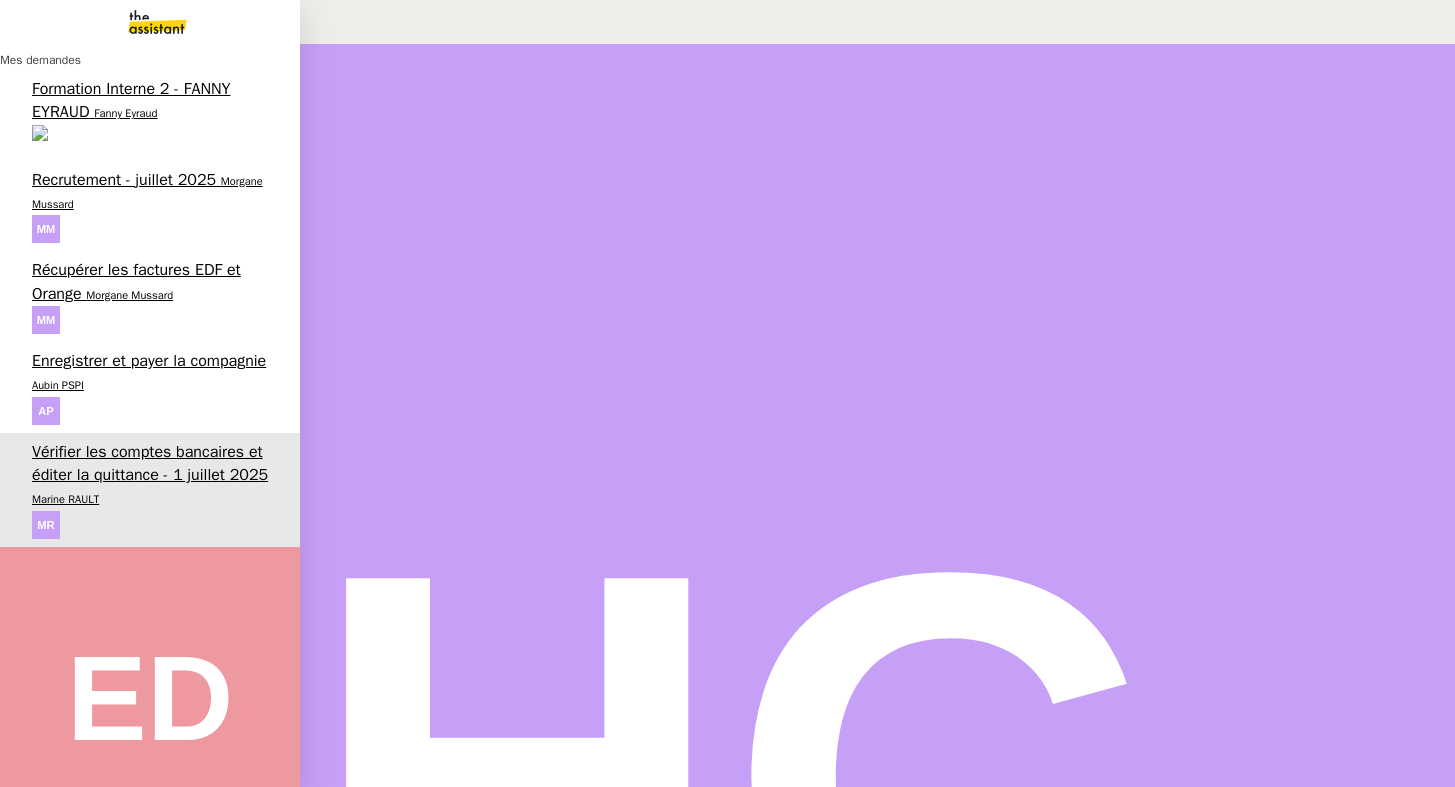 click on "Enregistrer et payer la compagnie" at bounding box center [149, 361] 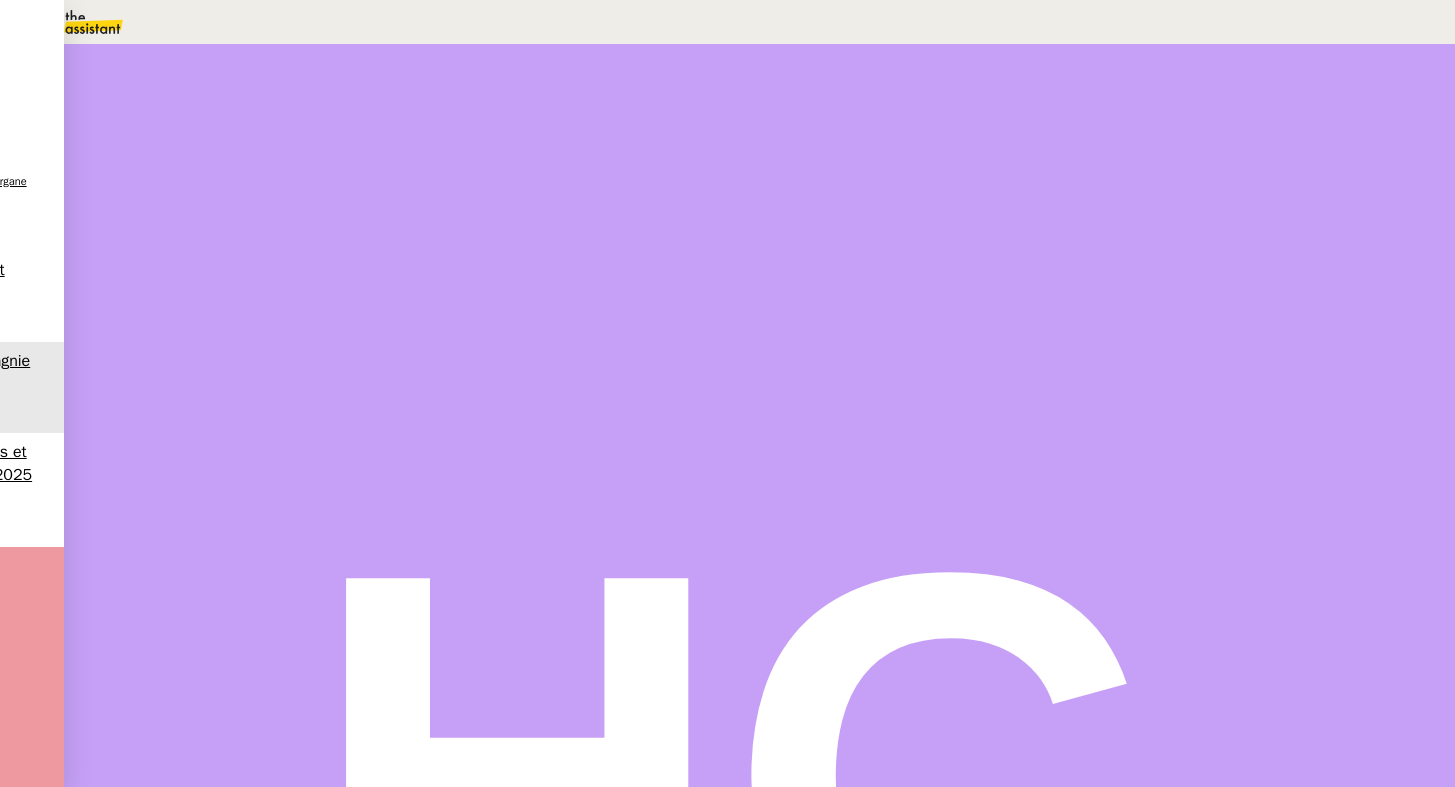 scroll, scrollTop: 289, scrollLeft: 0, axis: vertical 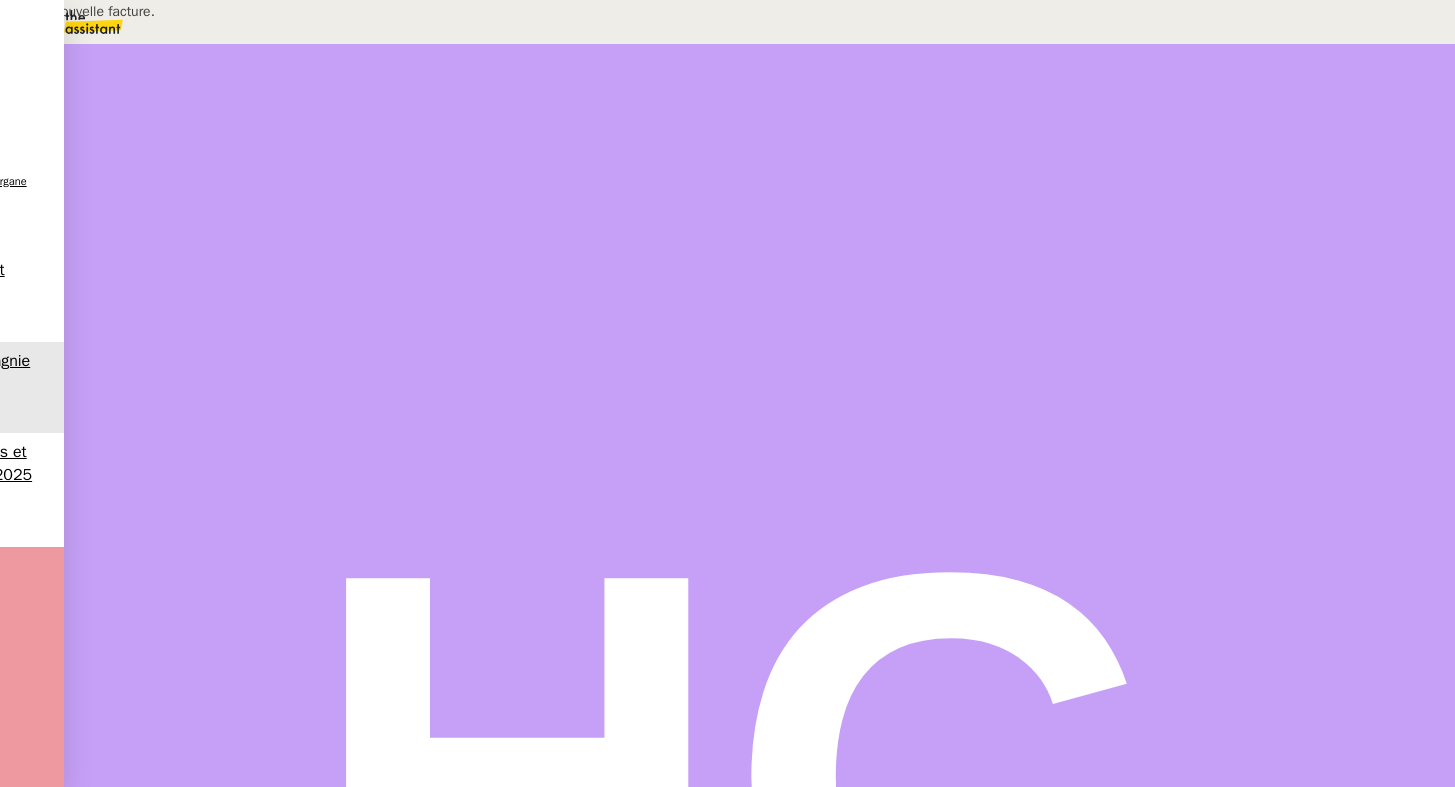 click on "création nouvelle facture." at bounding box center (204, 11) 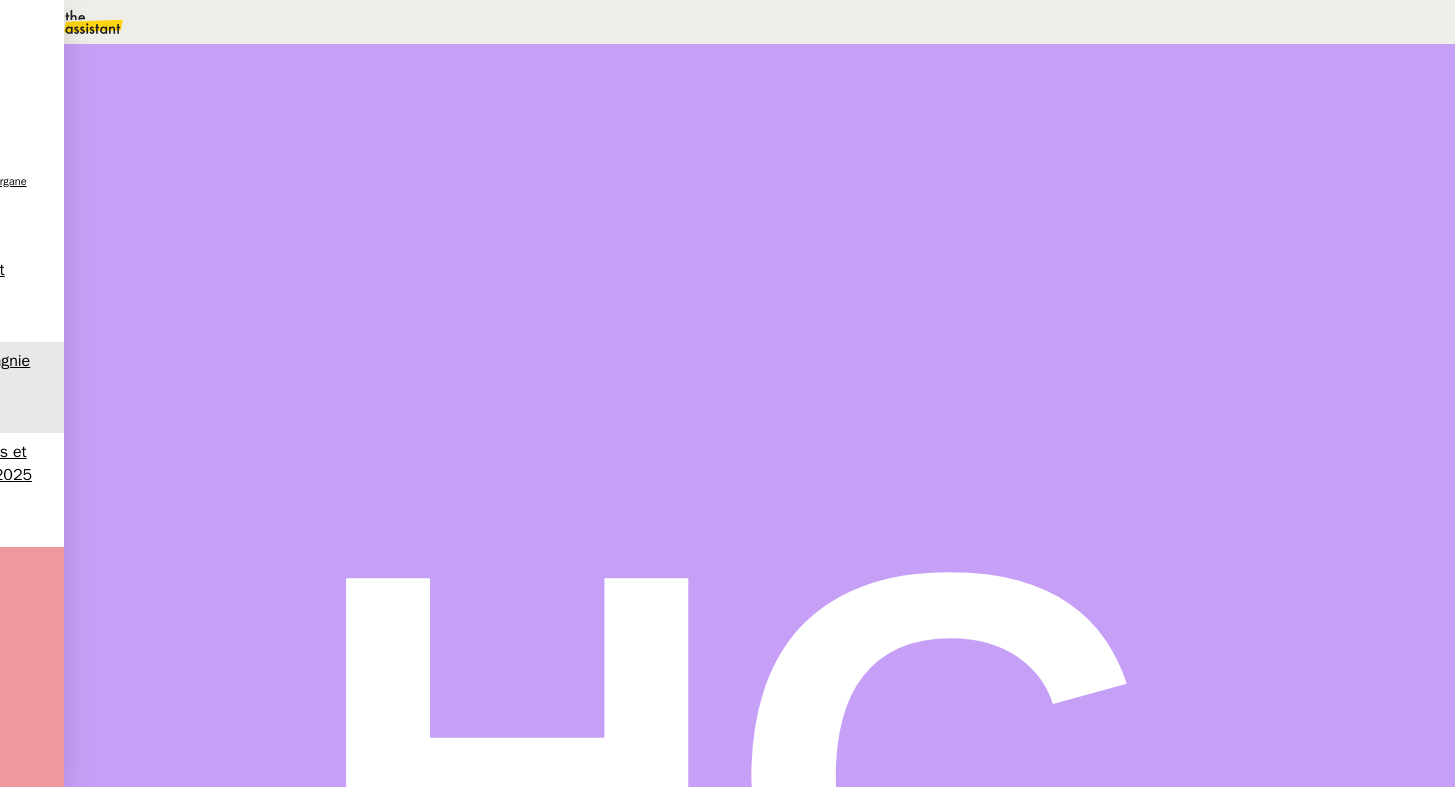 type on "création nouvelle facture." 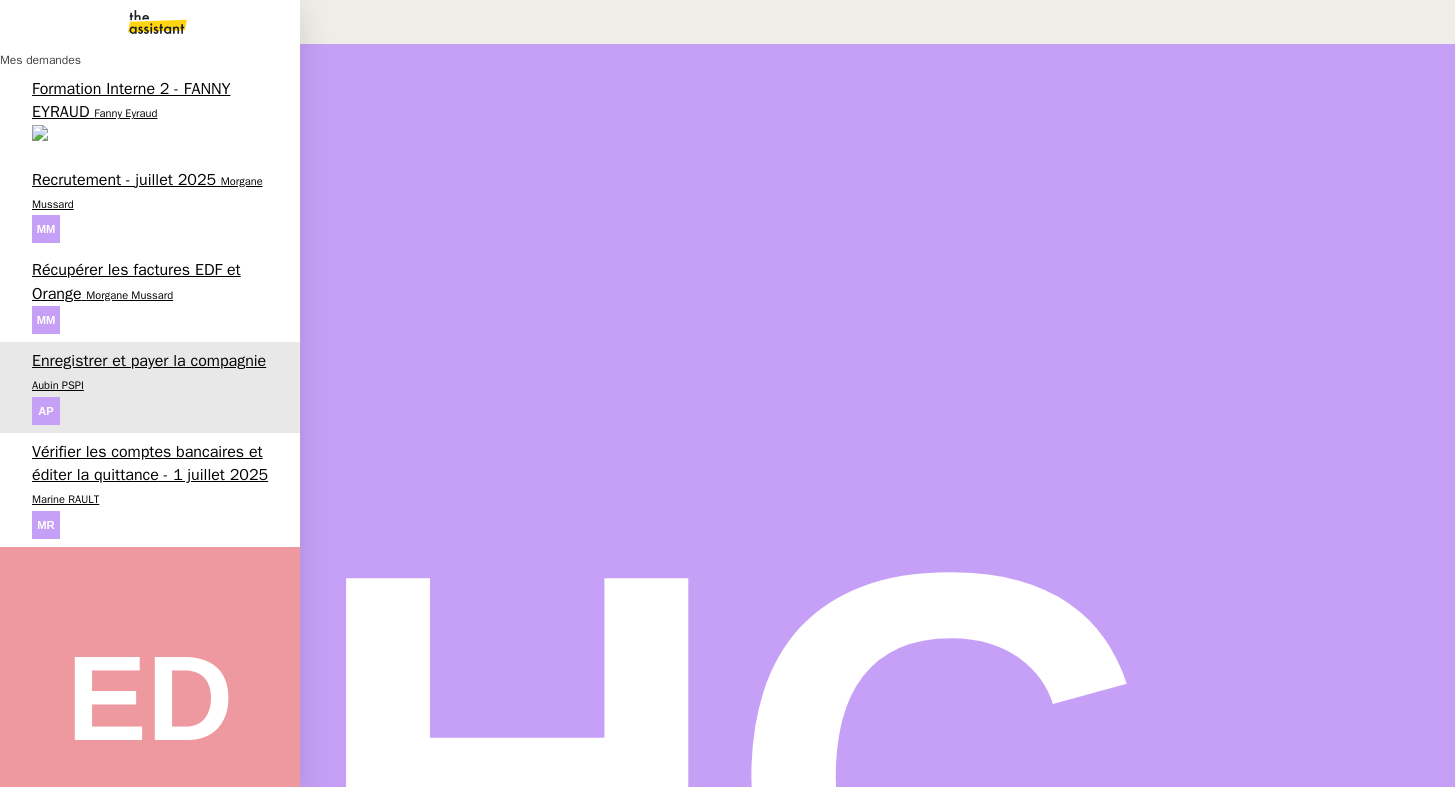 click on "Léa Jonville" at bounding box center [33, 1176] 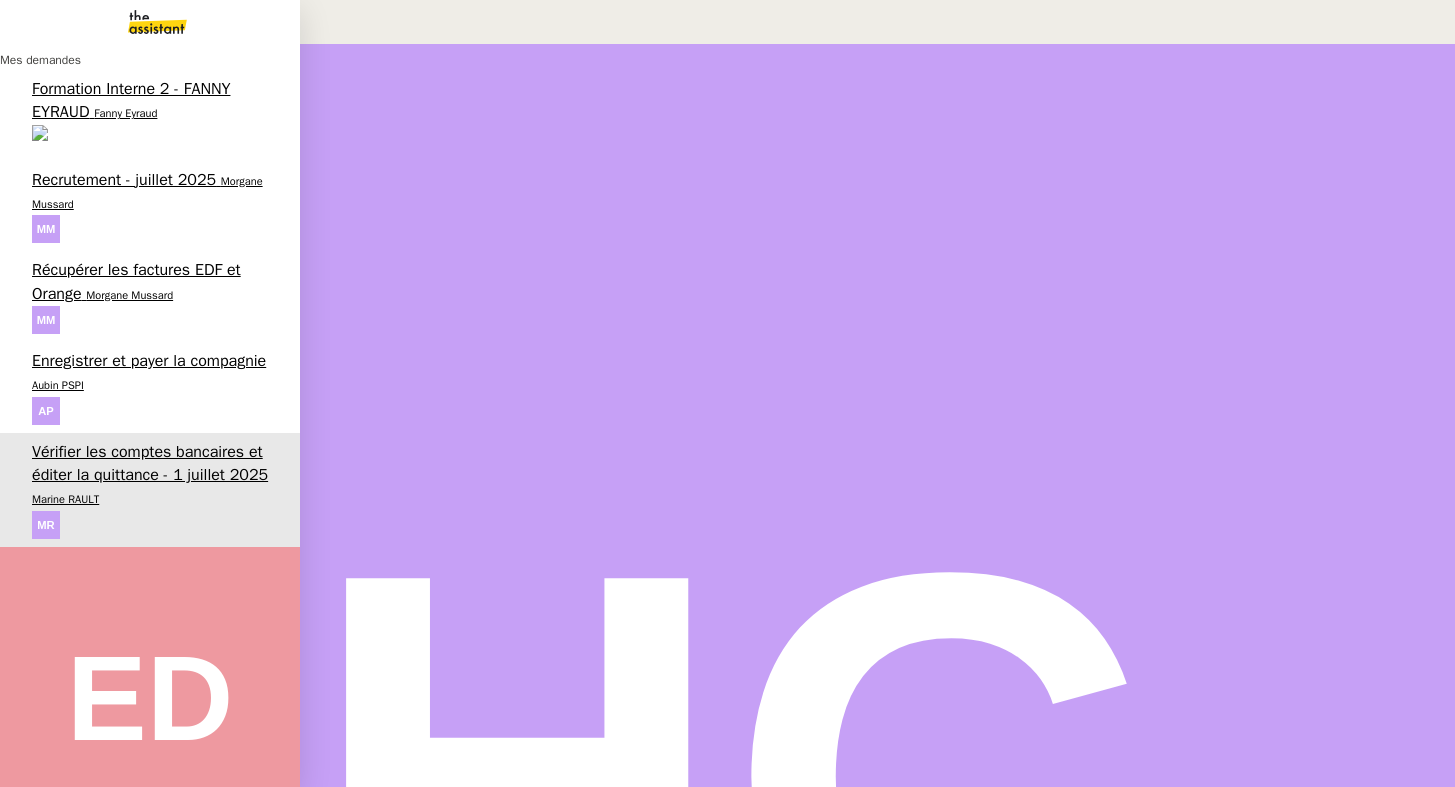 click on "Enregistrer et payer la compagnie" at bounding box center (149, 361) 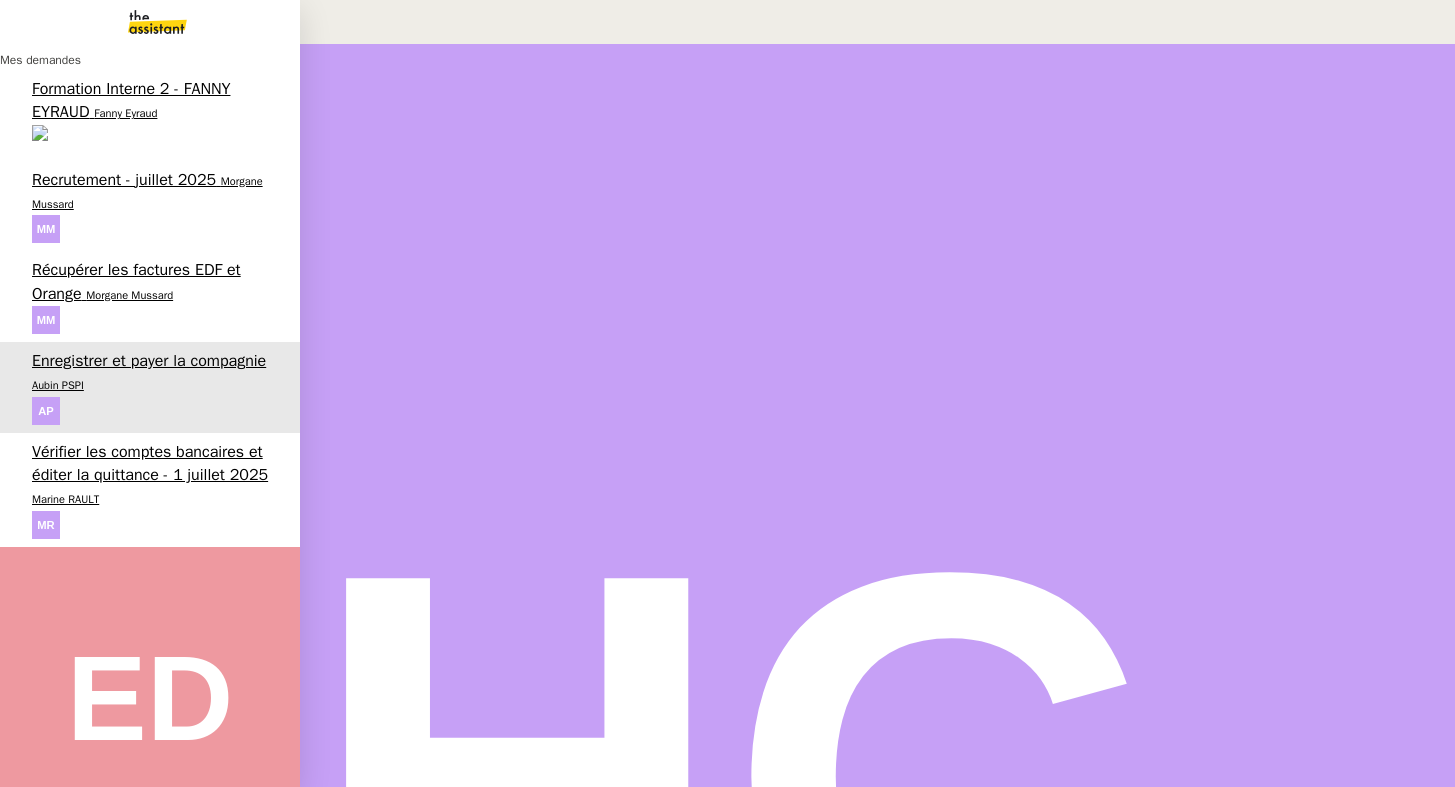 click on "Vérifier les comptes bancaires et éditer la quittance   - 1 juillet 2025" at bounding box center [150, 463] 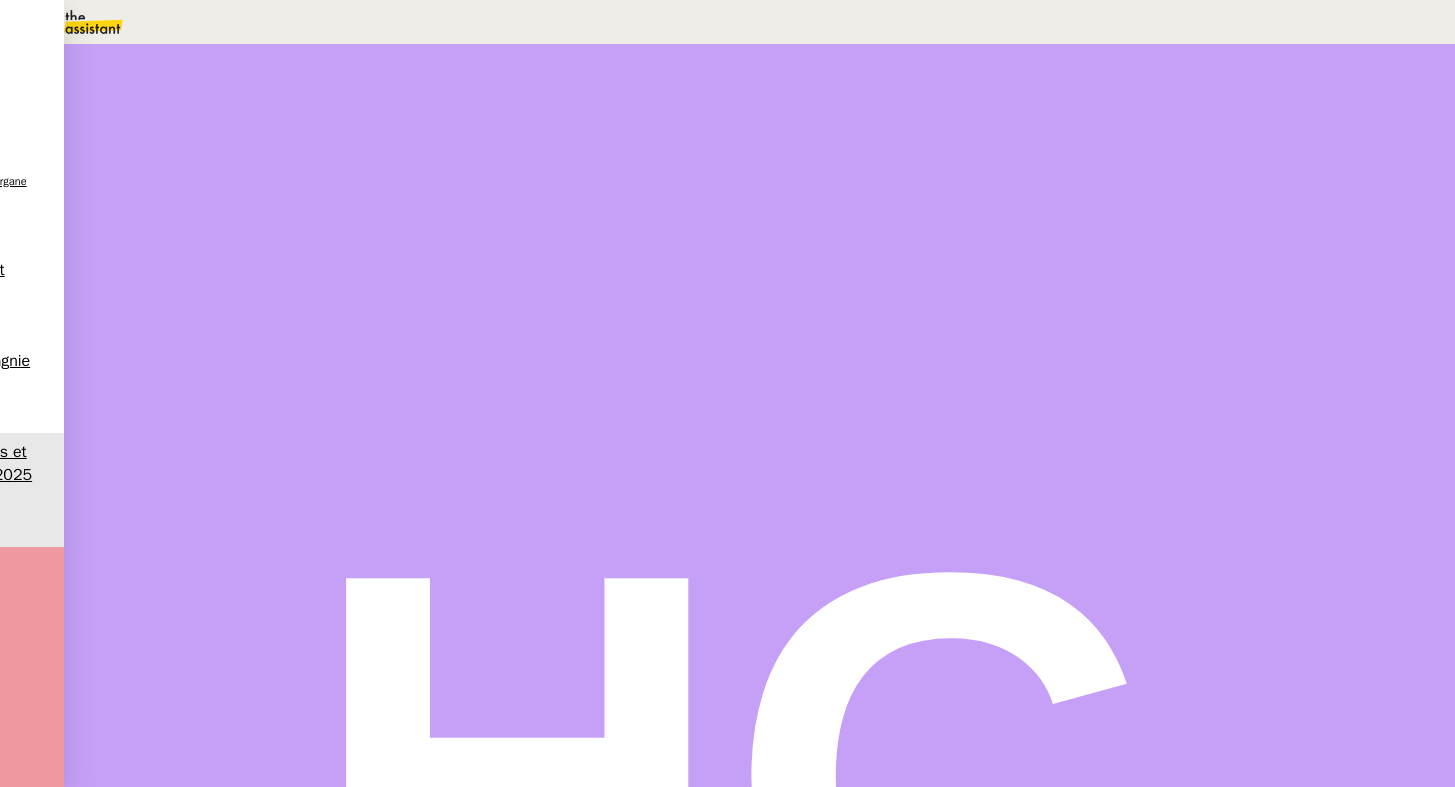 scroll, scrollTop: 611, scrollLeft: 0, axis: vertical 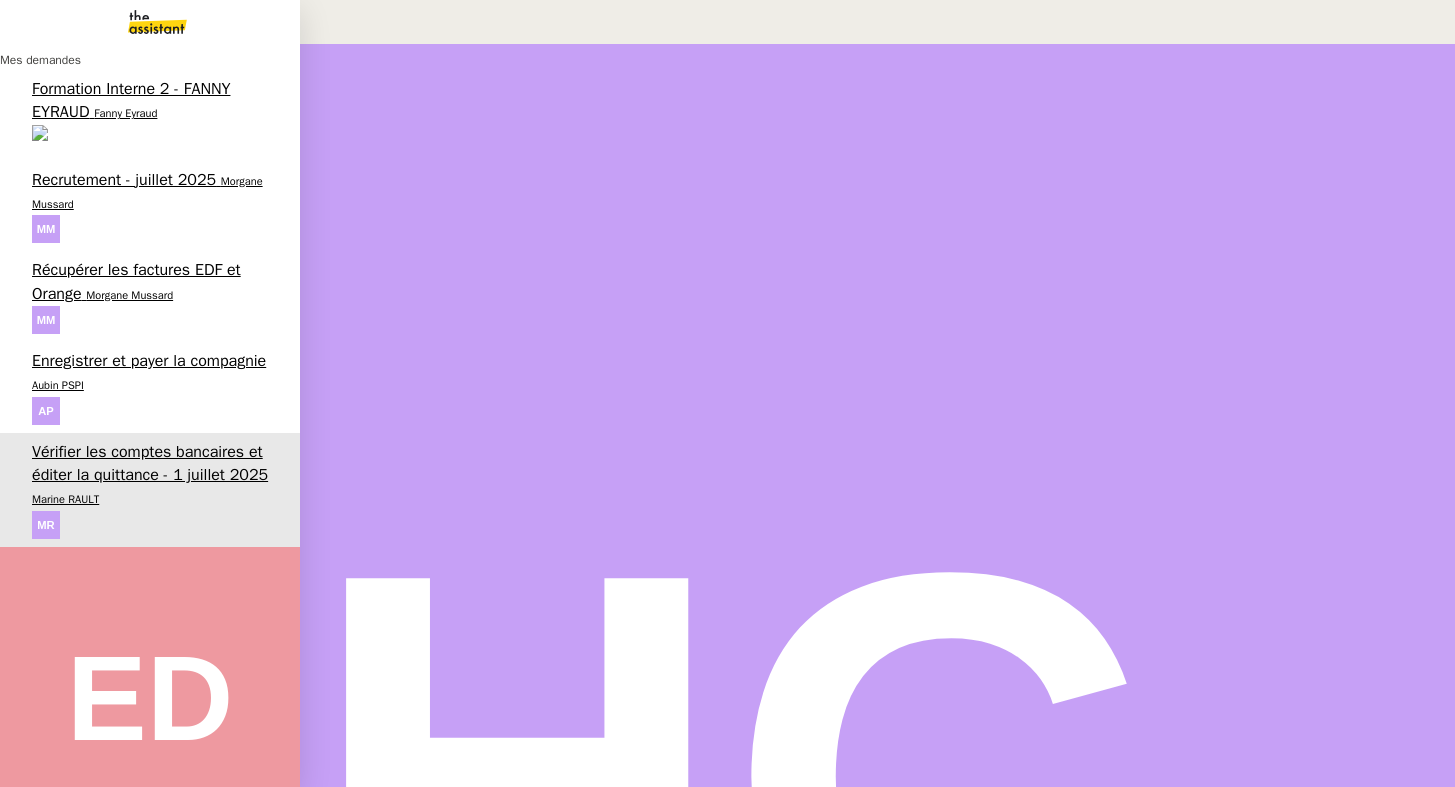 click on "Formation Interne 2 - FANNY EYRAUD" at bounding box center [131, 100] 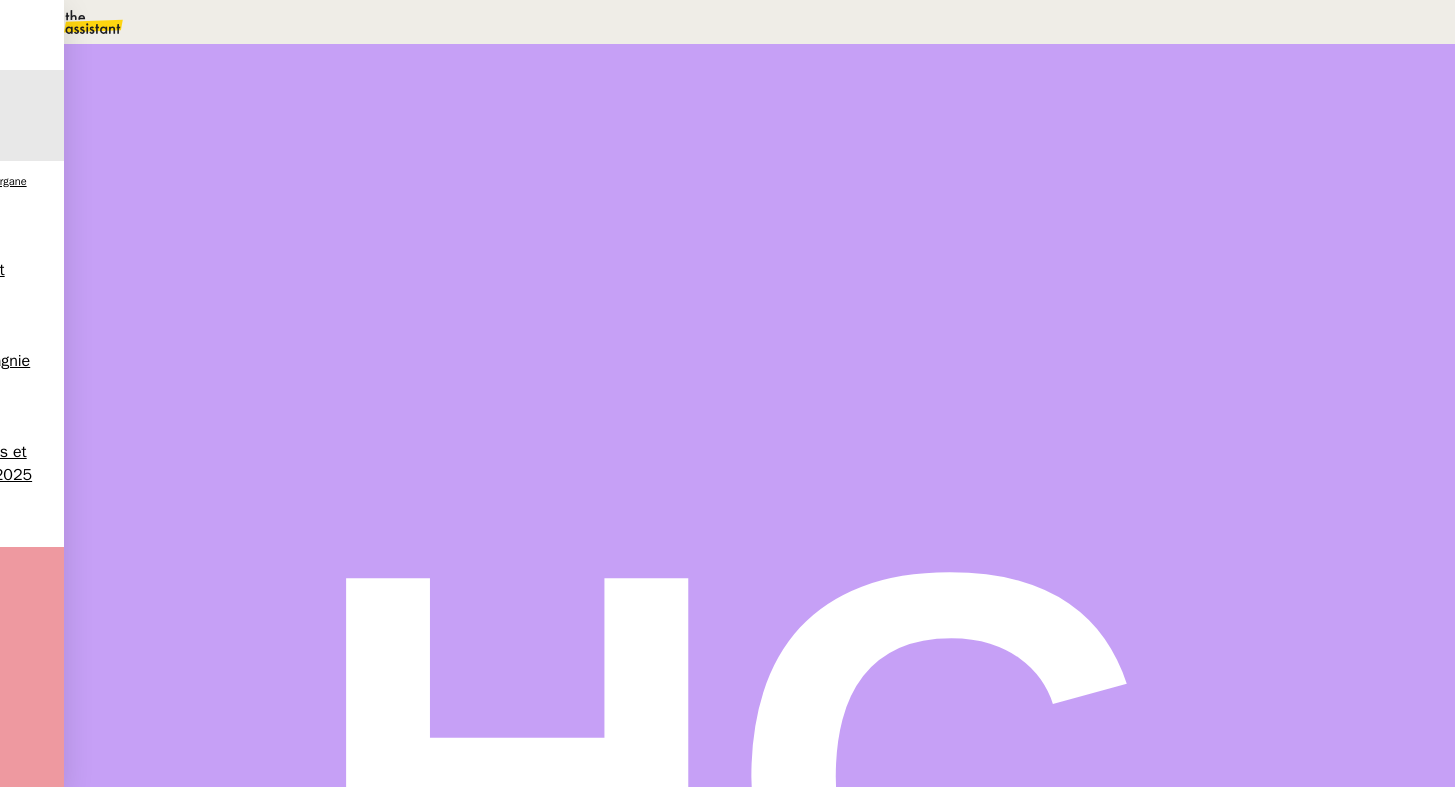 scroll, scrollTop: 254, scrollLeft: 0, axis: vertical 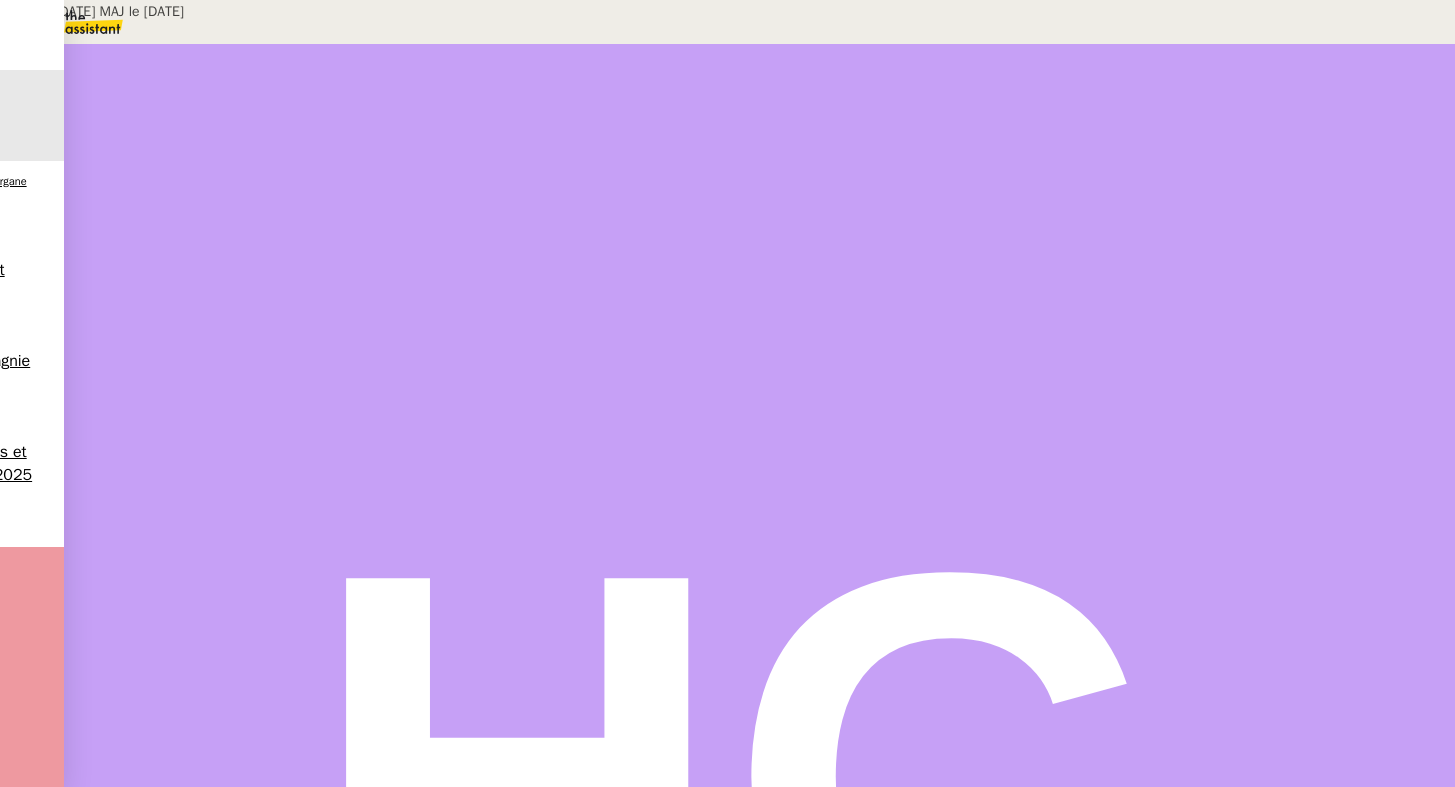 click on "Créée le [DATE] MAJ le [DATE] Contexte : Cette procédure recense toutes les actions ponctuelles simples que nous sommes amené(e)s à réaliser sur le logiciel Brokin Déclenchement : Sur demande ou en autonomie si le traitement d'autres demandes implique de réaliser l'une de ces étapes PROCEDURE Sommaire : Se connecter à Brokin Créer une adresse (= un client) Lier un contact à un client Créer/résilier une police Créer/résilier une prime Classer un fichier dans une adresse ou une police Créer une compagnie (= assureur) Créer un produit d'assurance Créer une branche Ajouter/modifier un mail type Mettre une facture en payé 1/ SE CONNECTER A BROKIN Se connecter à Window 365 avec identifiants et mot de passe enregistrés dans le CF Sur l'ordinateur à distance Manon - Cloud PC business , cliquer sur ' ouvrir dans un navigateur ' " Se connecter au PC cloud " : remettre les login et MDP de Windows 365 Allez dans Programmes > Lancer Brokin.exe en double-cliquant " dans le CF" at bounding box center (727, 3268) 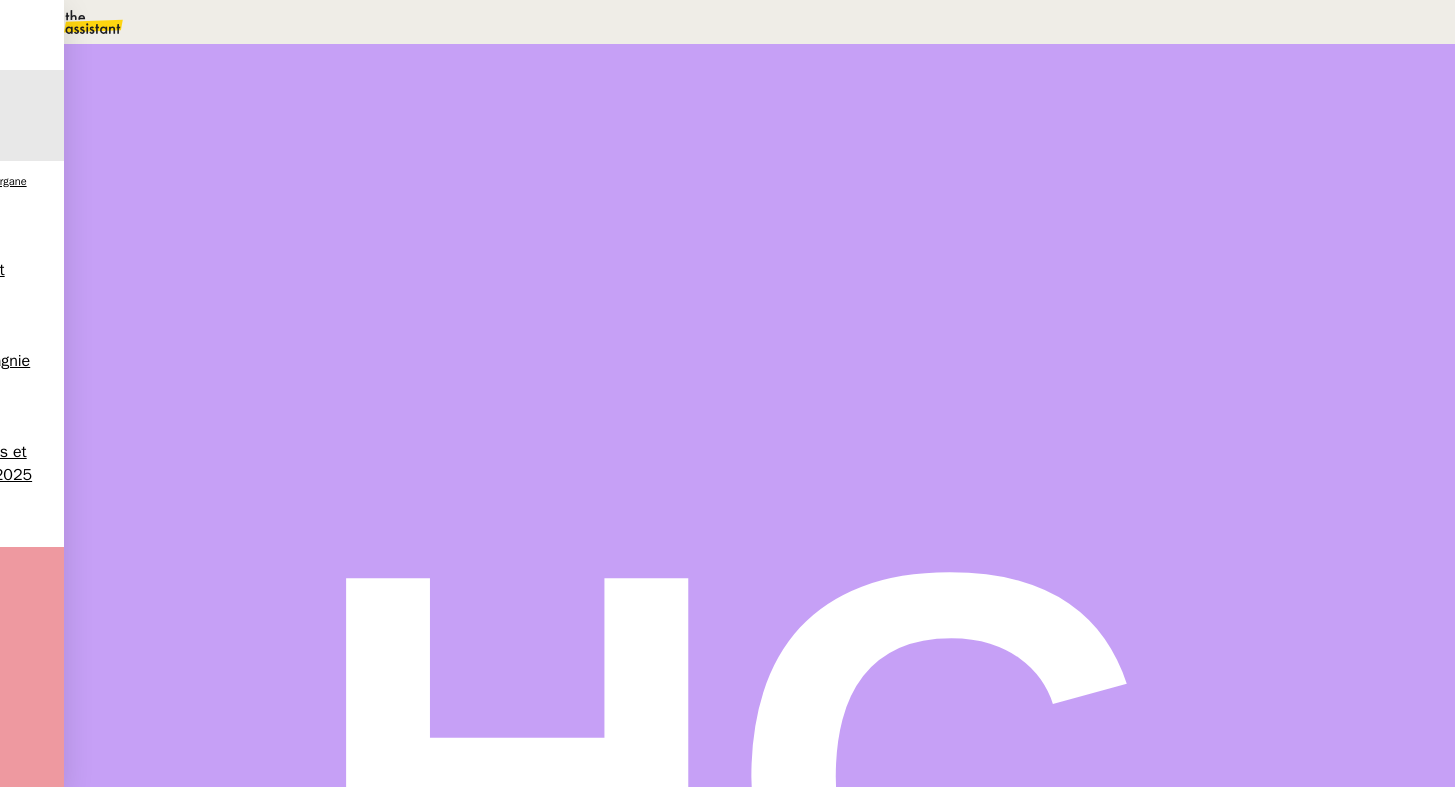 scroll, scrollTop: 0, scrollLeft: 0, axis: both 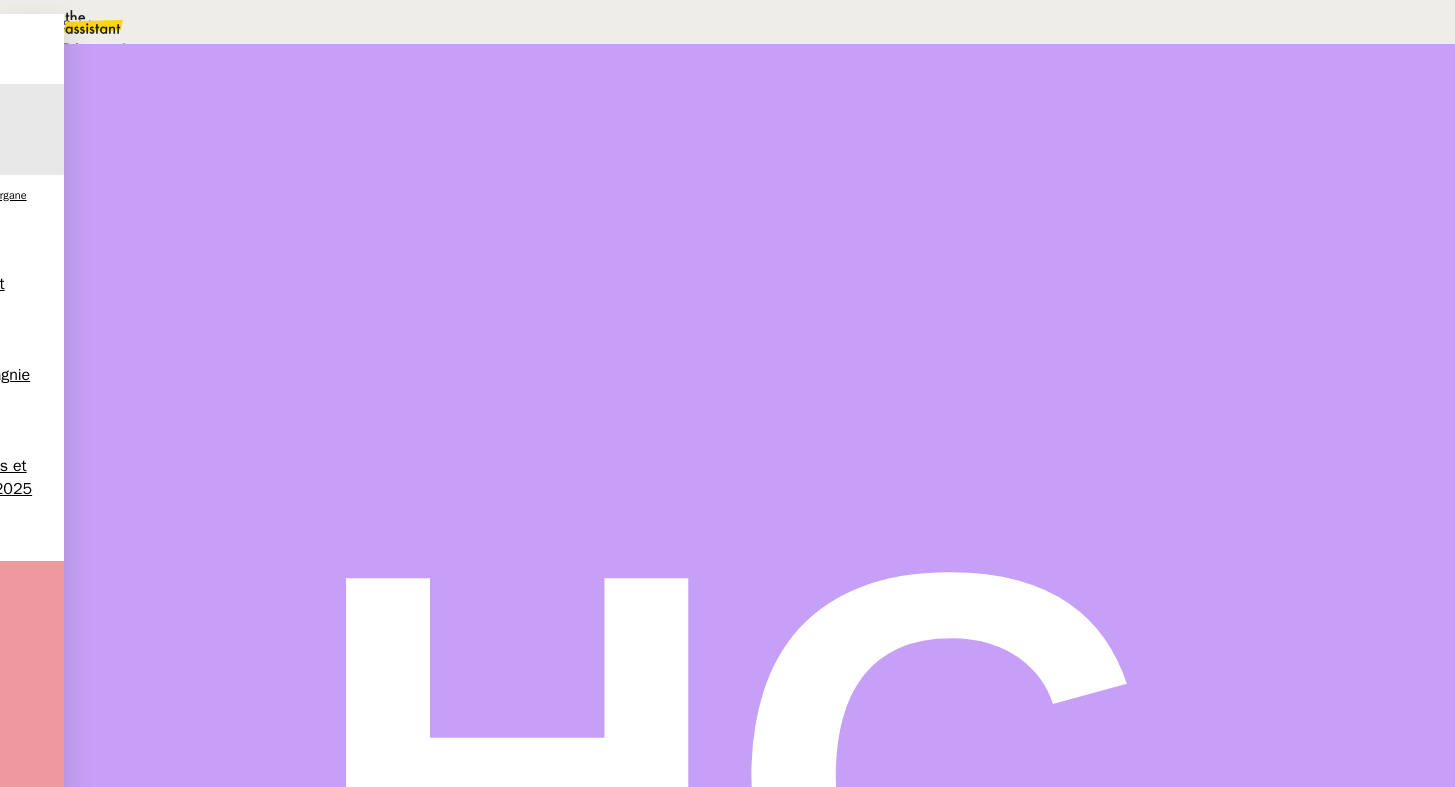 click at bounding box center (727, 771) 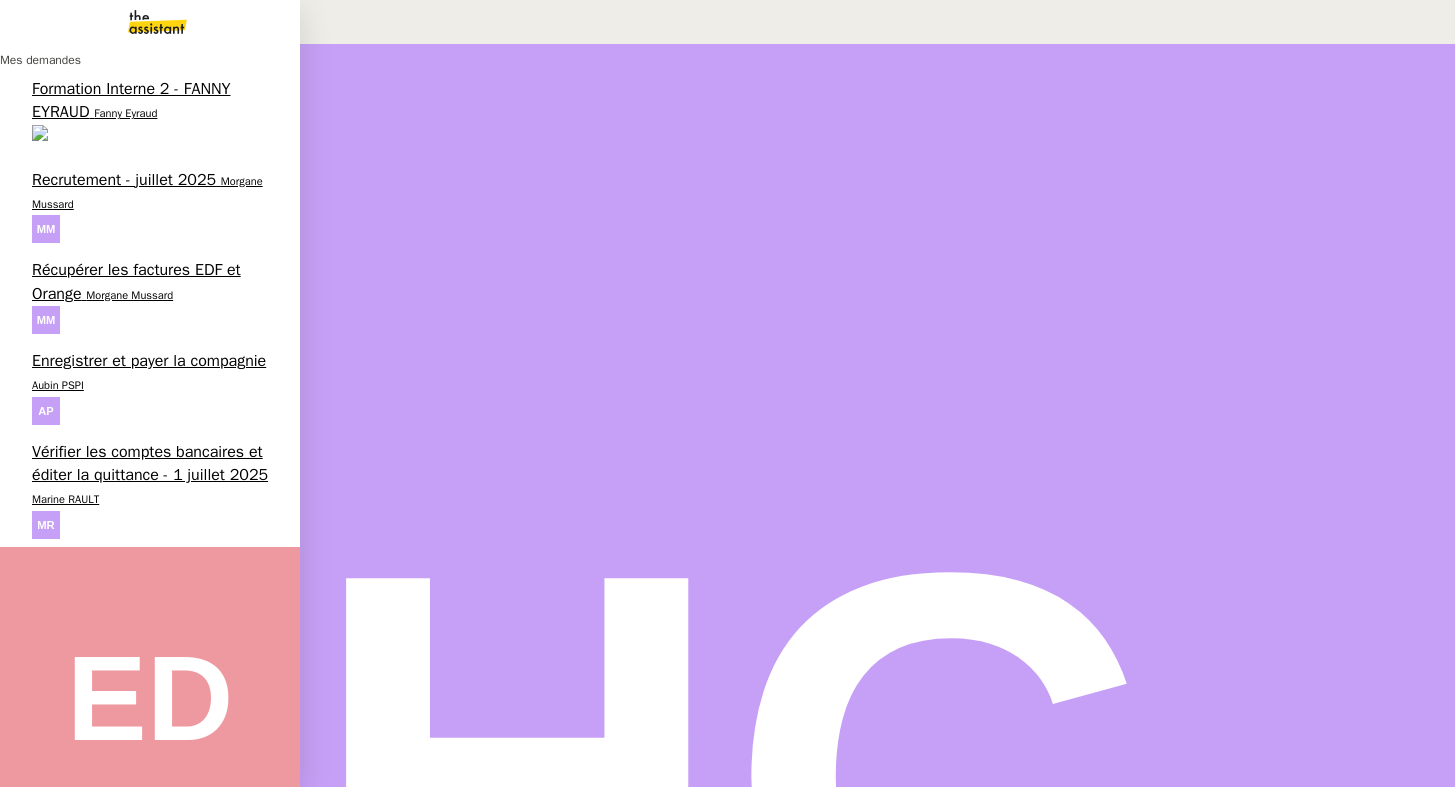 click on "Morgane Mussard" at bounding box center (147, 192) 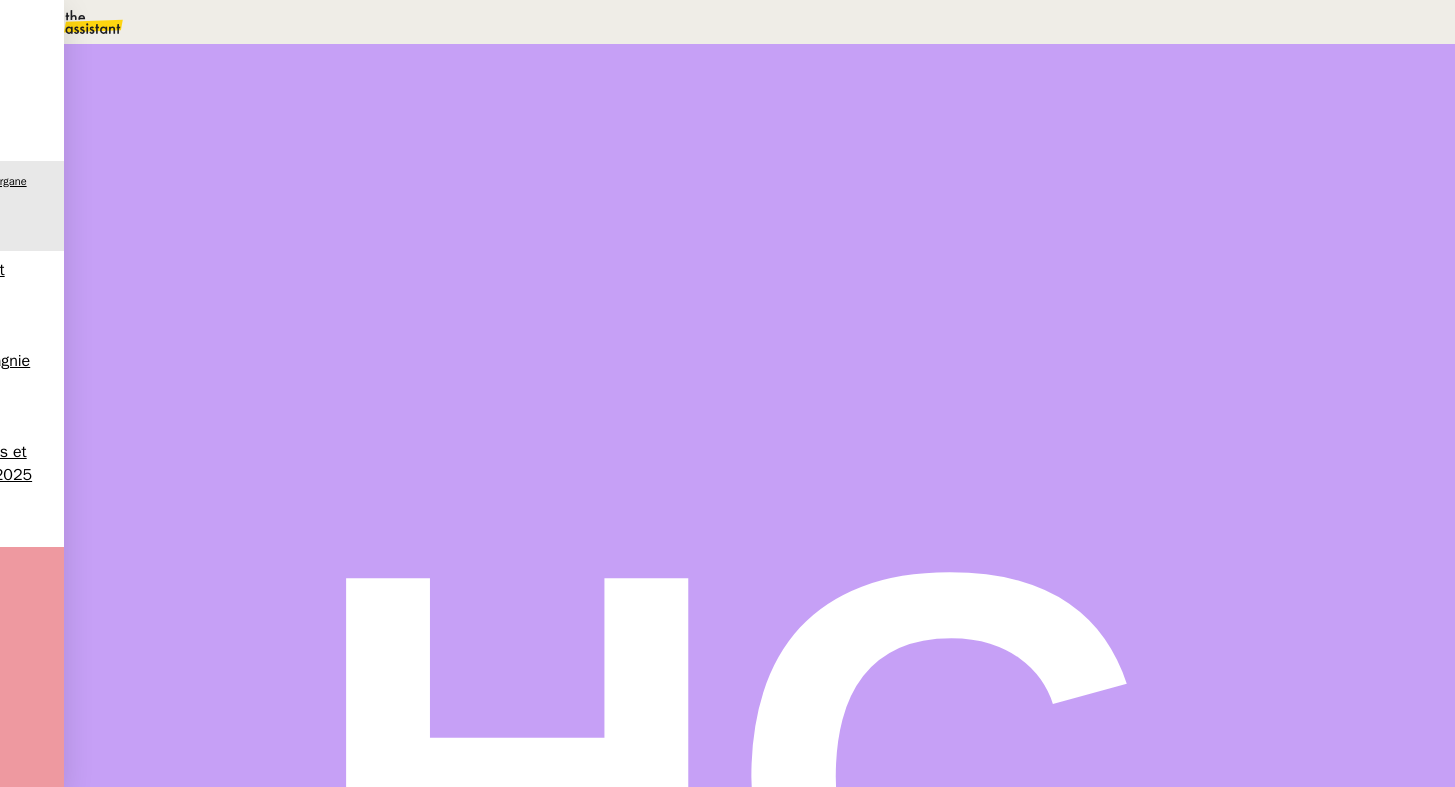 scroll, scrollTop: 305, scrollLeft: 0, axis: vertical 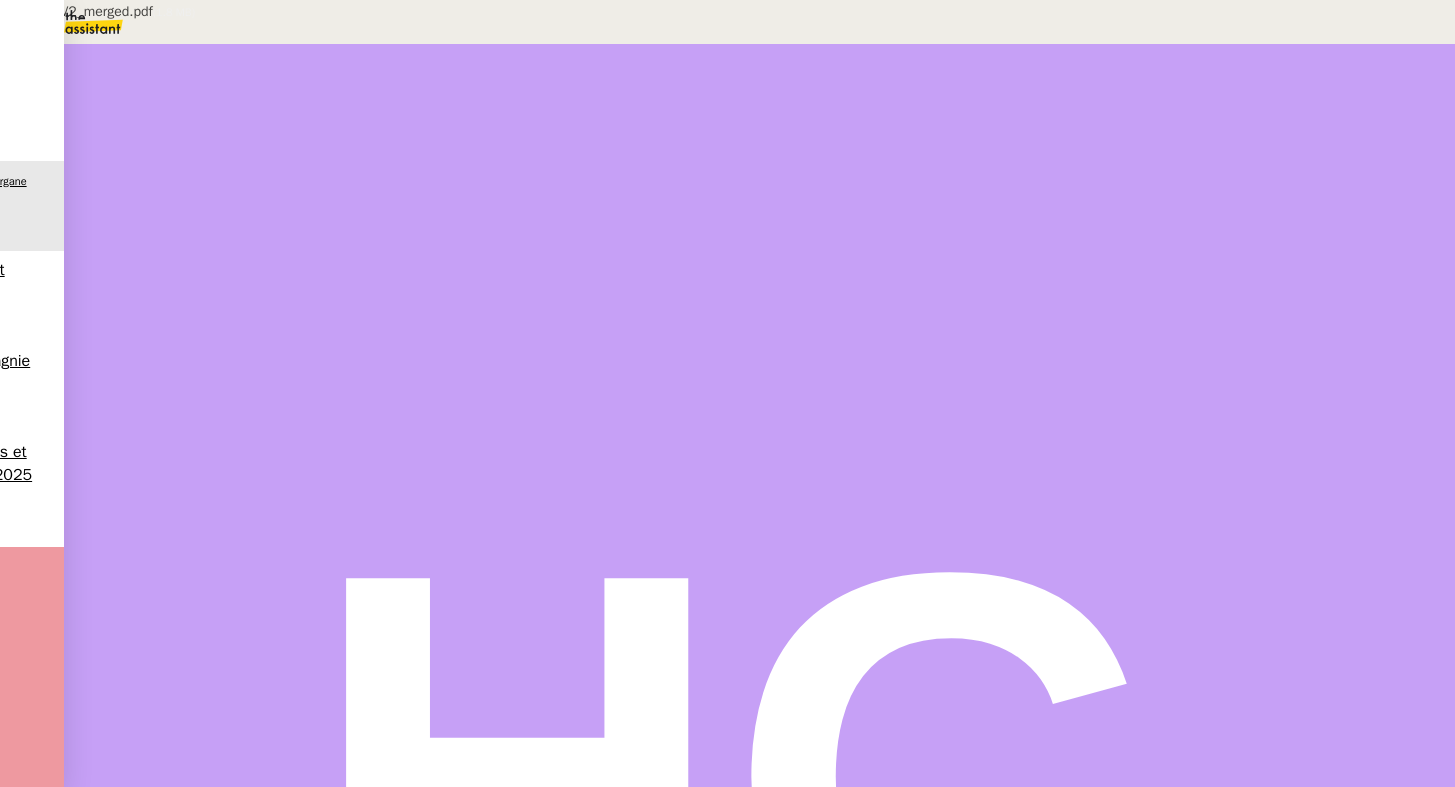 click on "cv1_CV_CV2_merged.pdf" at bounding box center (649, 849) 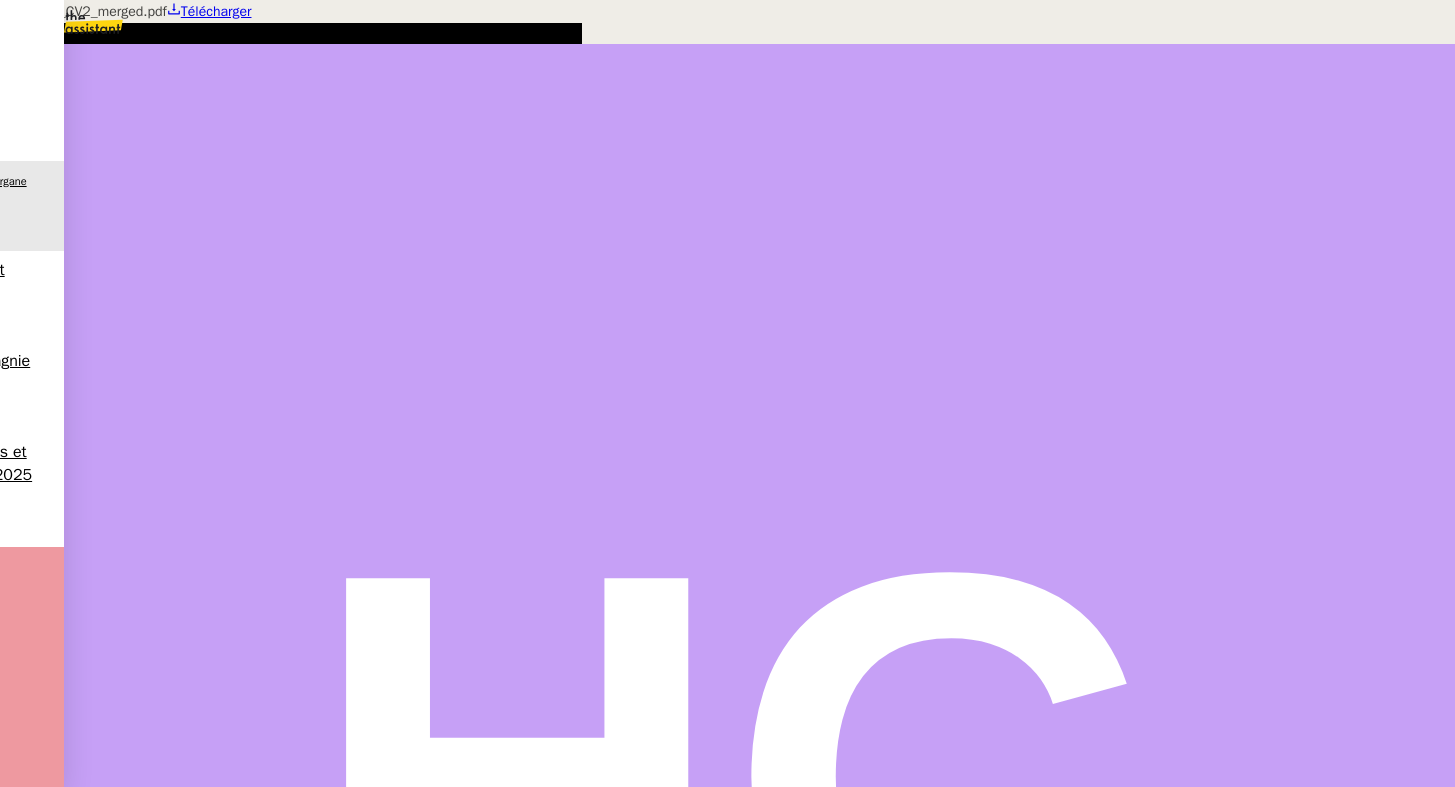click at bounding box center (727, 0) 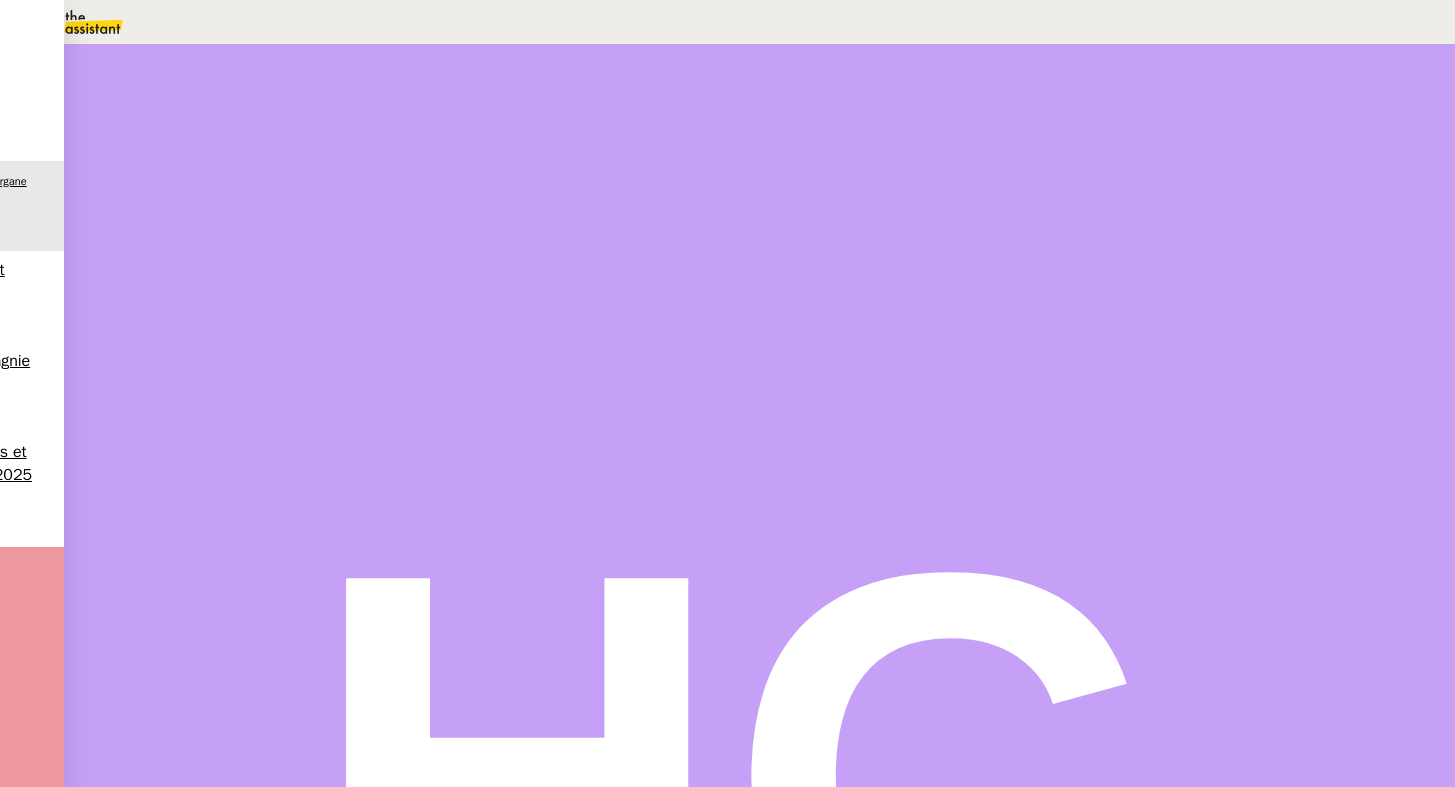 click on "cv1_CV_CV2_merged.pdf" at bounding box center (649, 849) 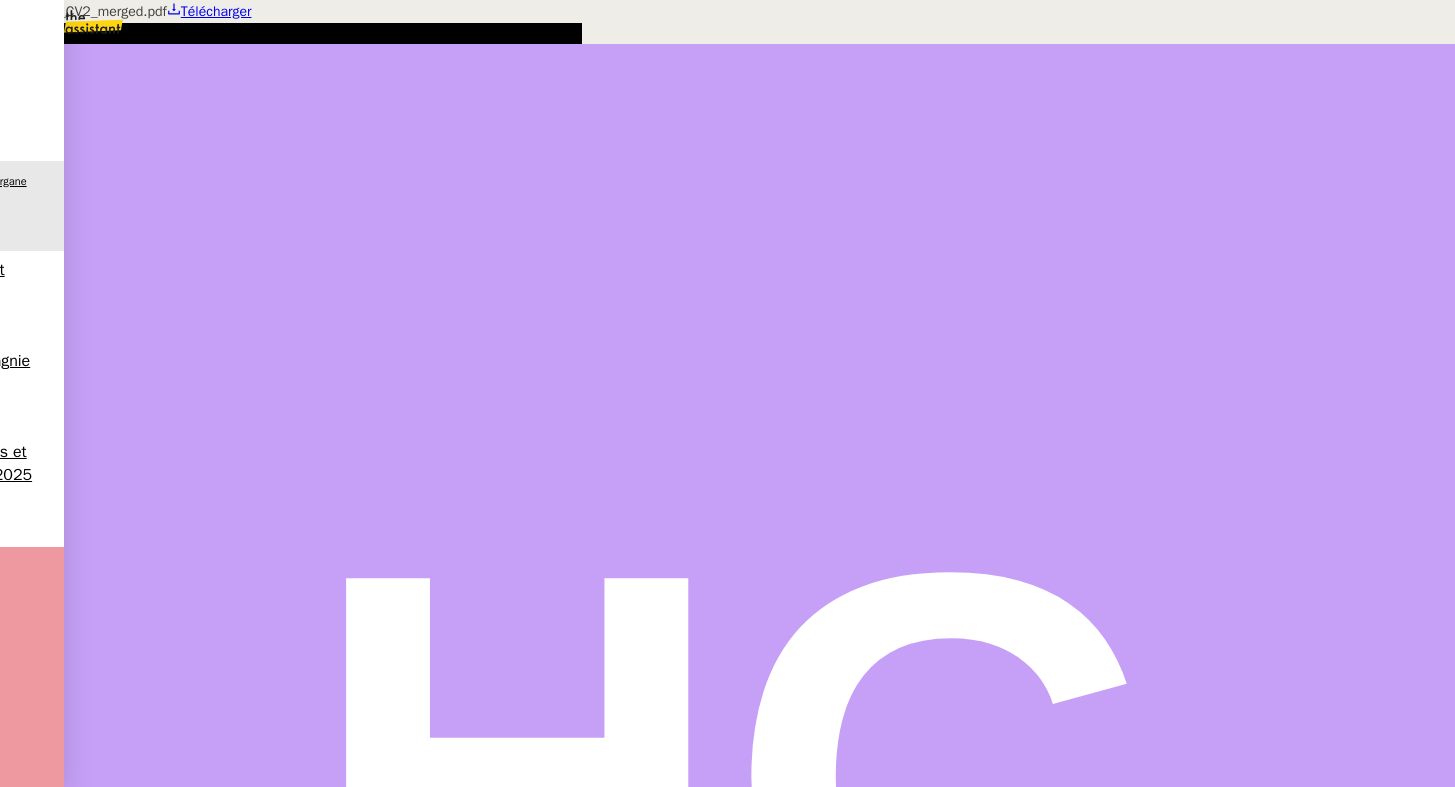 click at bounding box center (727, 0) 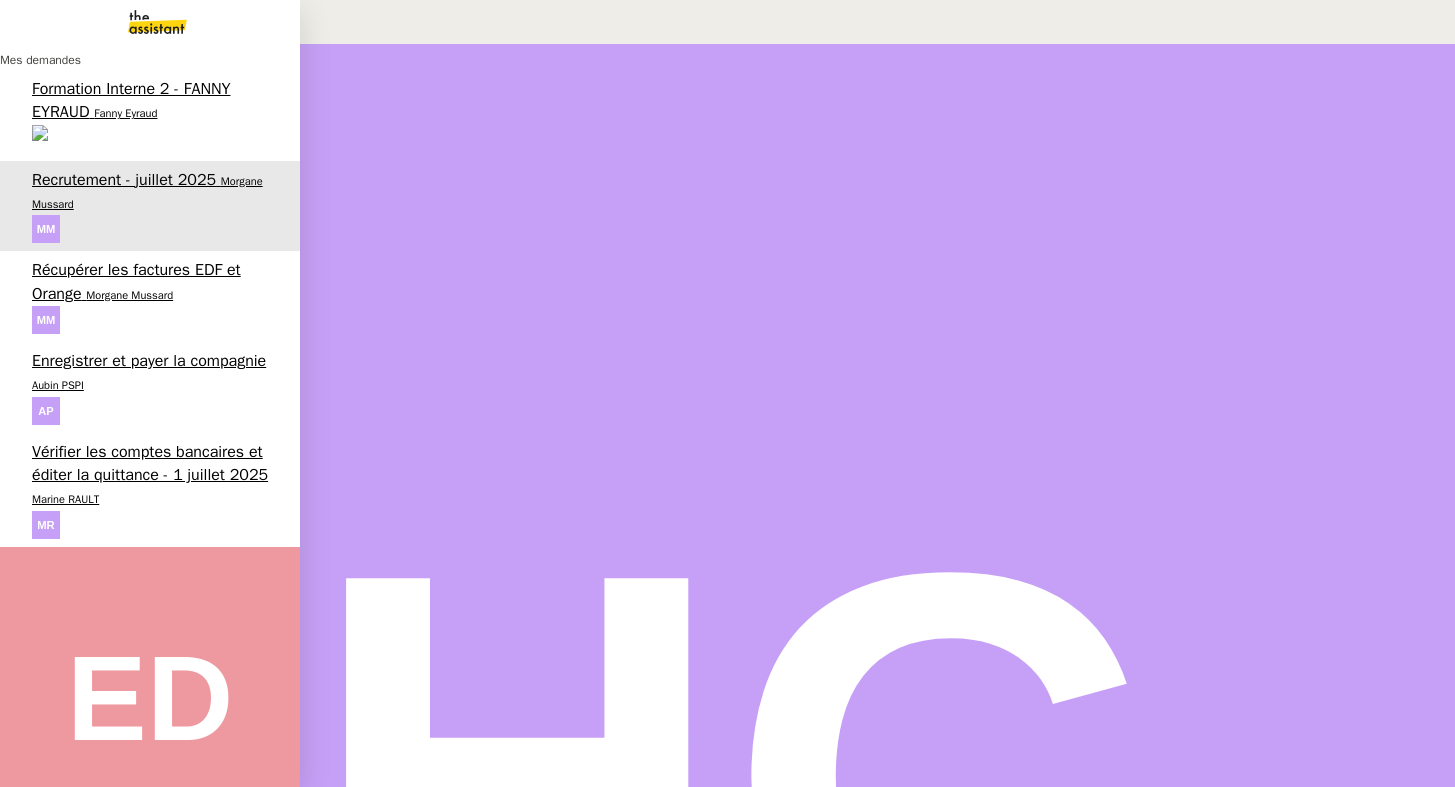 click on "Morgane Mussard" at bounding box center (129, 295) 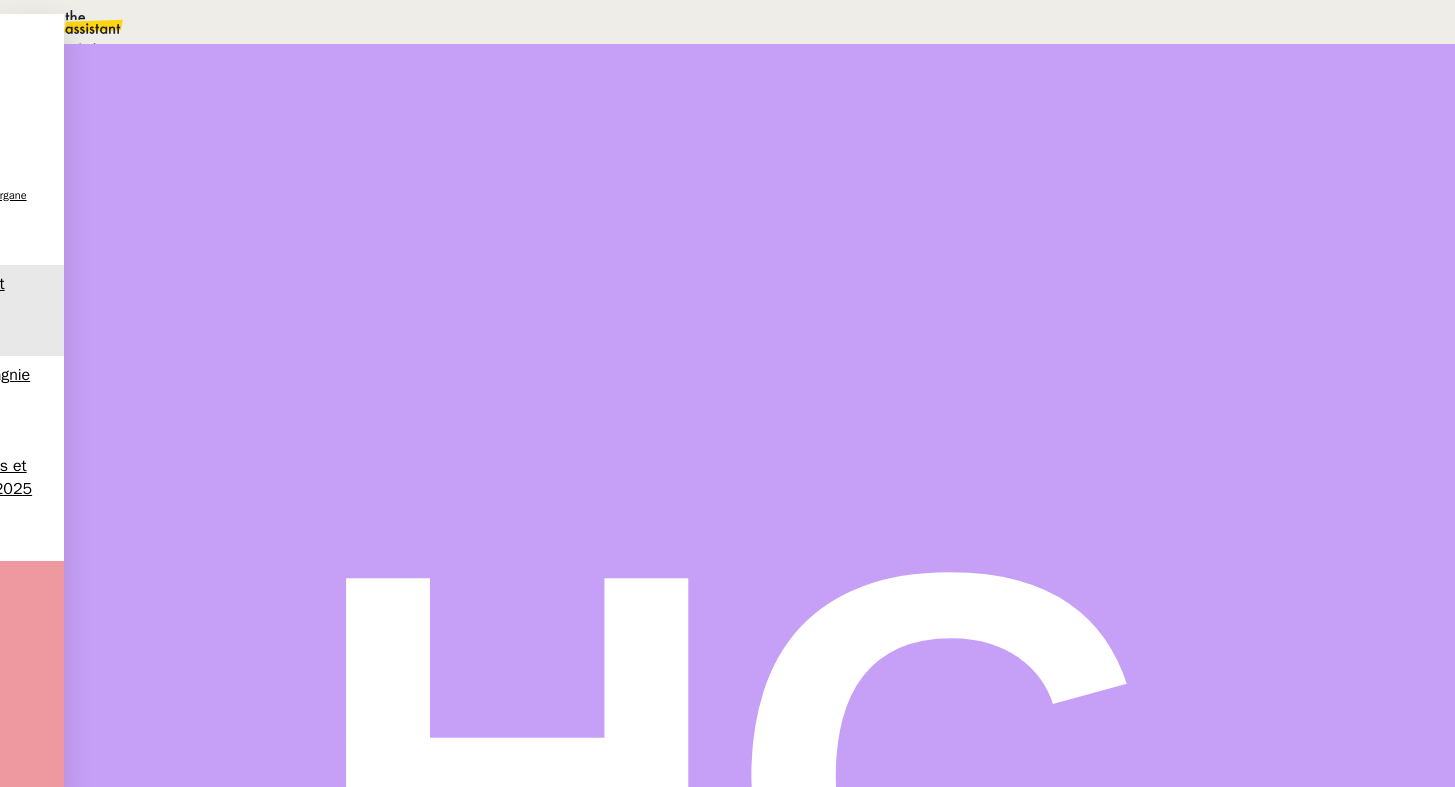 click on "Statut" at bounding box center [760, 111] 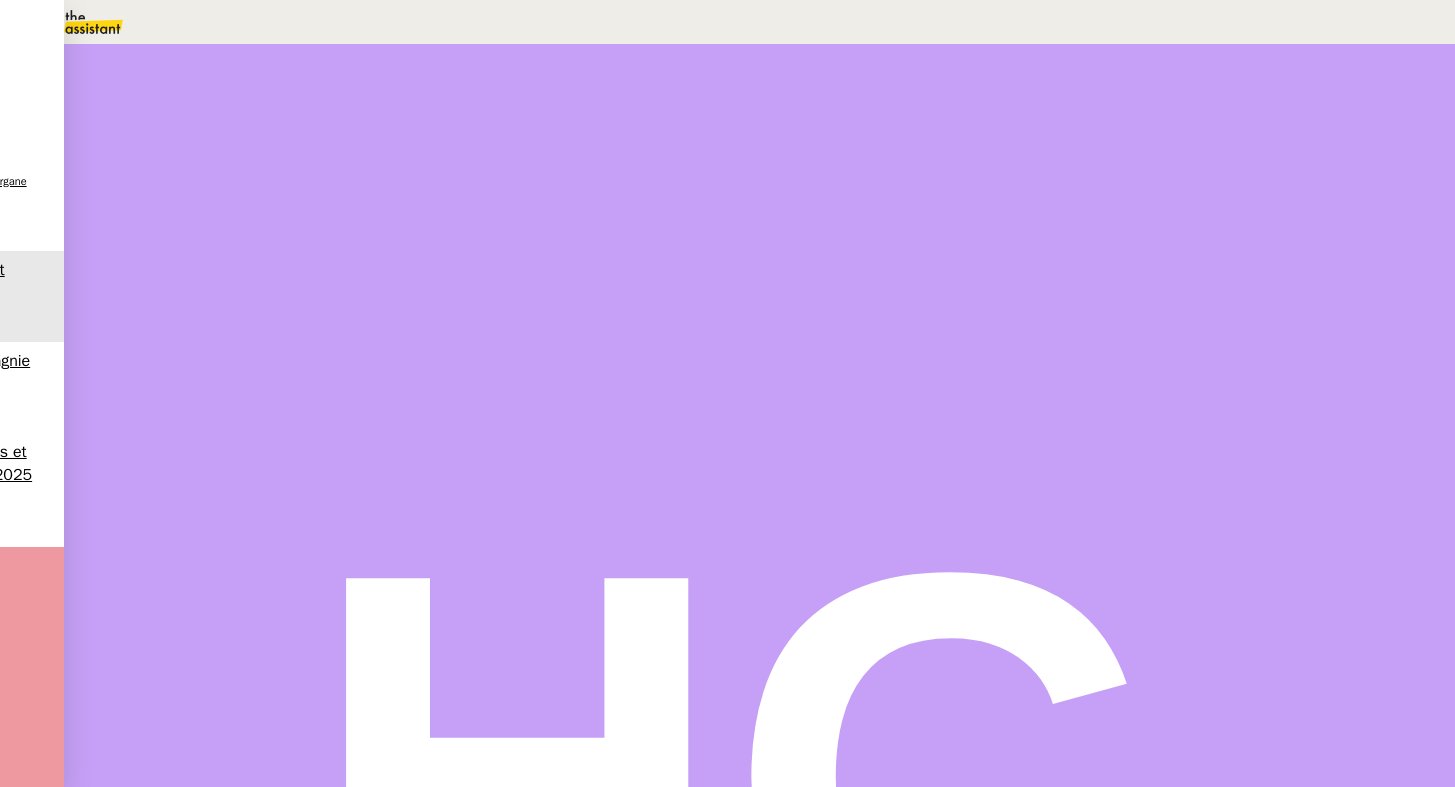 click on "Dans 2 jours ouvrés" at bounding box center [1092, 177] 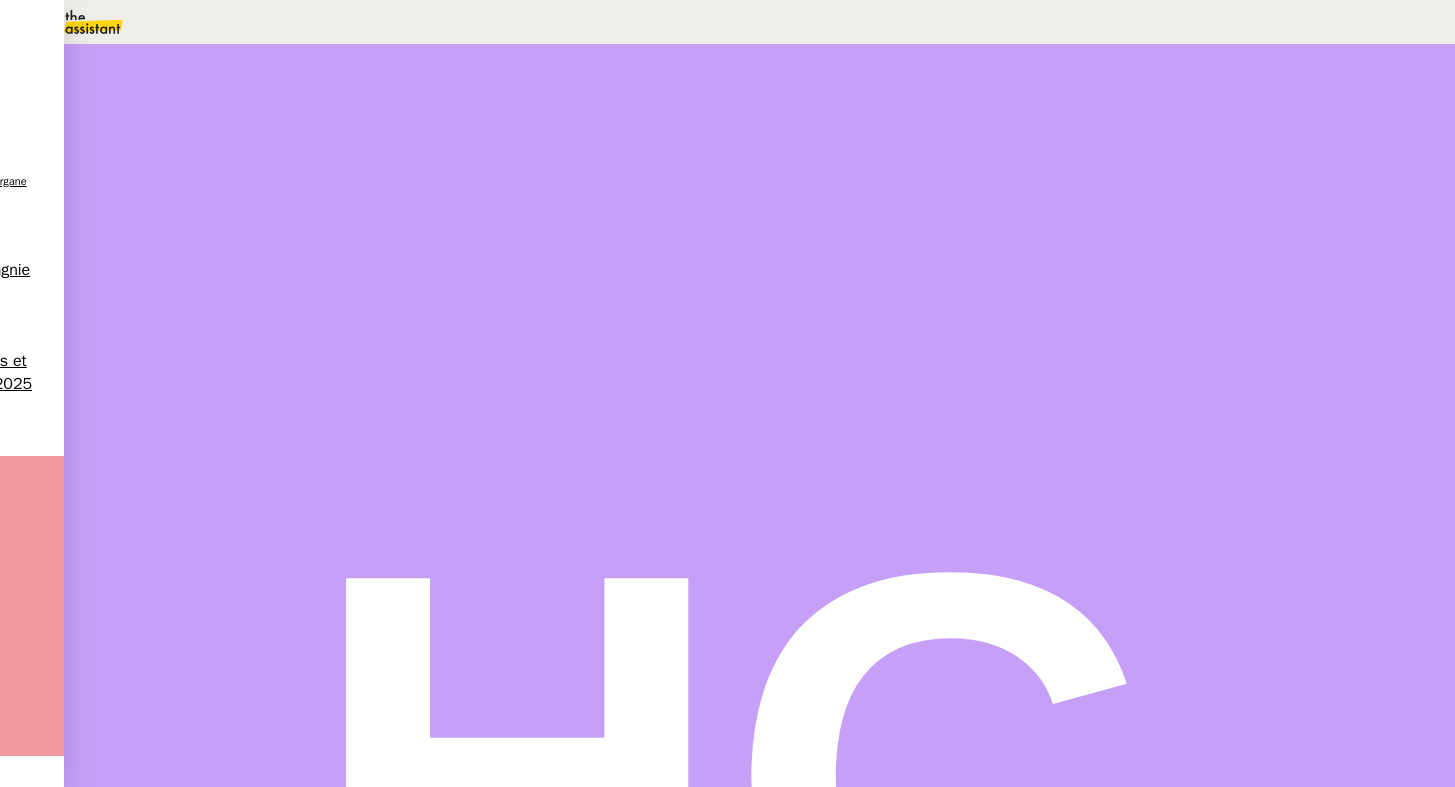 scroll, scrollTop: 0, scrollLeft: 0, axis: both 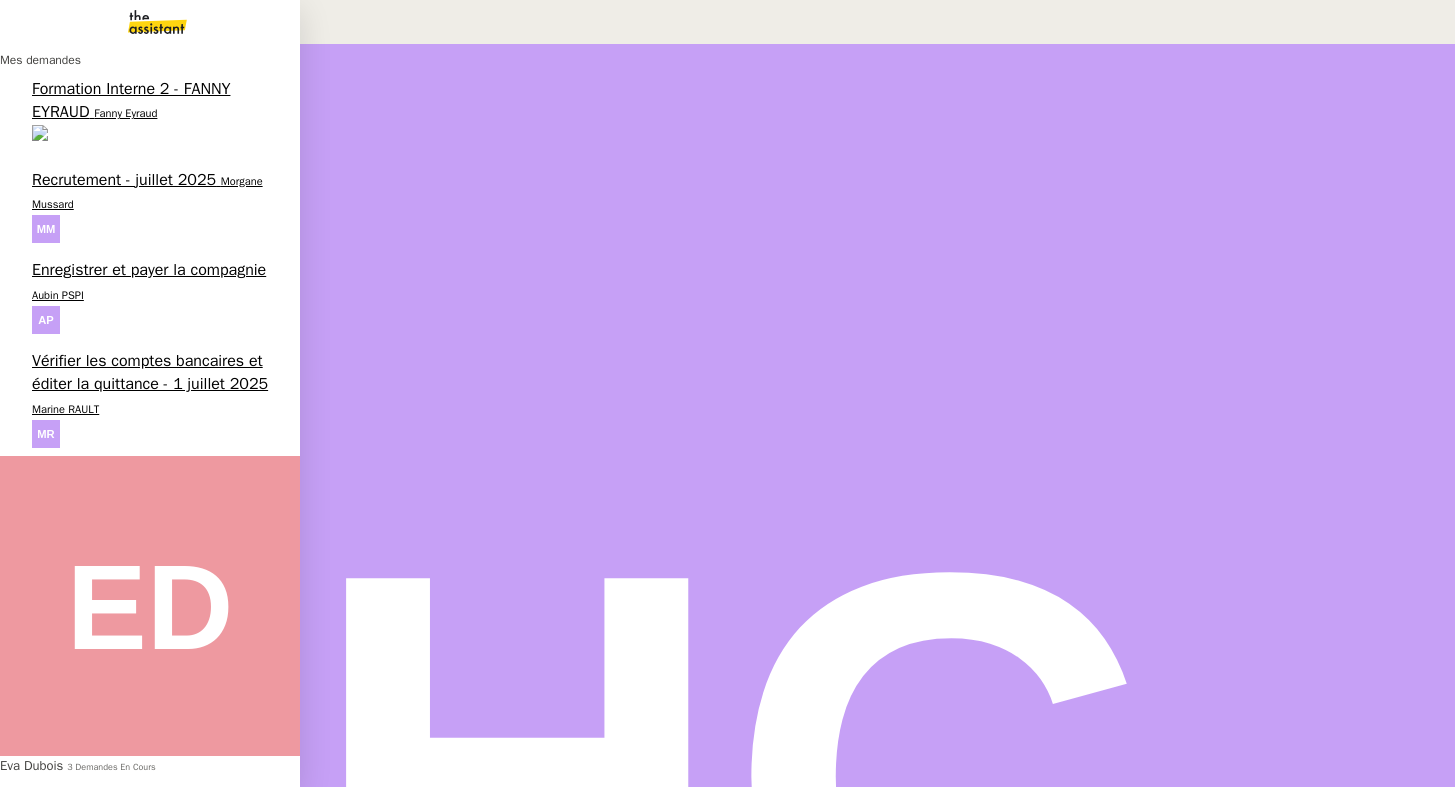 click on "Vérifier les comptes bancaires et éditer la quittance   - 1 juillet 2025" at bounding box center [150, 372] 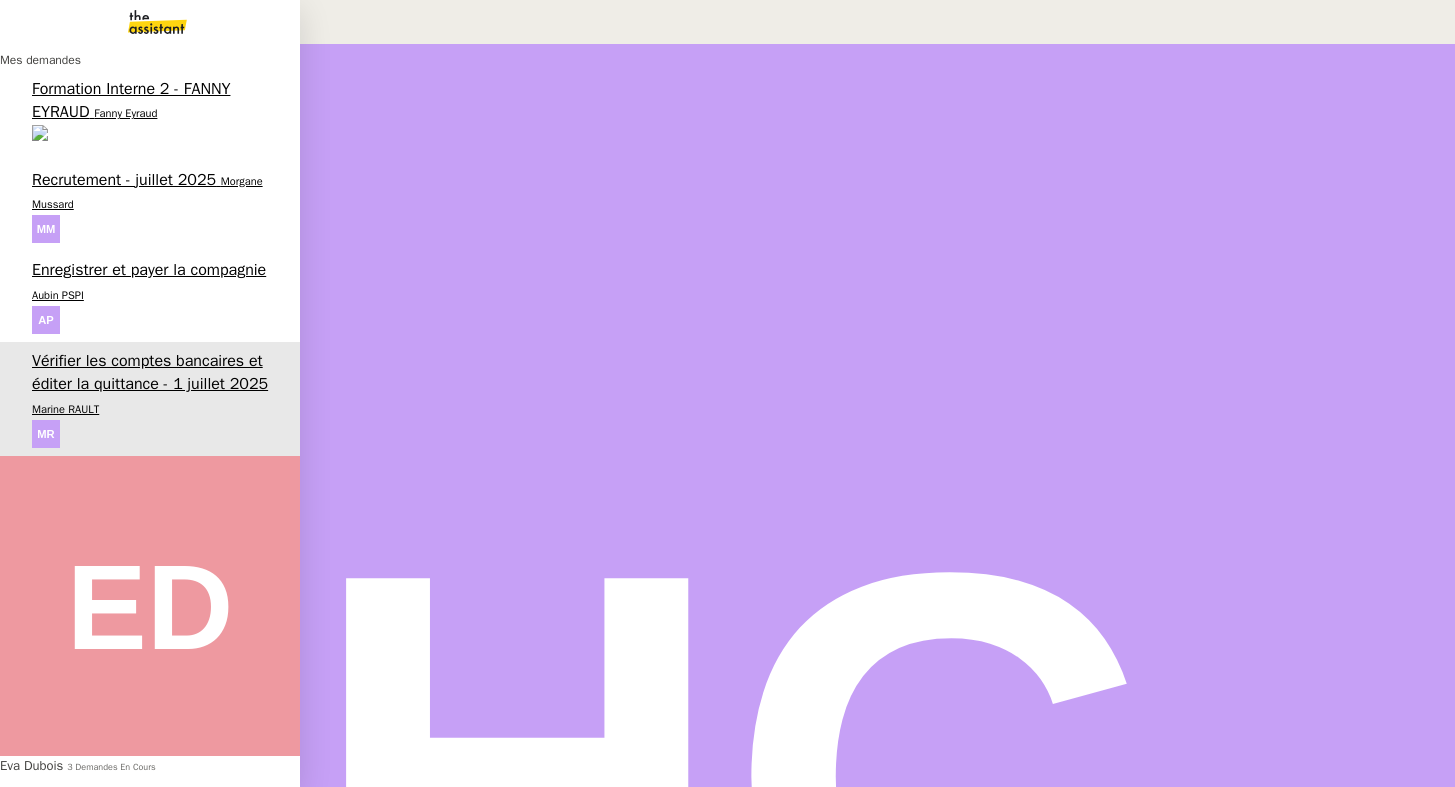 click on "Aubin PSPI" at bounding box center (58, 295) 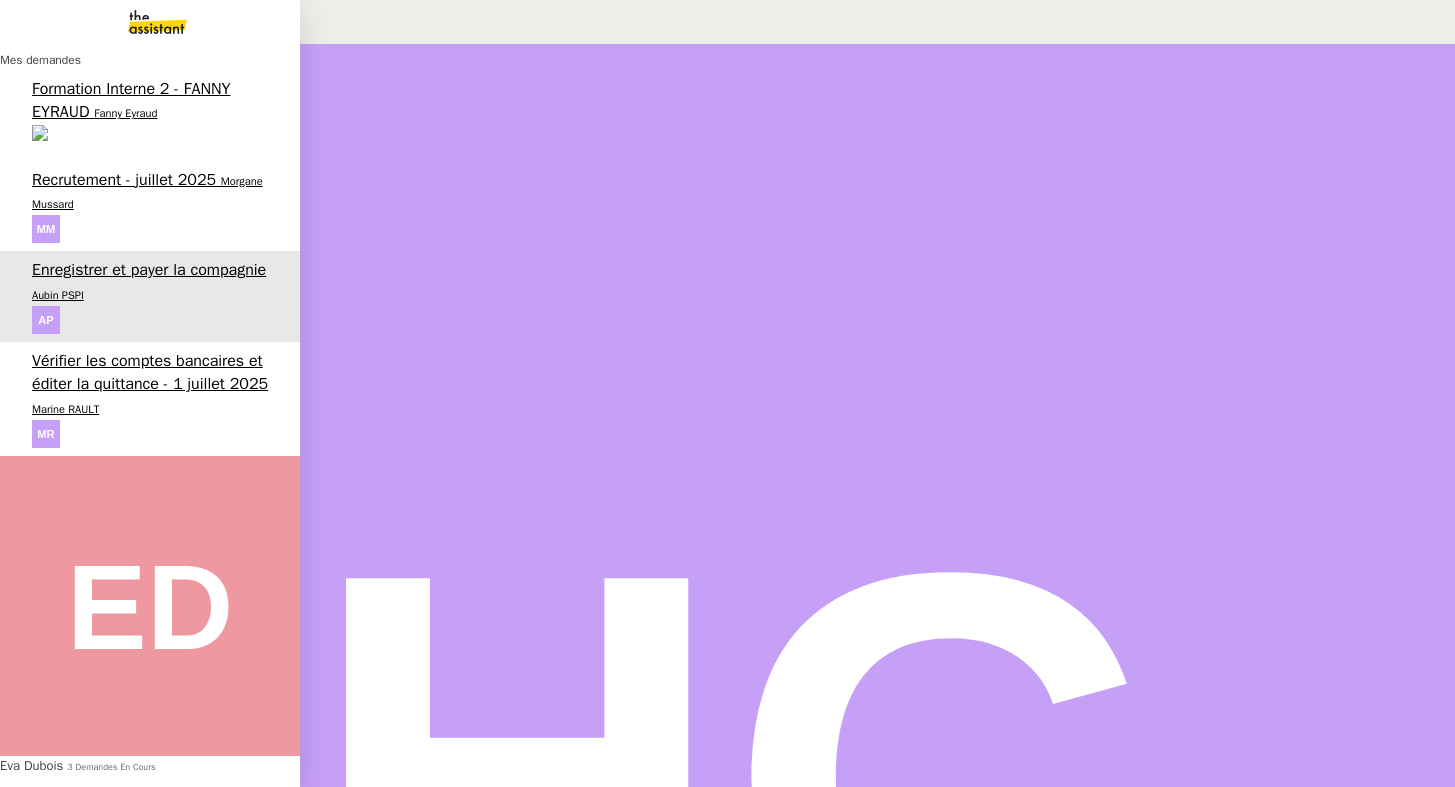 click on "Recrutement - juillet 2025" at bounding box center [124, 180] 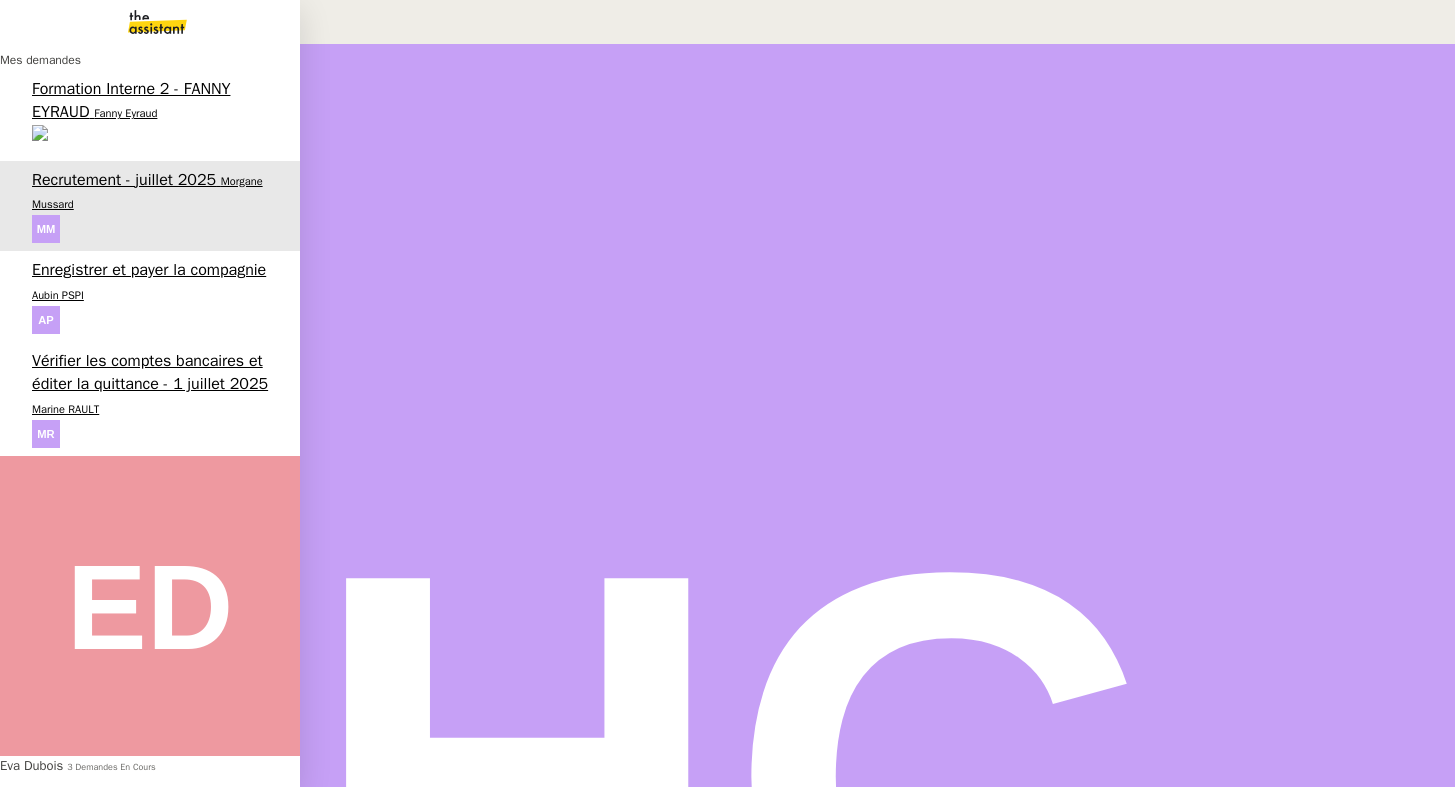 click on "Recrutement - juillet 2025" at bounding box center [124, 180] 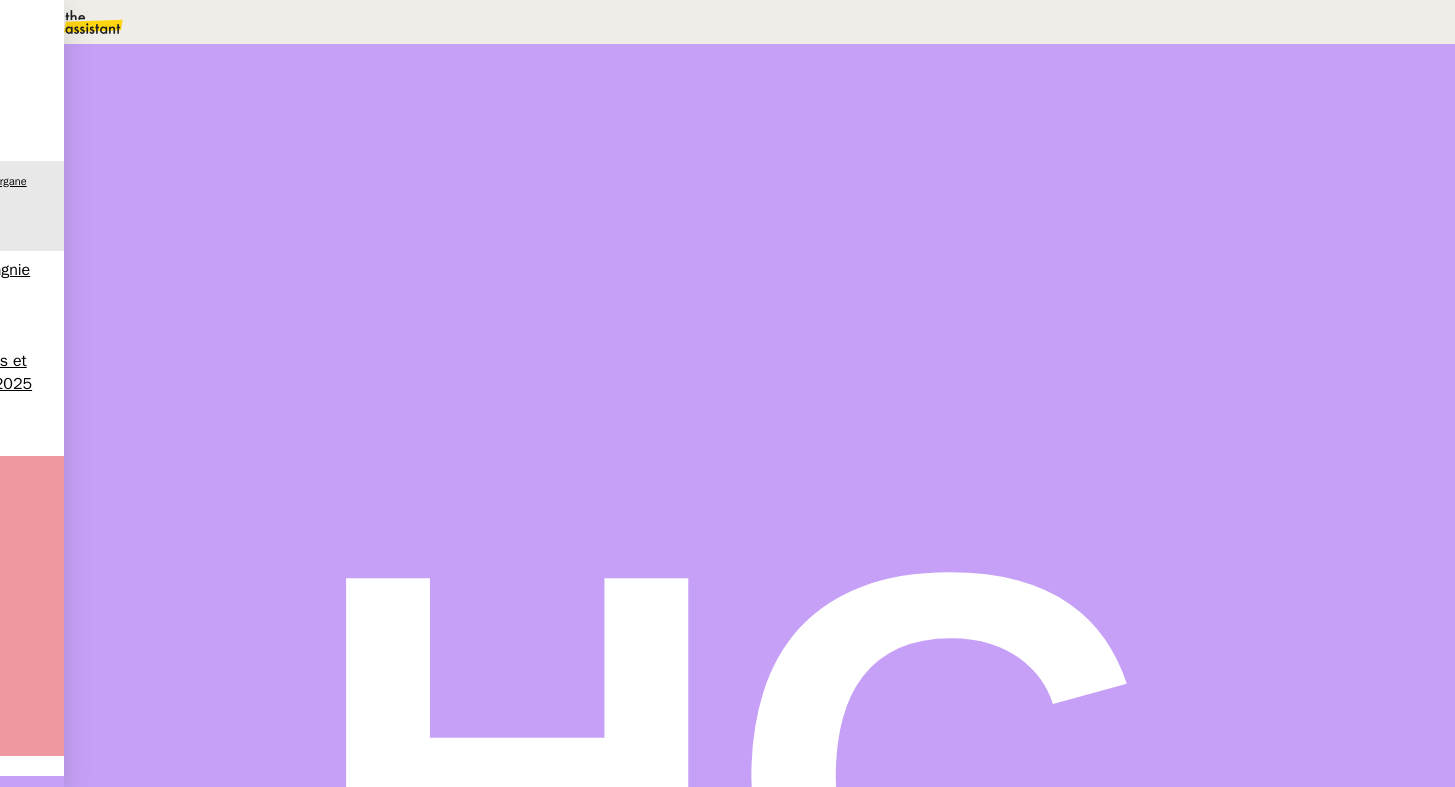 scroll, scrollTop: 0, scrollLeft: 0, axis: both 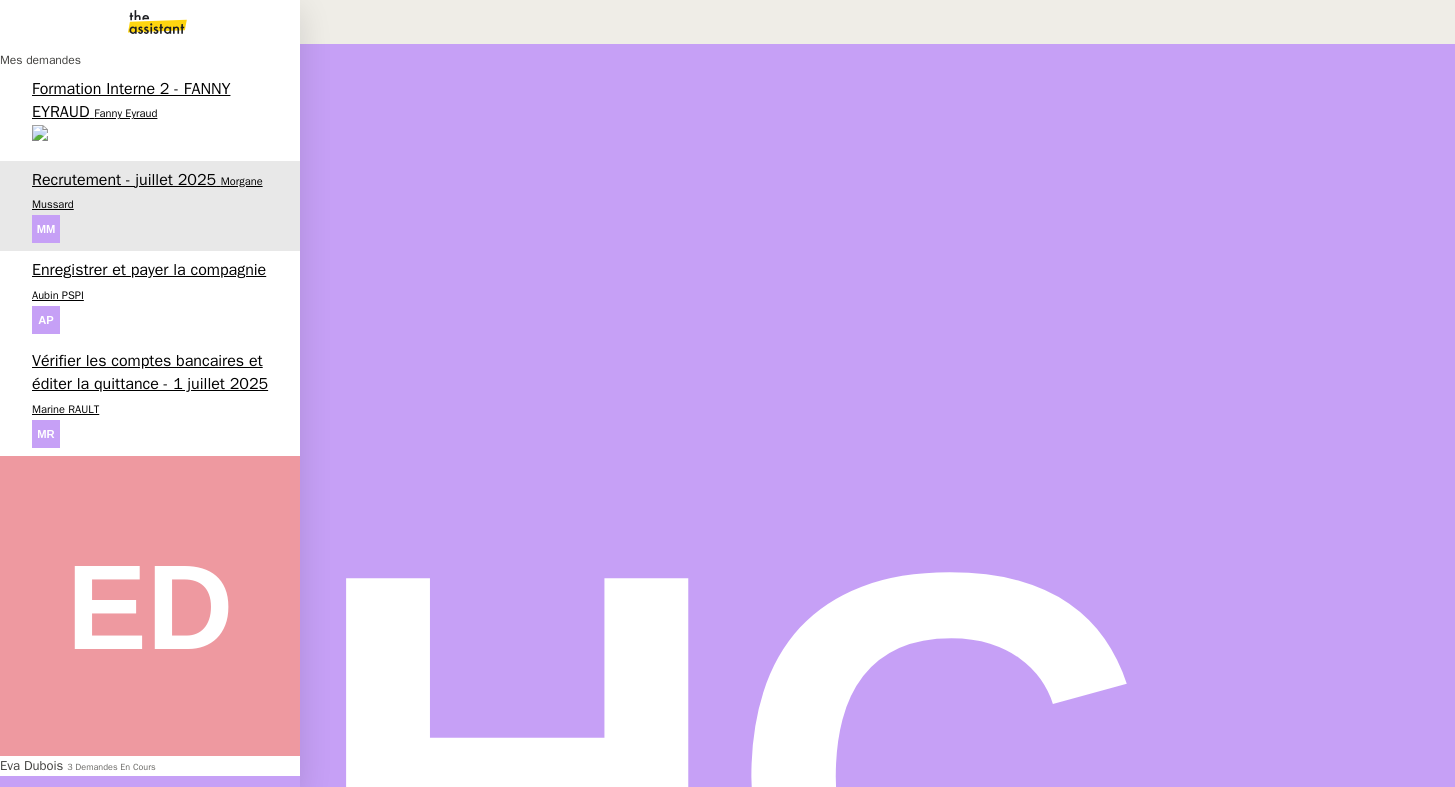 click on "Marine RAULT" at bounding box center (65, 409) 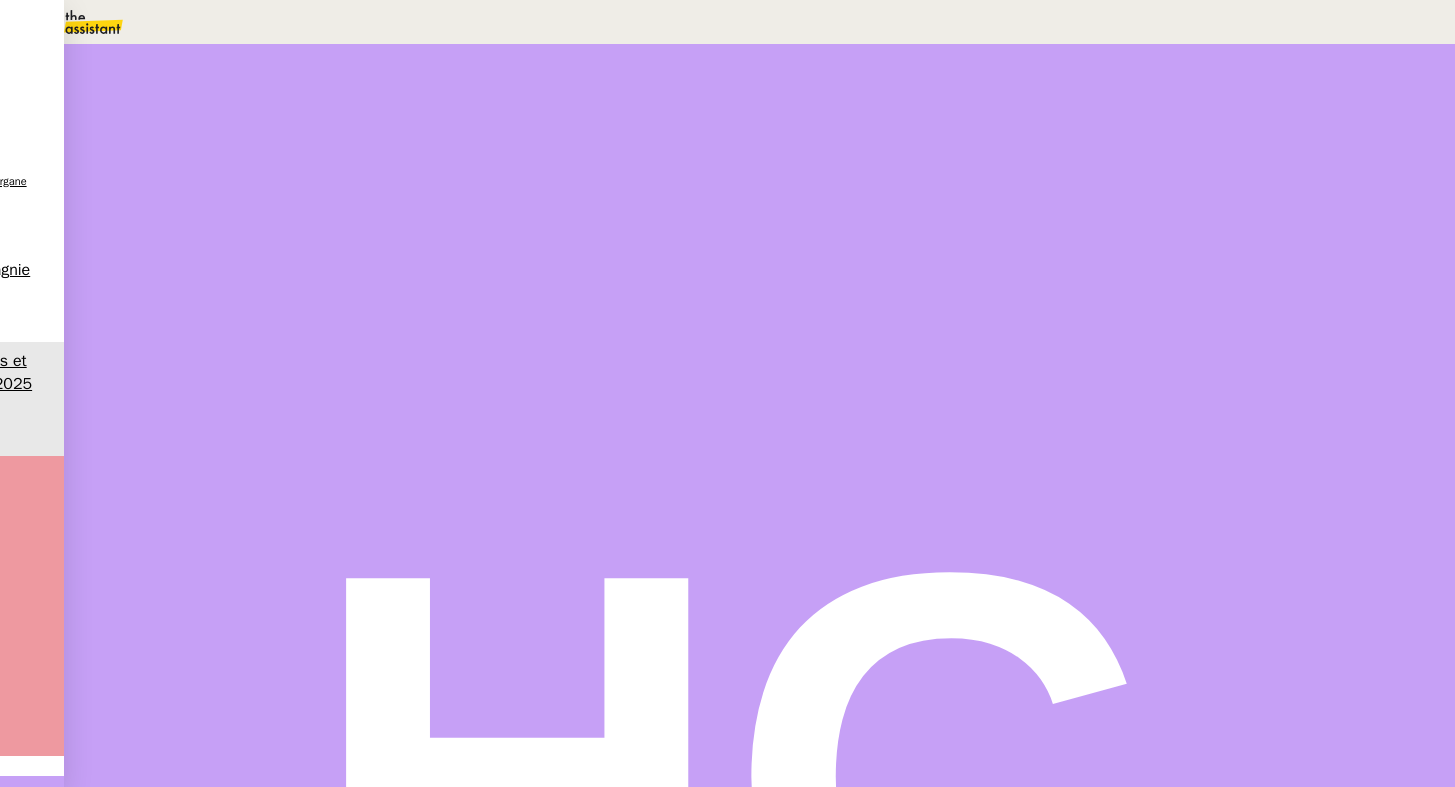 click on "Commentaire" at bounding box center (916, 239) 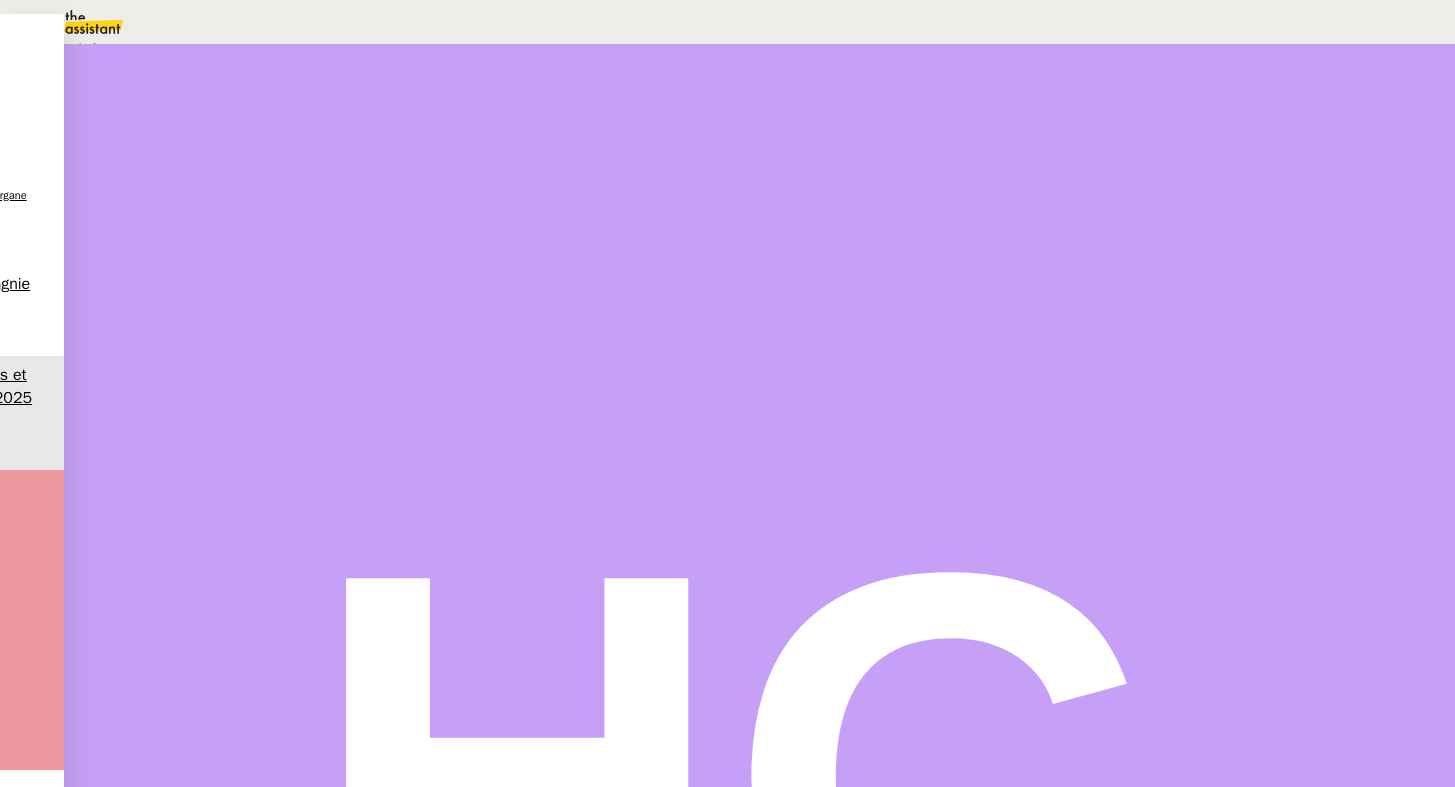 click on "En attente d'une réponse d'un client, d'un contact ou d'un tiers." at bounding box center [213, 49] 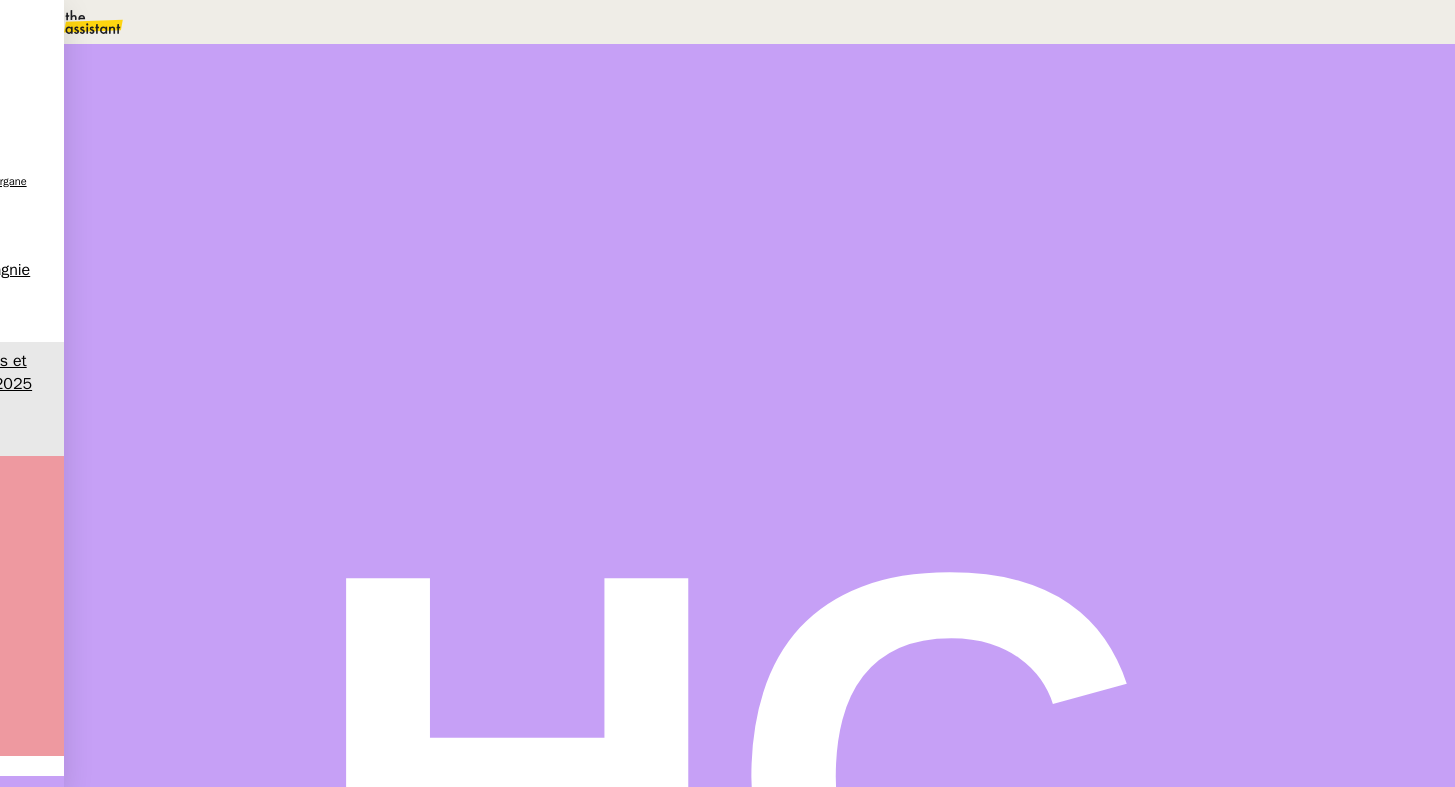 click on "Dans 2 jours ouvrés" at bounding box center [1092, 177] 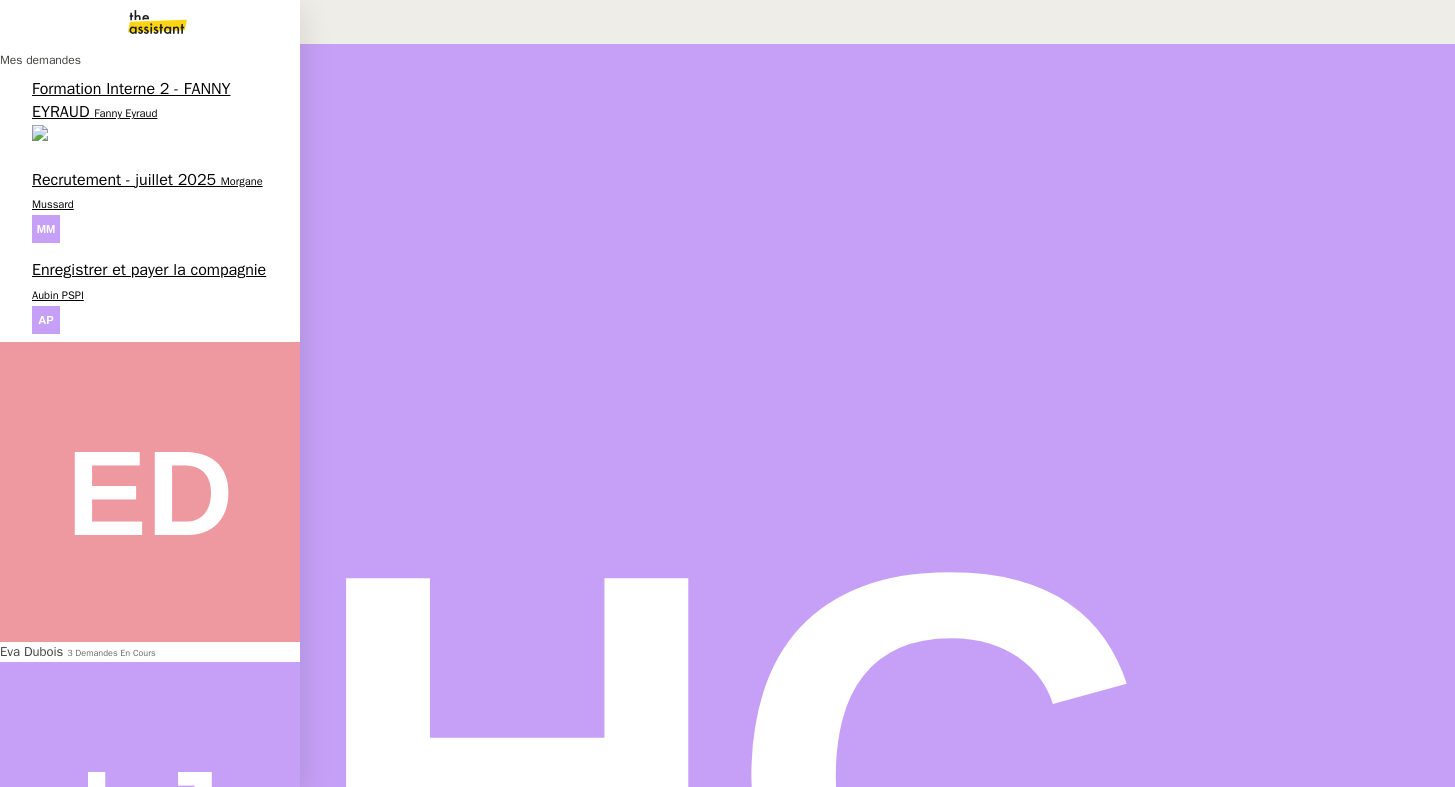 click on "Enregistrer et payer la compagnie" at bounding box center [149, 270] 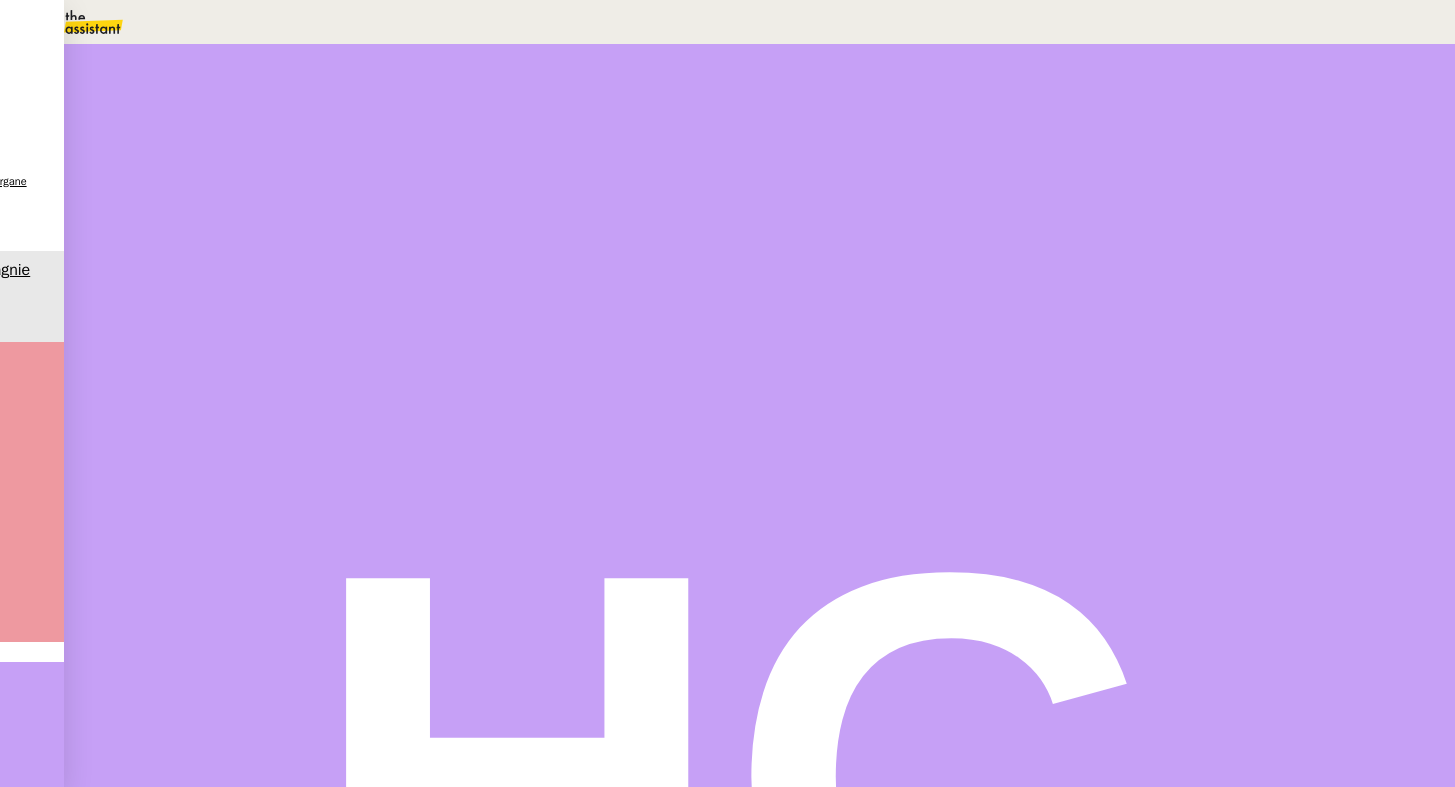 scroll, scrollTop: 0, scrollLeft: 0, axis: both 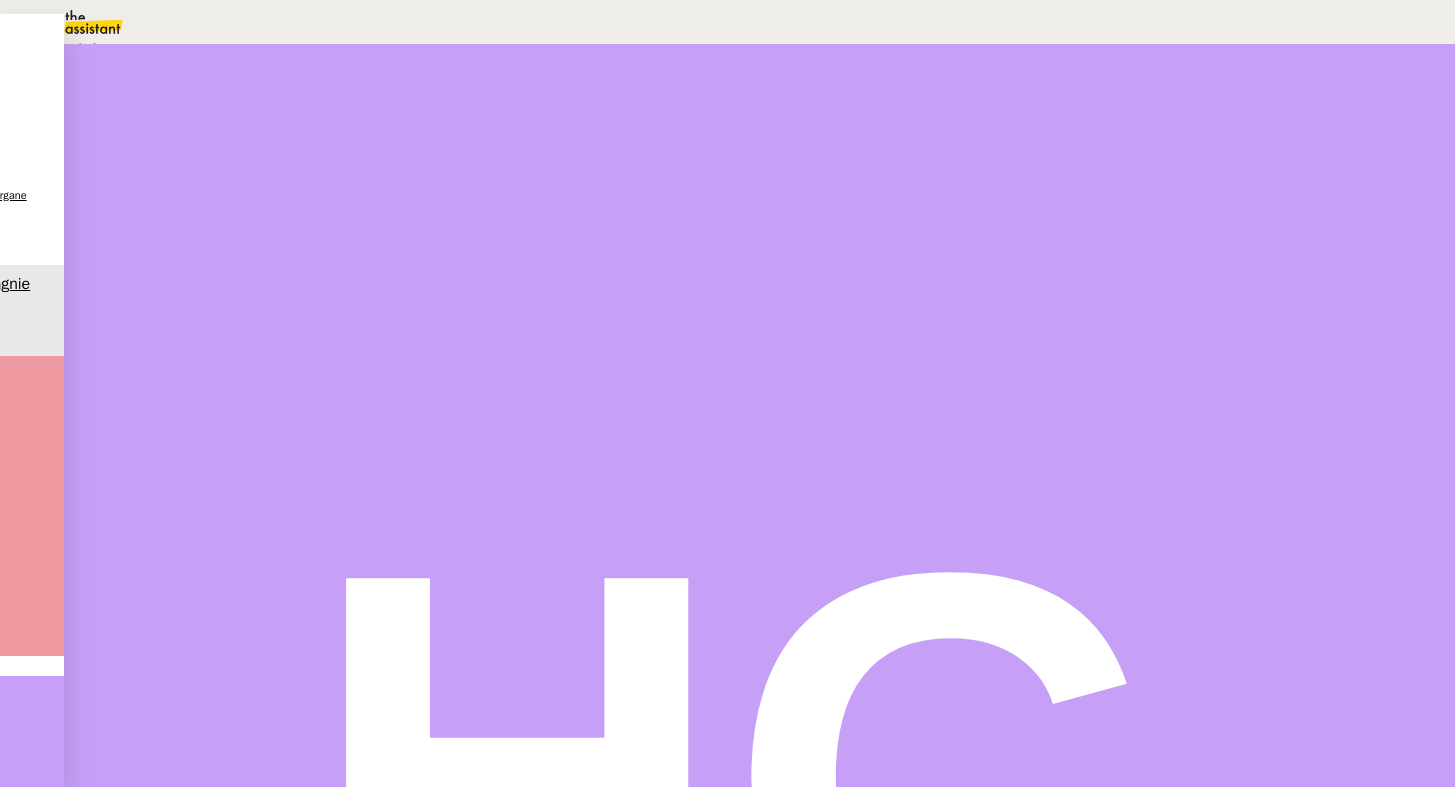 click on "Statut" at bounding box center [250, 112] 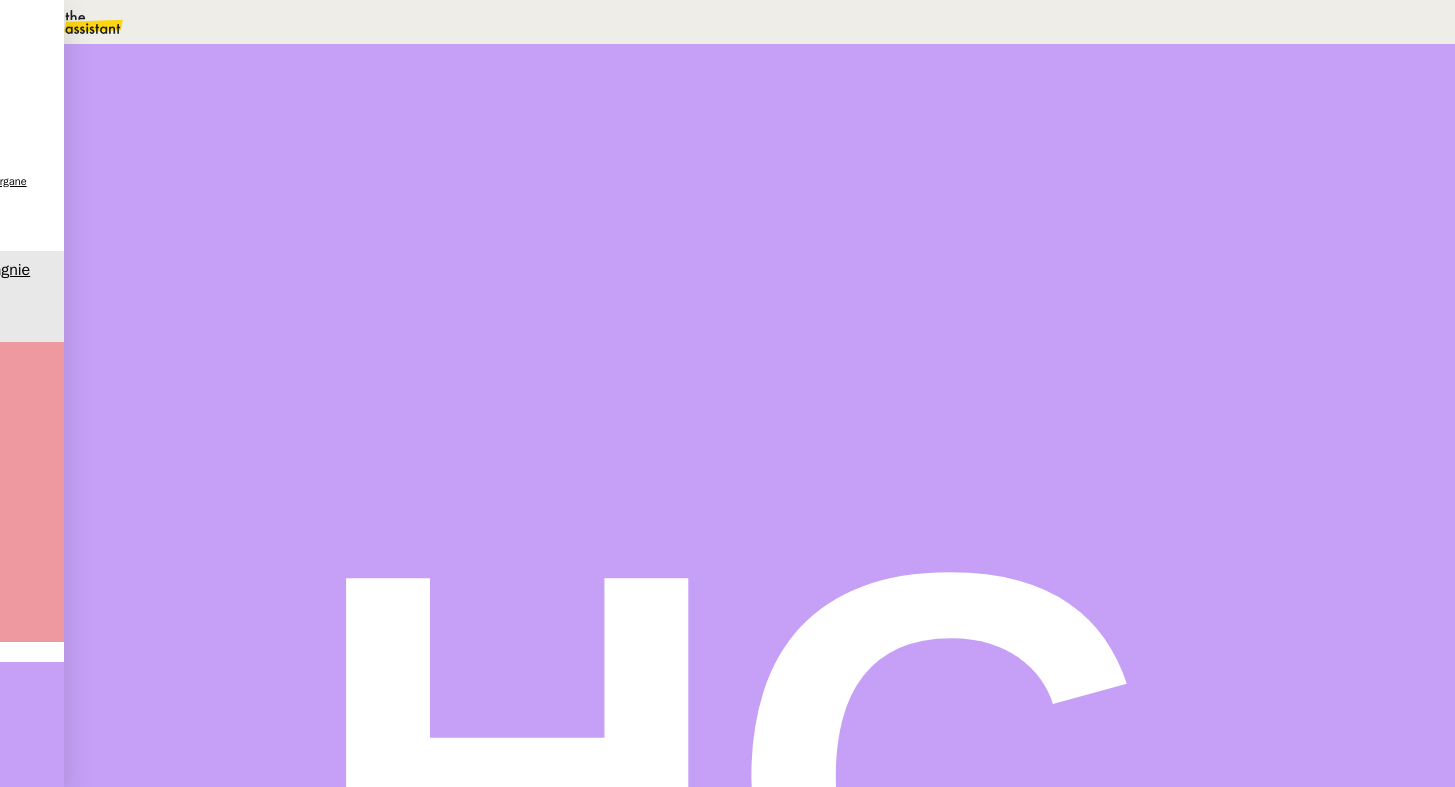 click on "Dans 2 jours ouvrés" at bounding box center (1092, 177) 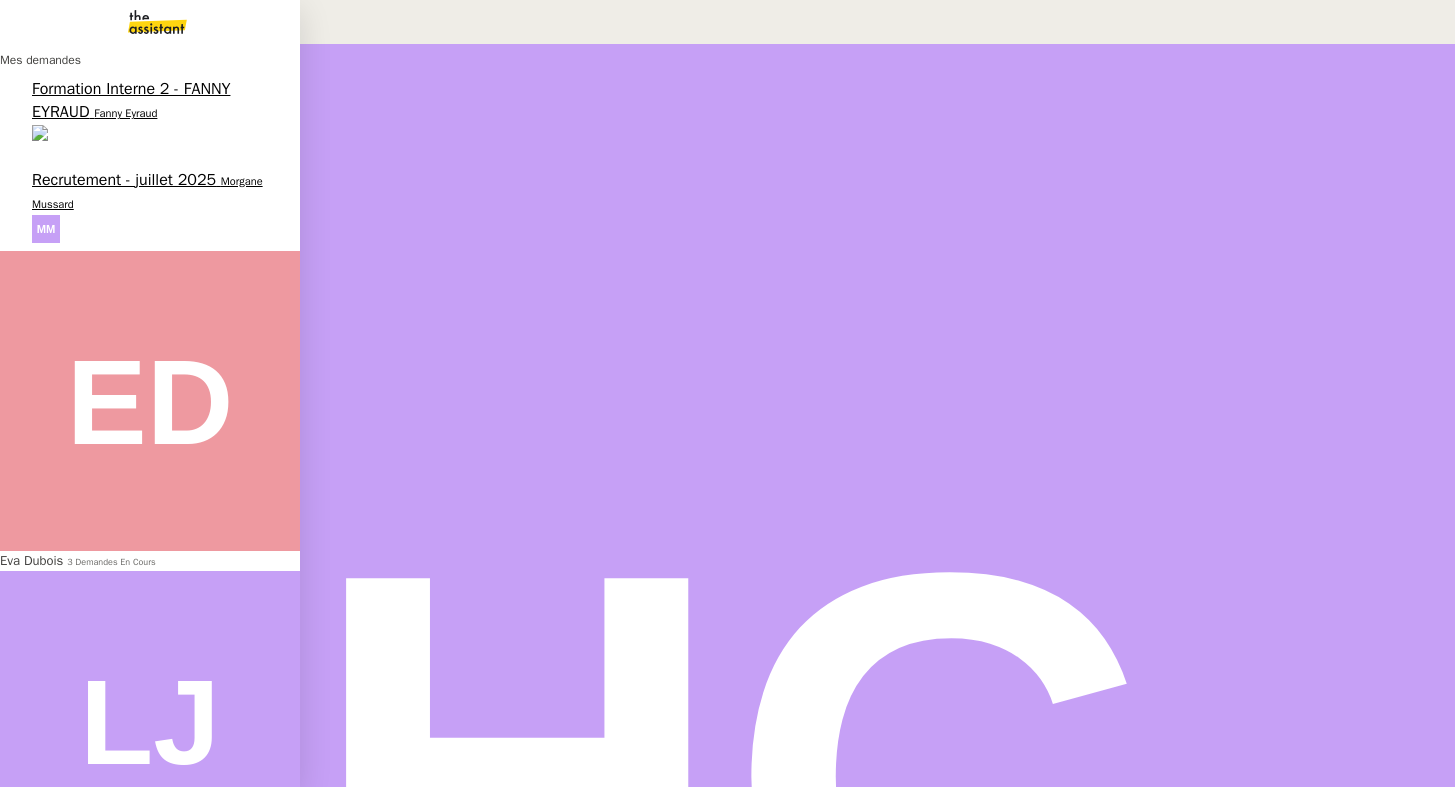 click on "Recrutement - juillet 2025" at bounding box center (124, 180) 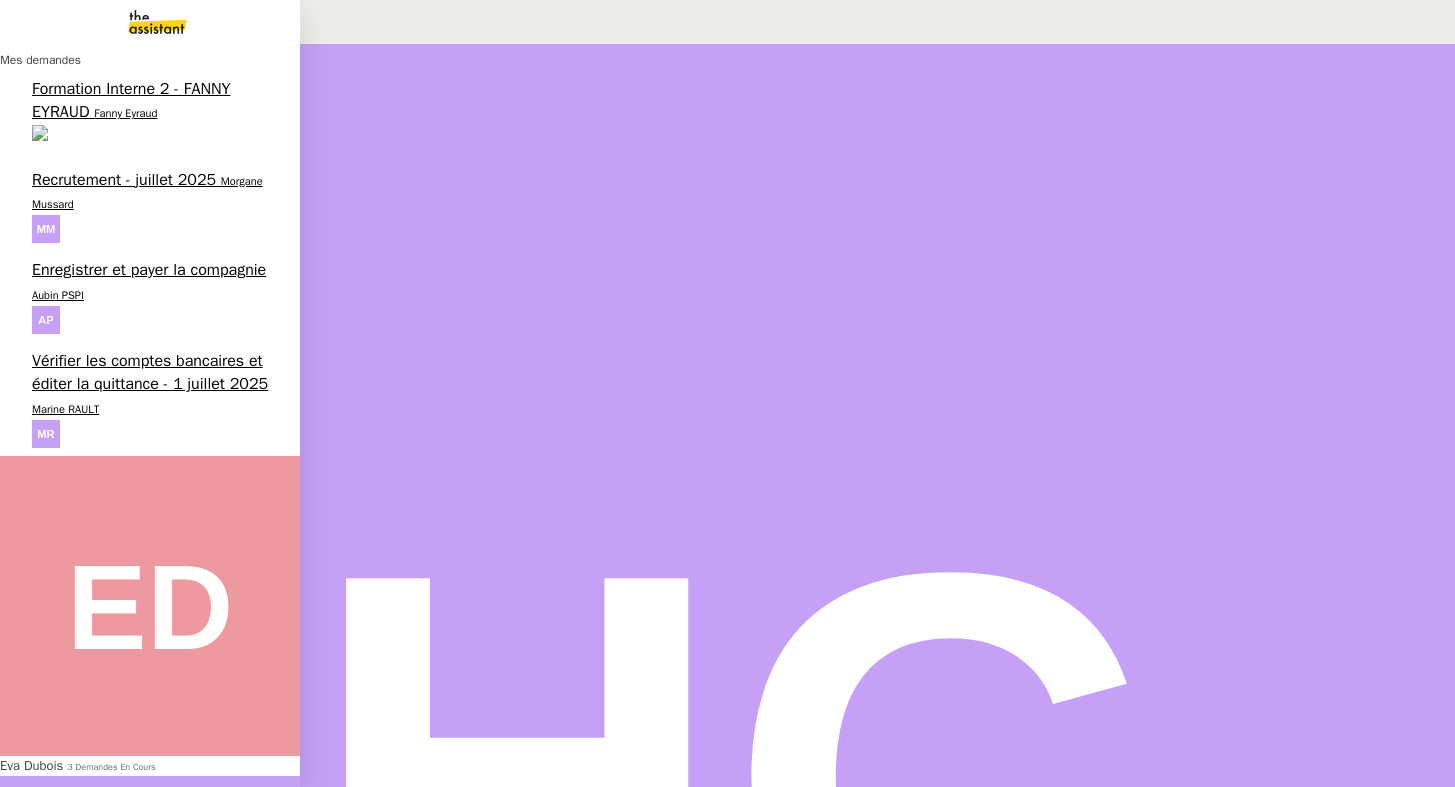 scroll, scrollTop: 0, scrollLeft: 0, axis: both 